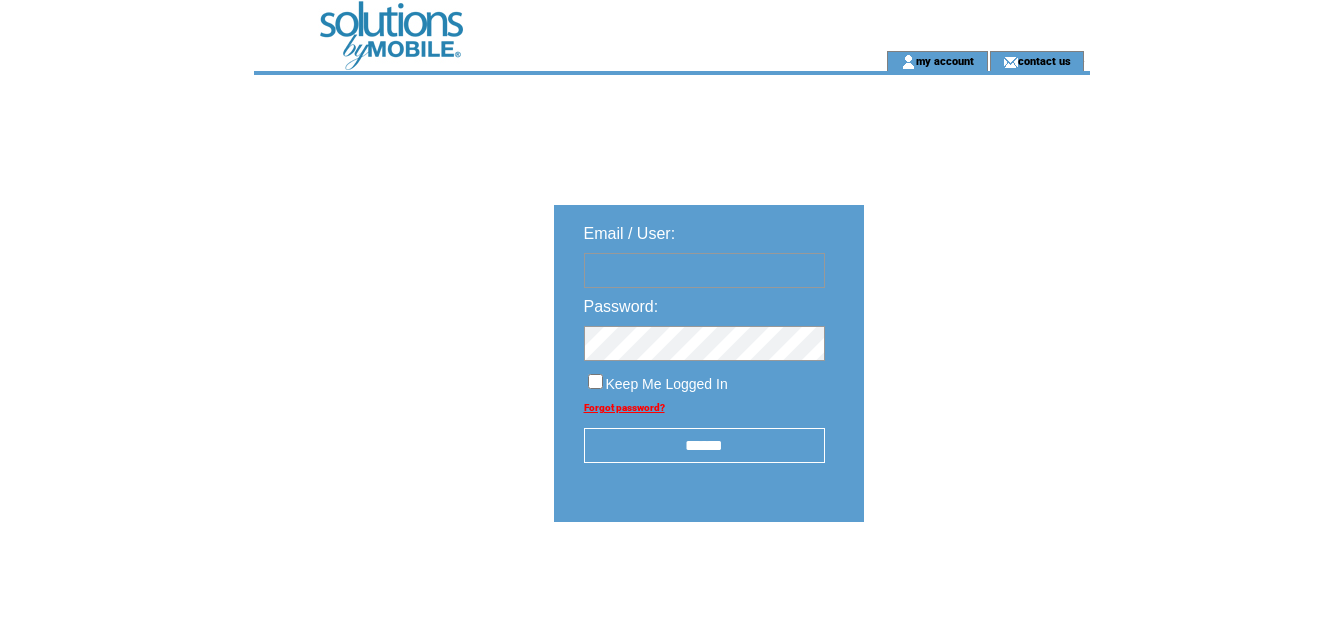 scroll, scrollTop: 0, scrollLeft: 0, axis: both 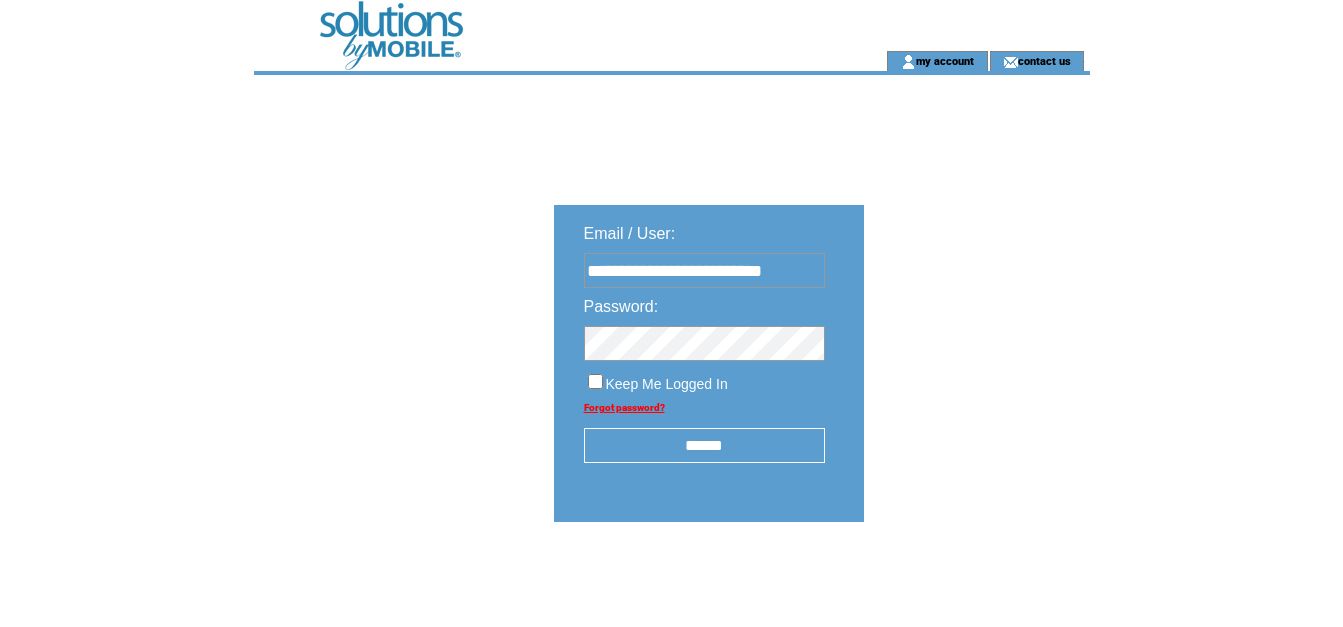 click on "******" at bounding box center [704, 445] 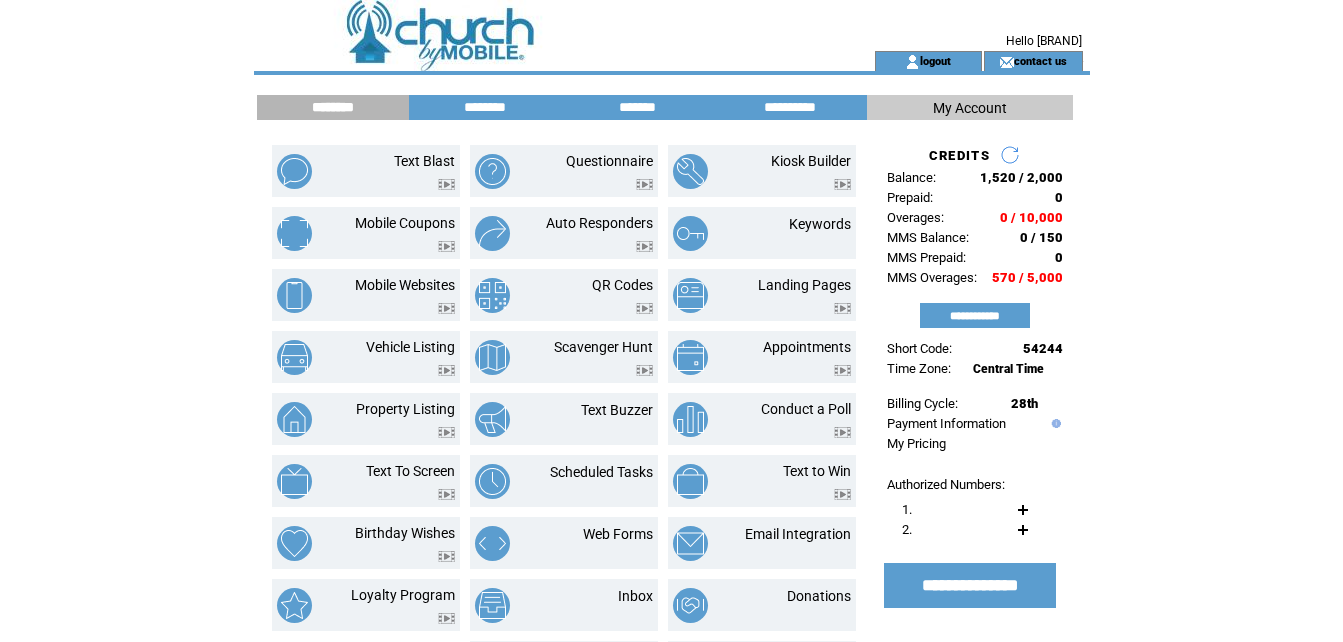 scroll, scrollTop: 0, scrollLeft: 0, axis: both 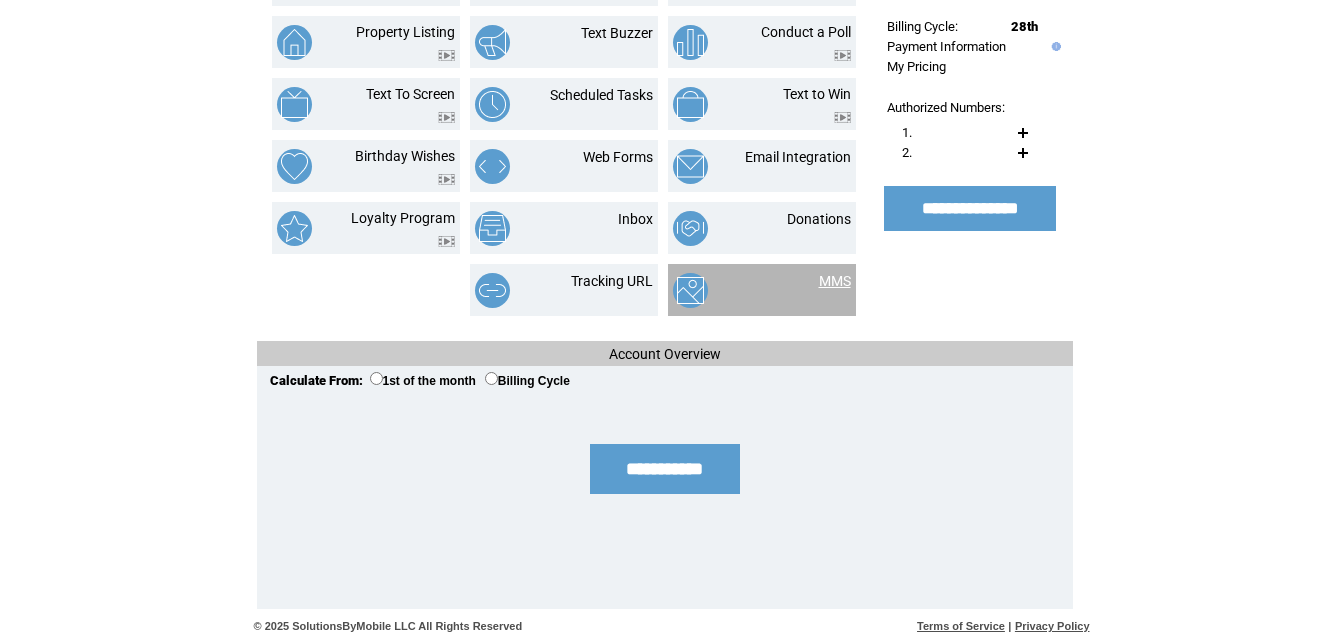 click on "MMS" at bounding box center (835, 281) 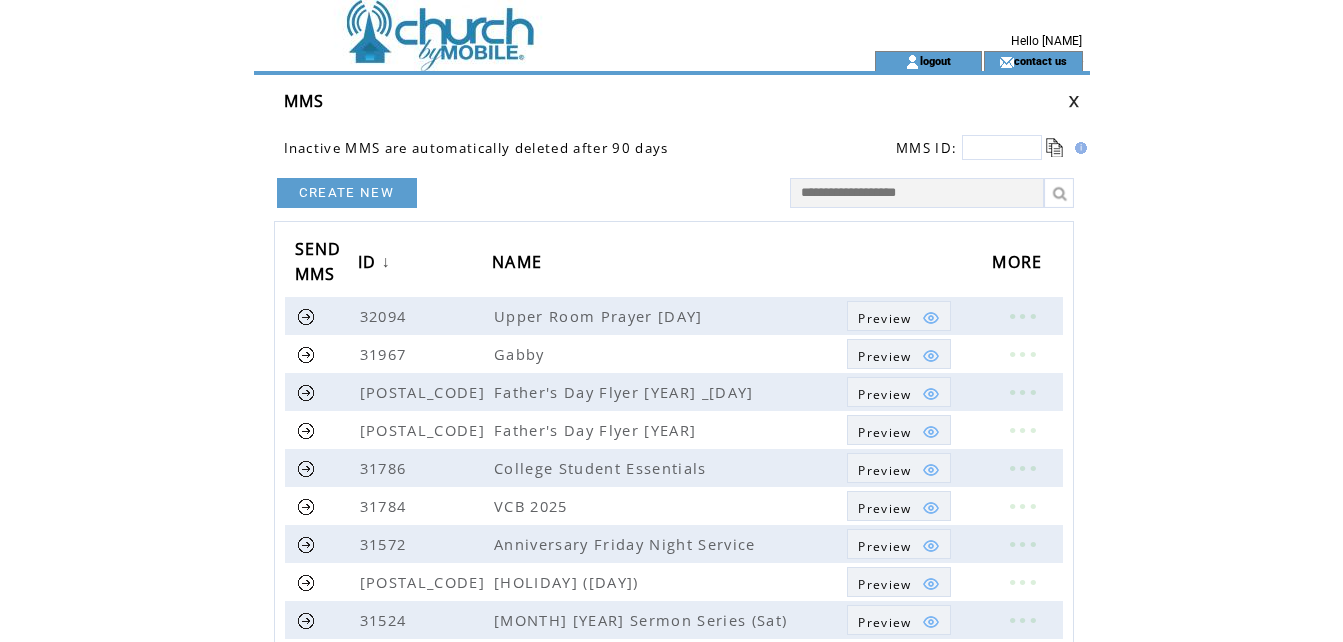 scroll, scrollTop: 0, scrollLeft: 0, axis: both 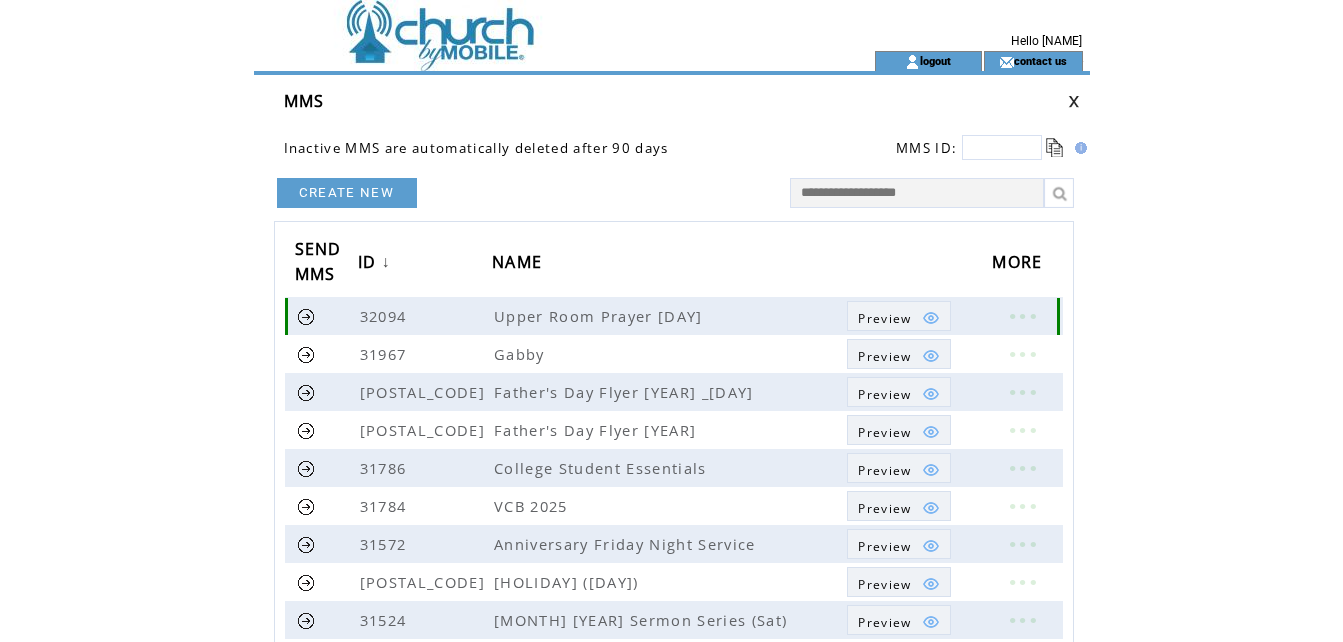 click on "Preview" at bounding box center [884, 318] 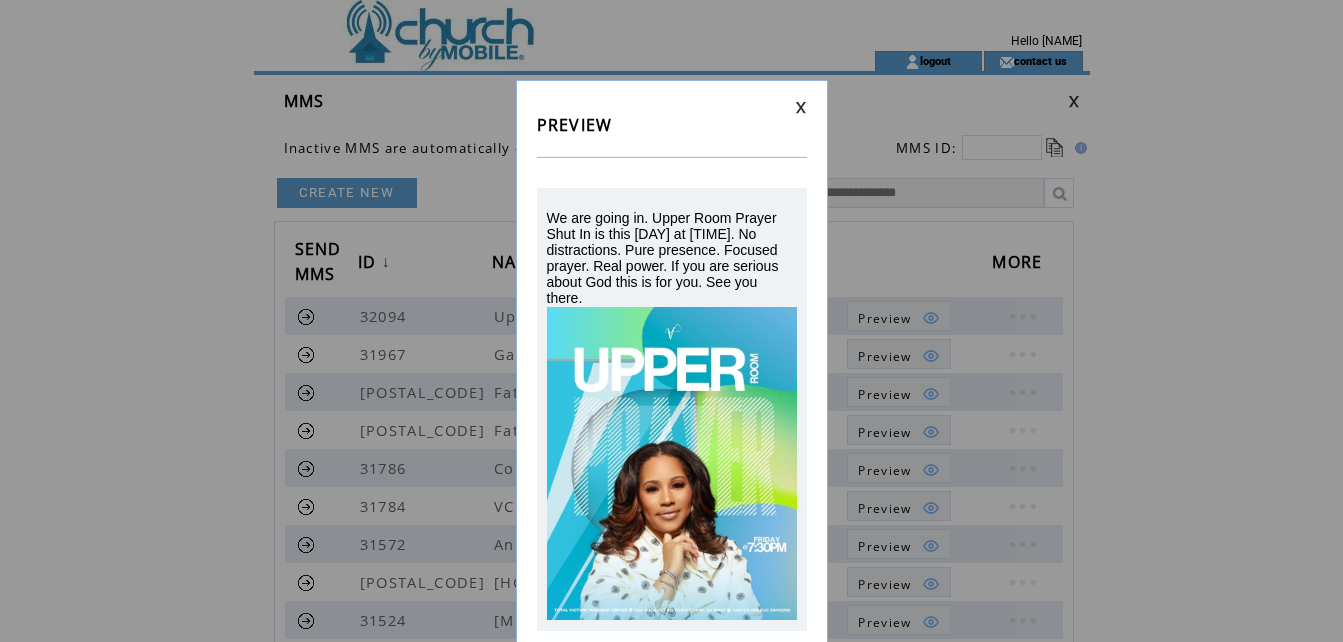 click at bounding box center (801, 107) 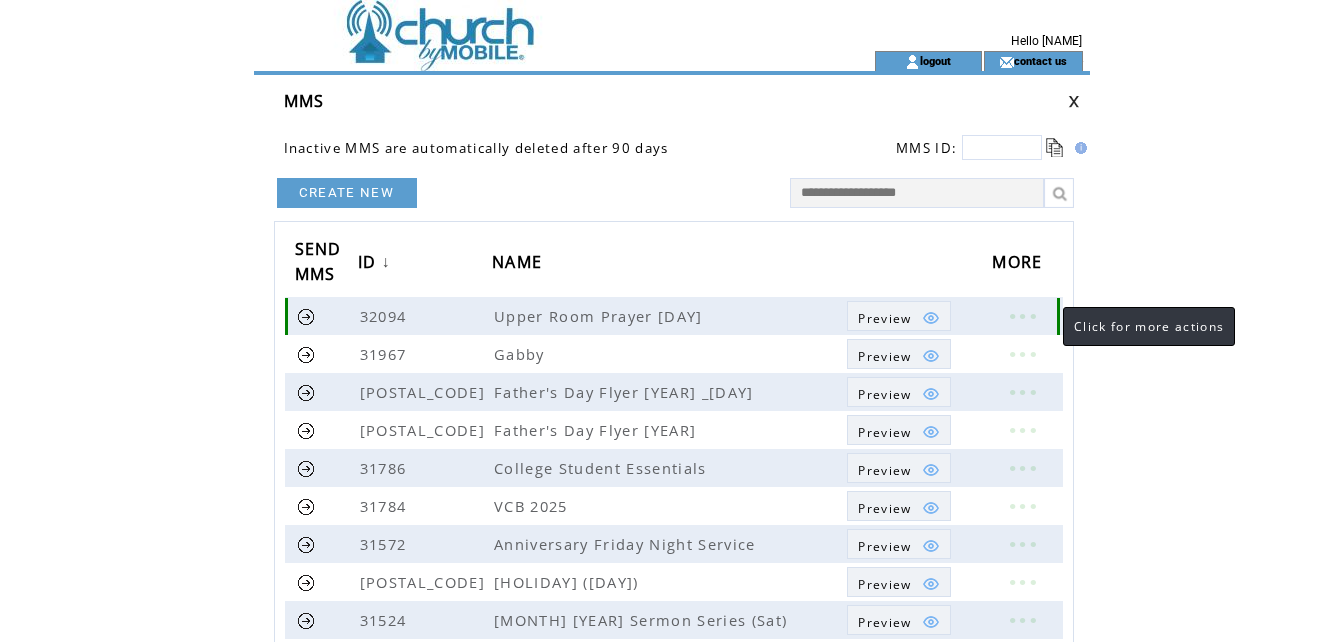 click at bounding box center (1022, 316) 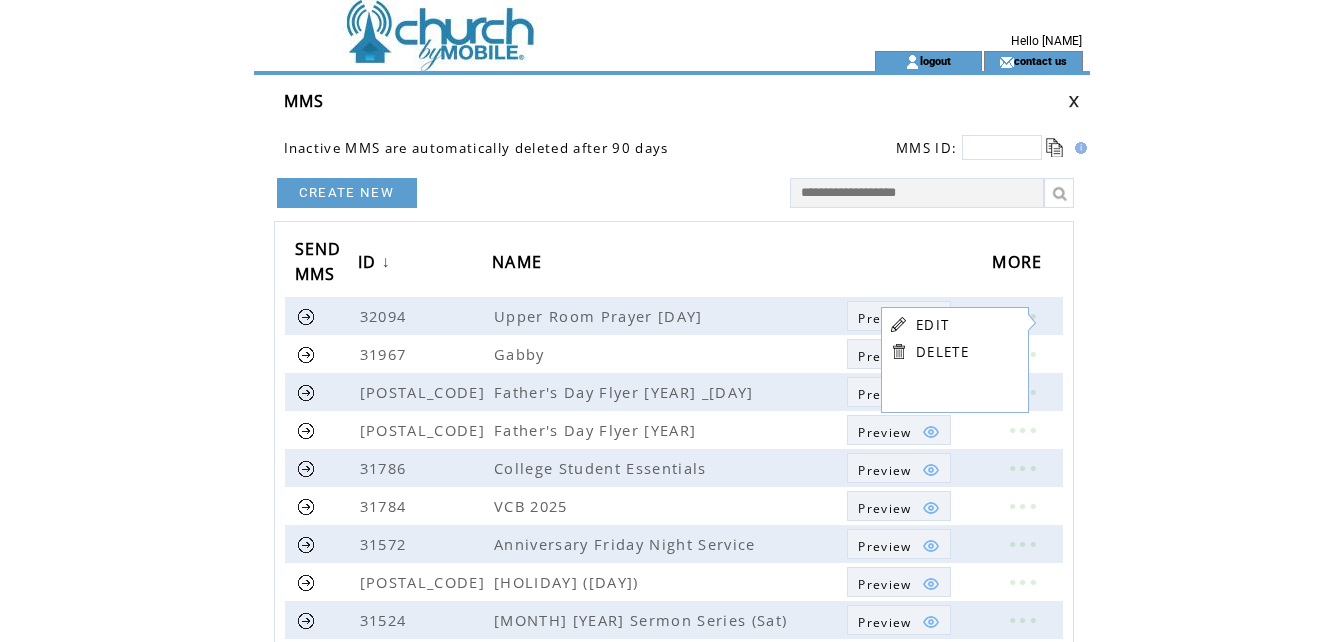 click on "EDIT" at bounding box center [932, 325] 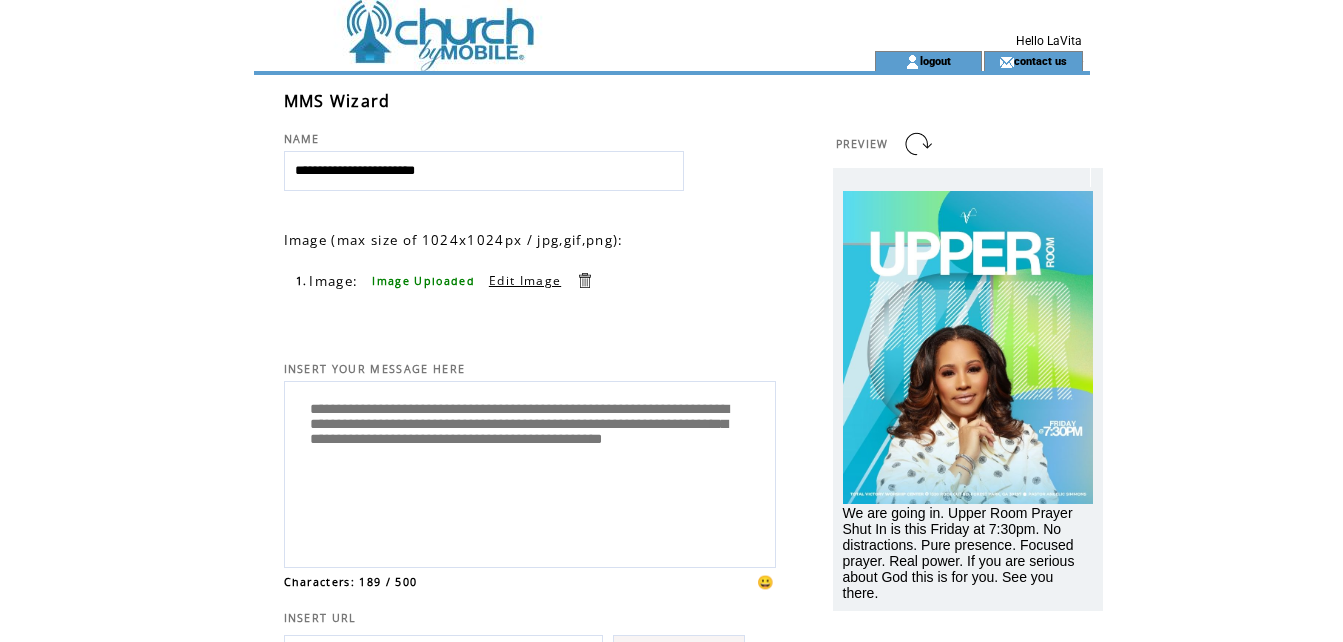 scroll, scrollTop: 0, scrollLeft: 0, axis: both 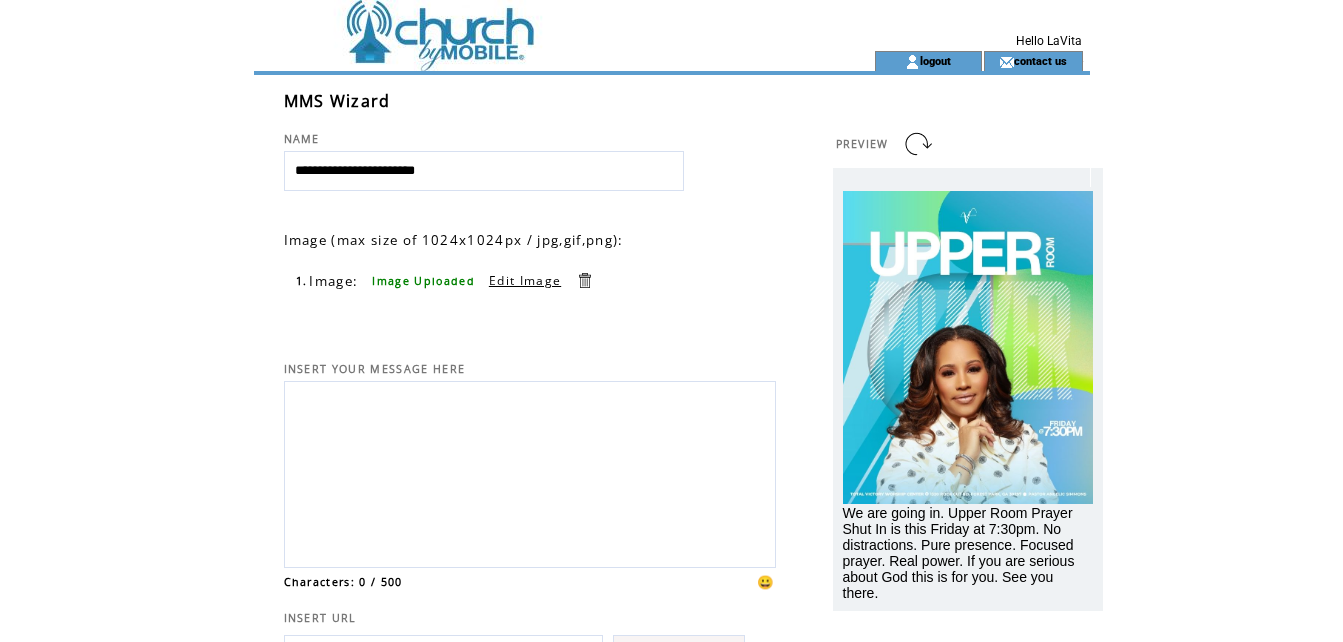 paste on "**********" 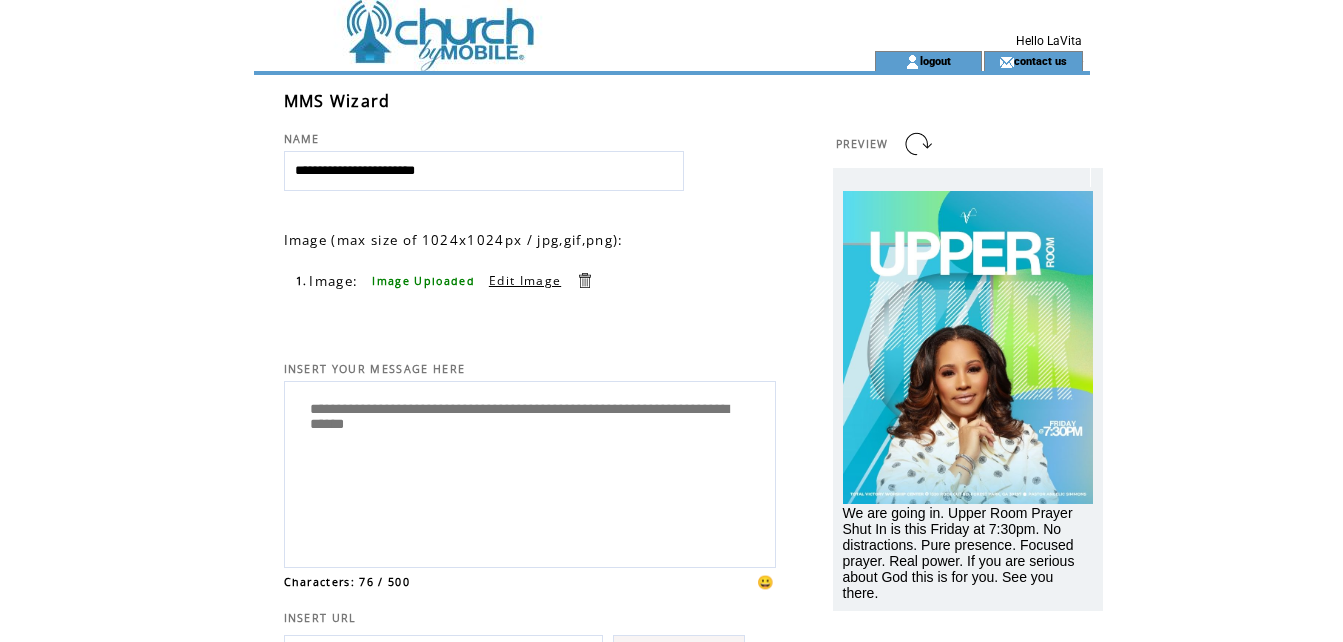 click on "**********" at bounding box center [530, 472] 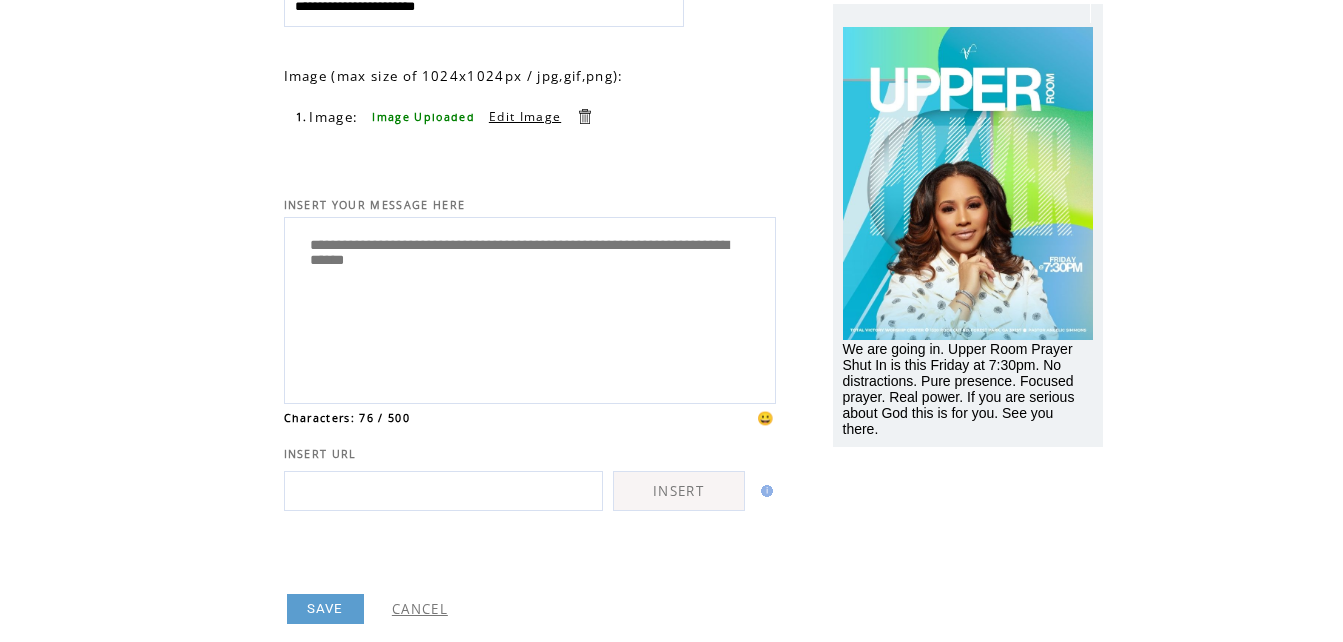 scroll, scrollTop: 200, scrollLeft: 0, axis: vertical 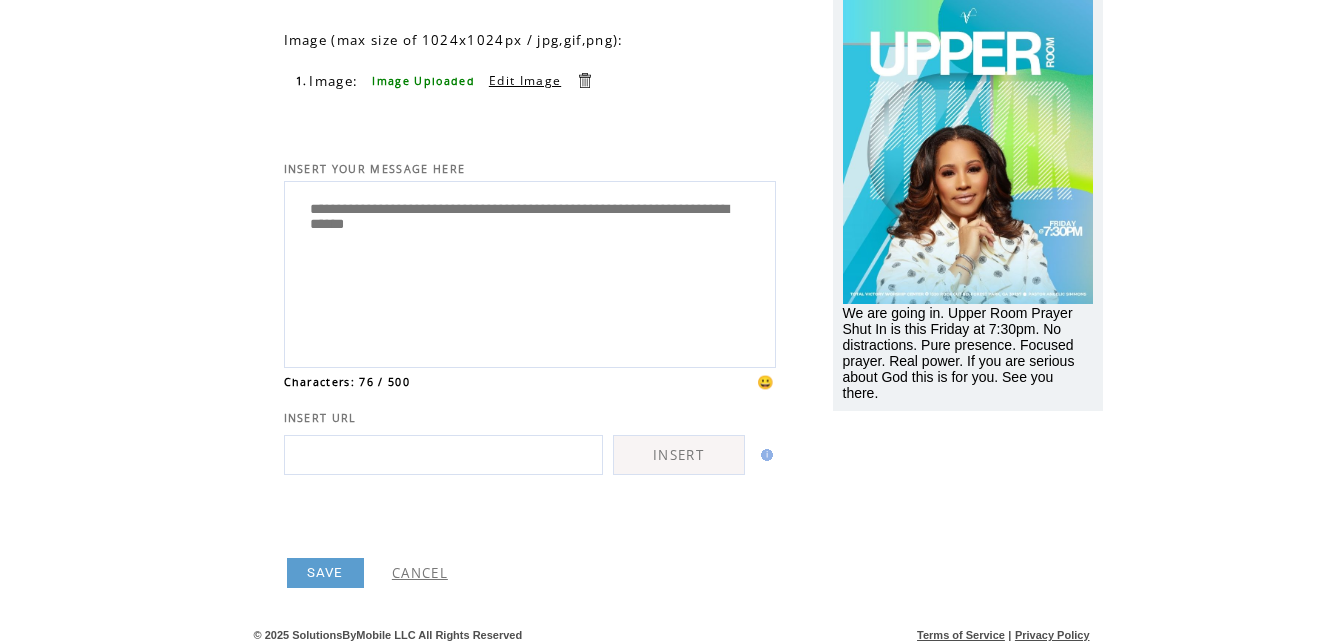 click on "**********" at bounding box center (530, 272) 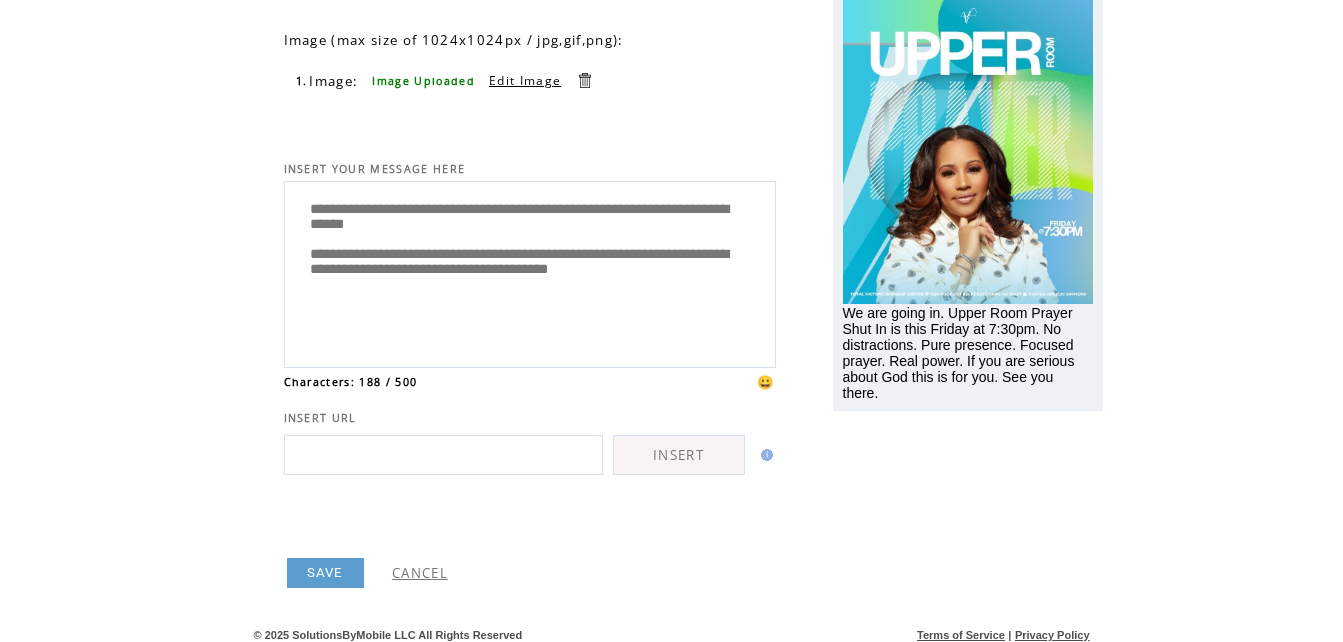 drag, startPoint x: 565, startPoint y: 242, endPoint x: 292, endPoint y: 199, distance: 276.3657 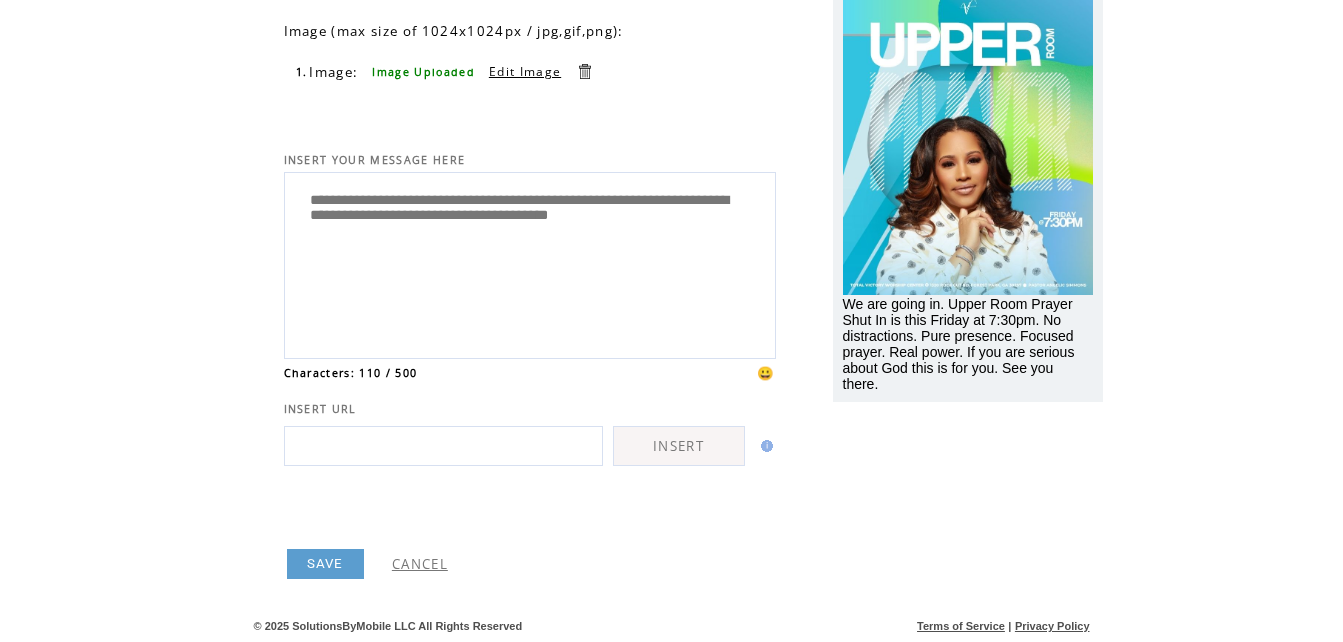 scroll, scrollTop: 0, scrollLeft: 0, axis: both 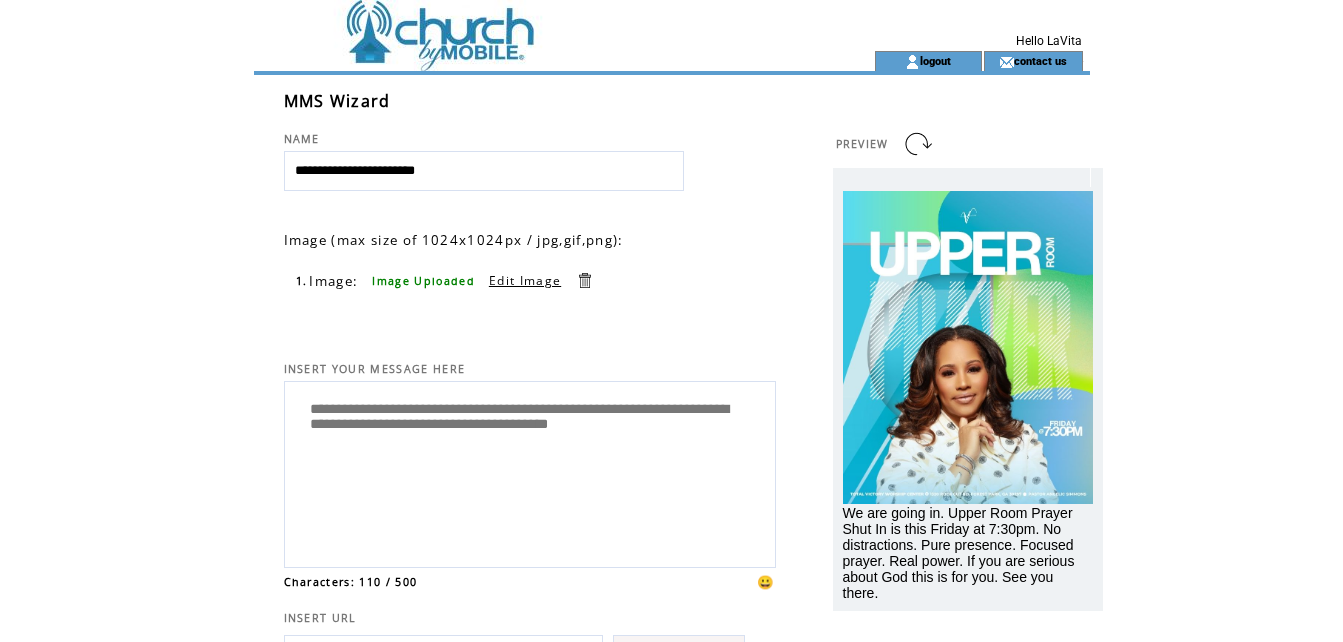 type on "**********" 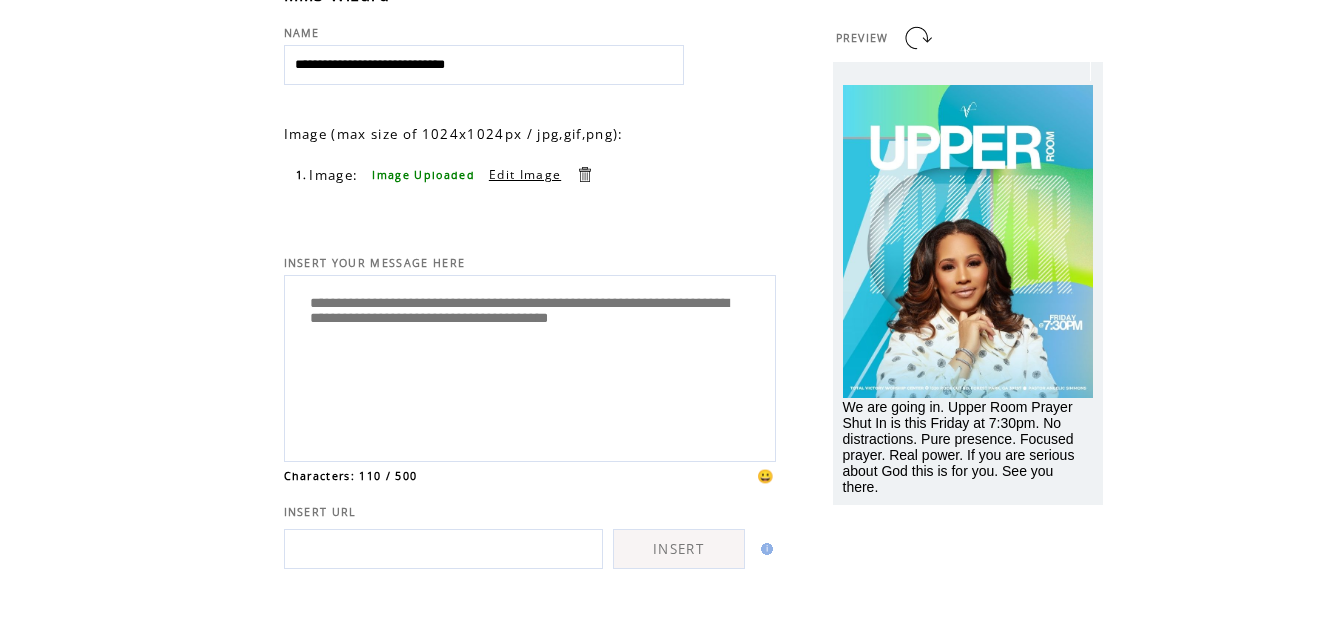 scroll, scrollTop: 209, scrollLeft: 0, axis: vertical 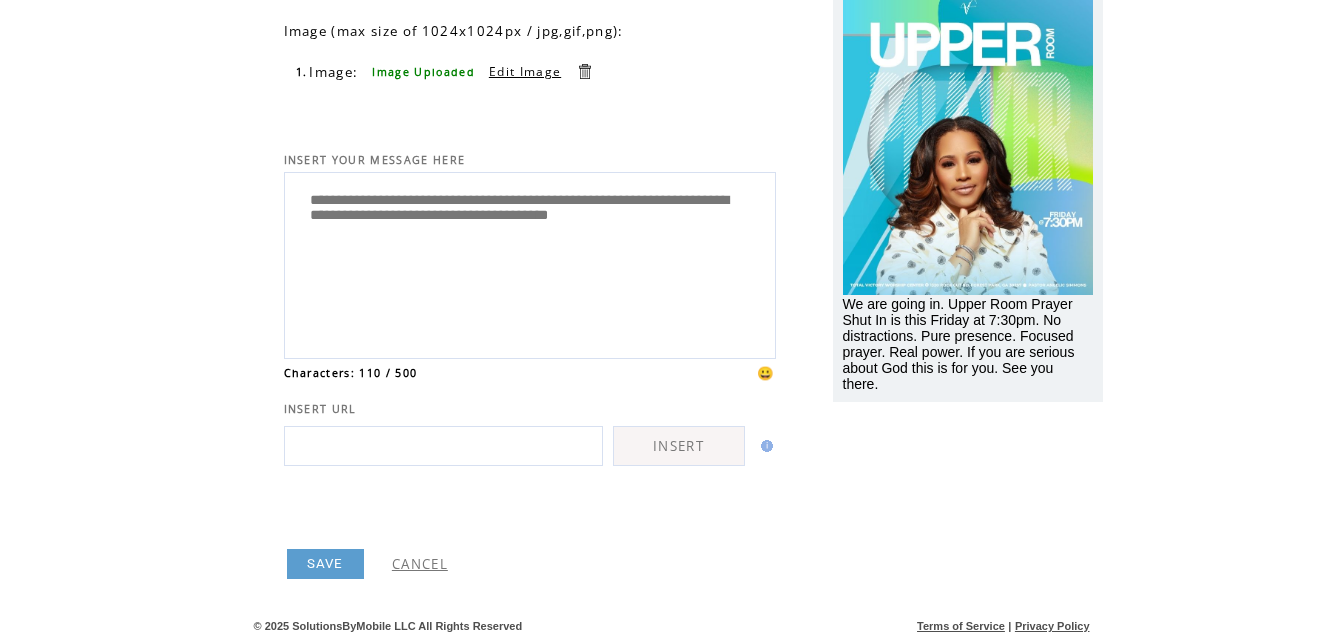 type on "**********" 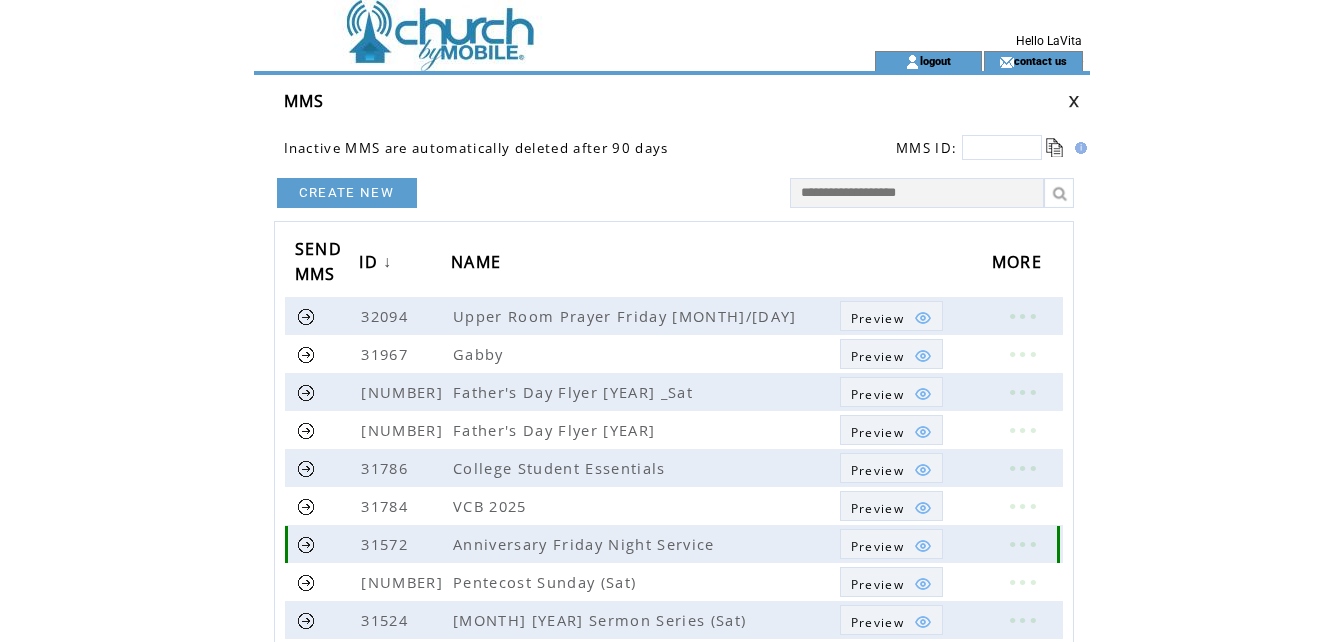 scroll, scrollTop: 0, scrollLeft: 0, axis: both 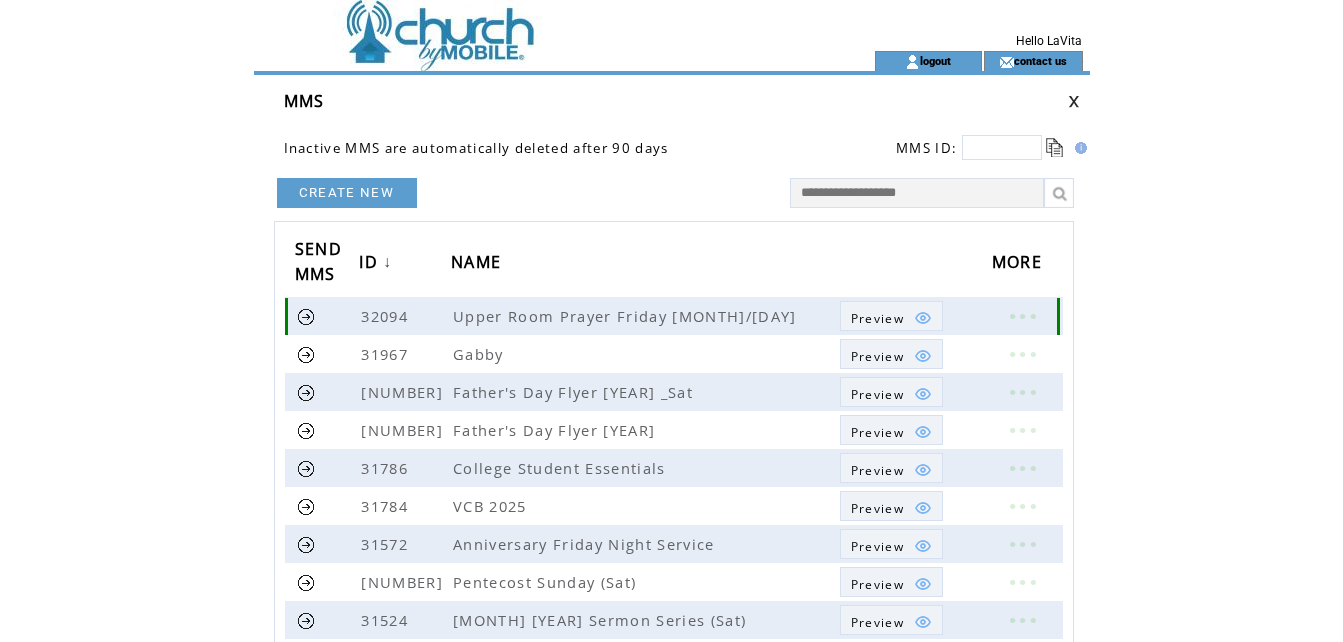 click on "Preview" at bounding box center [877, 318] 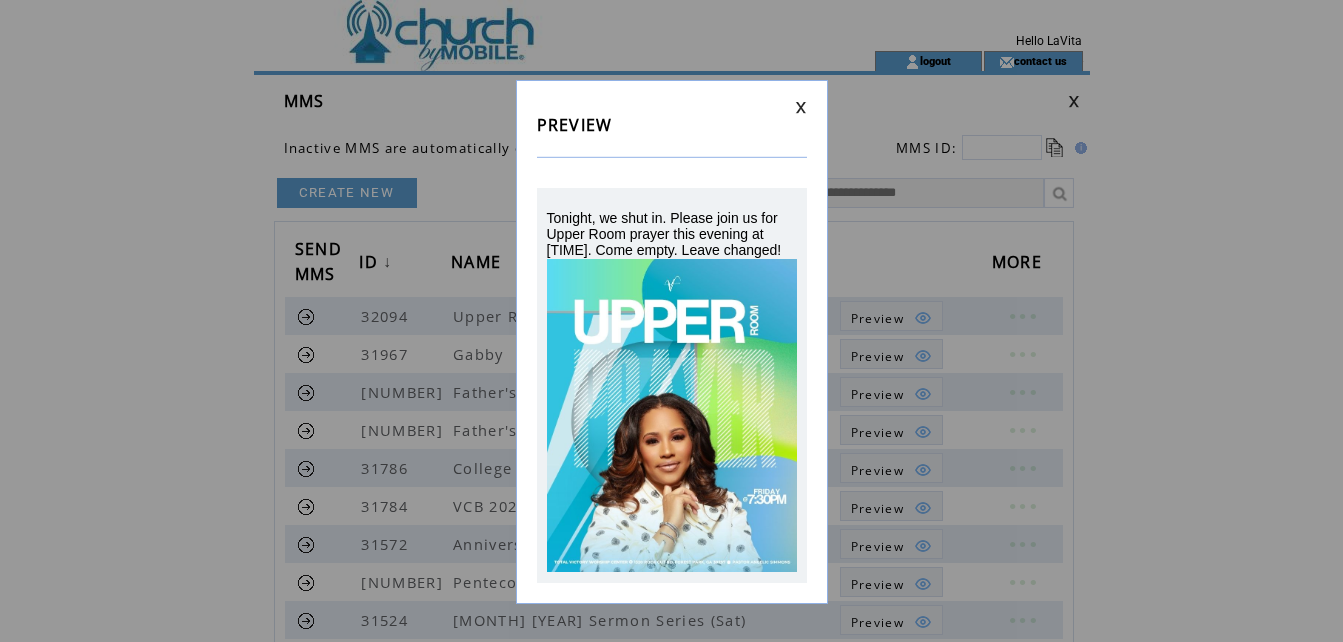 click on "PREVIEW Tonight, we shut in. Please join us for Upper Room prayer this evening at 7:30 p.m. Come empty. Leave changed!" at bounding box center (672, 342) 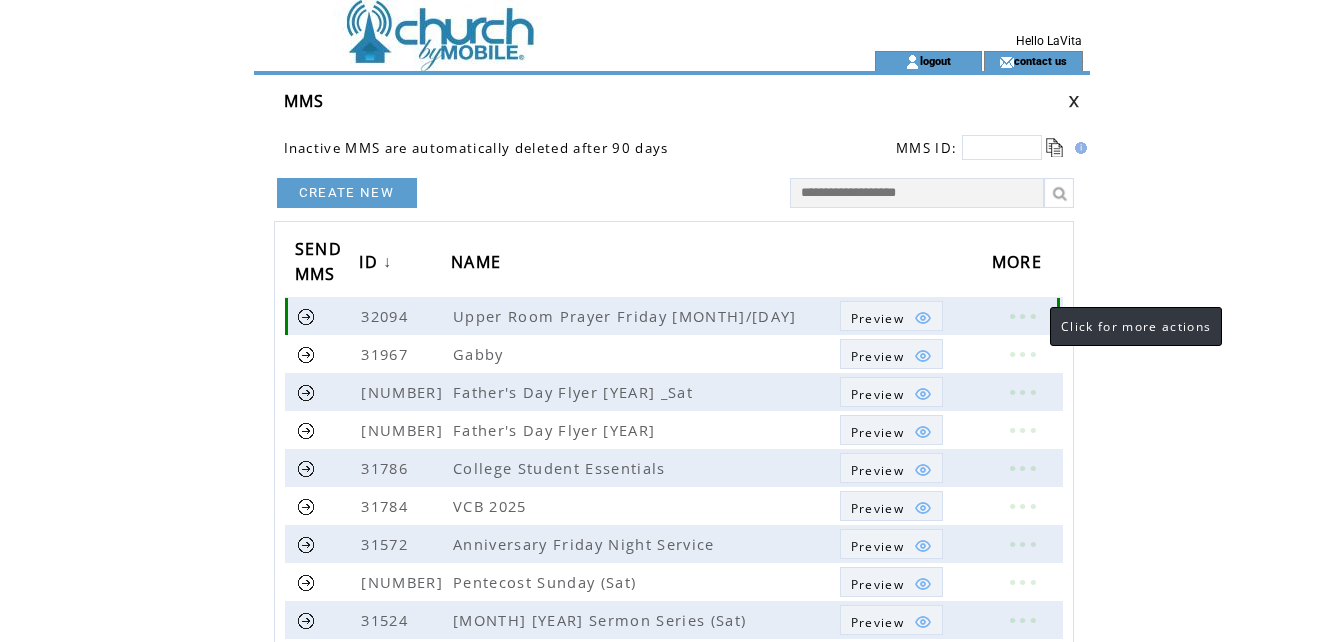 click at bounding box center (1022, 316) 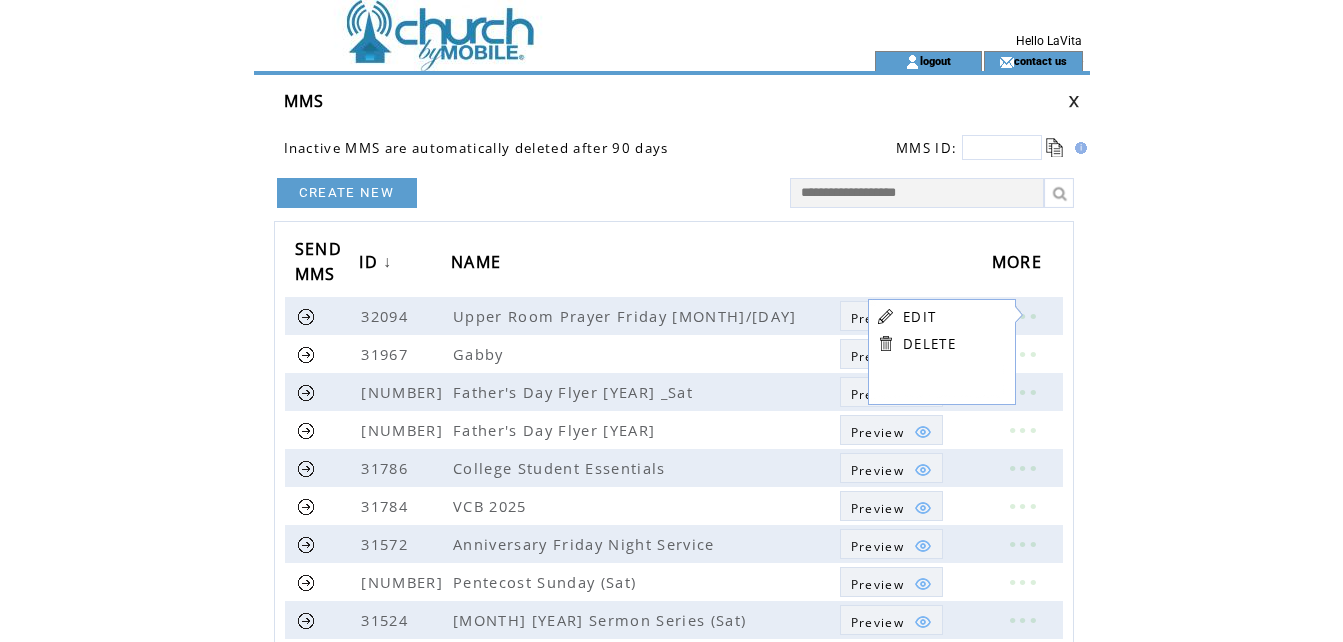 click on "EDIT" at bounding box center (919, 317) 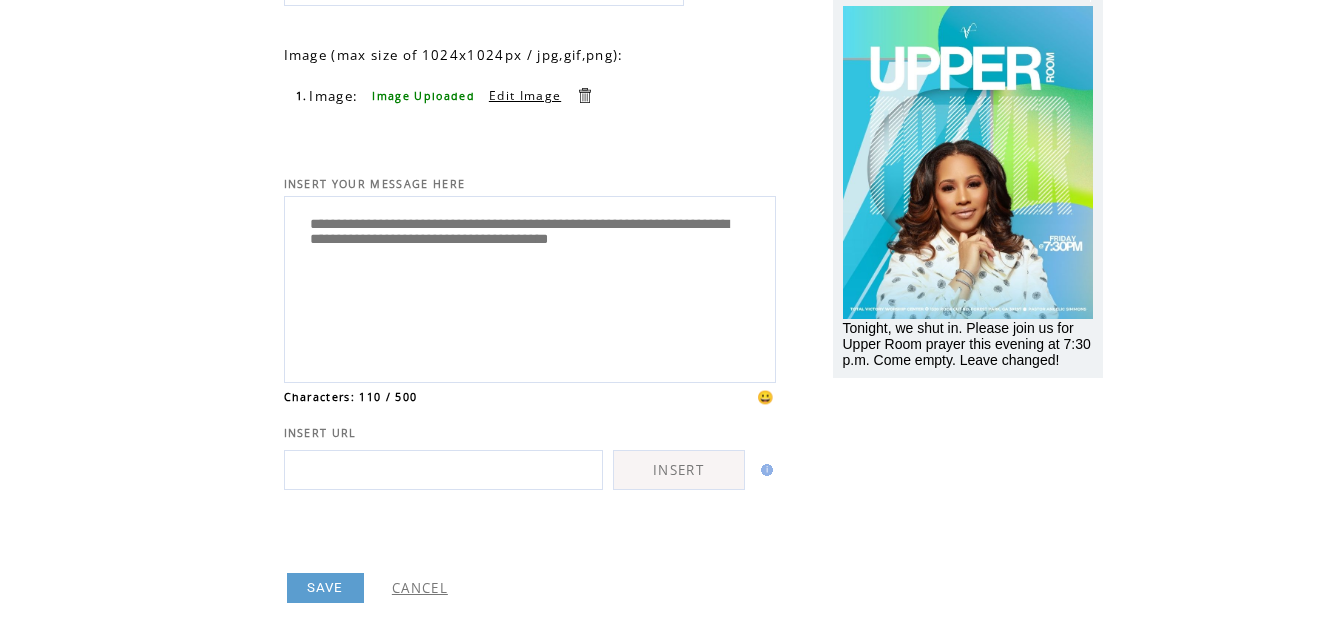scroll, scrollTop: 200, scrollLeft: 0, axis: vertical 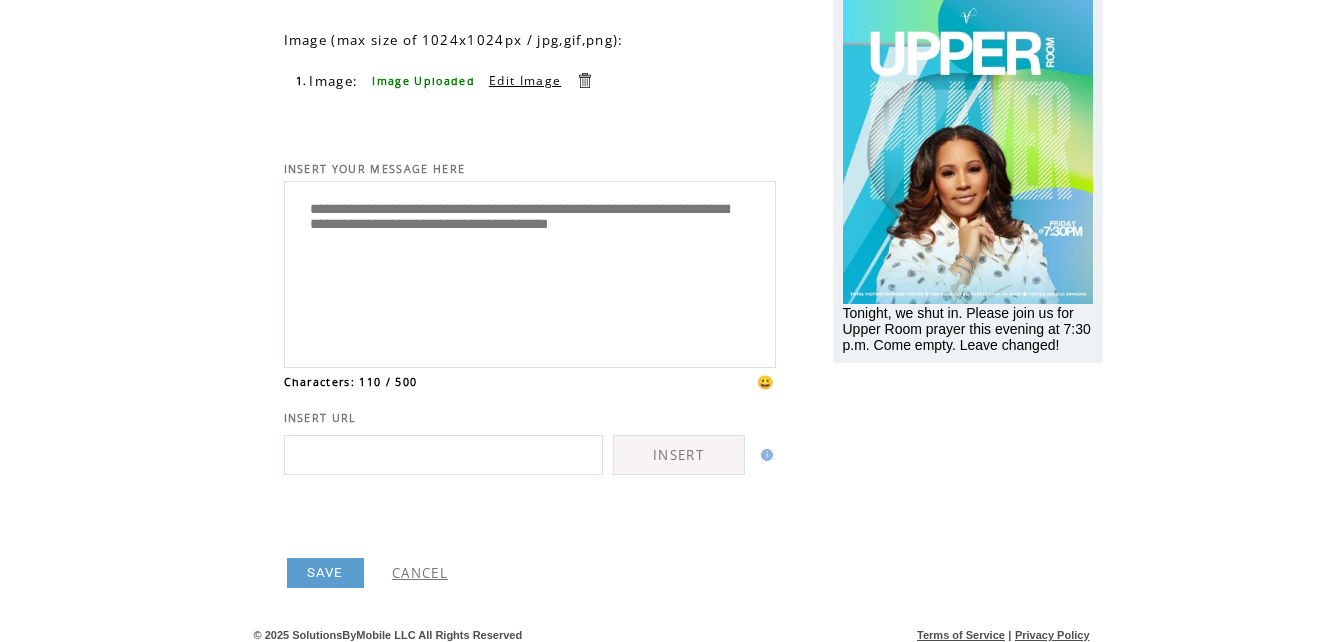 click on "**********" at bounding box center (530, 272) 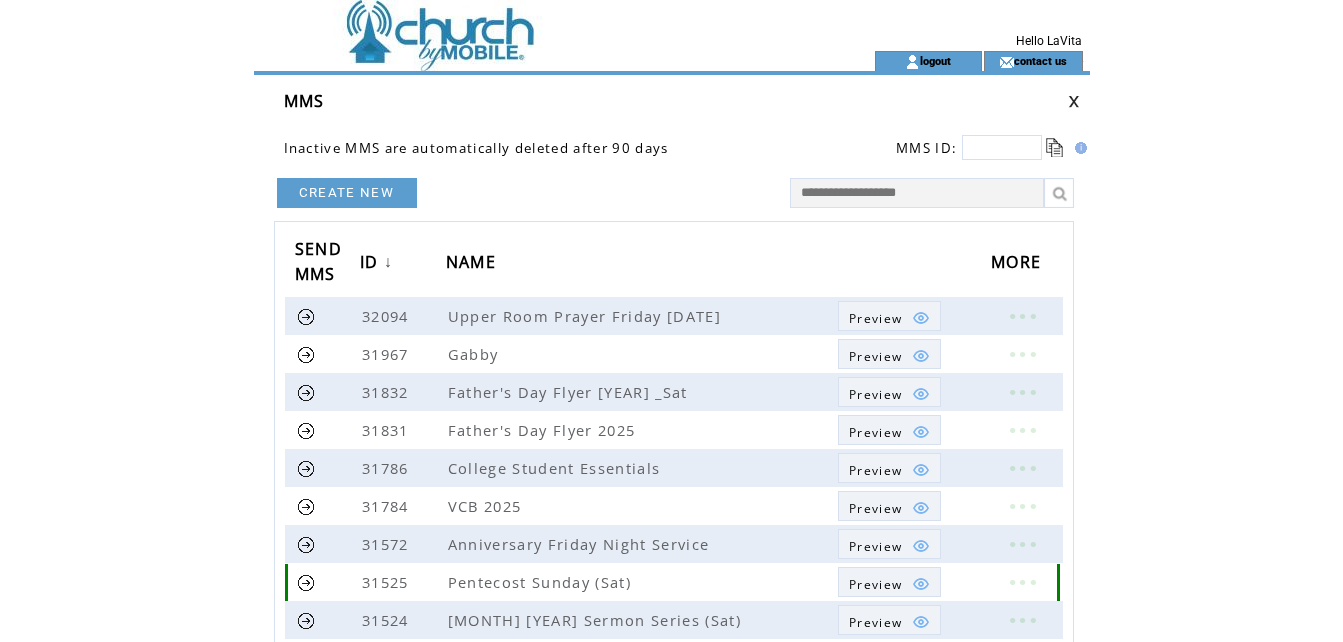 scroll, scrollTop: 0, scrollLeft: 0, axis: both 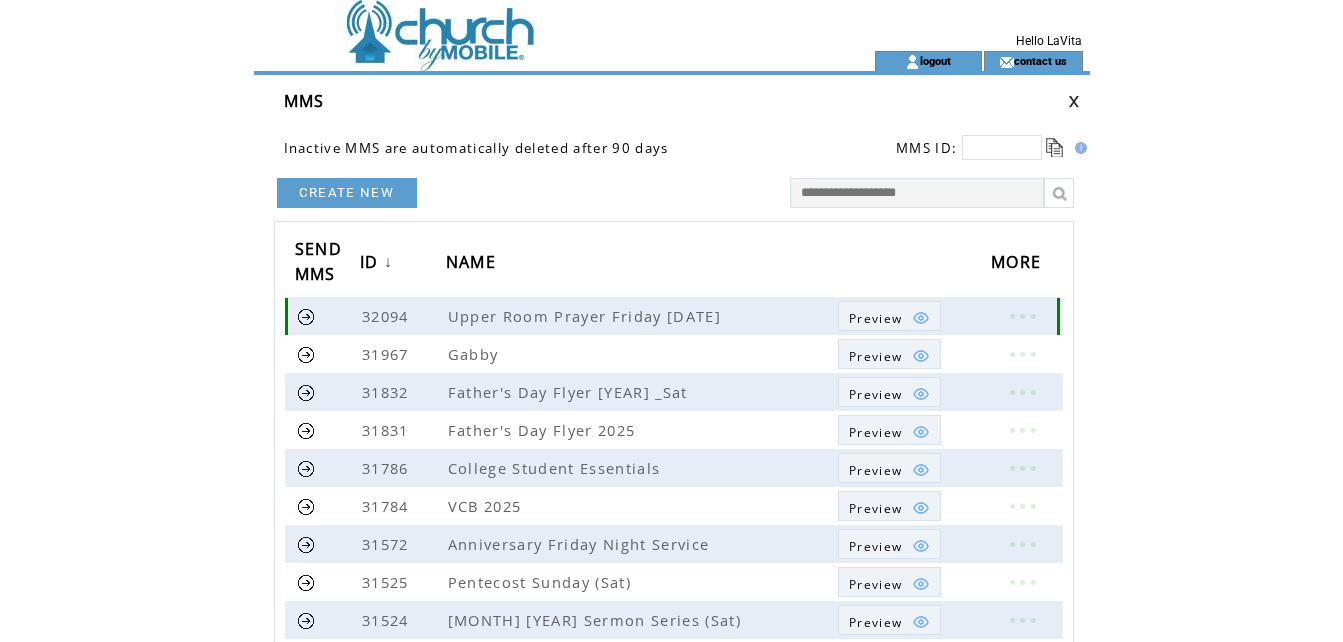 click at bounding box center (306, 316) 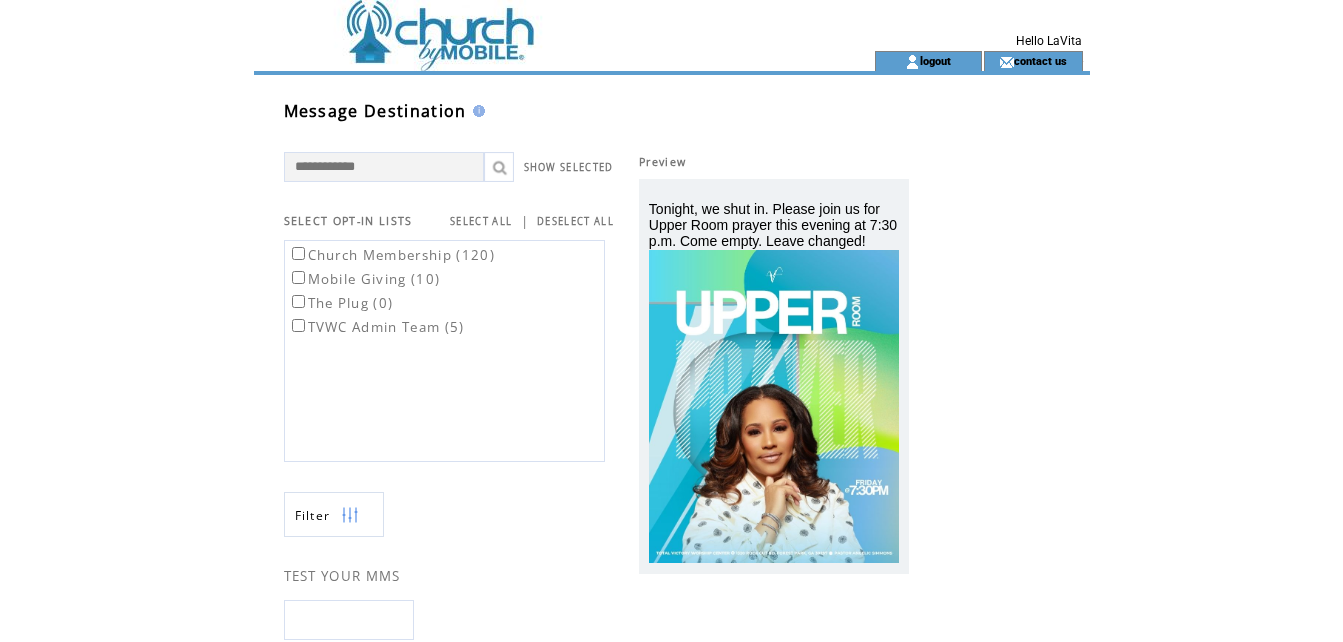 scroll, scrollTop: 0, scrollLeft: 0, axis: both 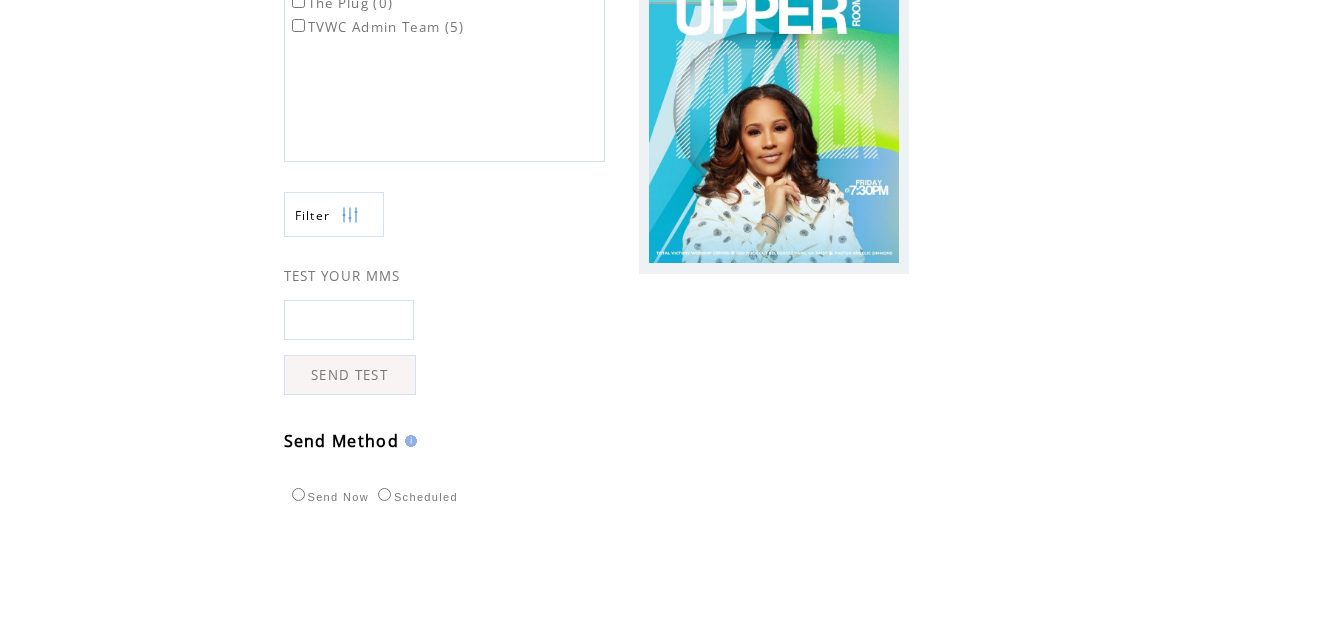 click on "Scheduled" at bounding box center (415, 497) 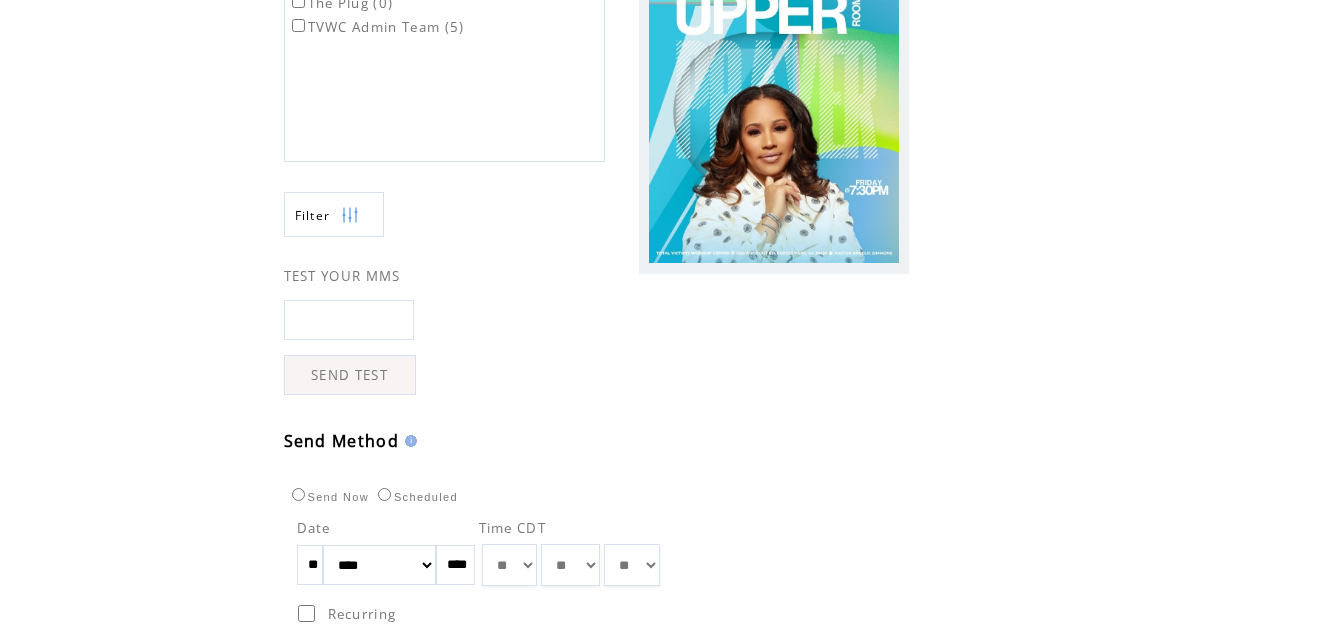 click on "**" at bounding box center (310, 565) 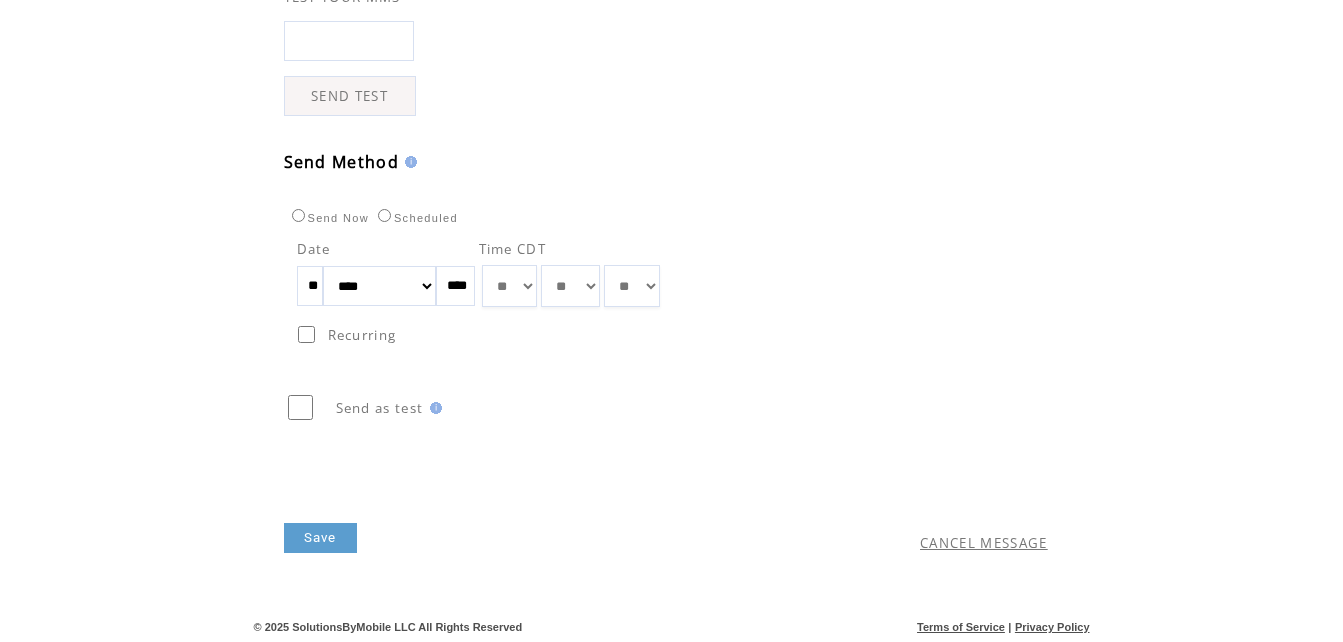 scroll, scrollTop: 580, scrollLeft: 0, axis: vertical 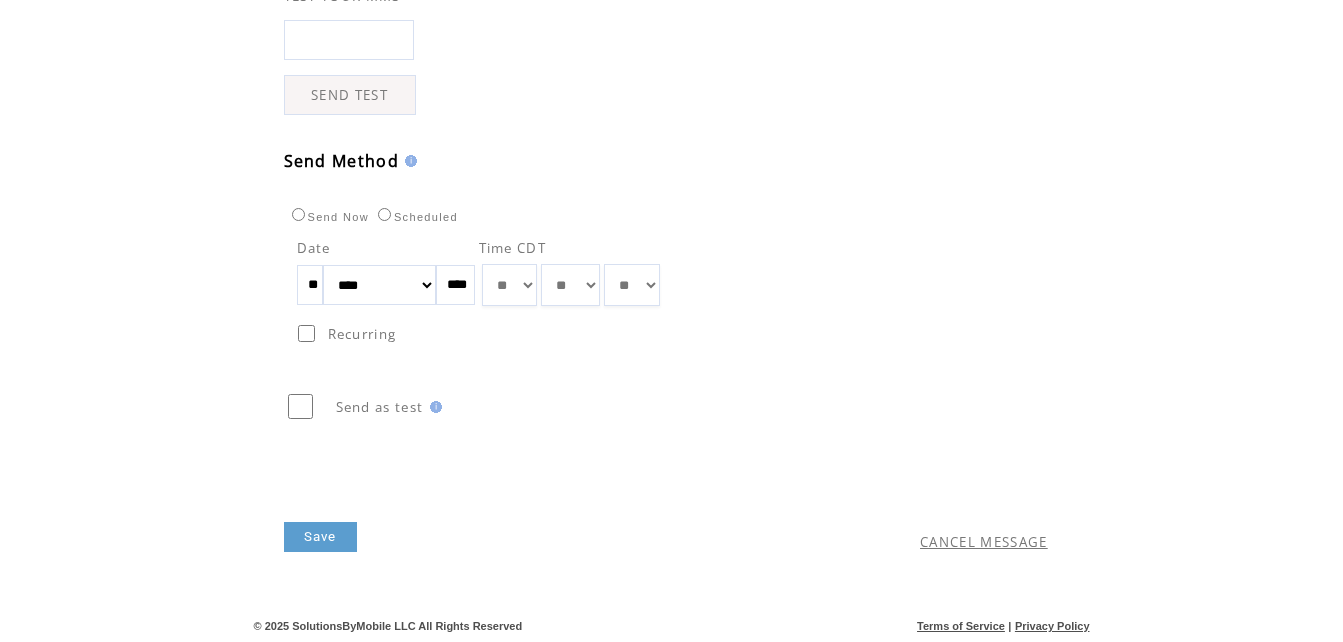 click on "Save" at bounding box center (320, 537) 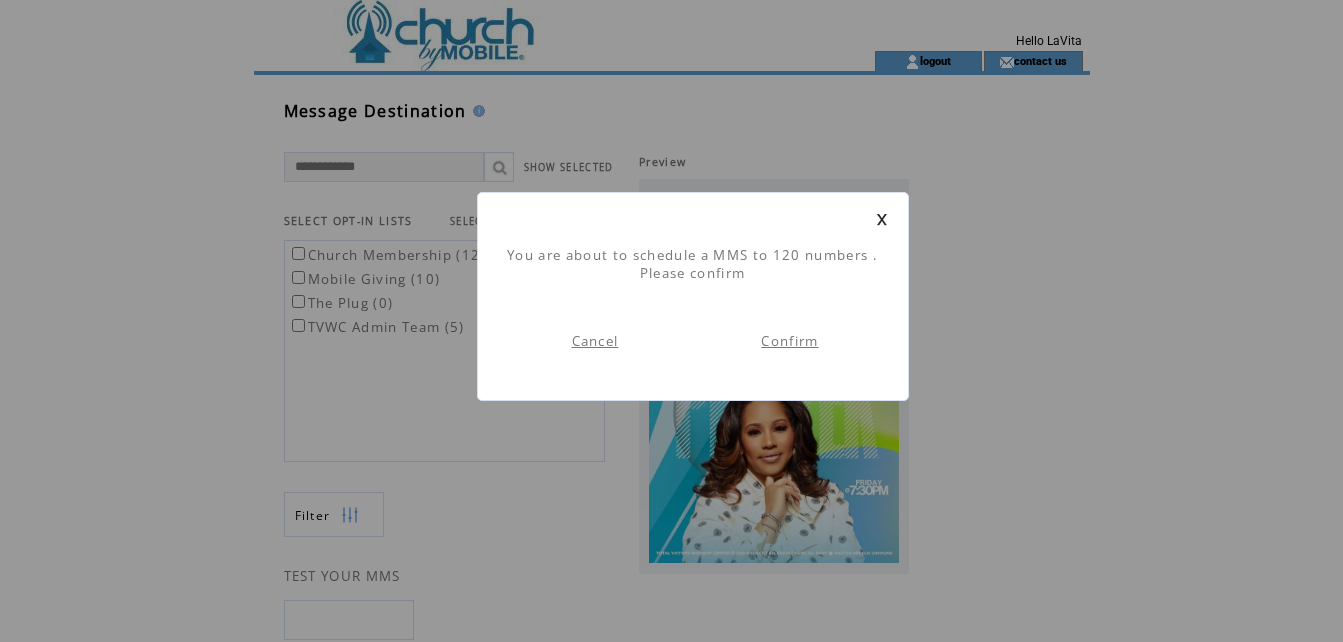 scroll, scrollTop: 1, scrollLeft: 0, axis: vertical 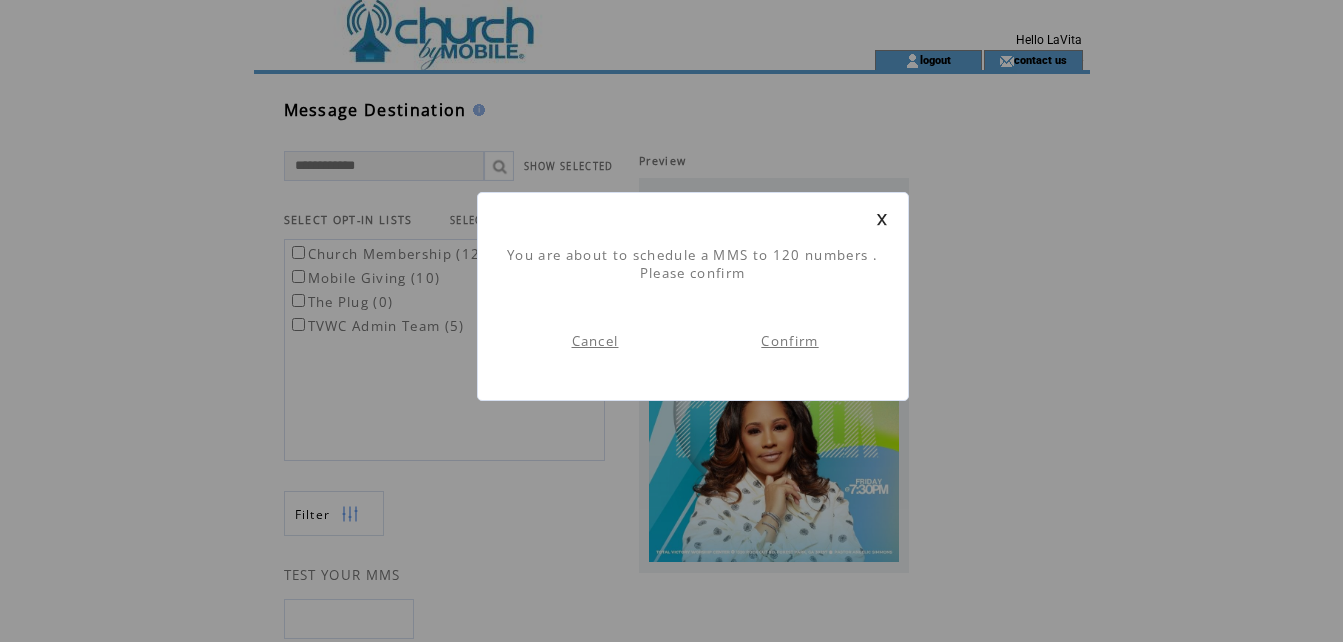 click on "Confirm" at bounding box center [789, 341] 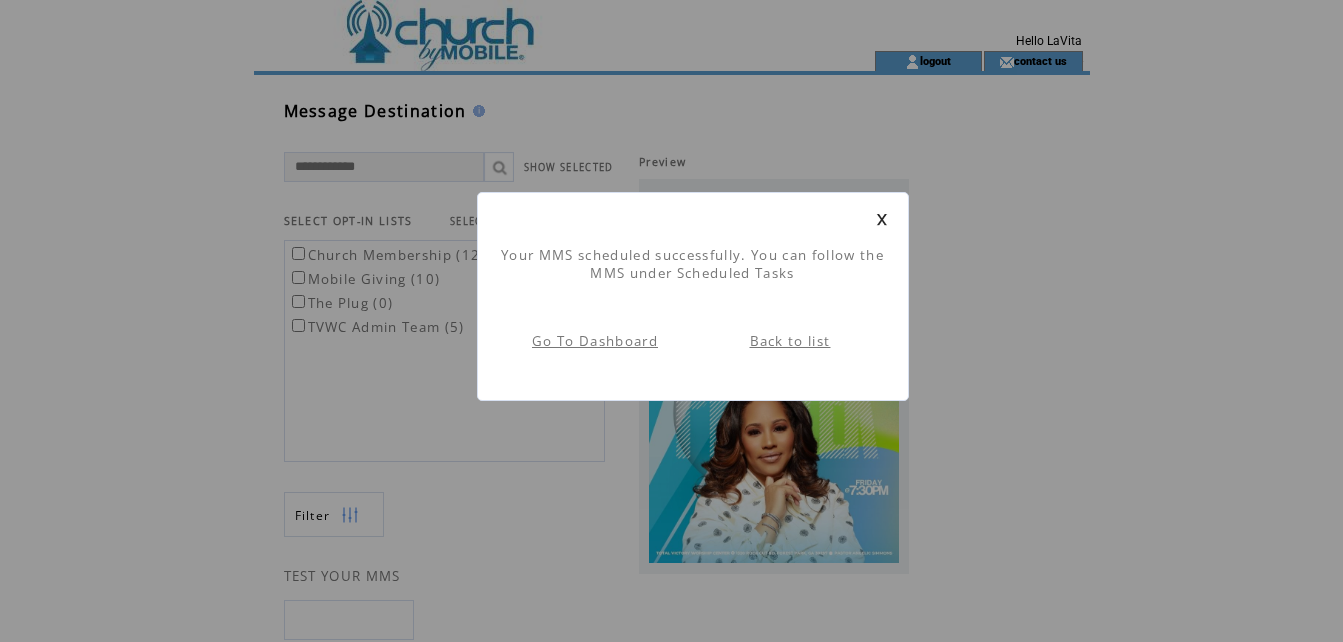 scroll, scrollTop: 1, scrollLeft: 0, axis: vertical 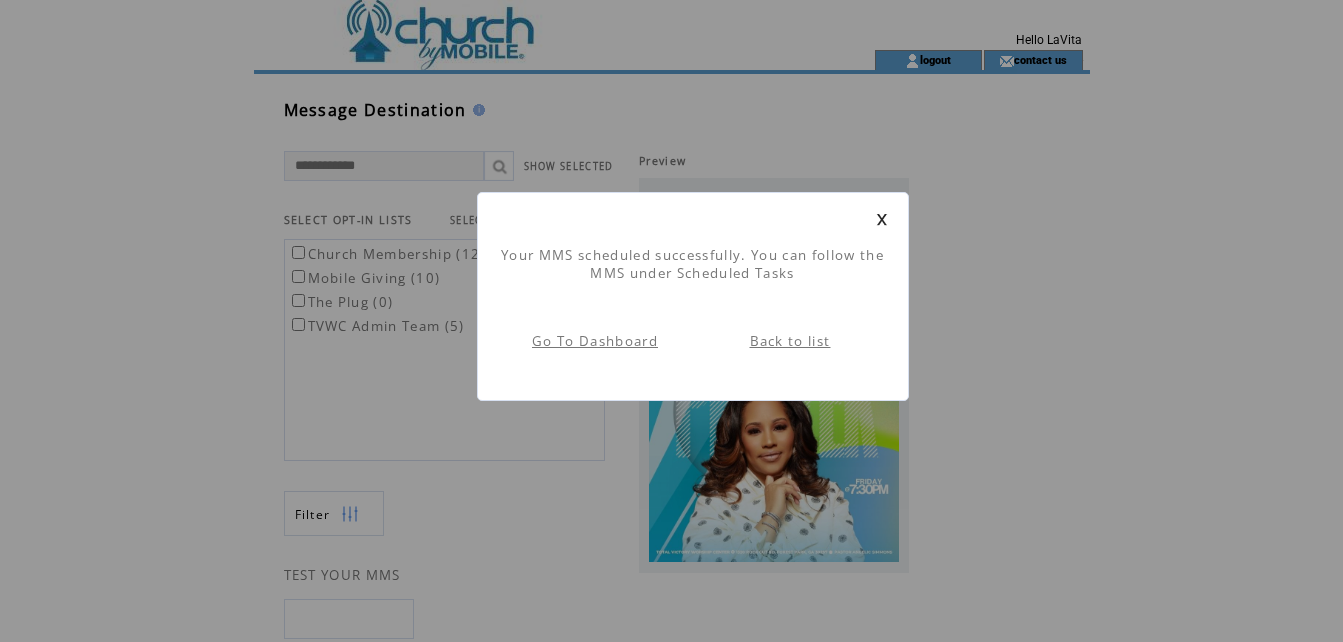 click on "Go To Dashboard" at bounding box center [595, 341] 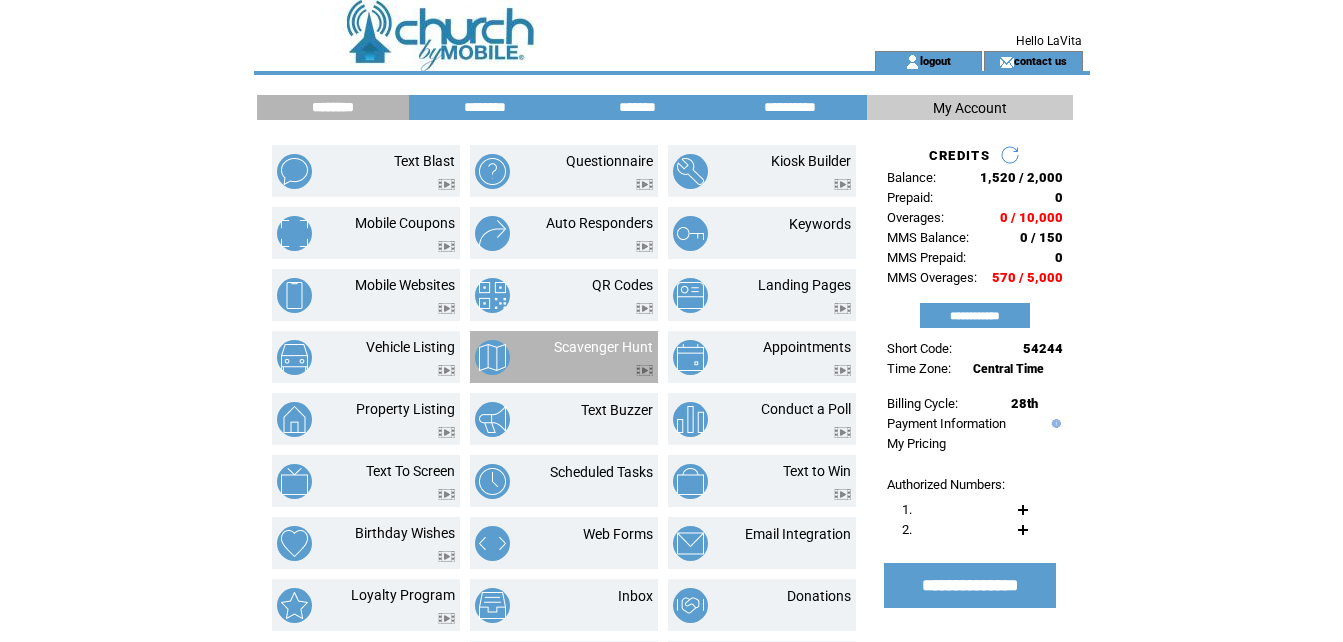 scroll, scrollTop: 0, scrollLeft: 0, axis: both 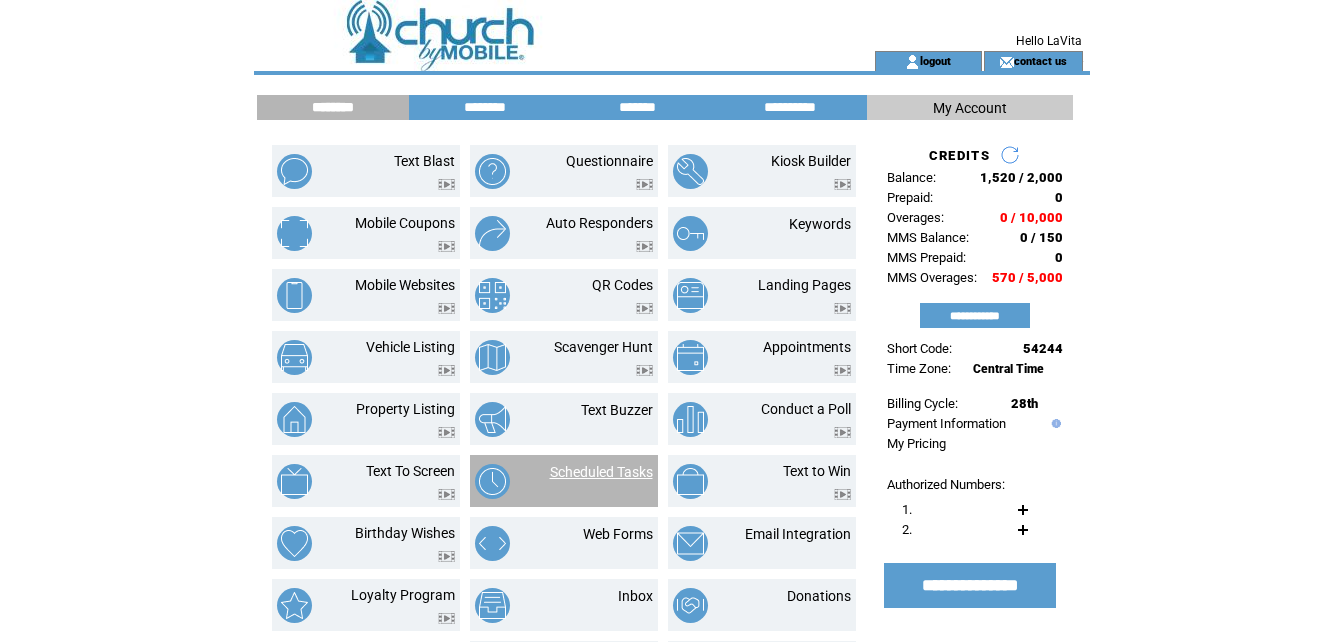 click on "Scheduled Tasks" at bounding box center (601, 472) 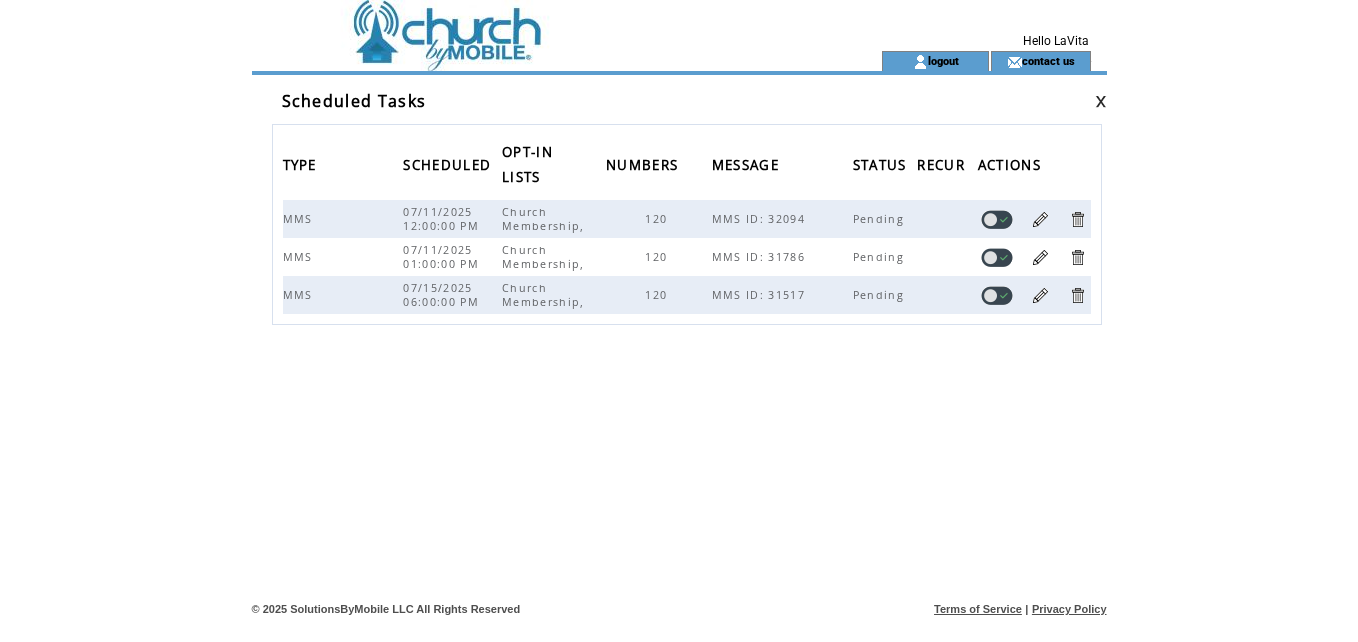 scroll, scrollTop: 0, scrollLeft: 0, axis: both 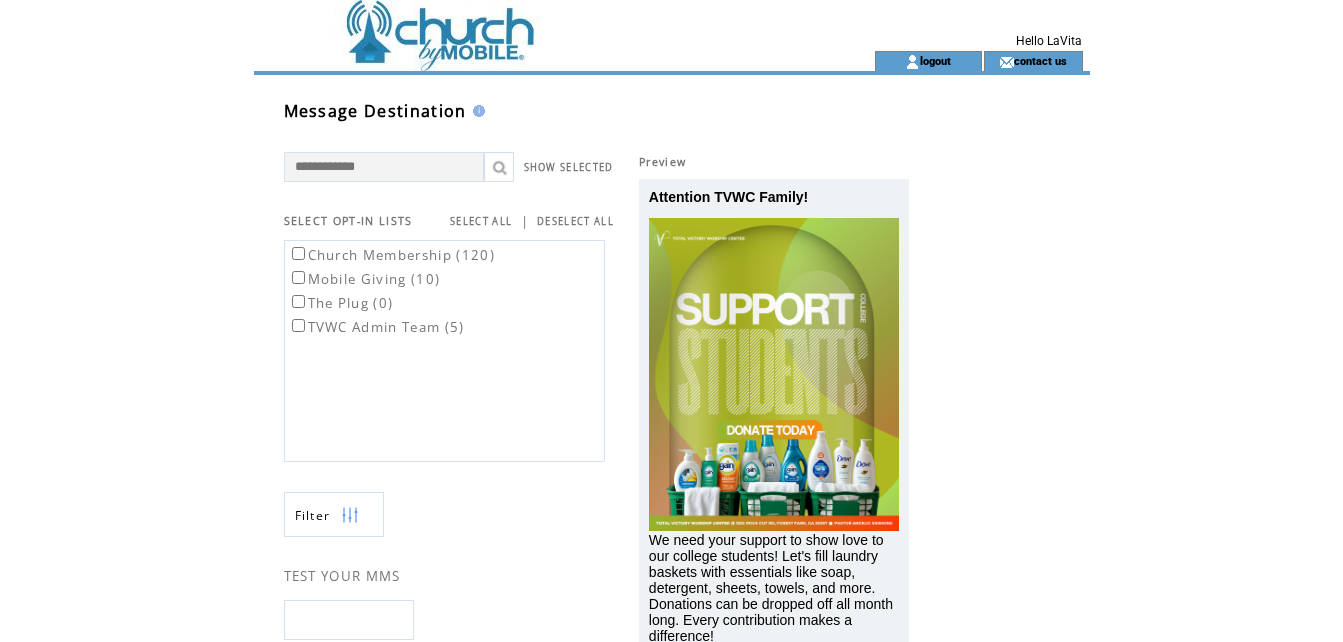 click at bounding box center [528, 25] 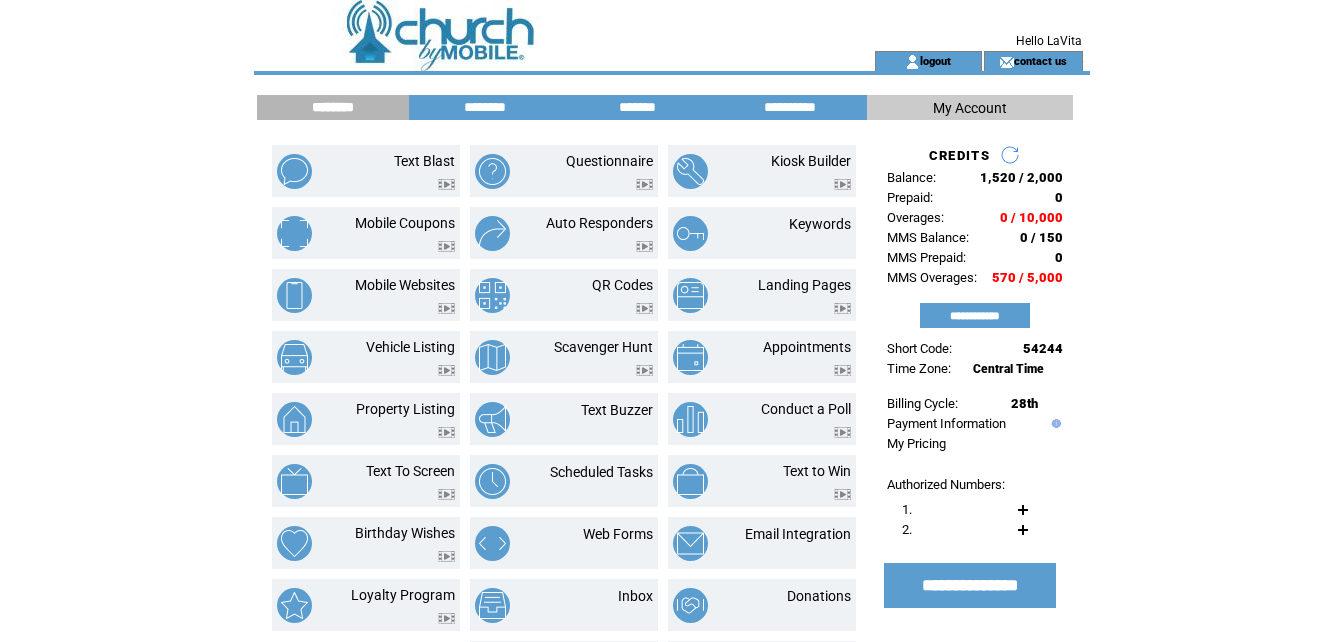scroll, scrollTop: 0, scrollLeft: 0, axis: both 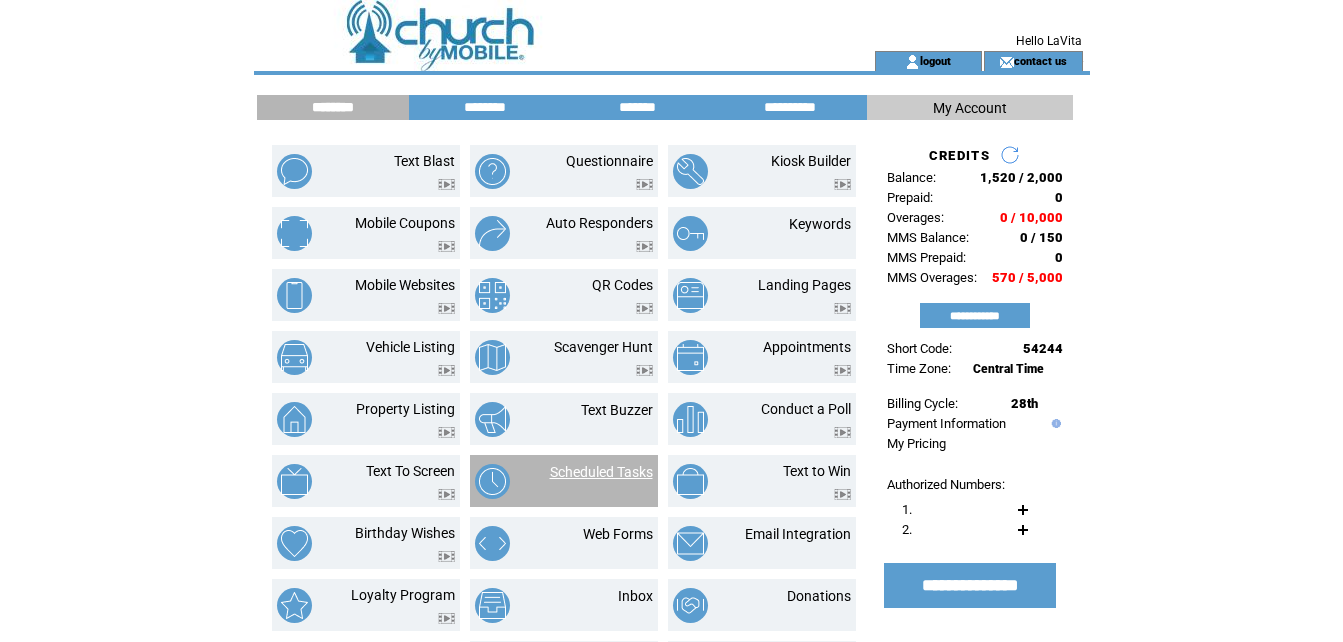 click on "Scheduled Tasks" at bounding box center [601, 472] 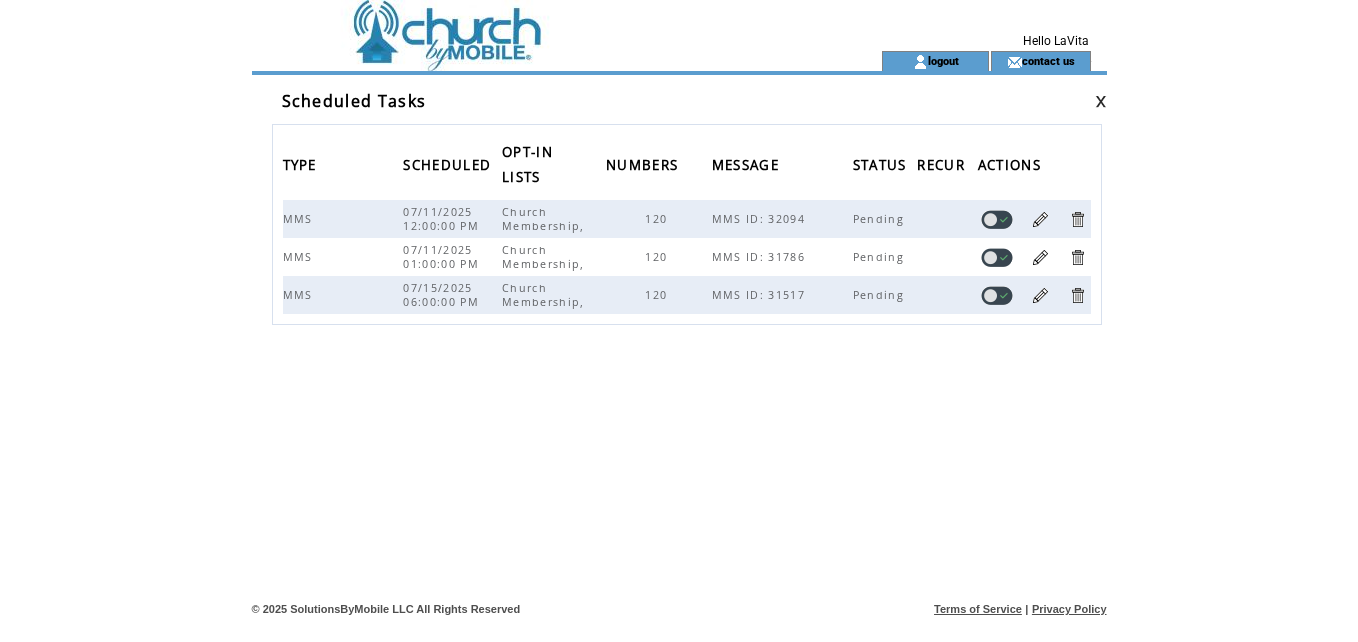 scroll, scrollTop: 0, scrollLeft: 0, axis: both 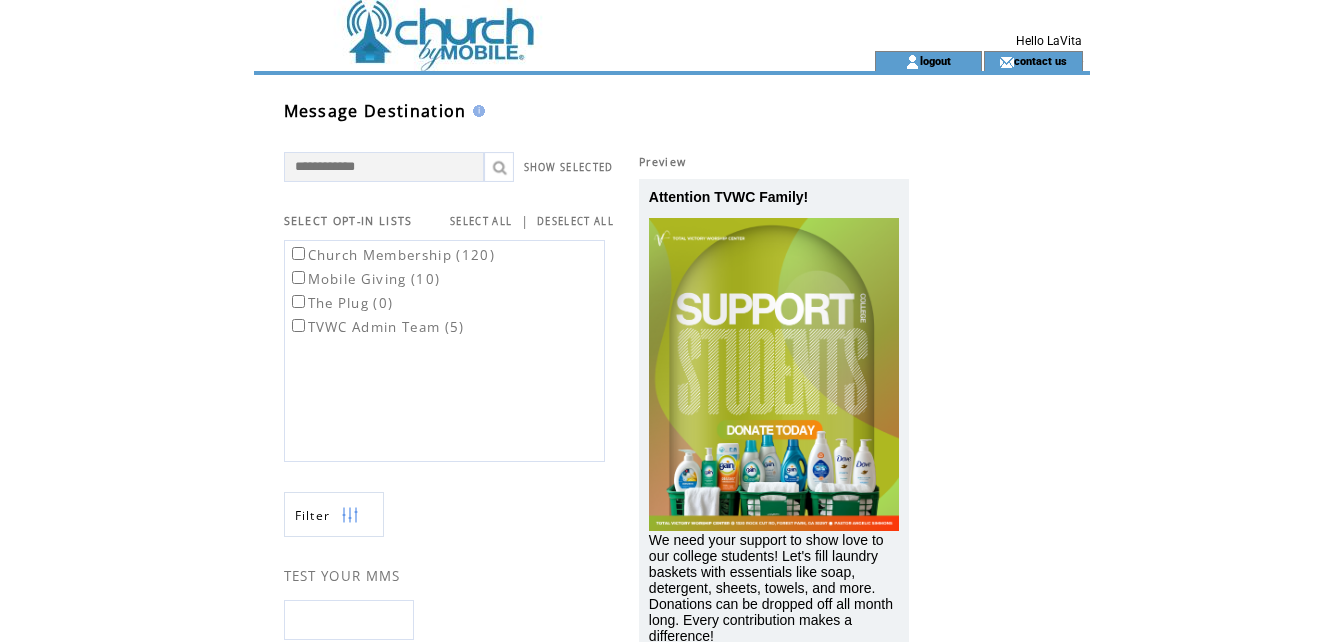 click at bounding box center [774, 374] 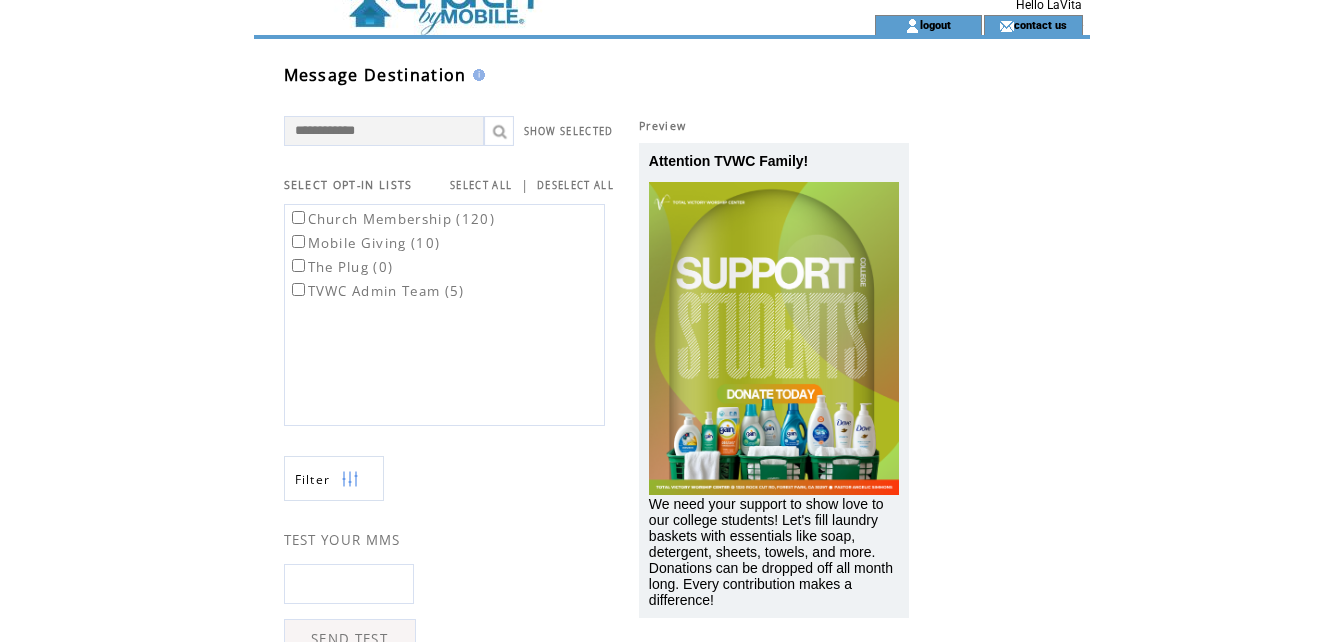 scroll, scrollTop: 0, scrollLeft: 0, axis: both 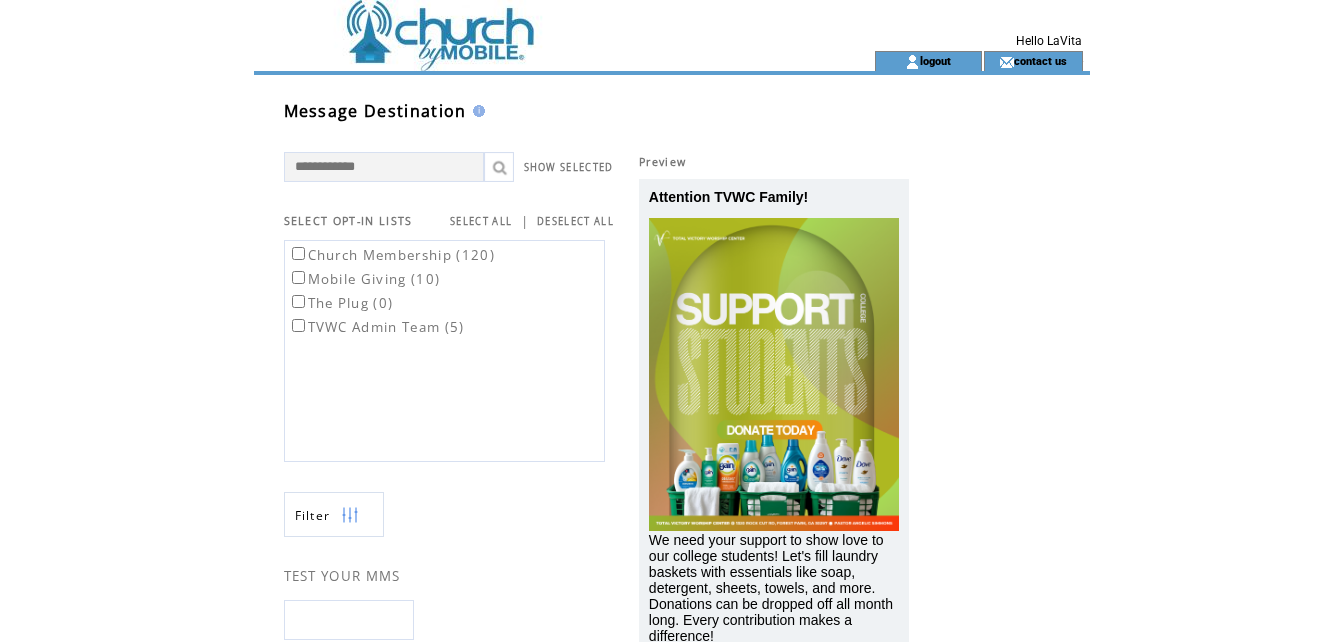 click at bounding box center (528, 25) 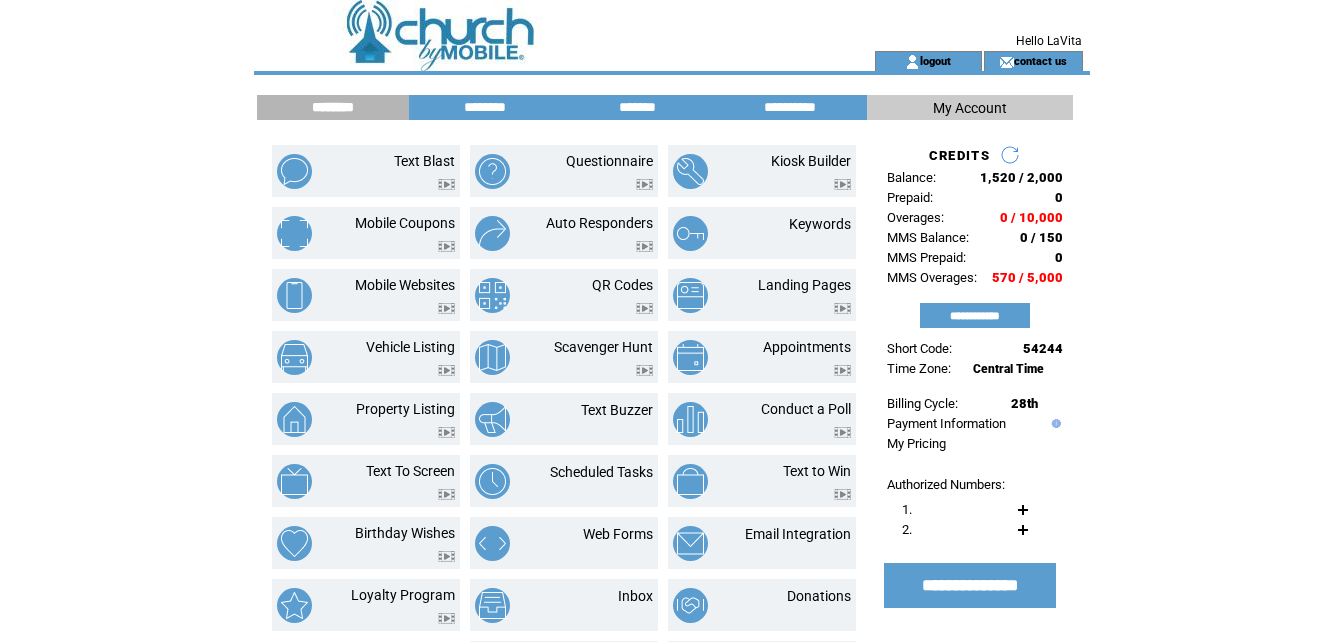 scroll, scrollTop: 0, scrollLeft: 0, axis: both 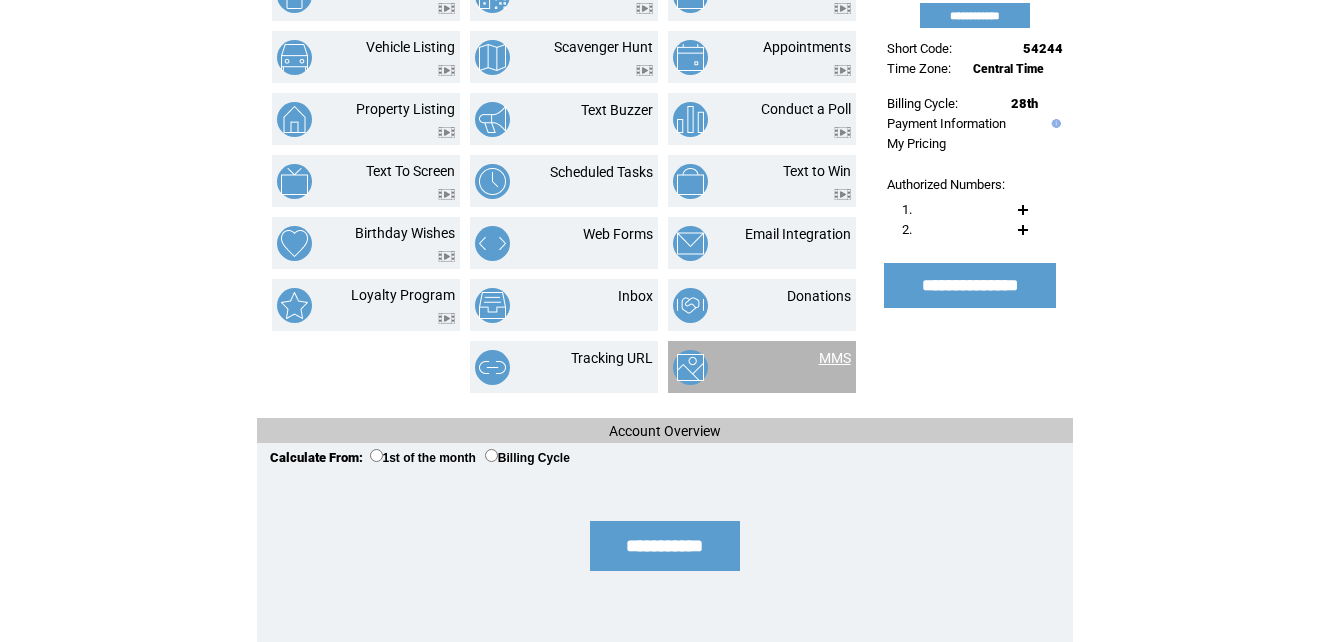 click on "MMS" at bounding box center [835, 358] 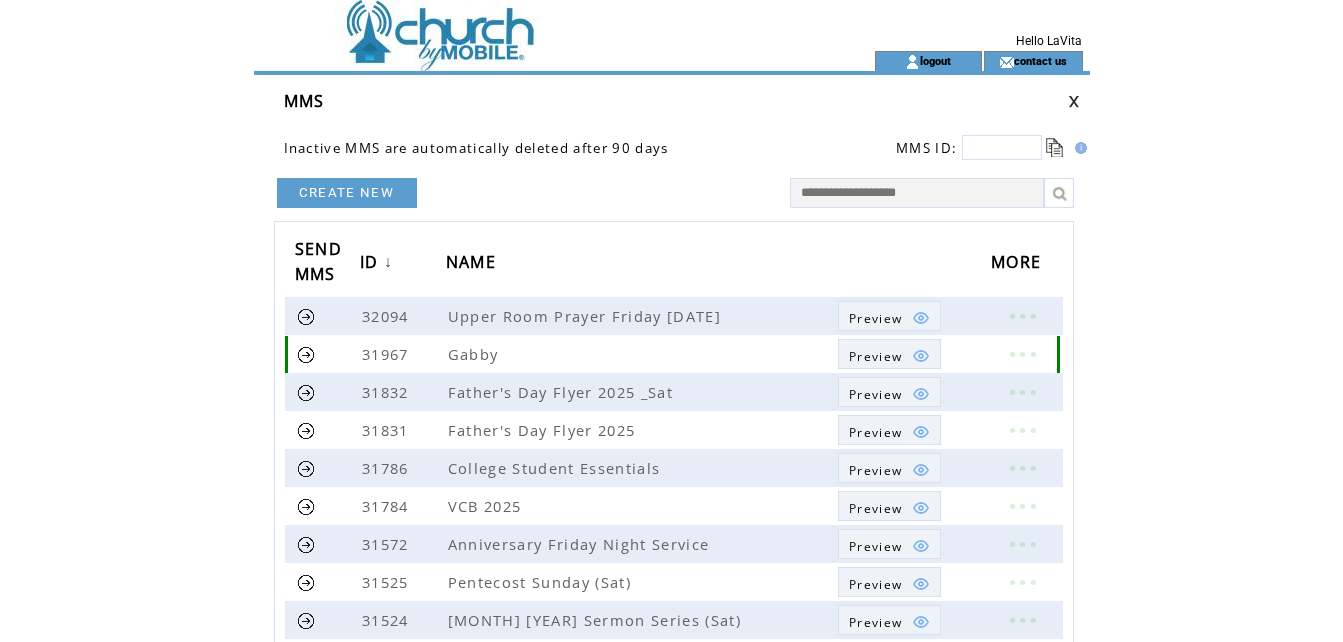 scroll, scrollTop: 0, scrollLeft: 0, axis: both 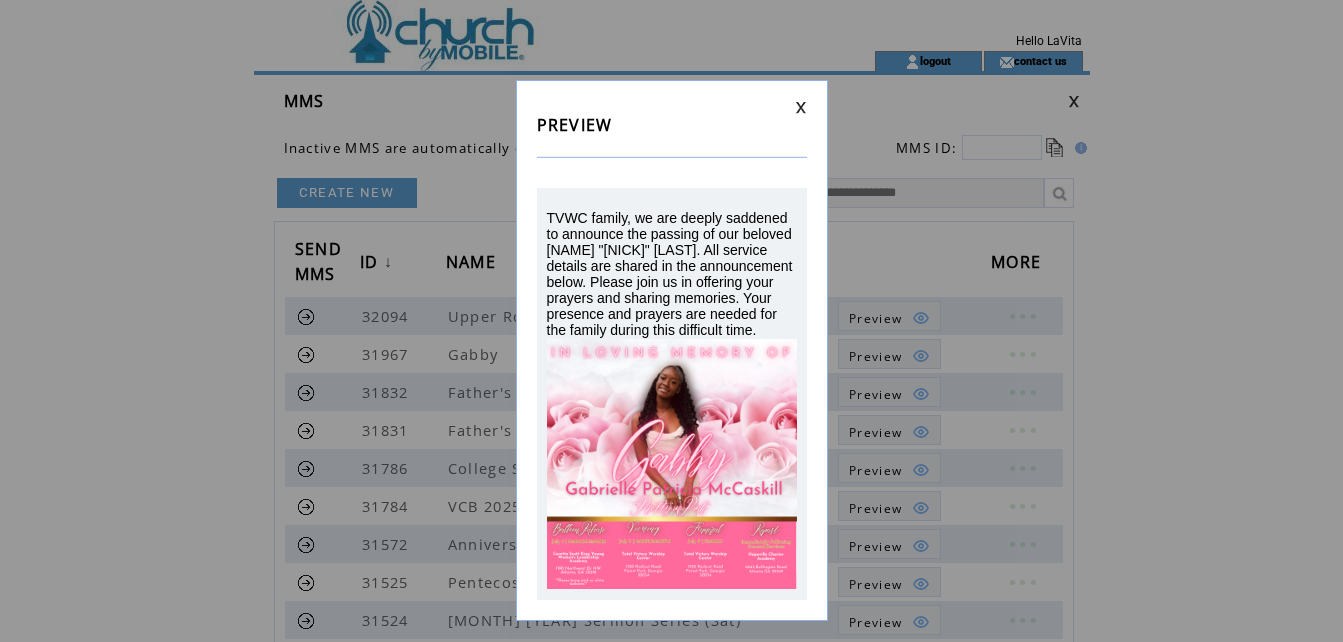 click at bounding box center [801, 107] 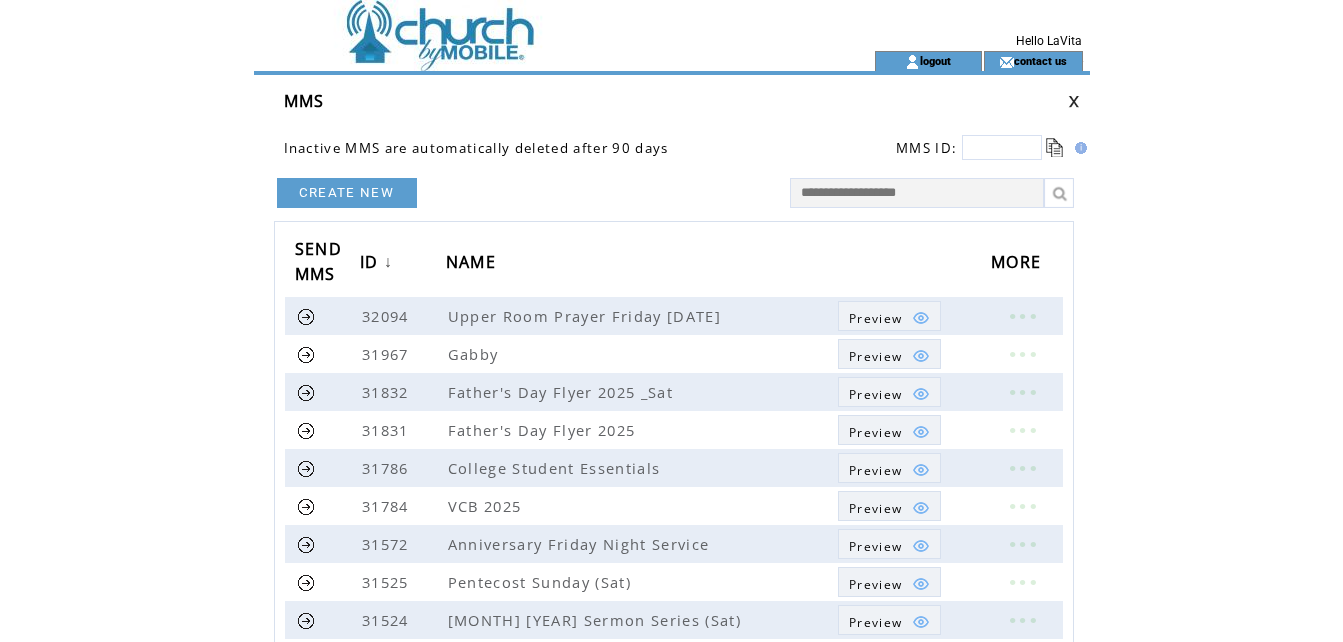 click at bounding box center (926, 101) 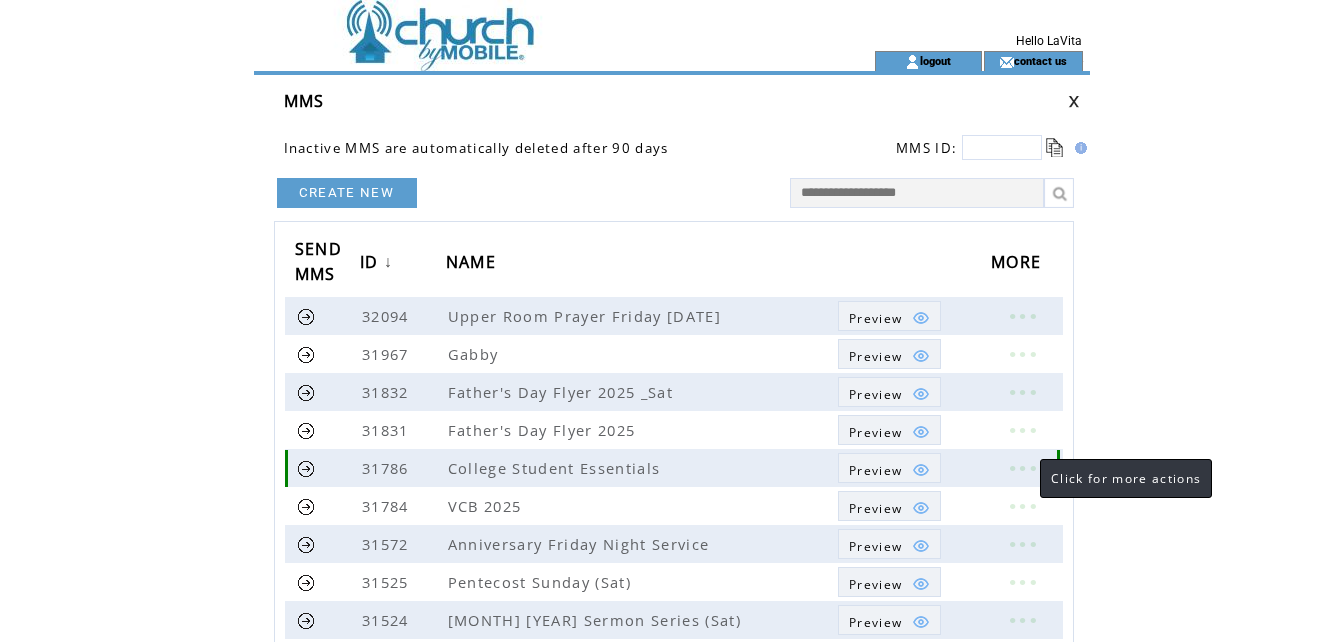 click at bounding box center (1022, 468) 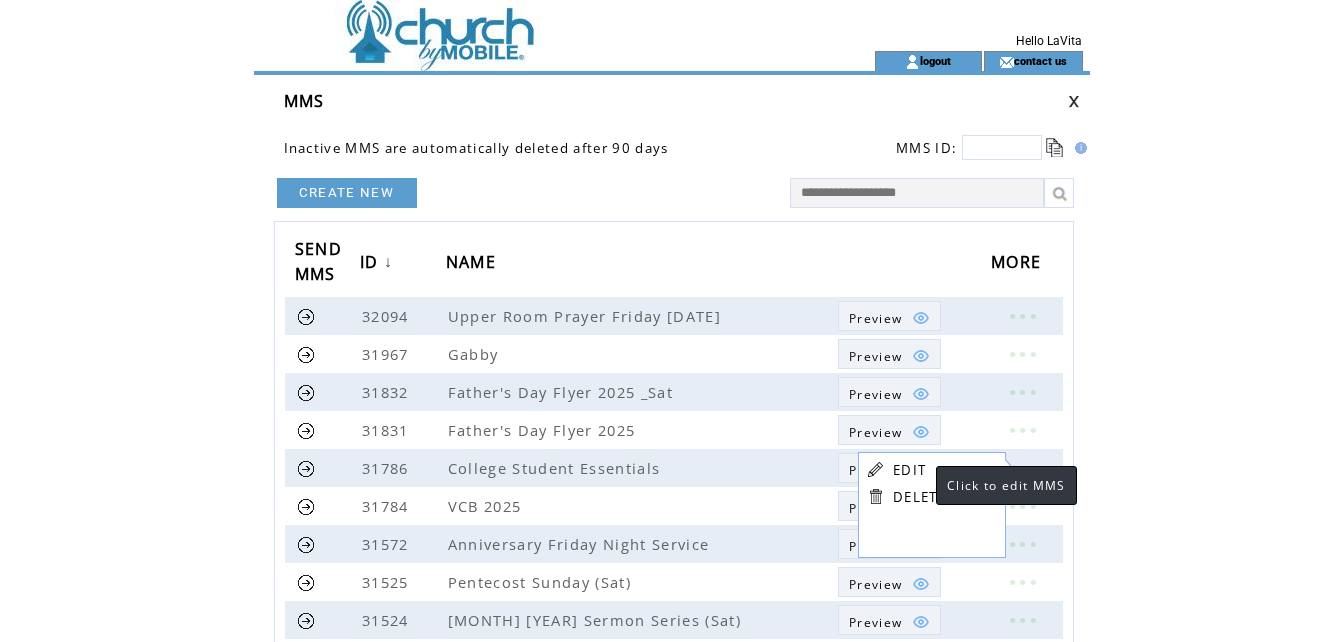 click on "EDIT" at bounding box center [909, 470] 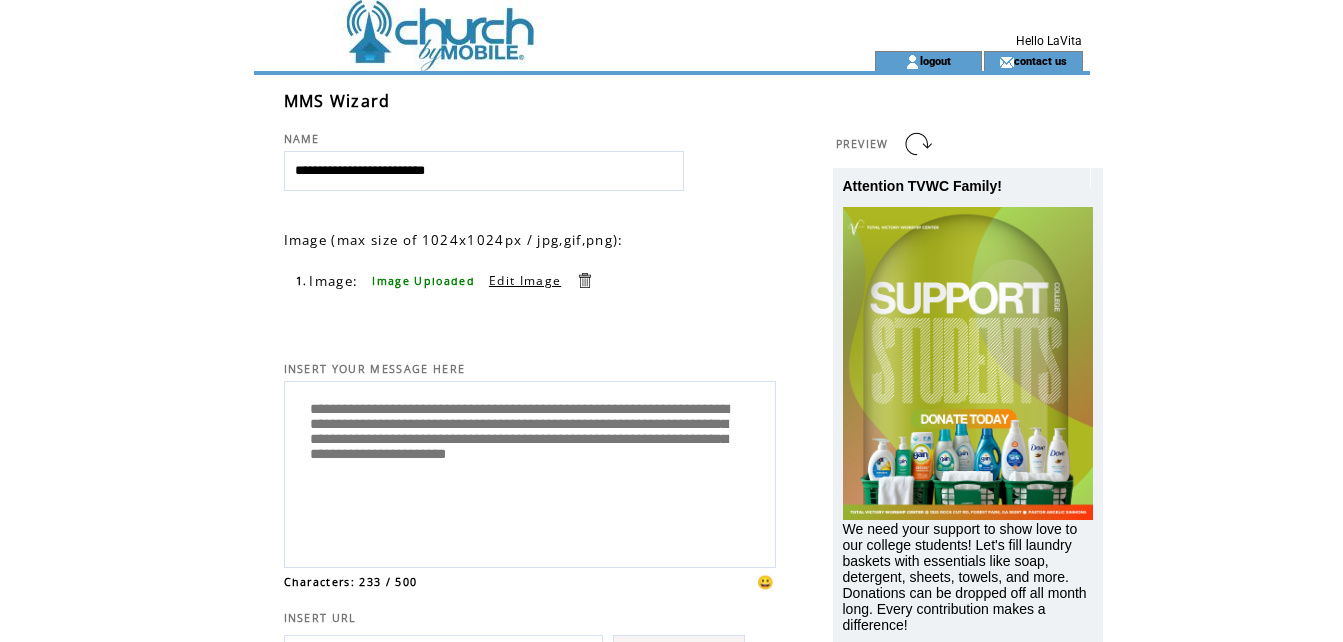 scroll, scrollTop: 0, scrollLeft: 0, axis: both 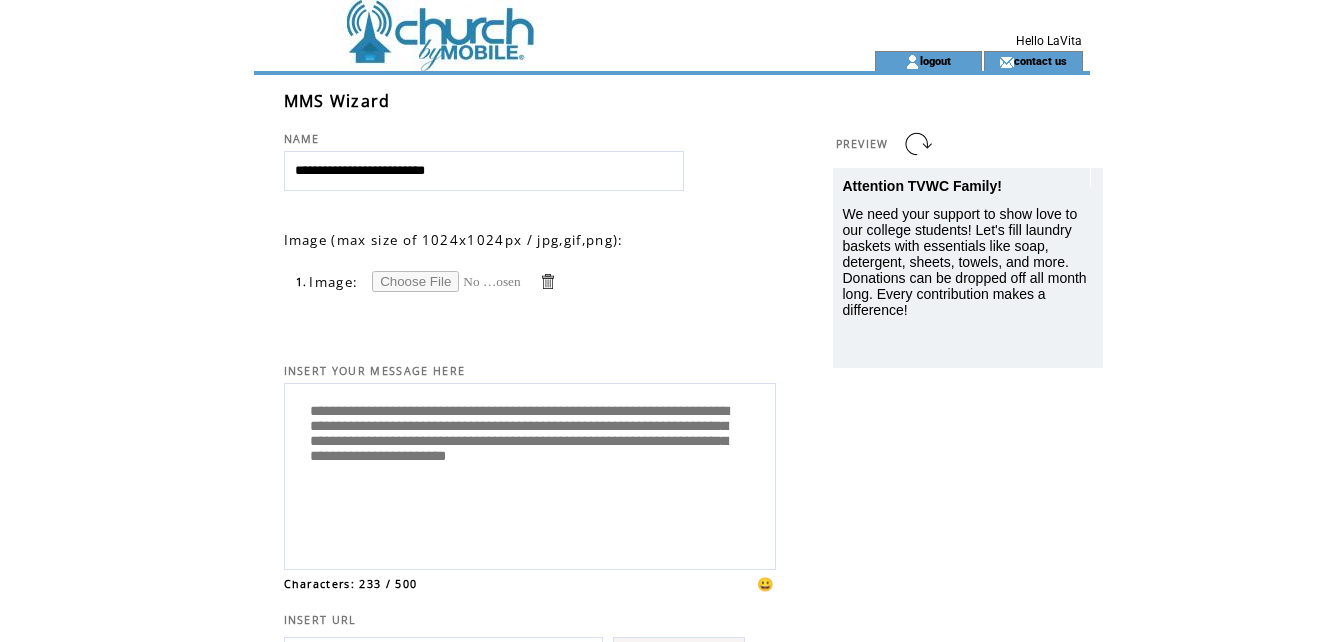 click at bounding box center (447, 281) 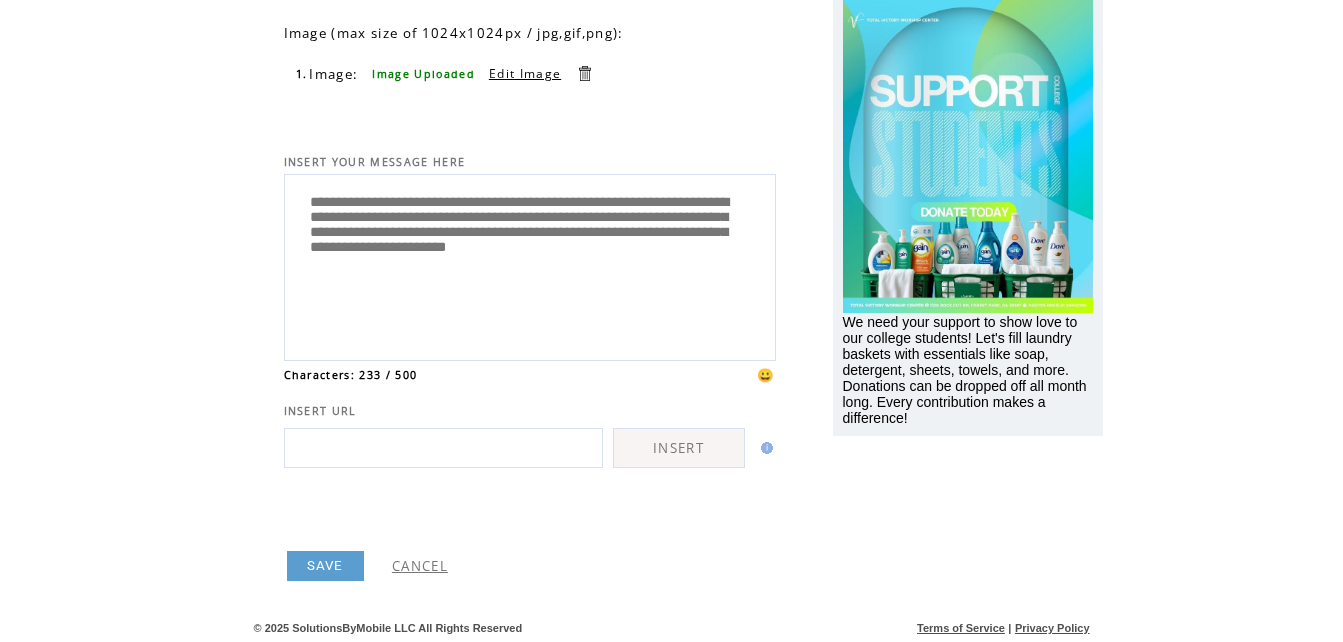 scroll, scrollTop: 209, scrollLeft: 0, axis: vertical 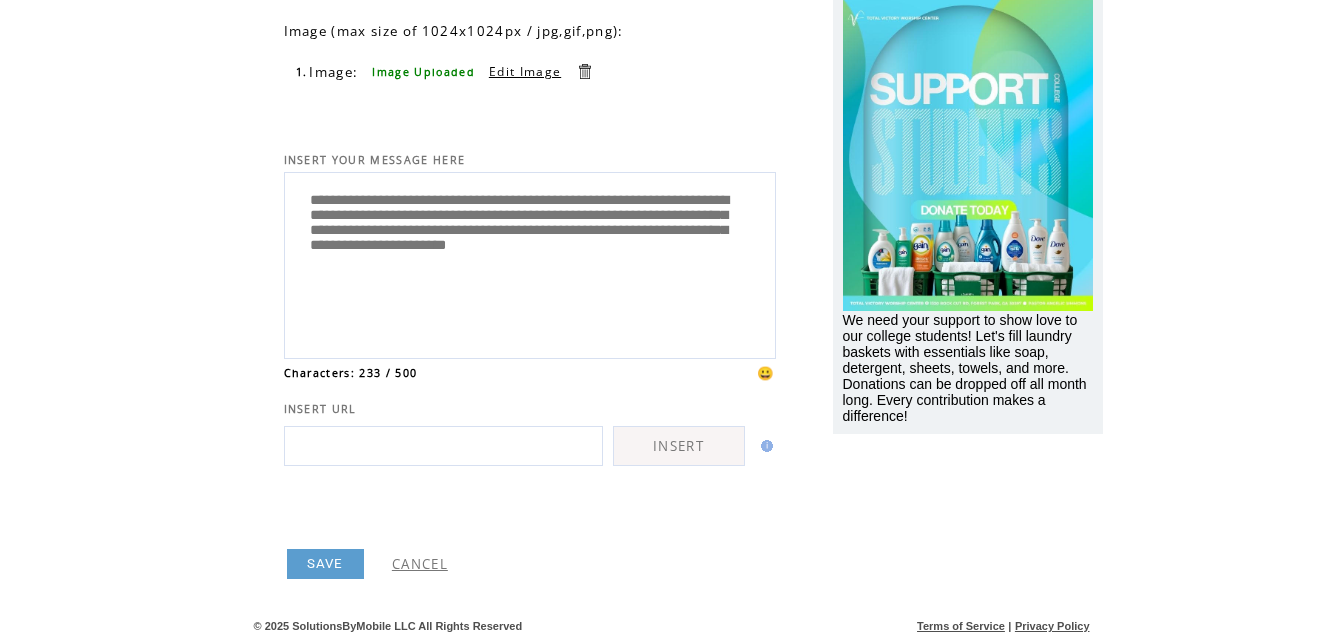 click on "SAVE" at bounding box center [325, 564] 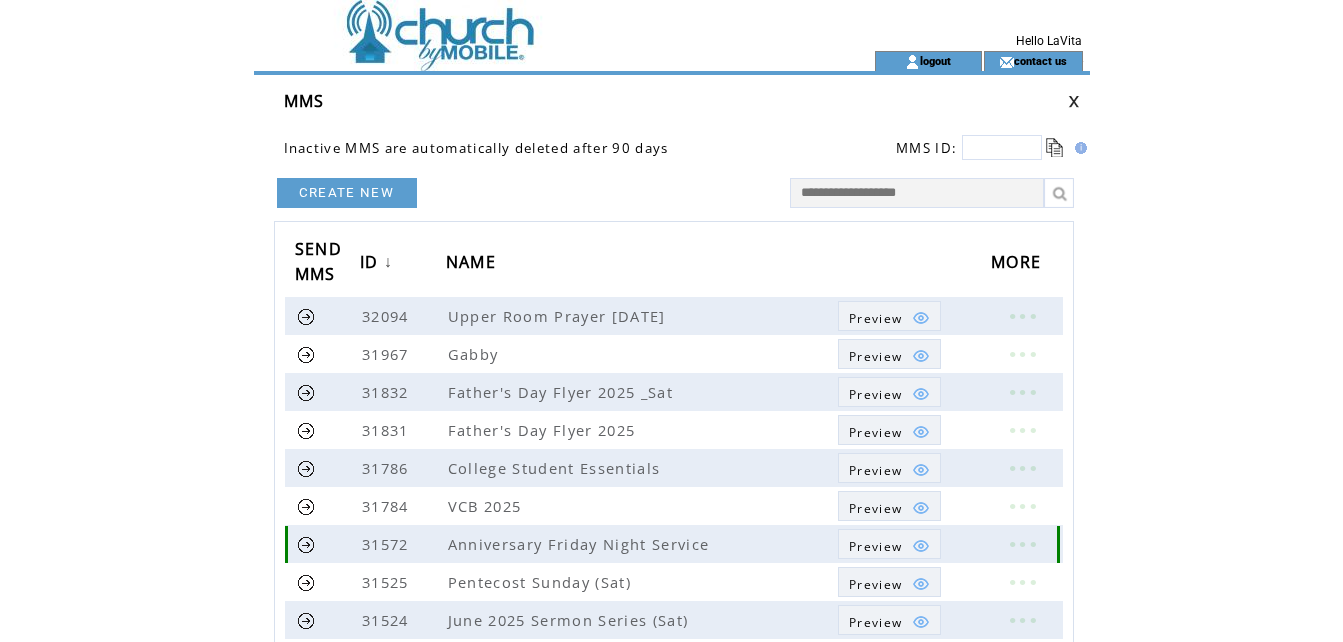 scroll, scrollTop: 0, scrollLeft: 0, axis: both 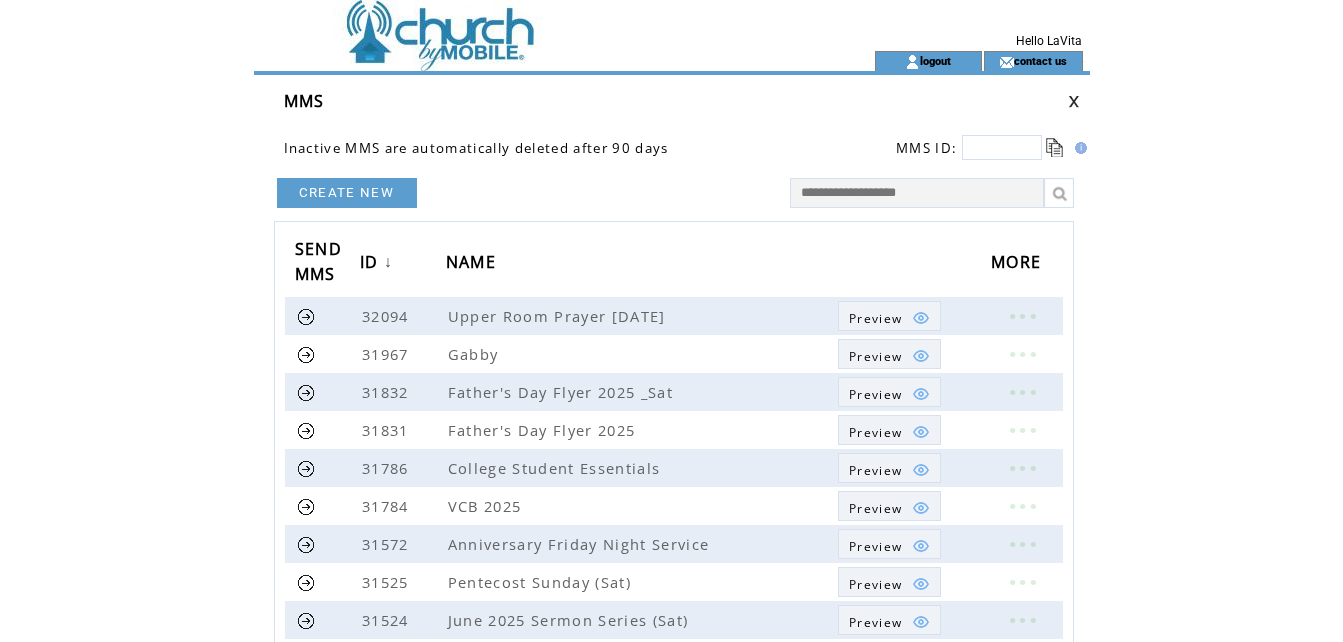 click at bounding box center [528, 25] 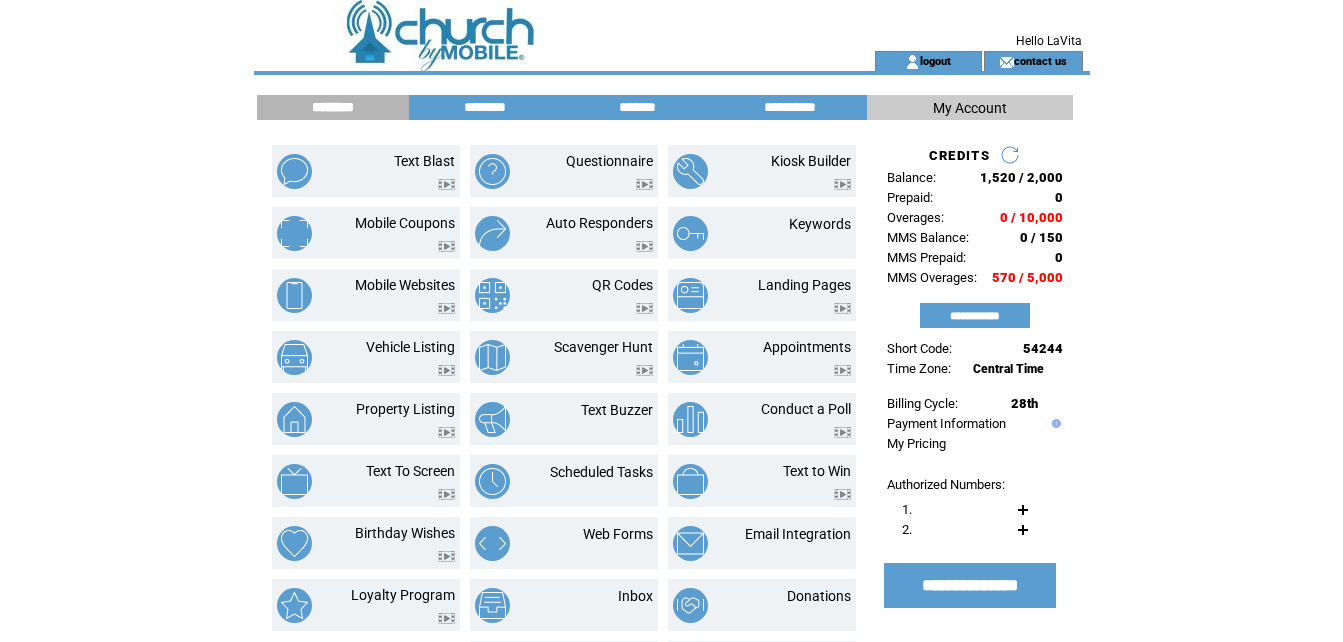 scroll, scrollTop: 0, scrollLeft: 0, axis: both 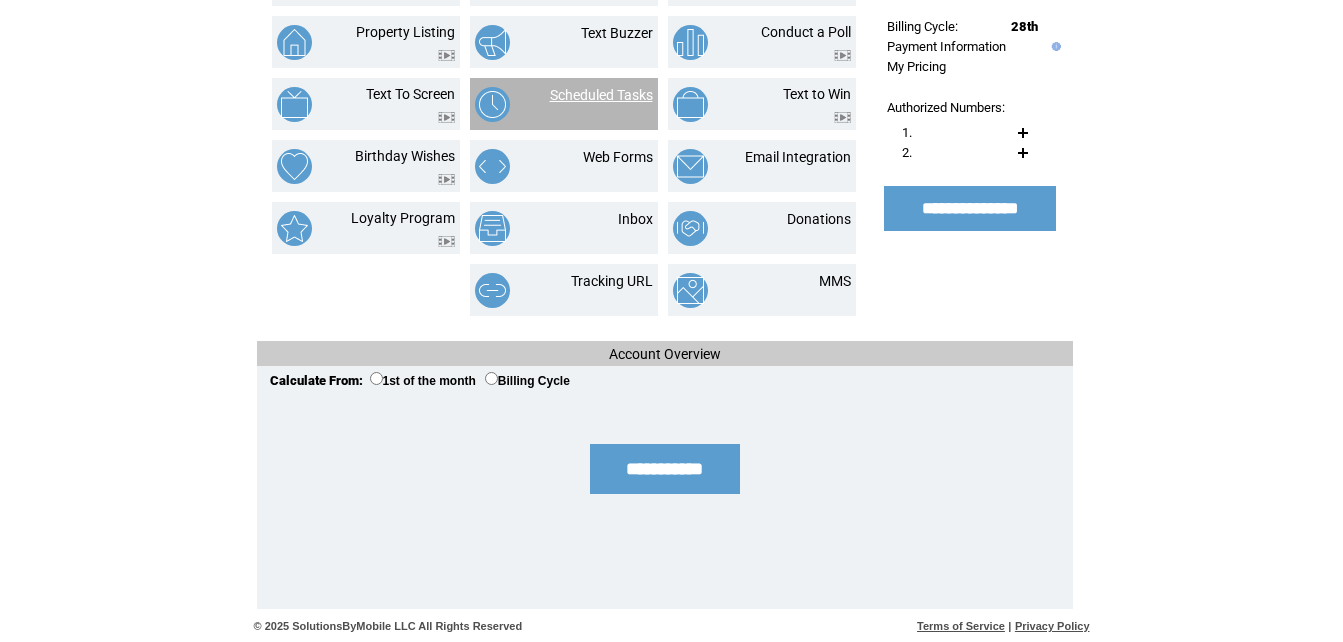 click on "Scheduled Tasks" at bounding box center [601, 95] 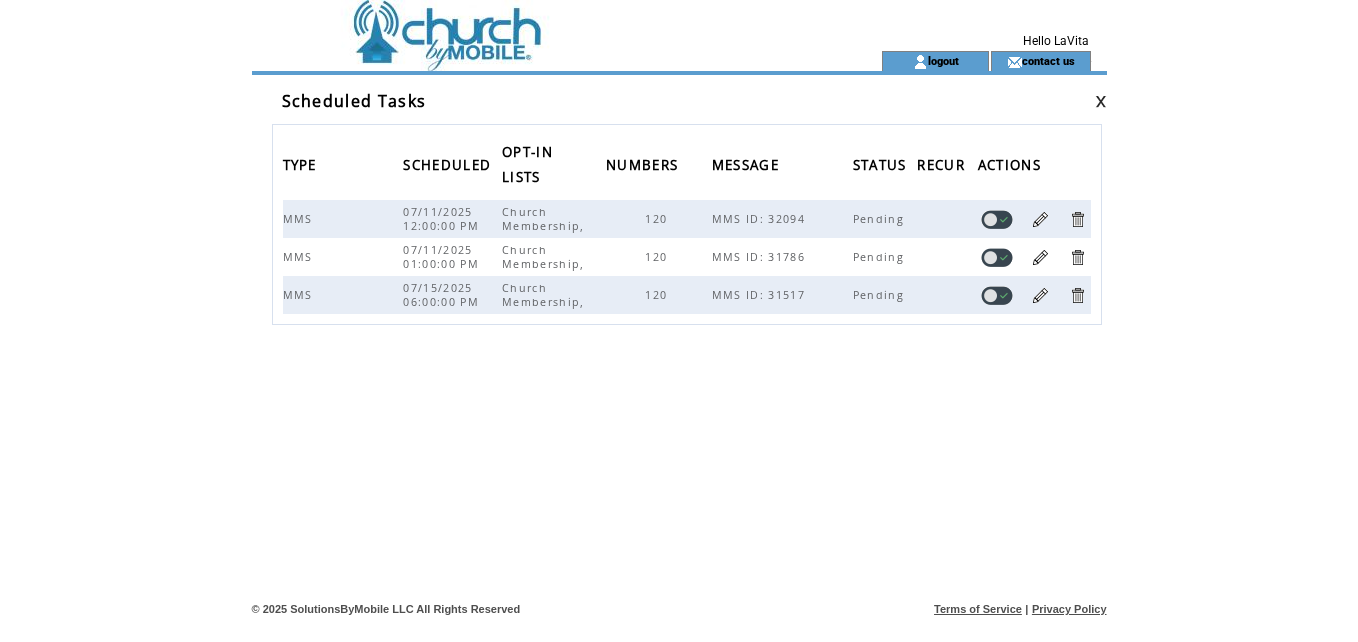 scroll, scrollTop: 0, scrollLeft: 0, axis: both 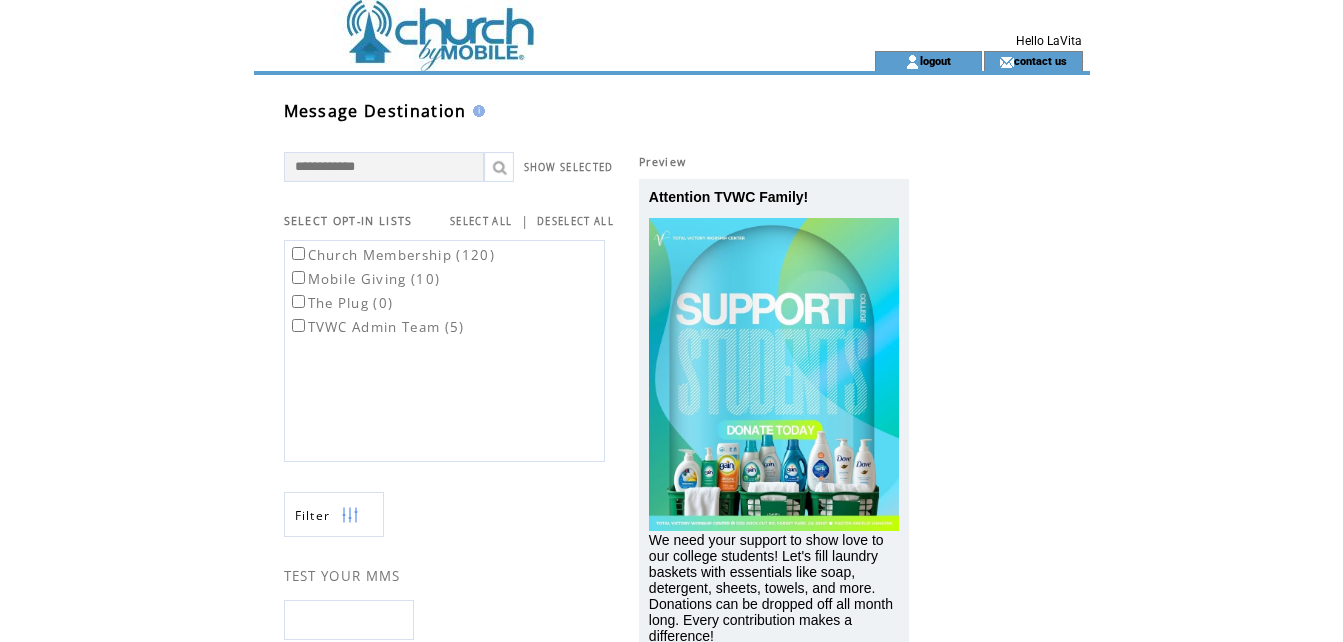 click at bounding box center [528, 25] 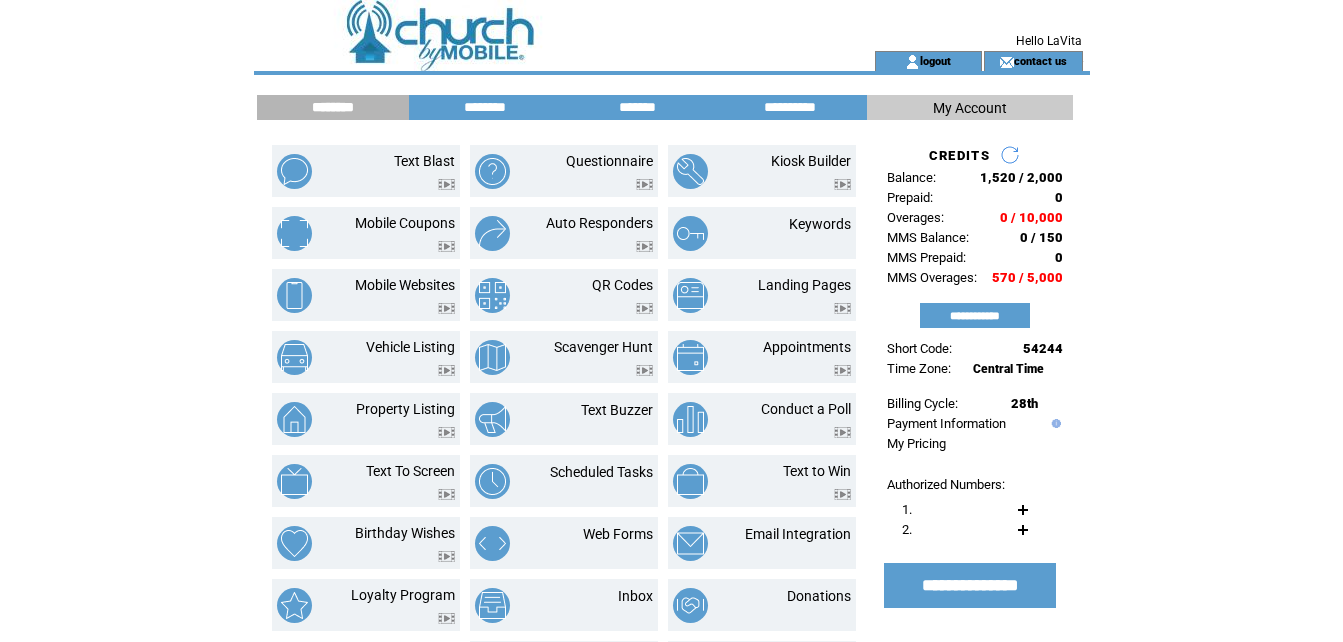 scroll, scrollTop: 0, scrollLeft: 0, axis: both 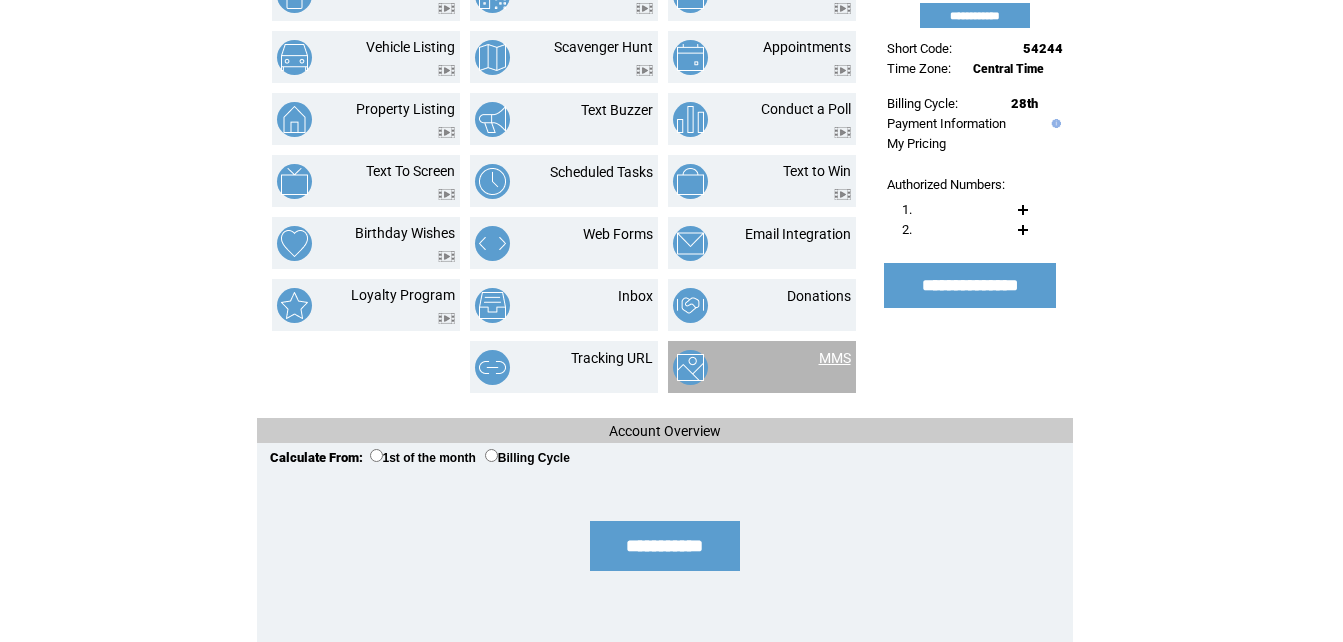 click on "MMS" at bounding box center [835, 358] 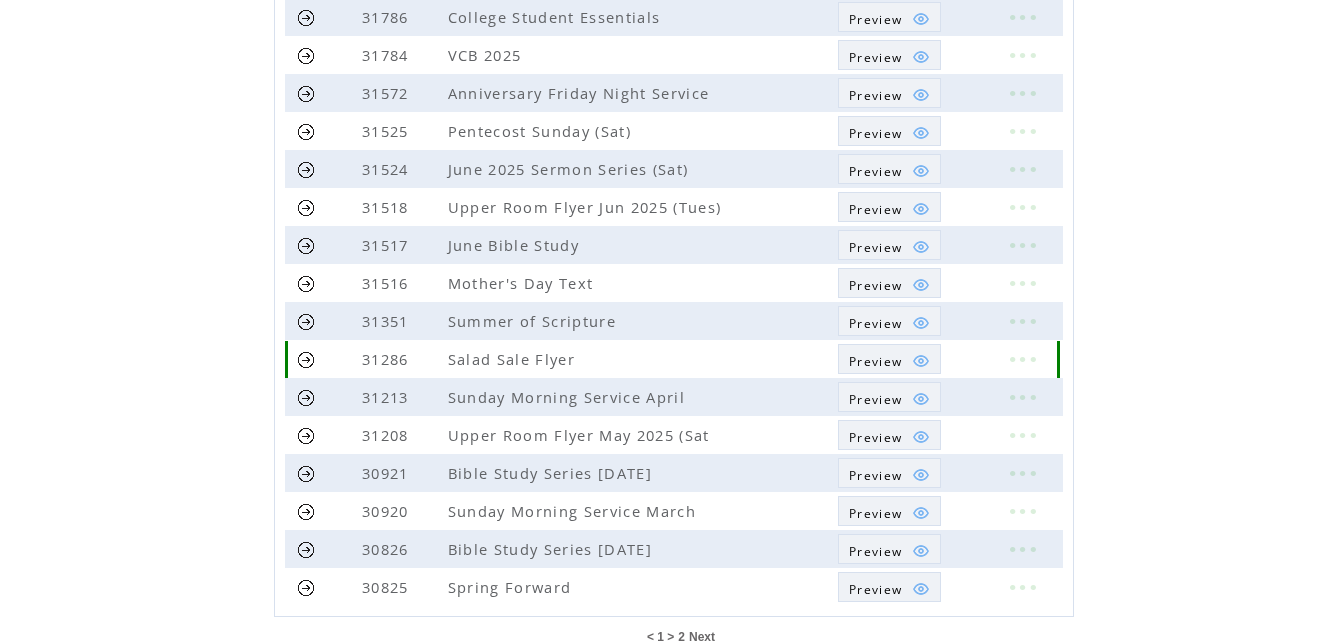 scroll, scrollTop: 500, scrollLeft: 0, axis: vertical 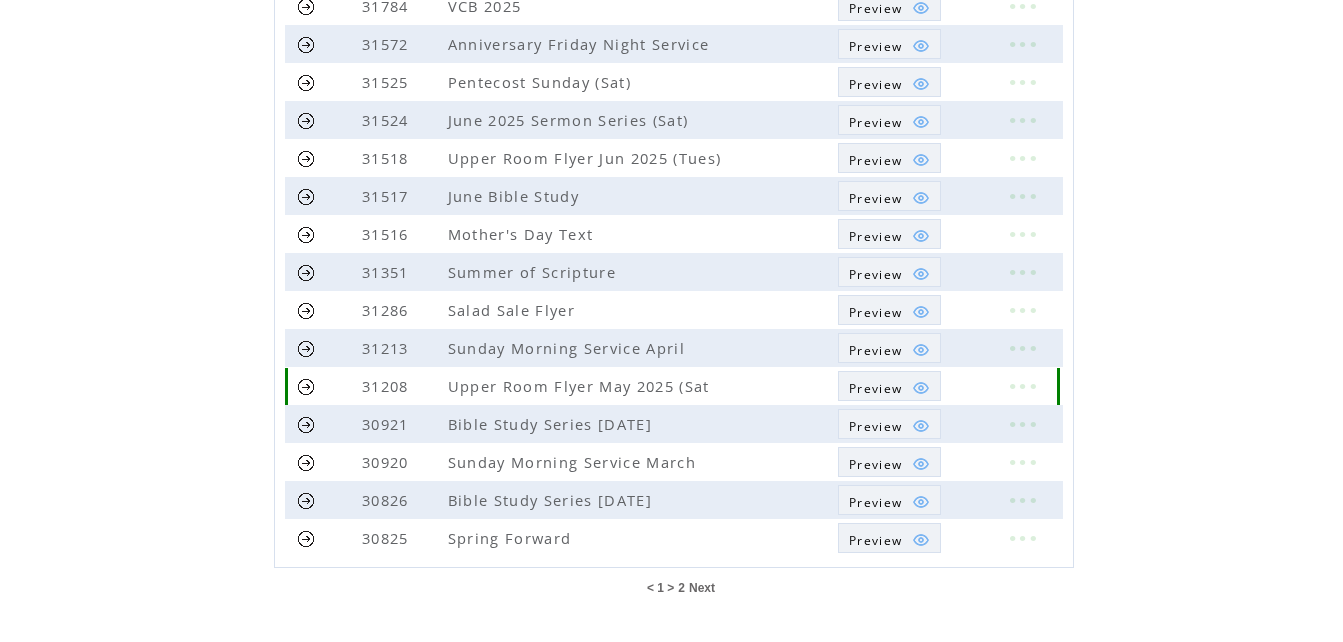 click on "Preview" at bounding box center (875, 388) 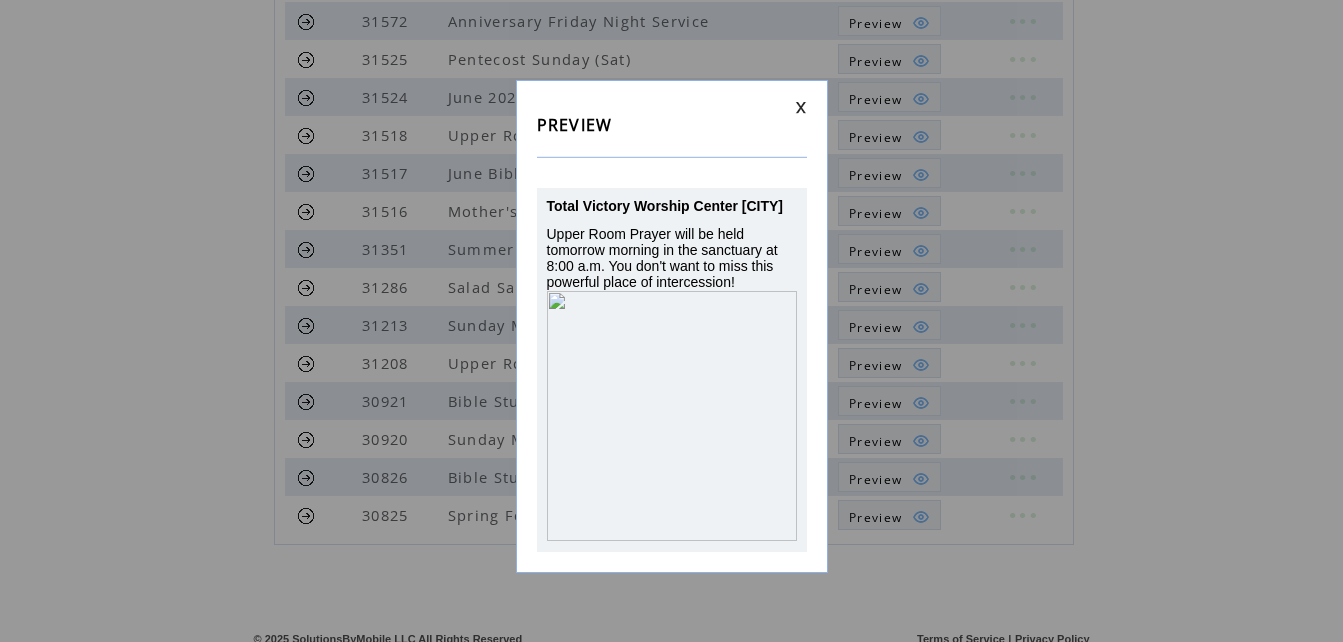 scroll, scrollTop: 536, scrollLeft: 0, axis: vertical 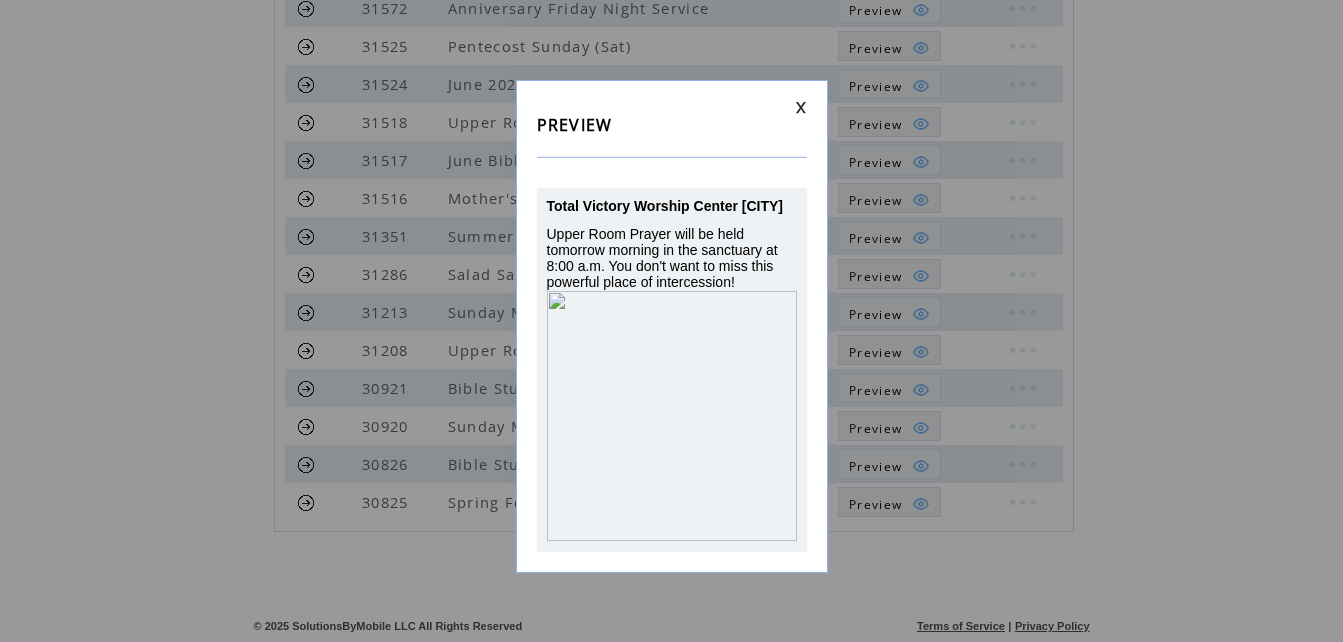 click at bounding box center [801, 107] 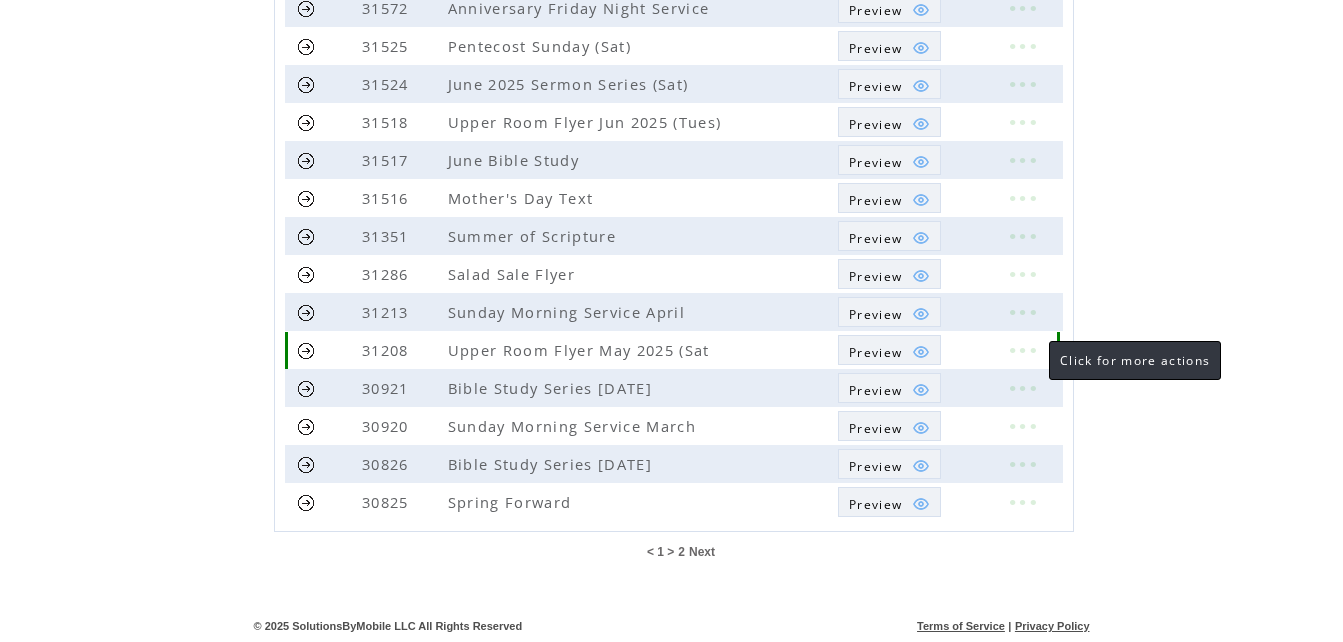click at bounding box center (1022, 350) 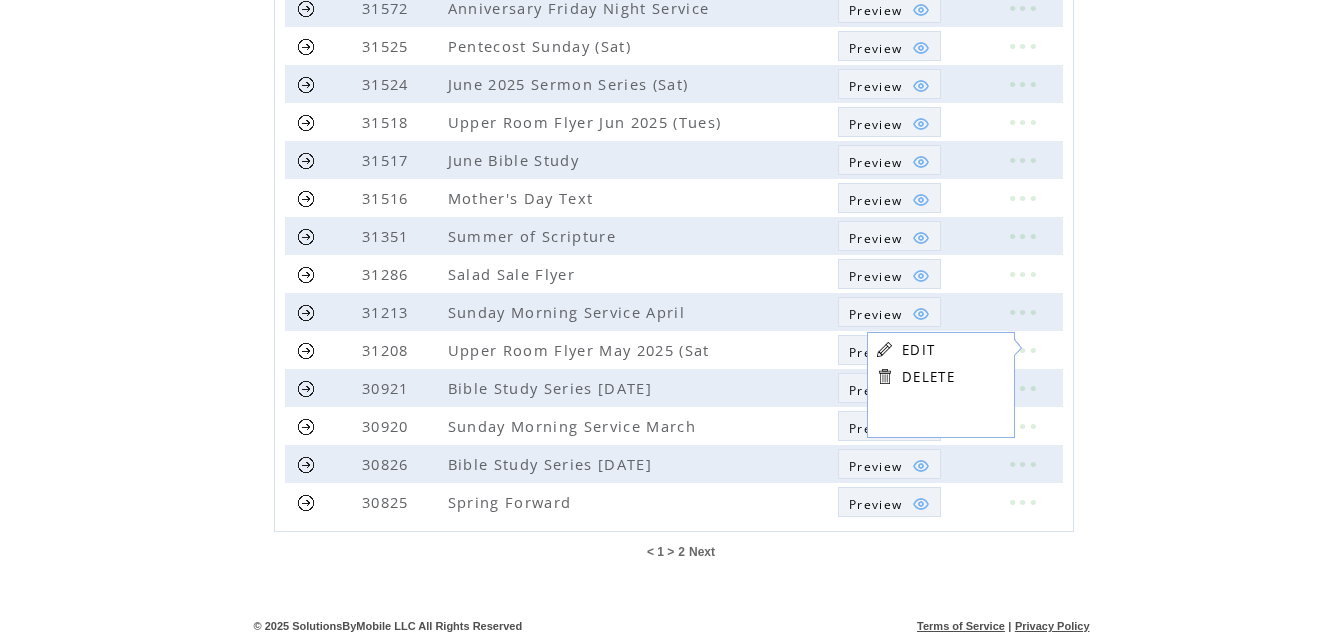 click on "EDIT" at bounding box center (918, 350) 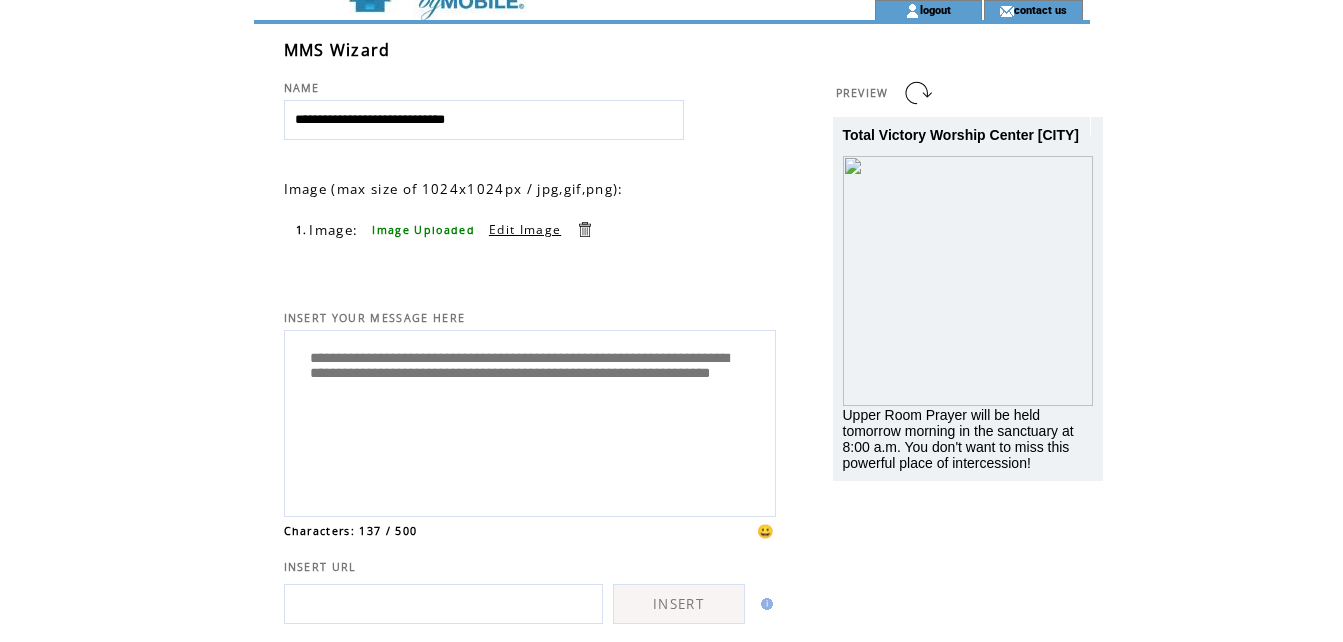 scroll, scrollTop: 100, scrollLeft: 0, axis: vertical 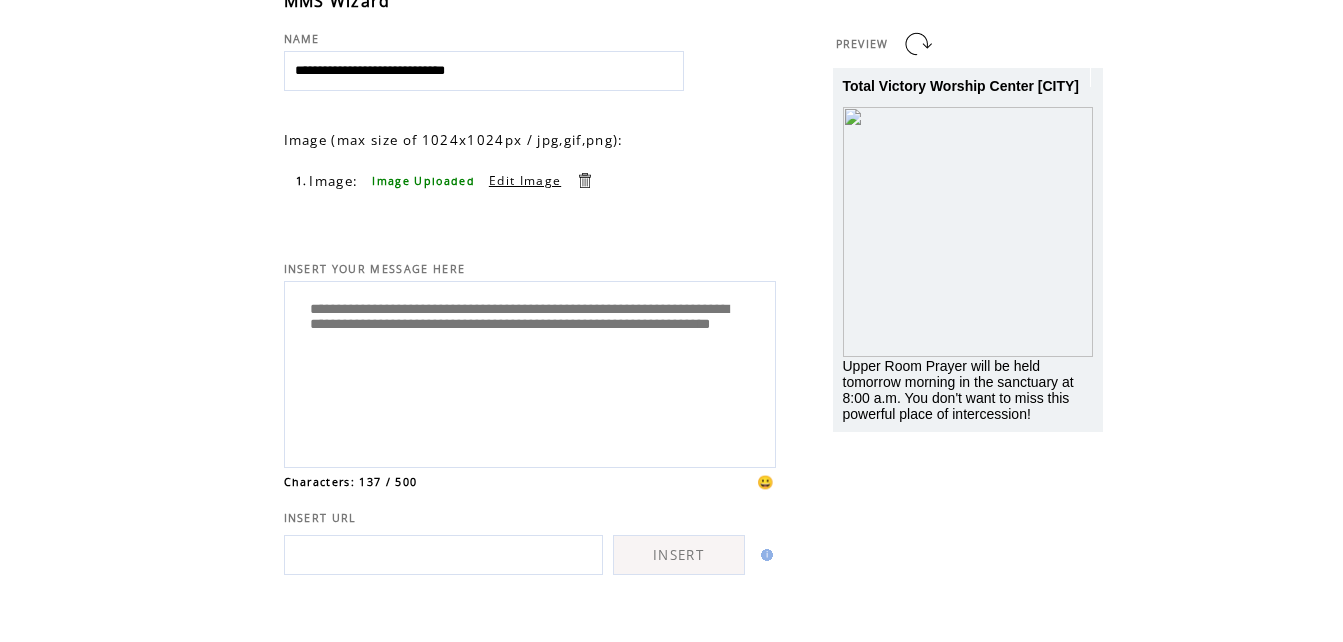 click on "Edit Image" at bounding box center (525, 180) 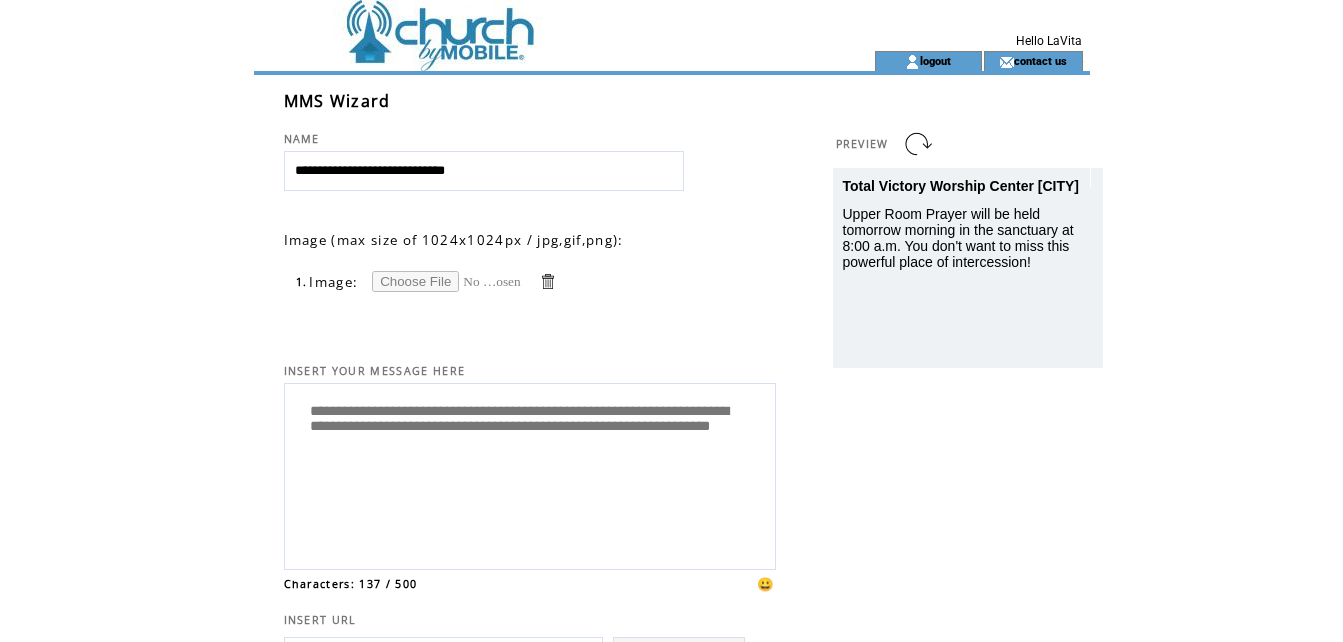 scroll, scrollTop: 0, scrollLeft: 0, axis: both 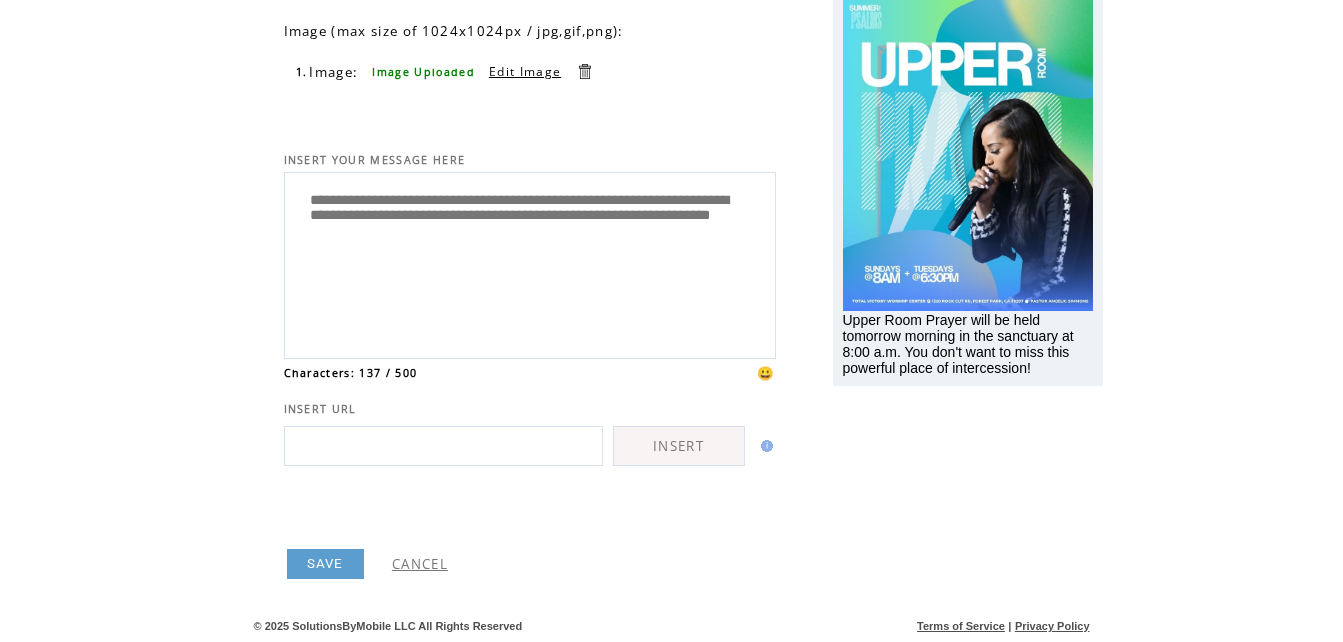 click on "SAVE" at bounding box center (325, 564) 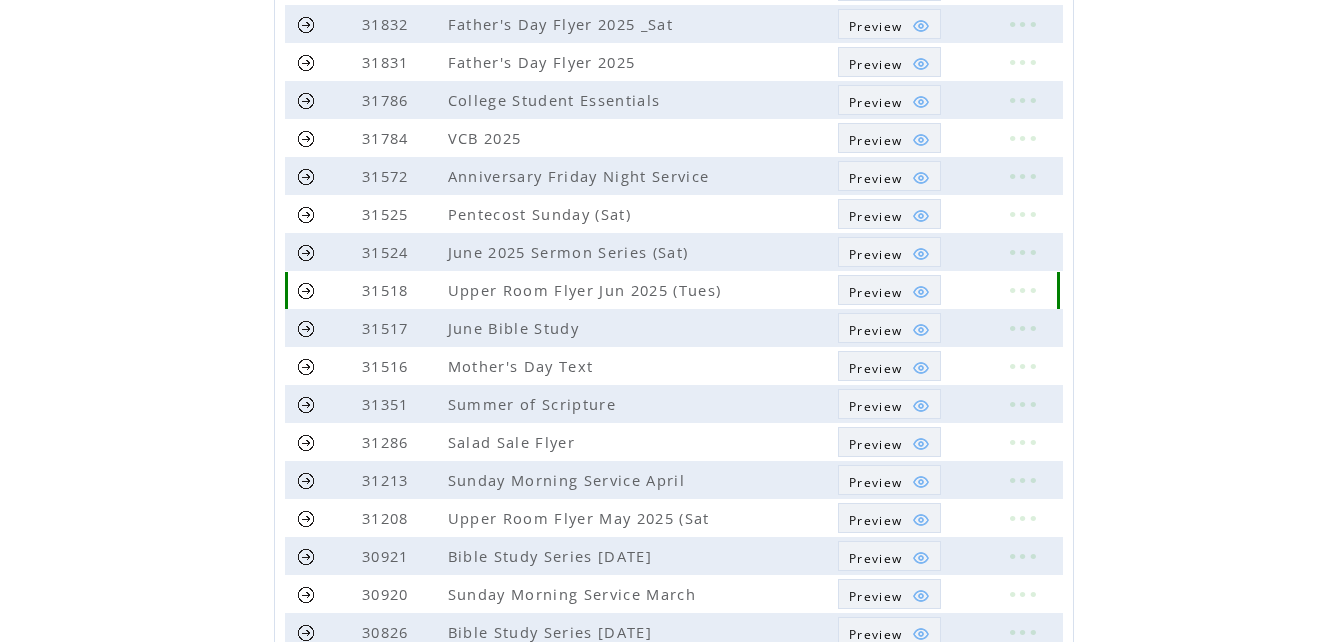 scroll, scrollTop: 400, scrollLeft: 0, axis: vertical 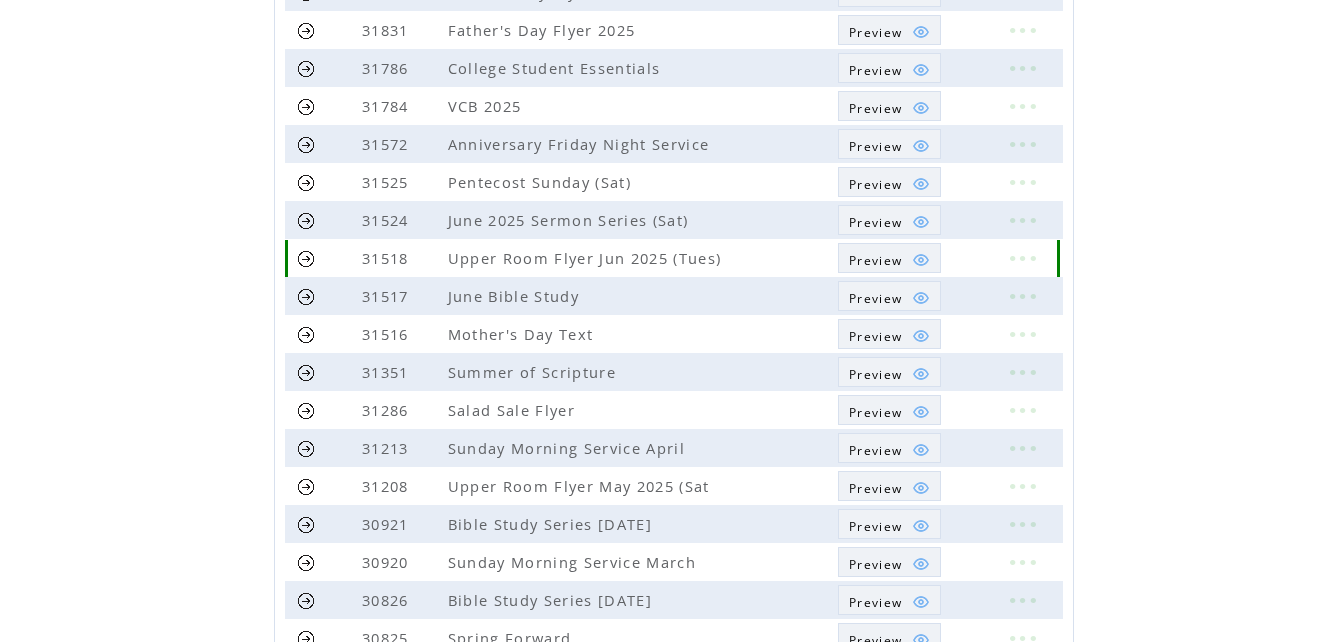 click on "Preview" at bounding box center (875, 260) 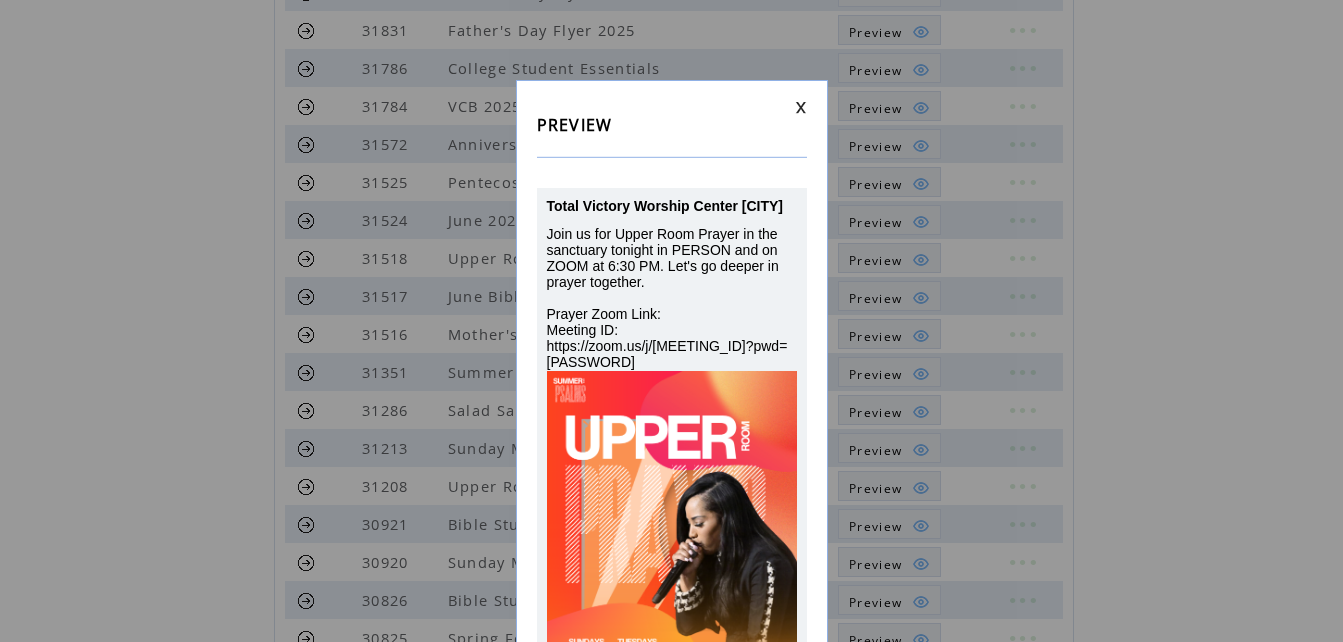 click at bounding box center [801, 107] 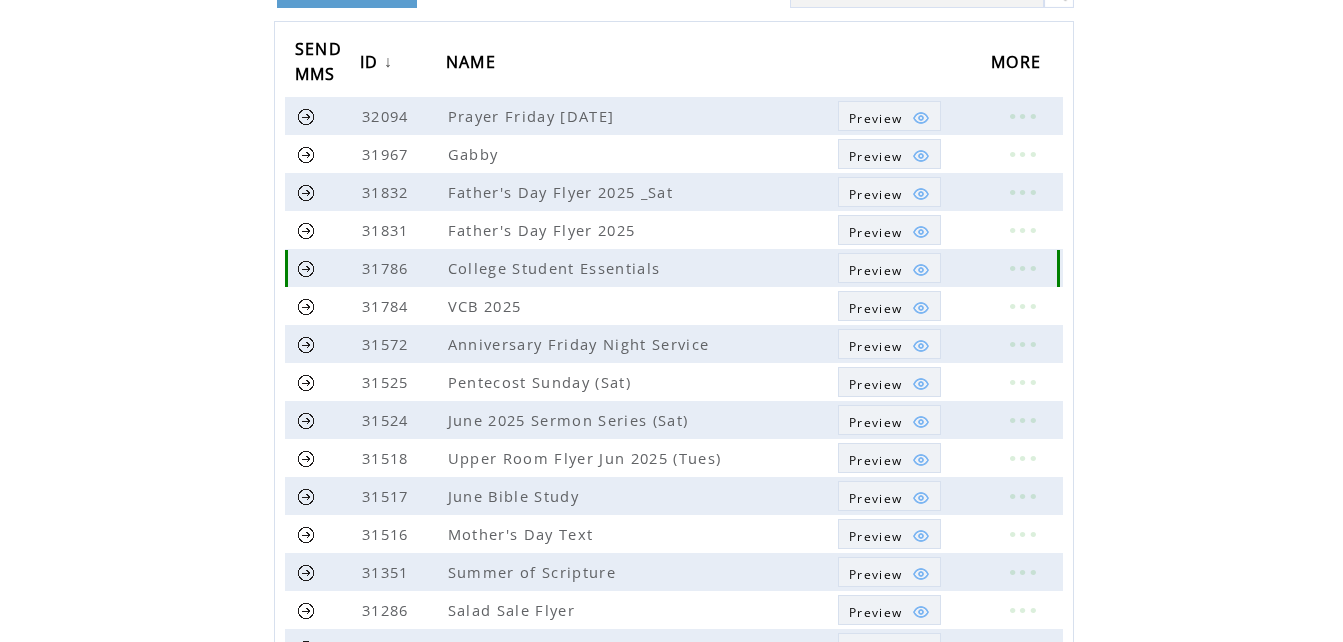 scroll, scrollTop: 300, scrollLeft: 0, axis: vertical 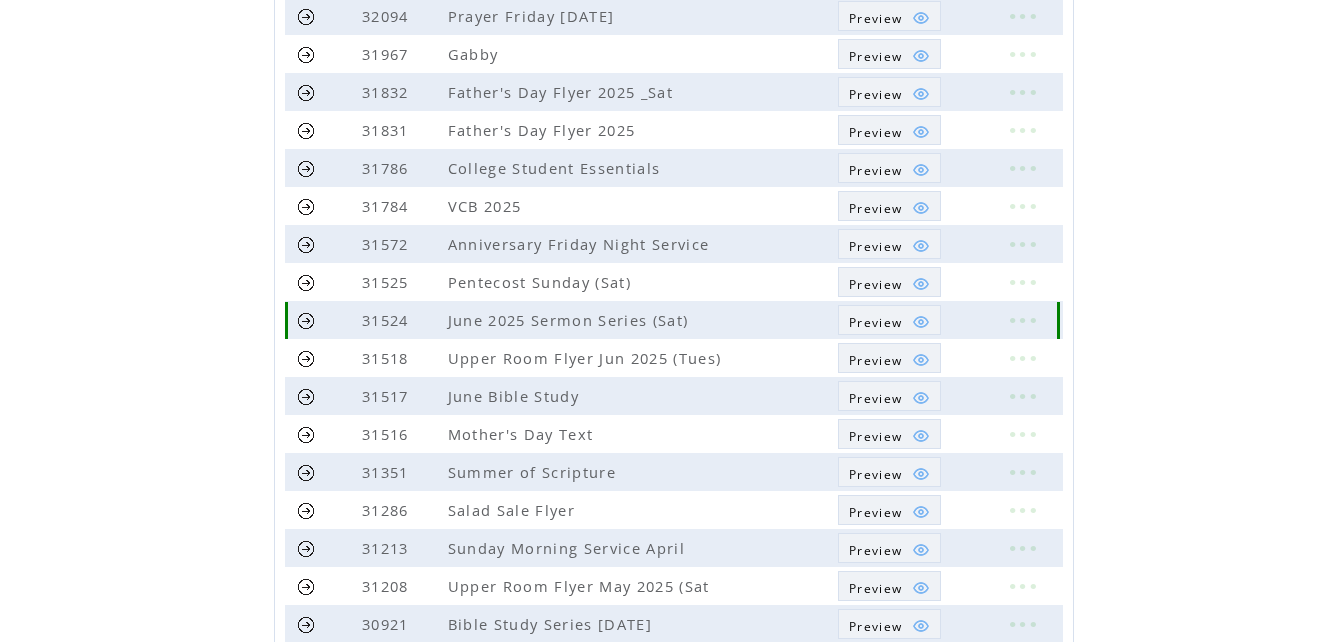 click on "Preview" at bounding box center [875, 322] 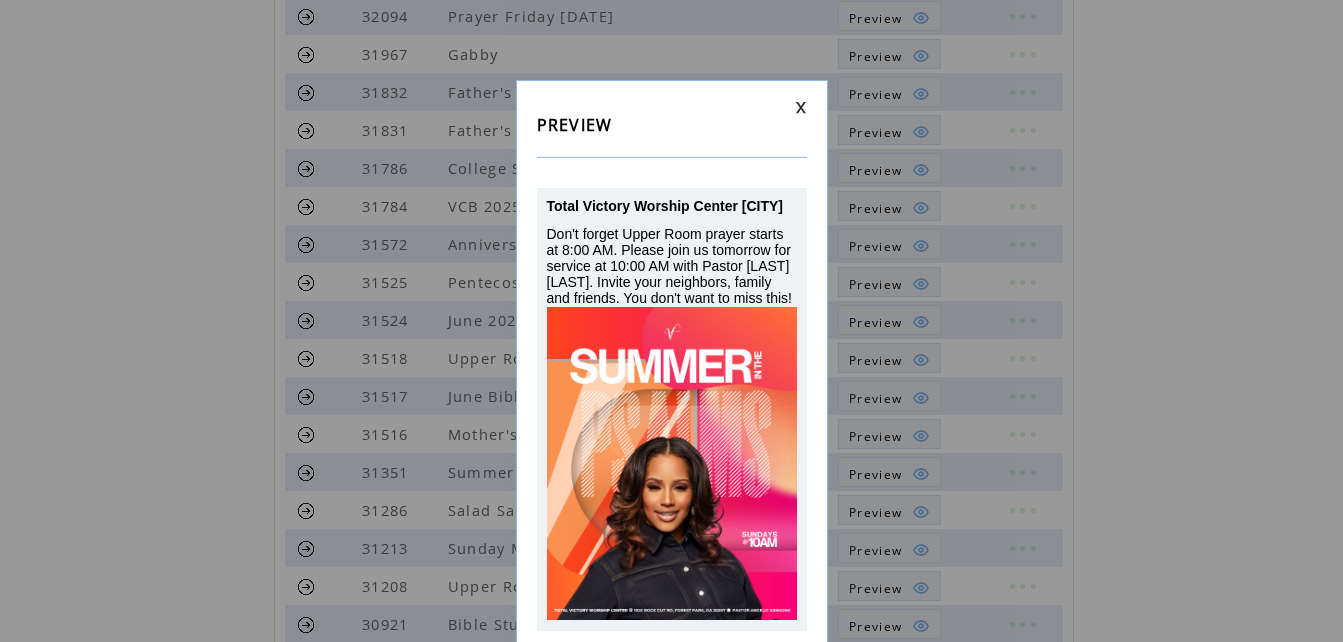click at bounding box center [801, 107] 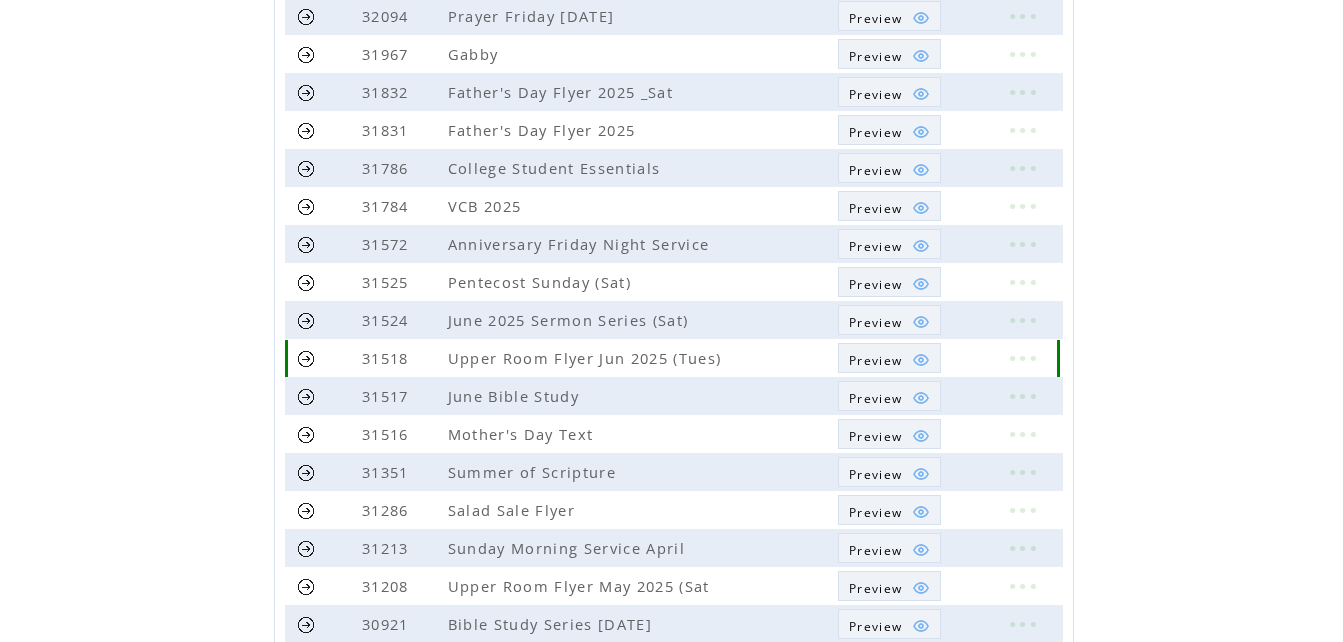 scroll, scrollTop: 200, scrollLeft: 0, axis: vertical 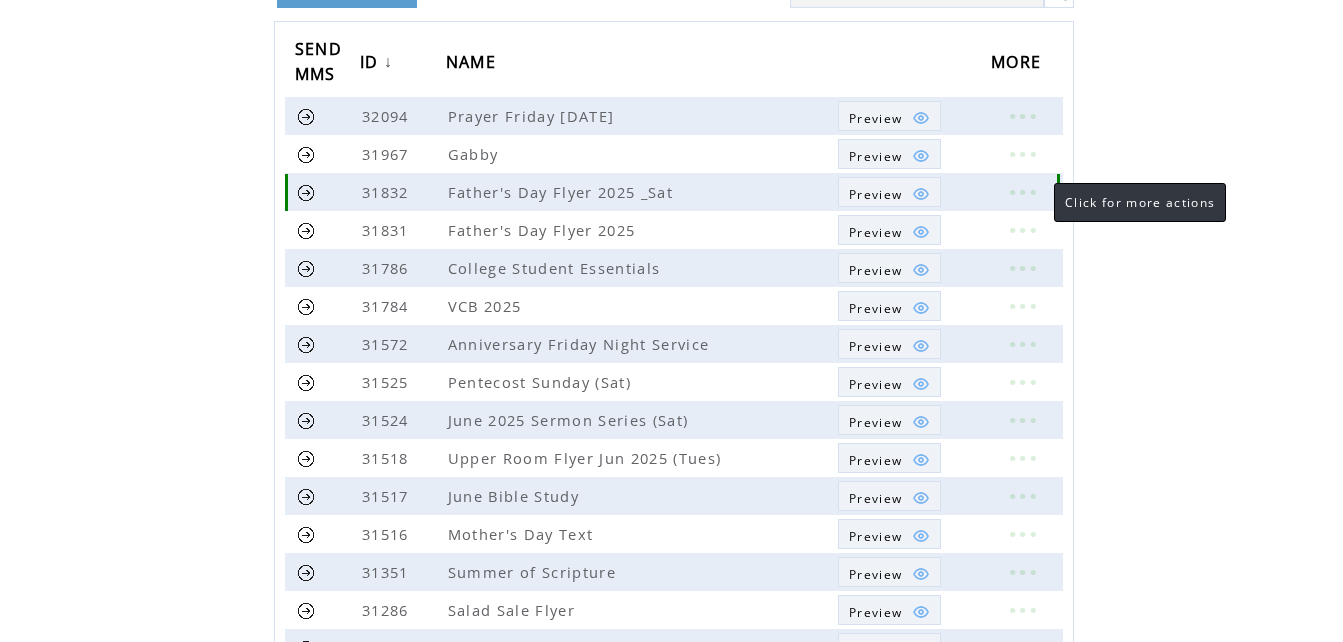 click at bounding box center (1022, 192) 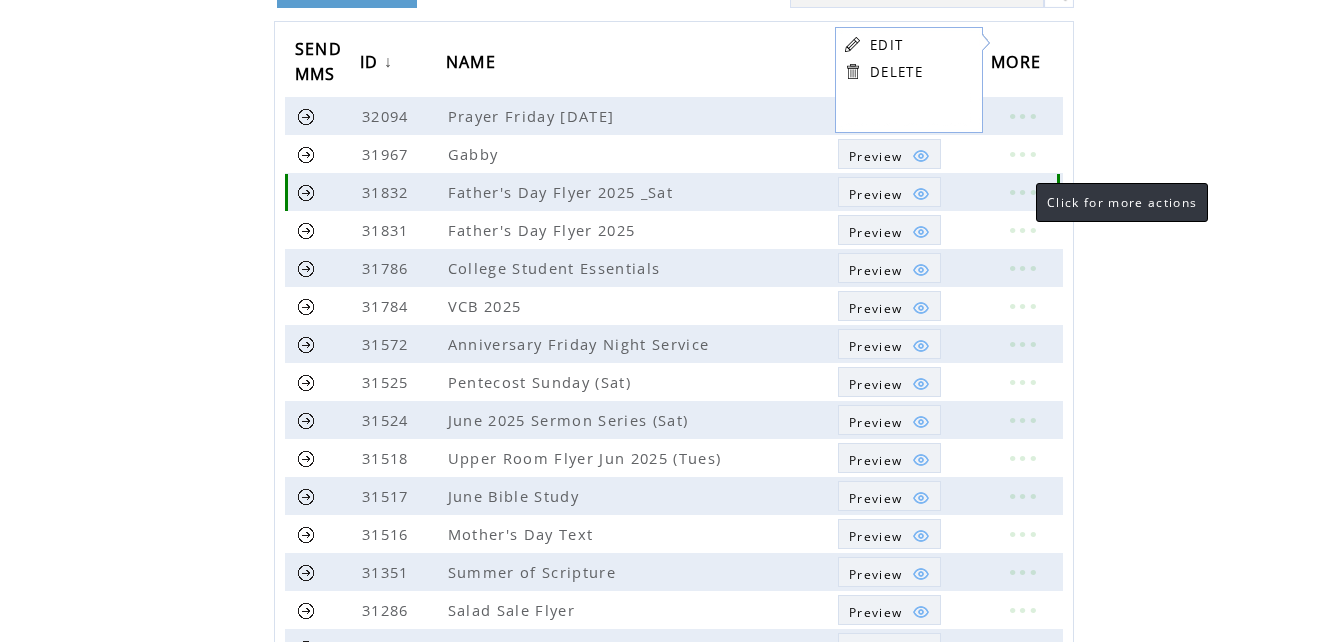 click at bounding box center [1022, 192] 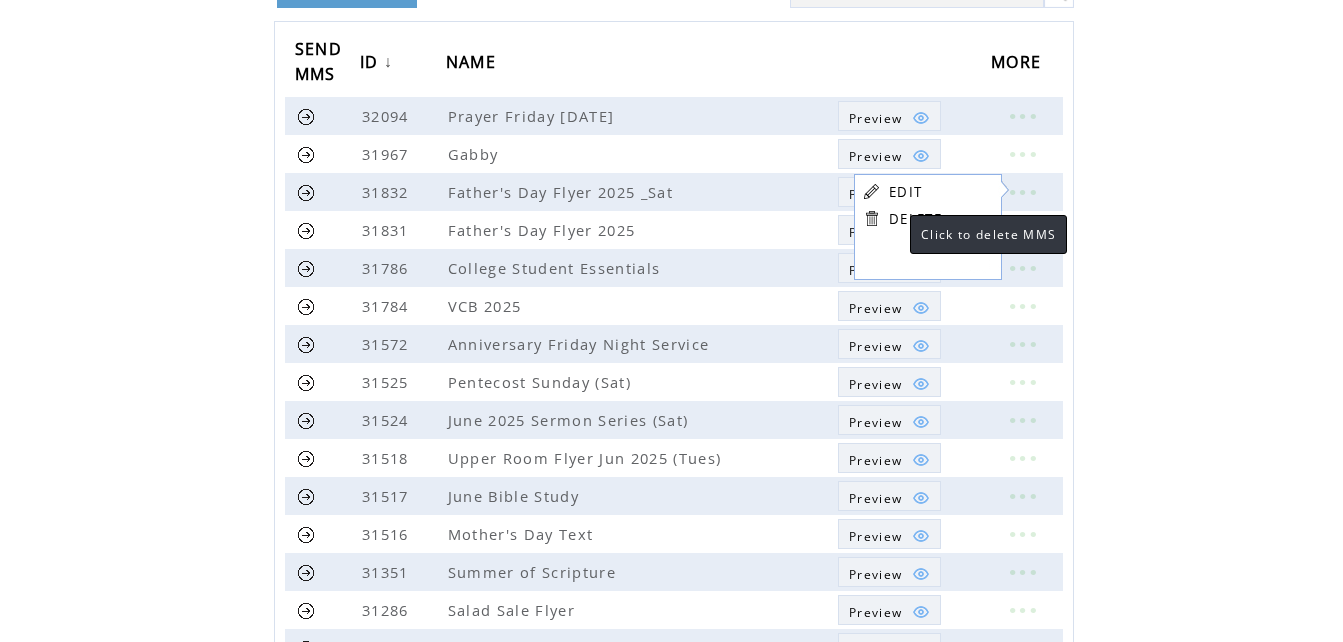 click on "DELETE" at bounding box center [915, 219] 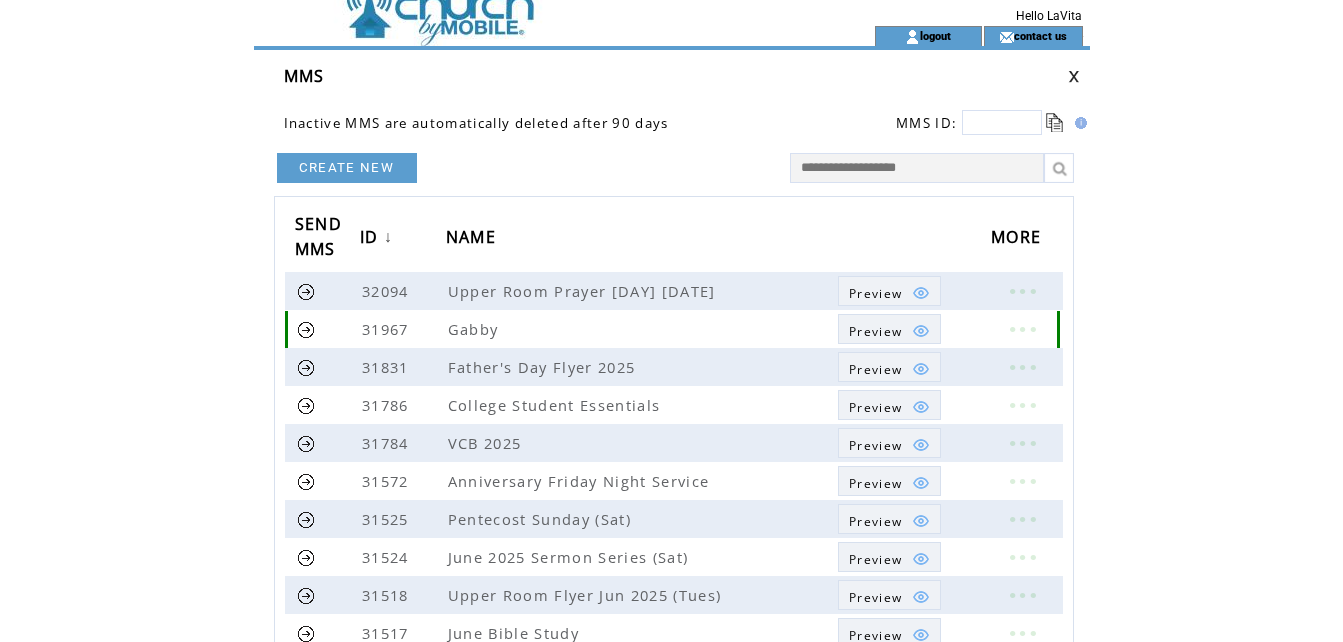 scroll, scrollTop: 100, scrollLeft: 0, axis: vertical 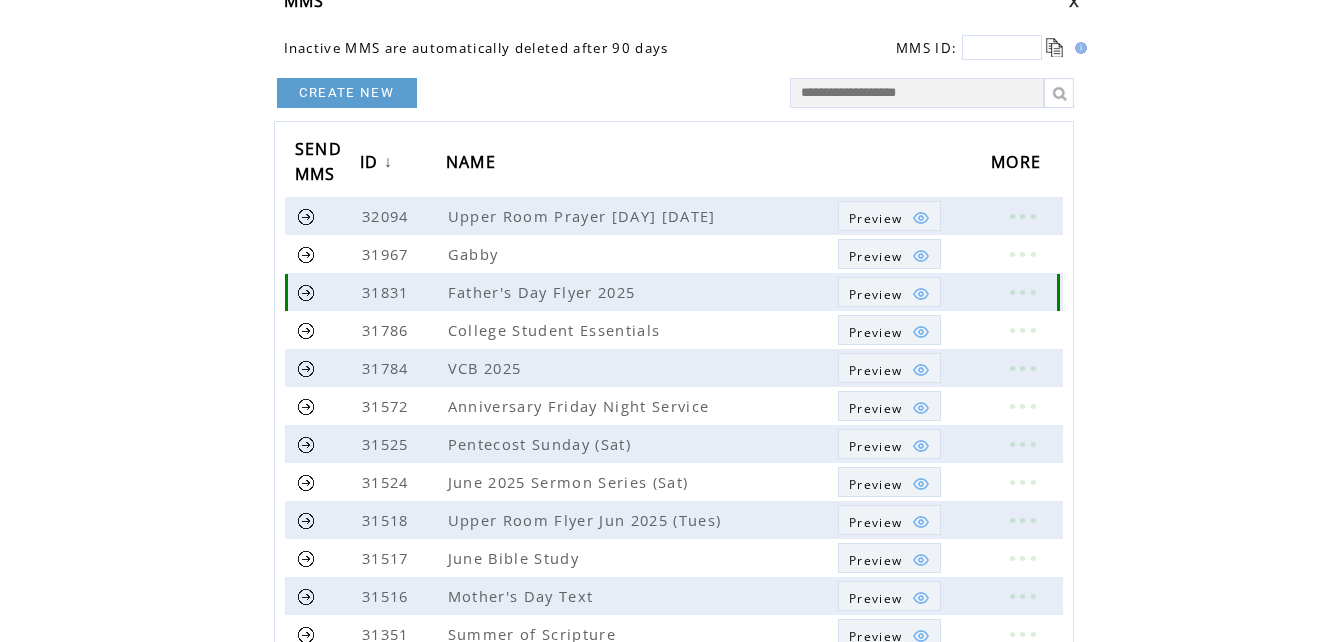 click at bounding box center [1022, 292] 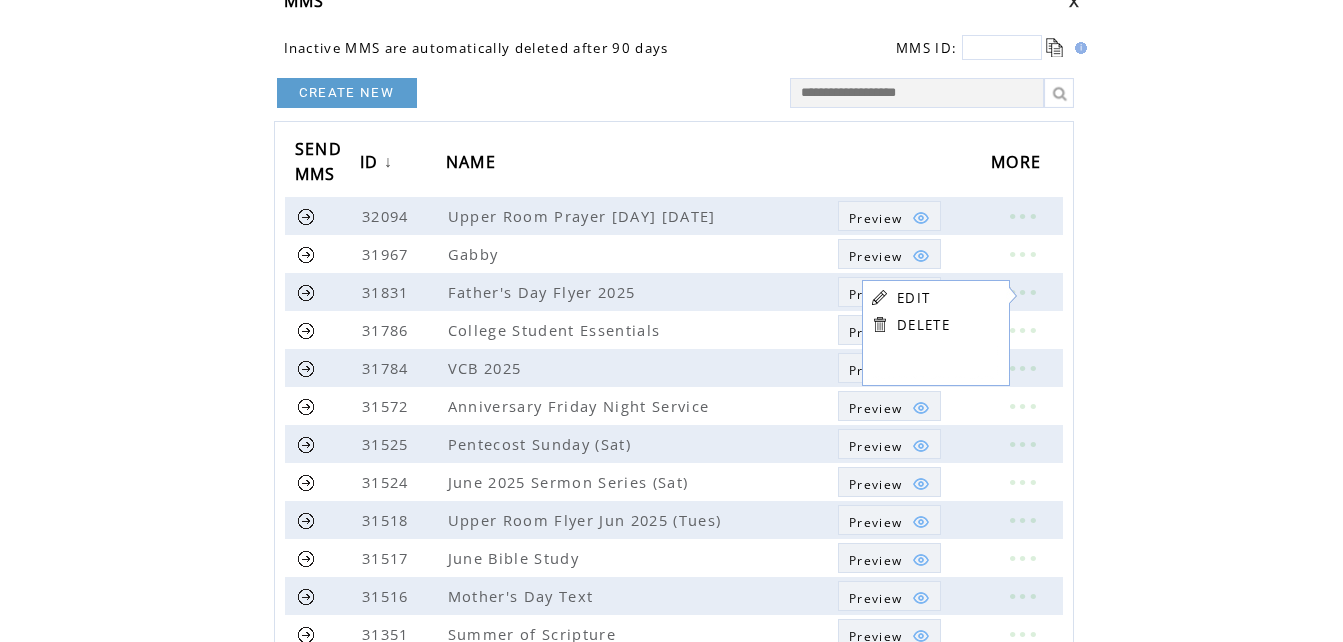 click on "DELETE" at bounding box center (923, 325) 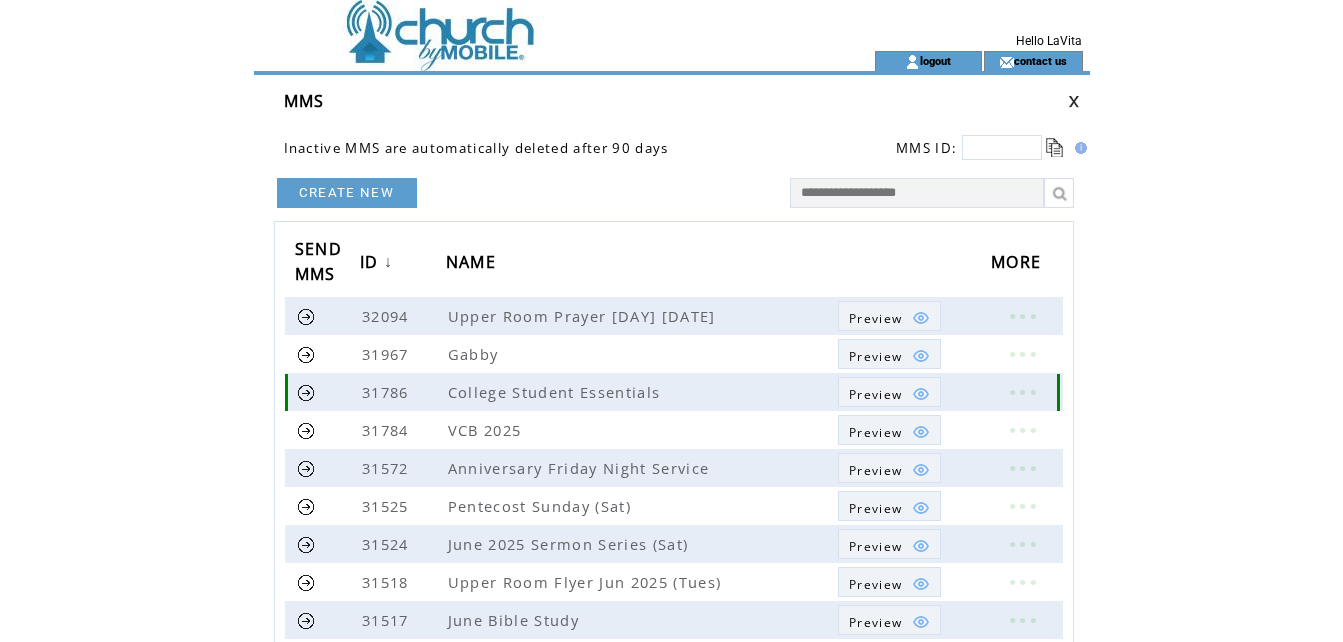 scroll, scrollTop: 100, scrollLeft: 0, axis: vertical 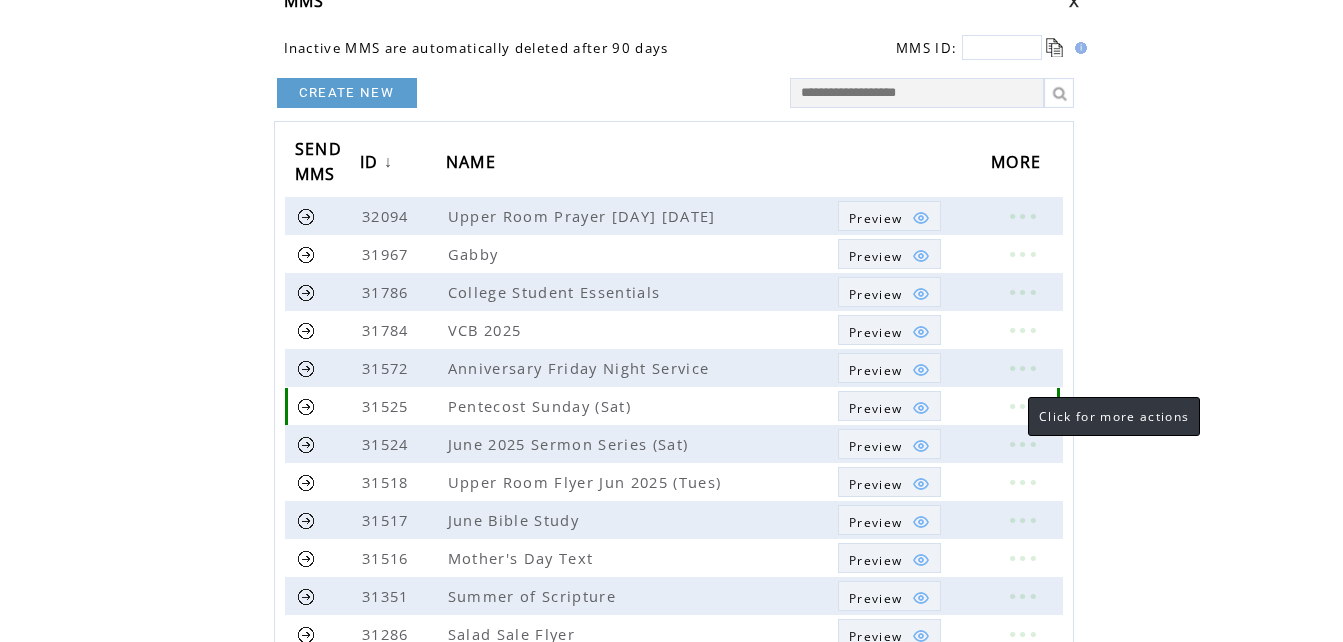 click at bounding box center [1022, 406] 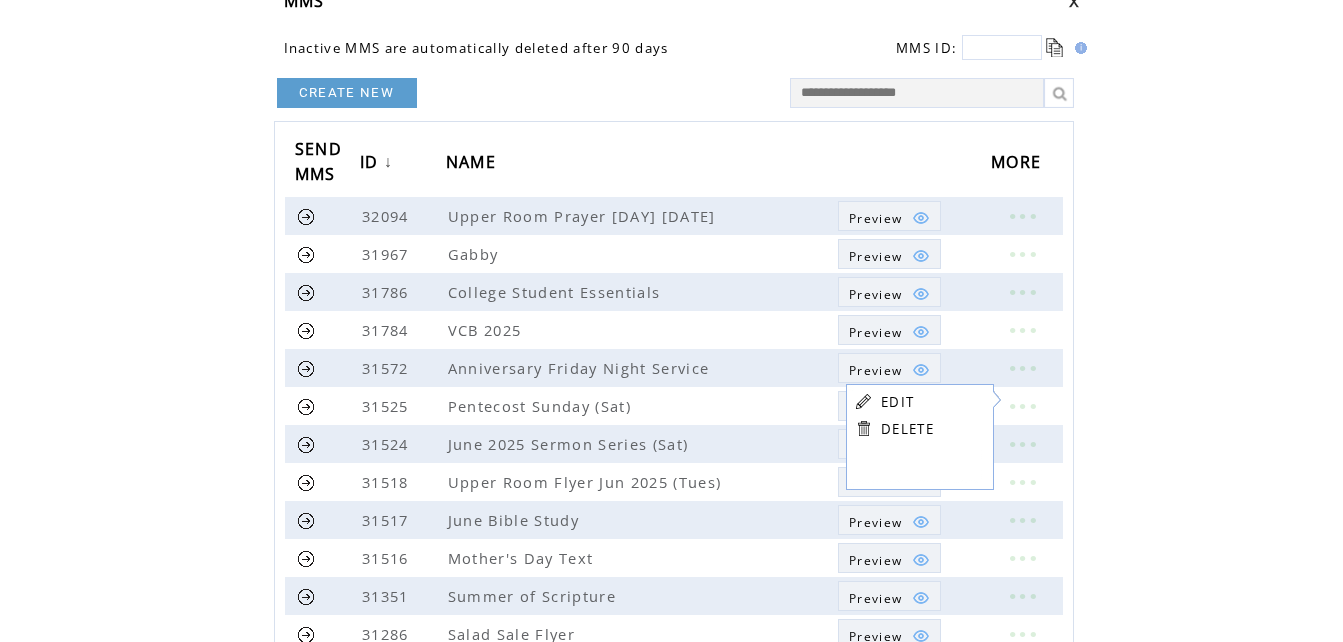 click on "**********" 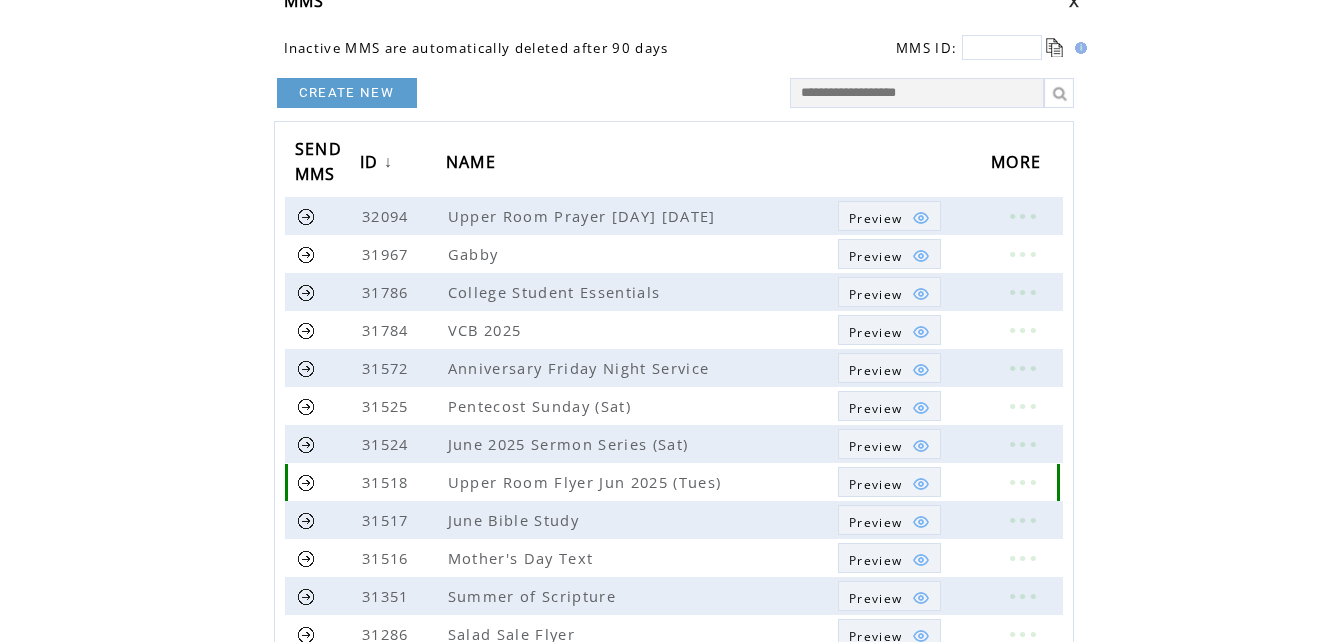 click on "Preview" at bounding box center (875, 484) 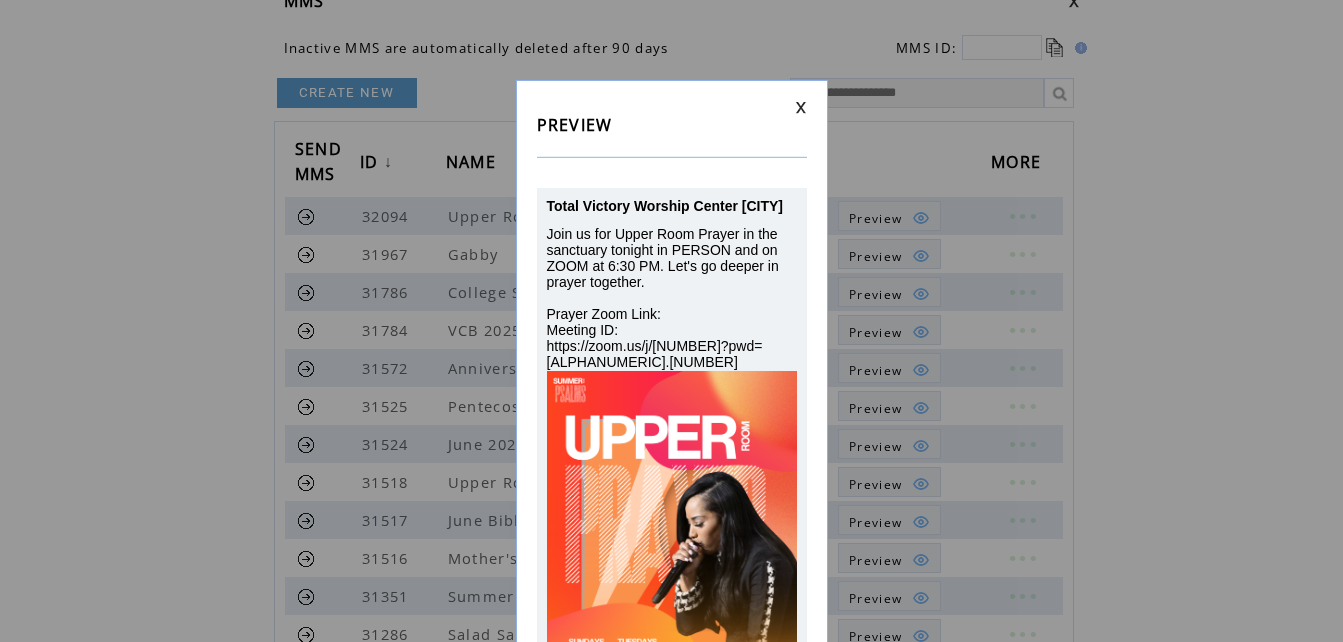 click at bounding box center [801, 107] 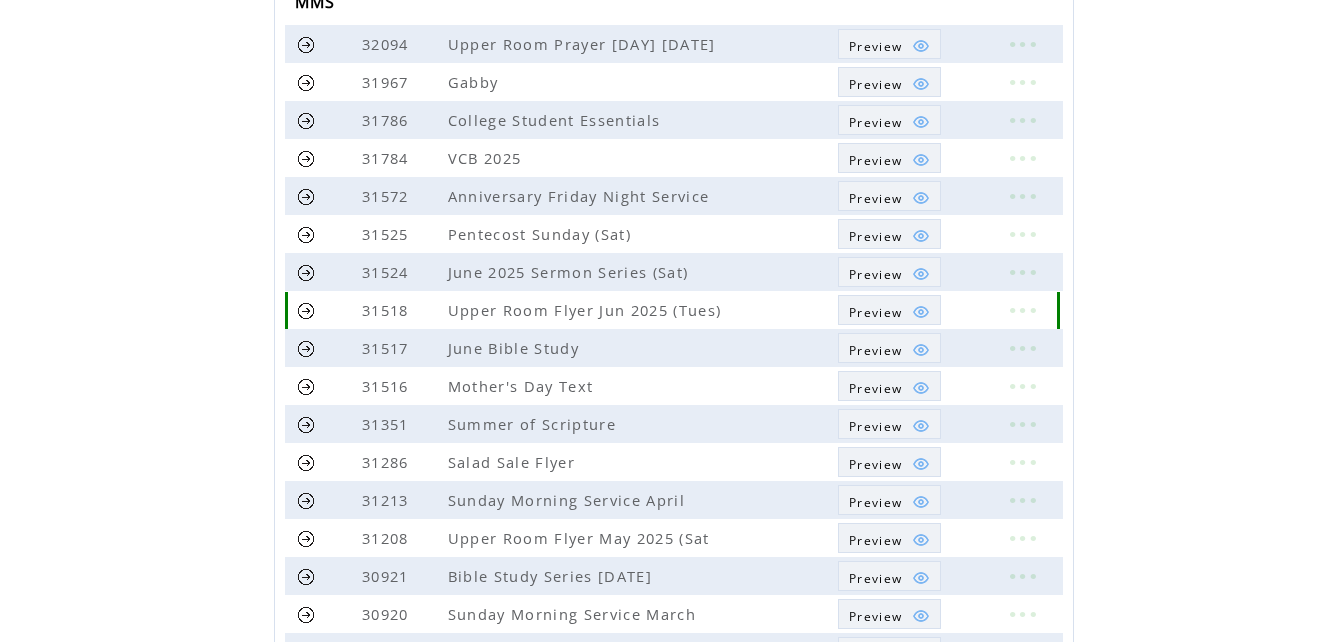 scroll, scrollTop: 236, scrollLeft: 0, axis: vertical 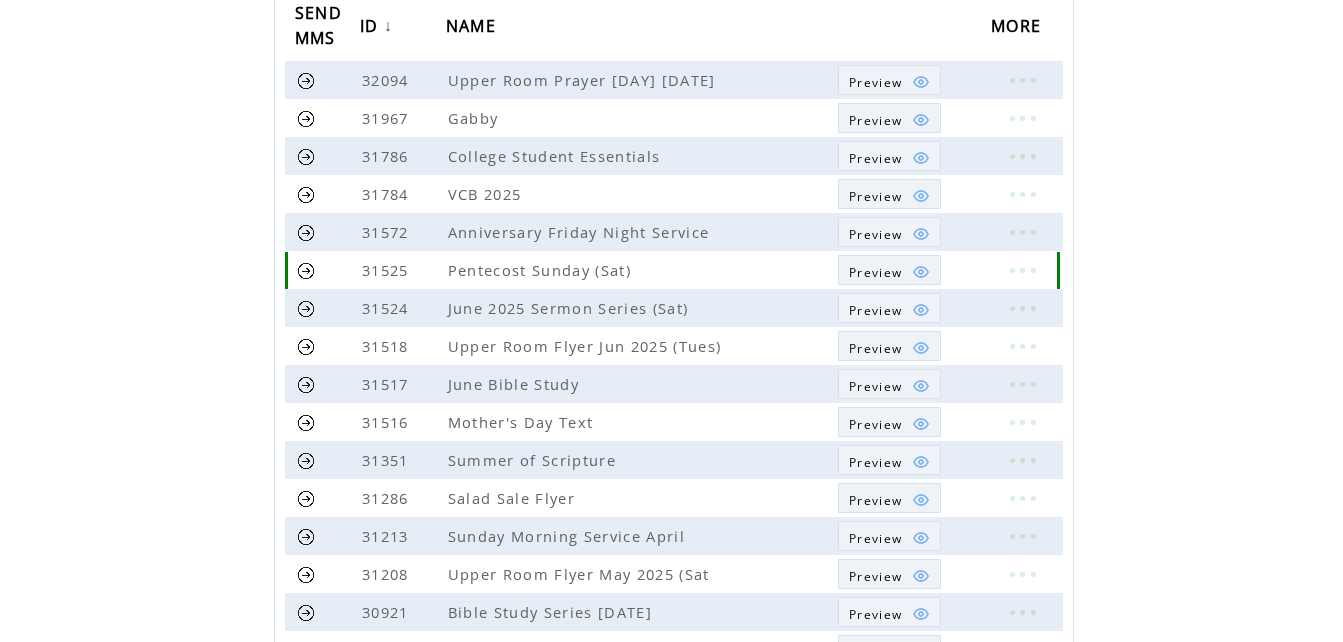 click at bounding box center (1022, 270) 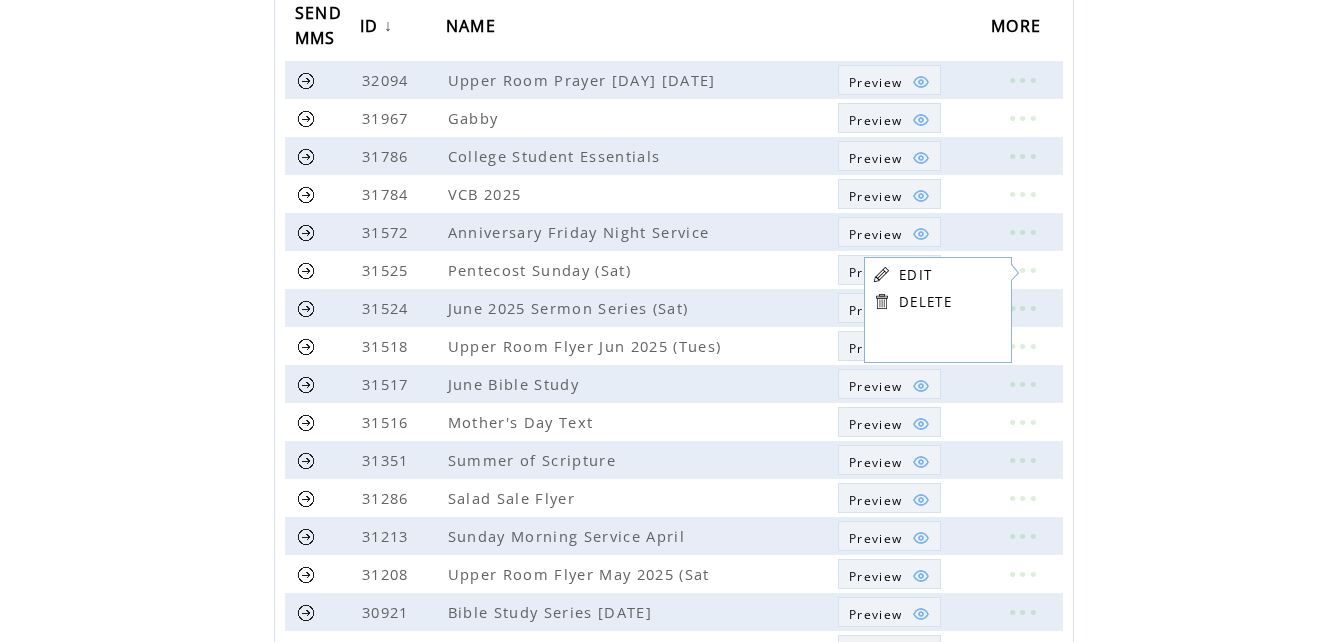click on "DELETE" at bounding box center (925, 302) 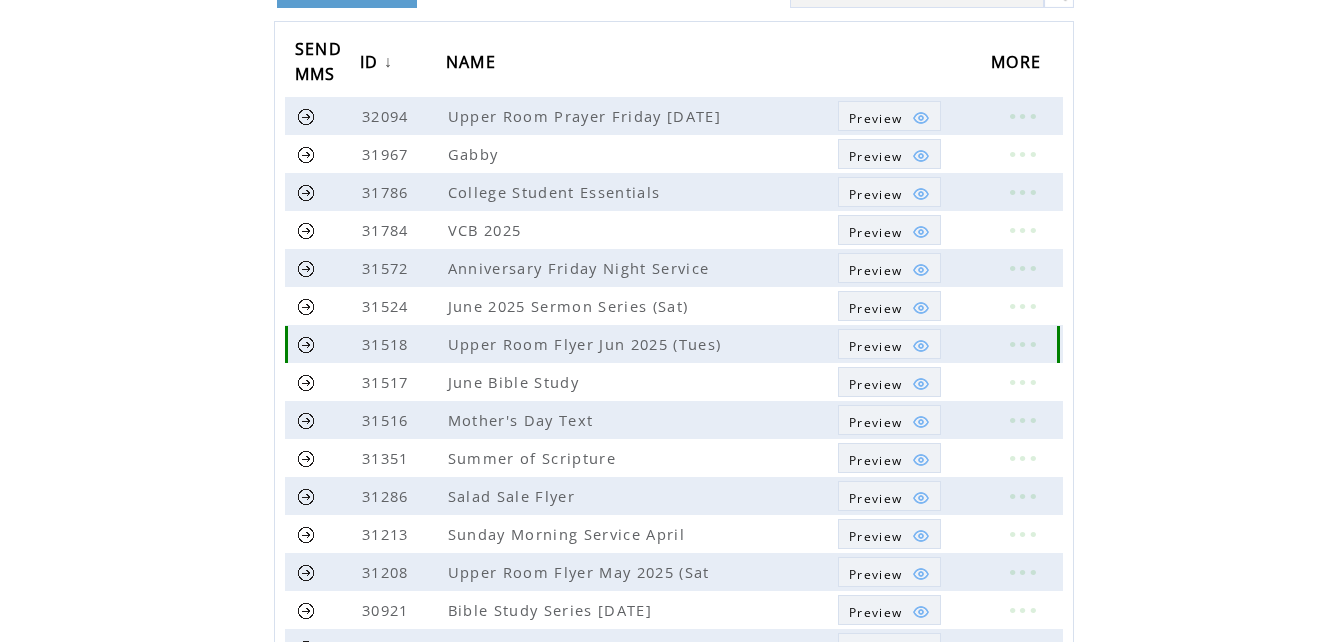 scroll, scrollTop: 300, scrollLeft: 0, axis: vertical 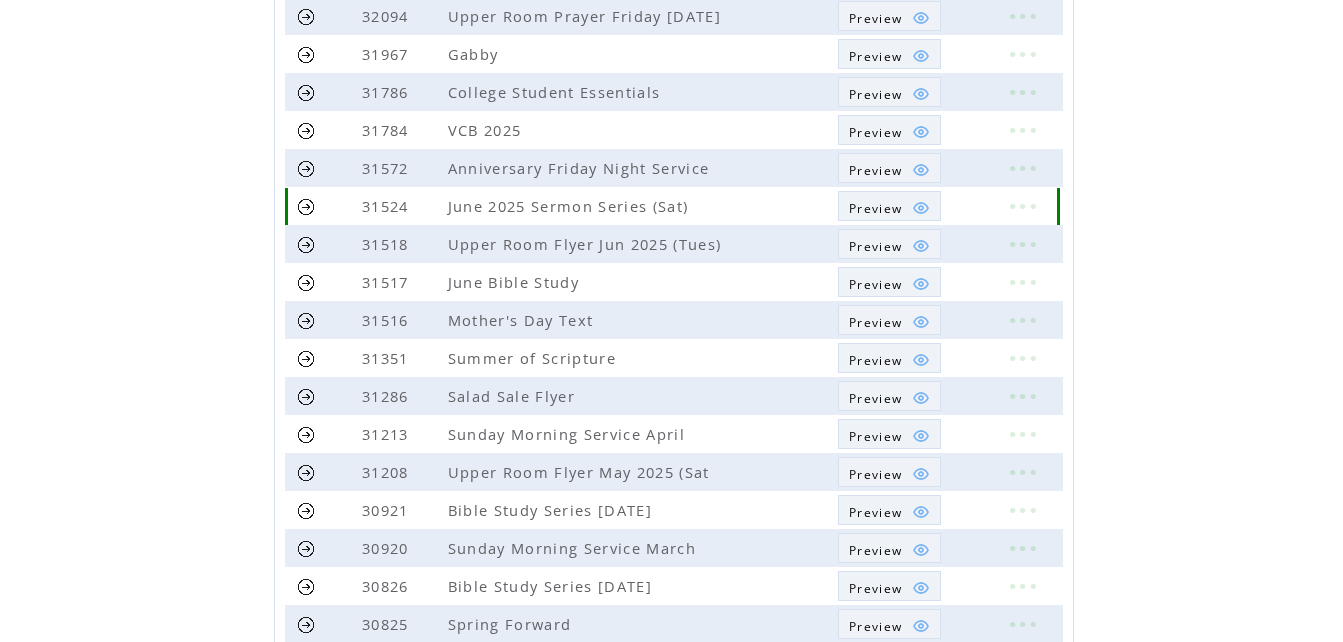 click on "Preview" at bounding box center [875, 208] 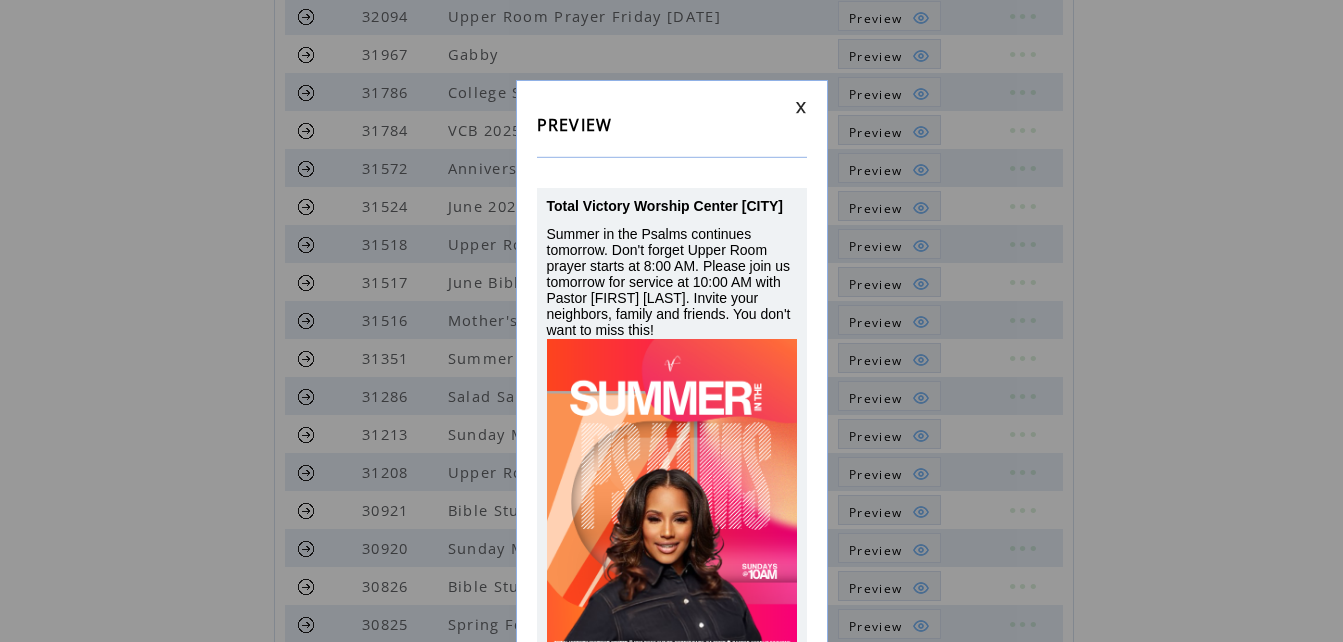 click at bounding box center (801, 107) 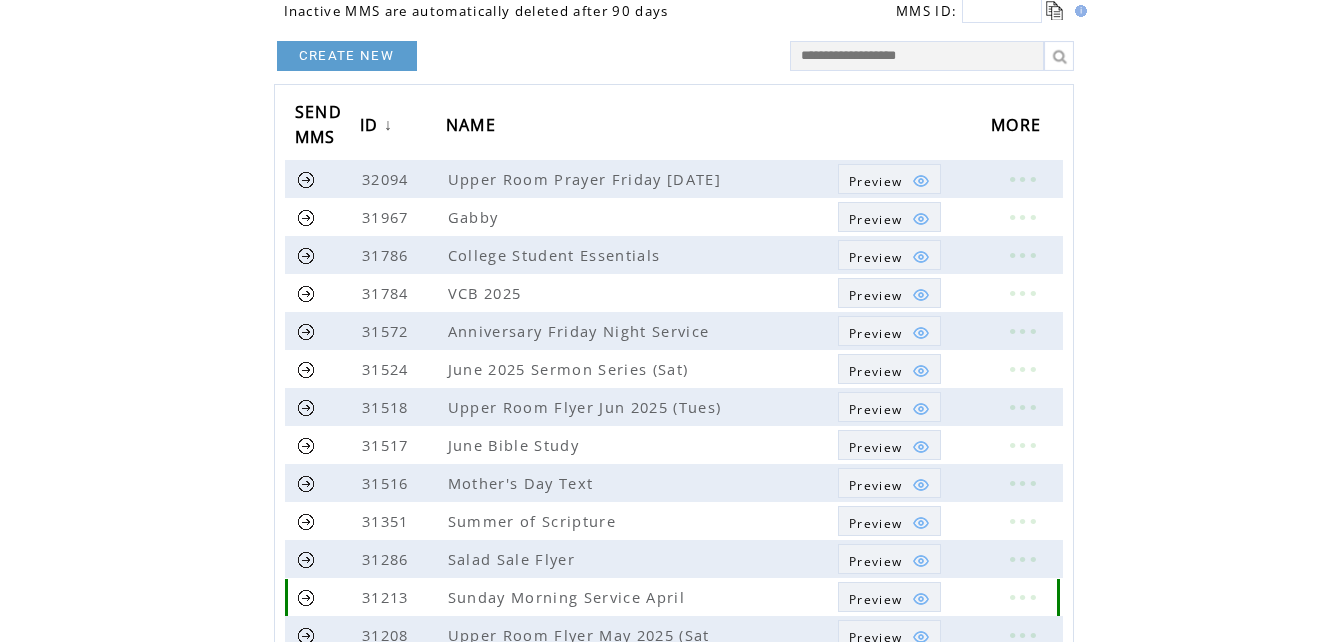 scroll, scrollTop: 136, scrollLeft: 0, axis: vertical 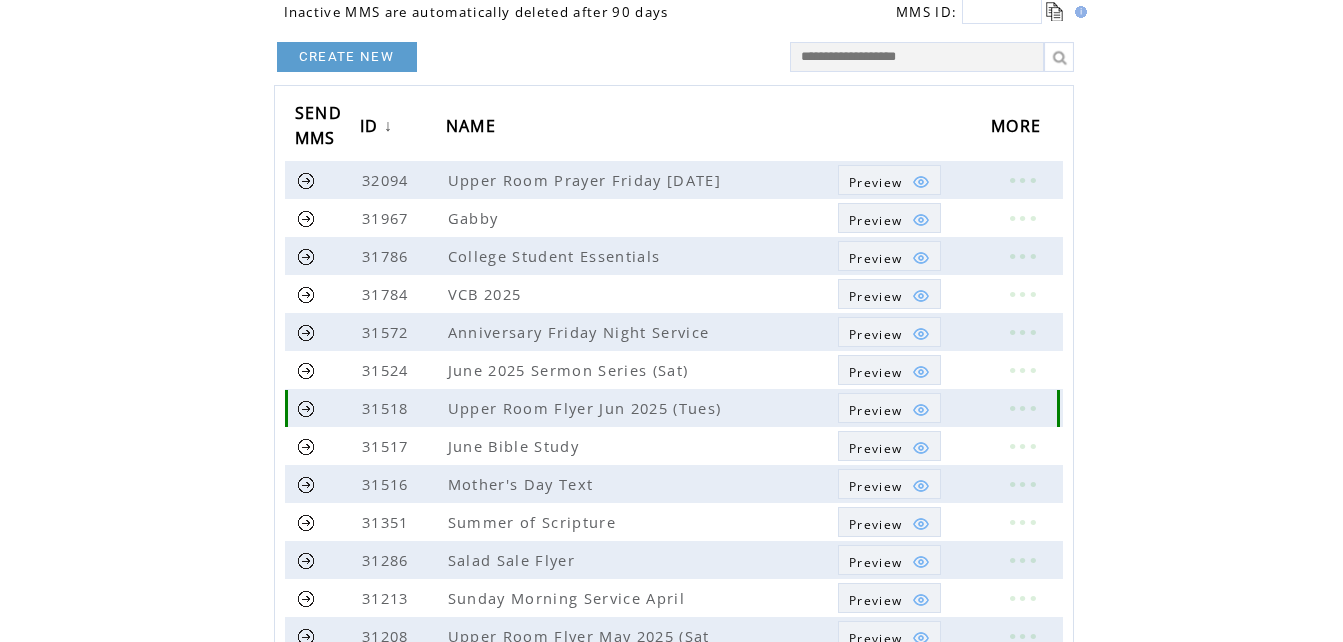 click on "Preview" at bounding box center [875, 410] 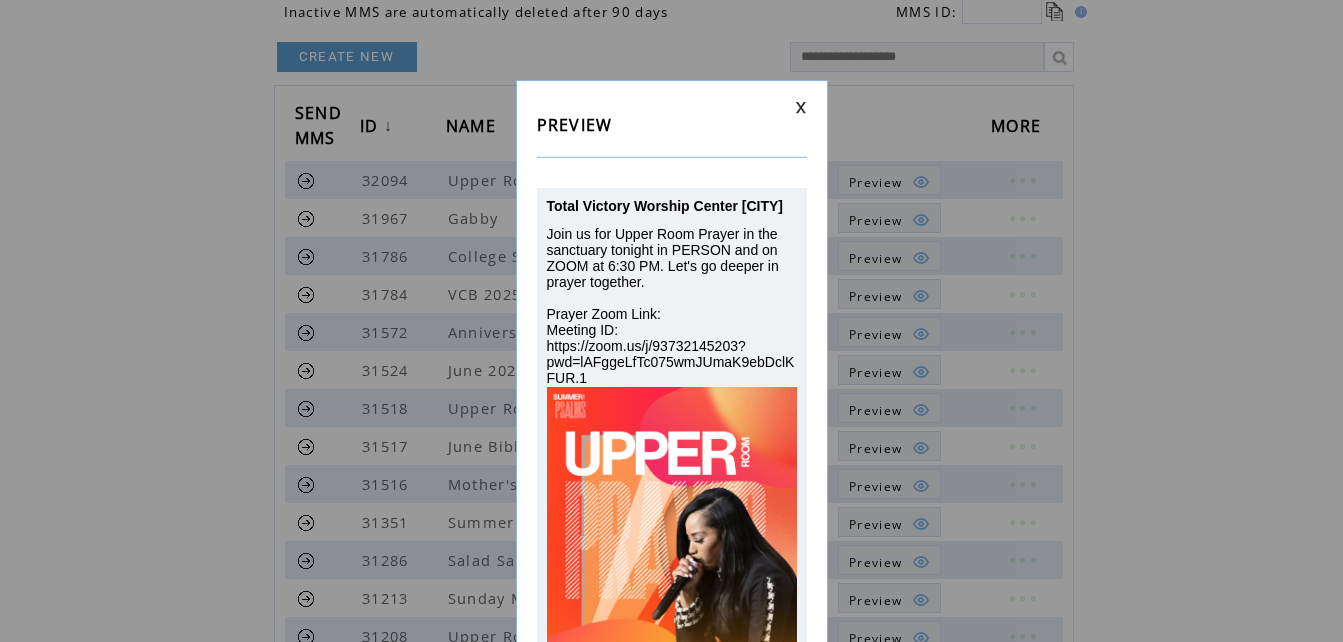 click at bounding box center (801, 107) 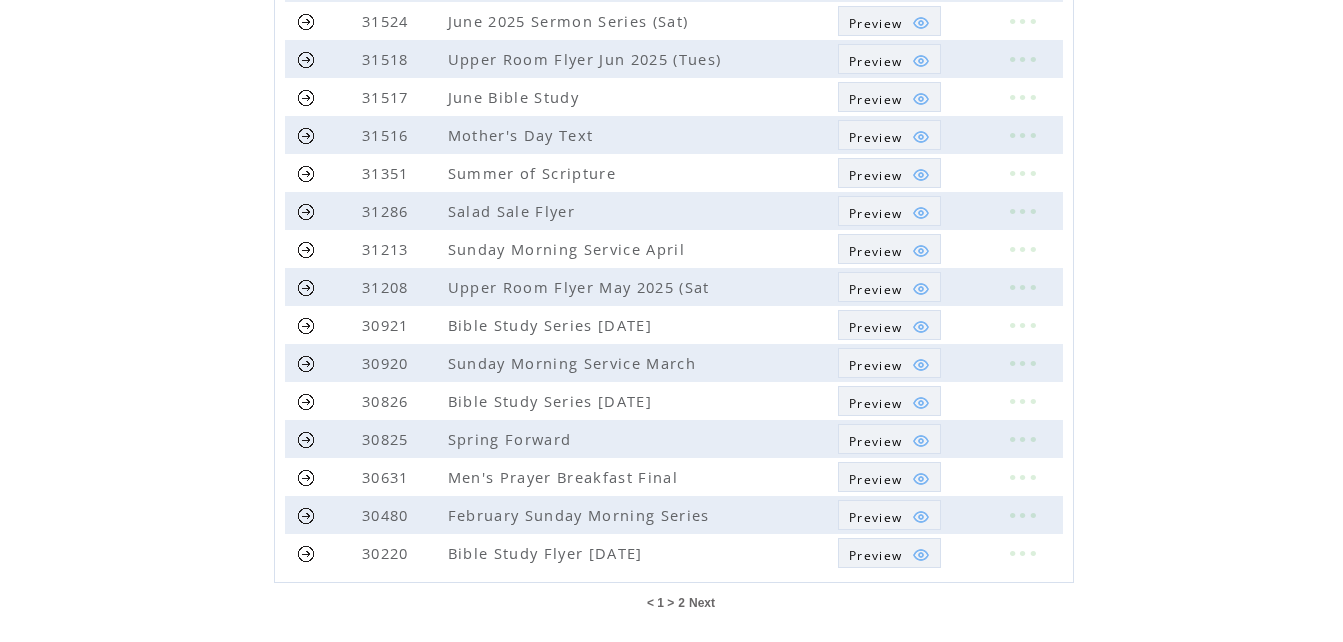 scroll, scrollTop: 536, scrollLeft: 0, axis: vertical 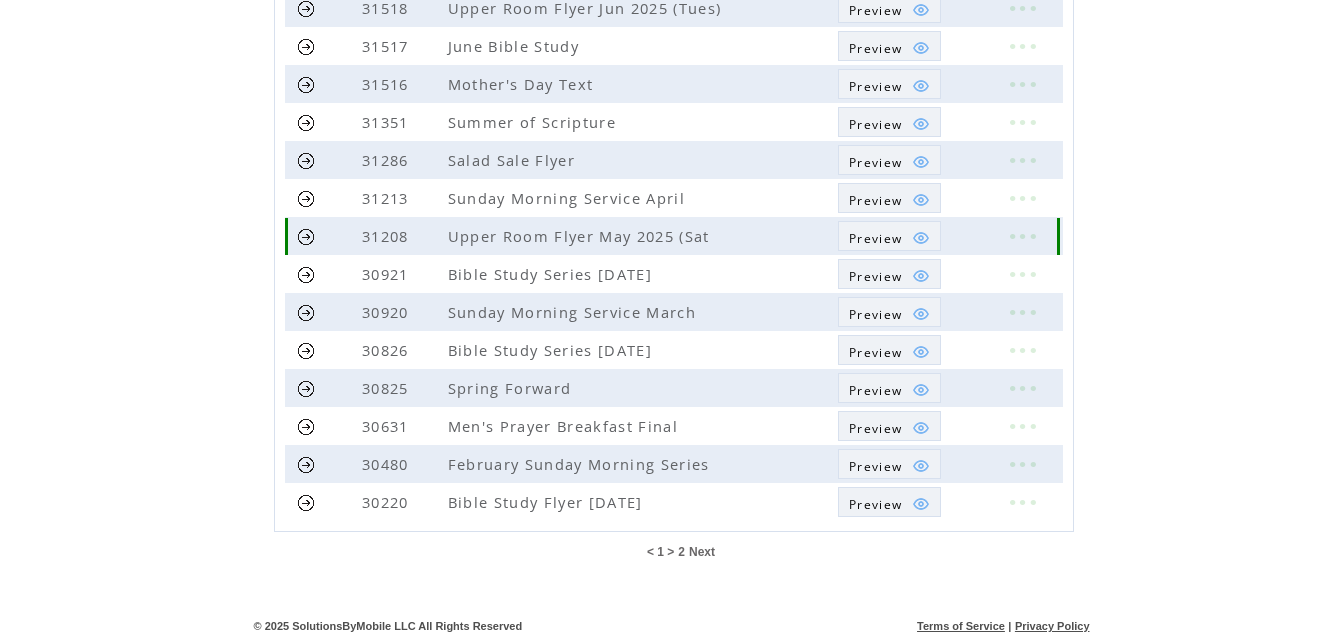 click on "Preview" at bounding box center (875, 238) 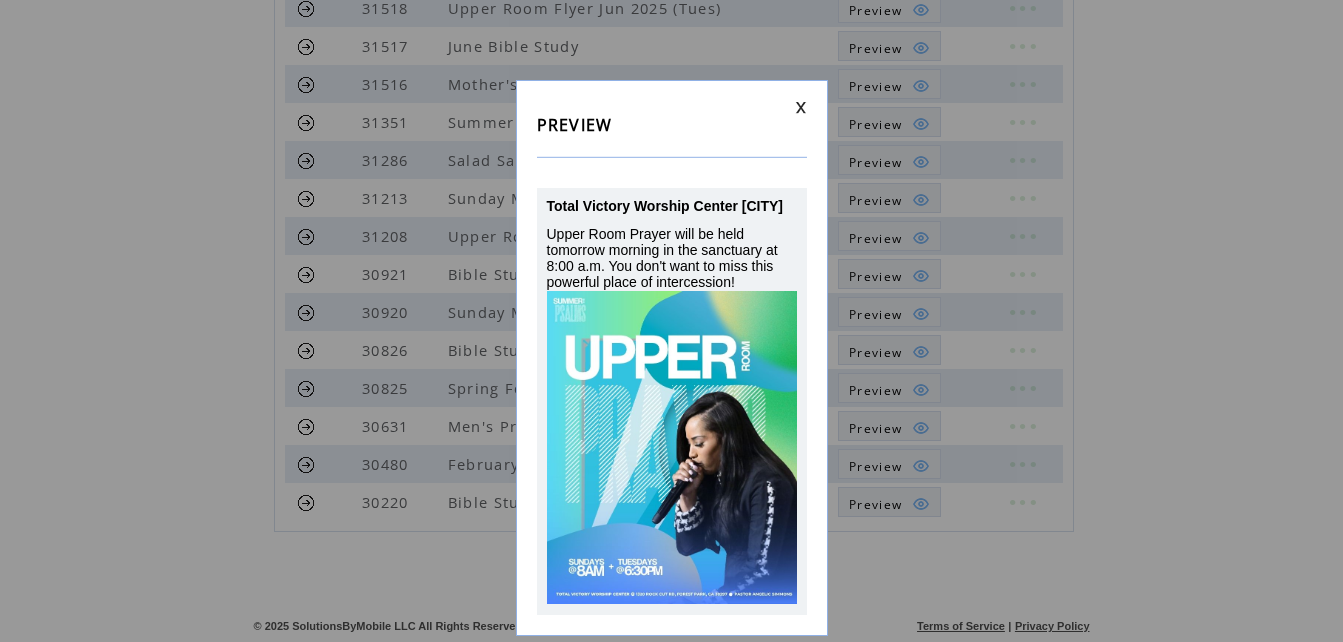 click at bounding box center (801, 107) 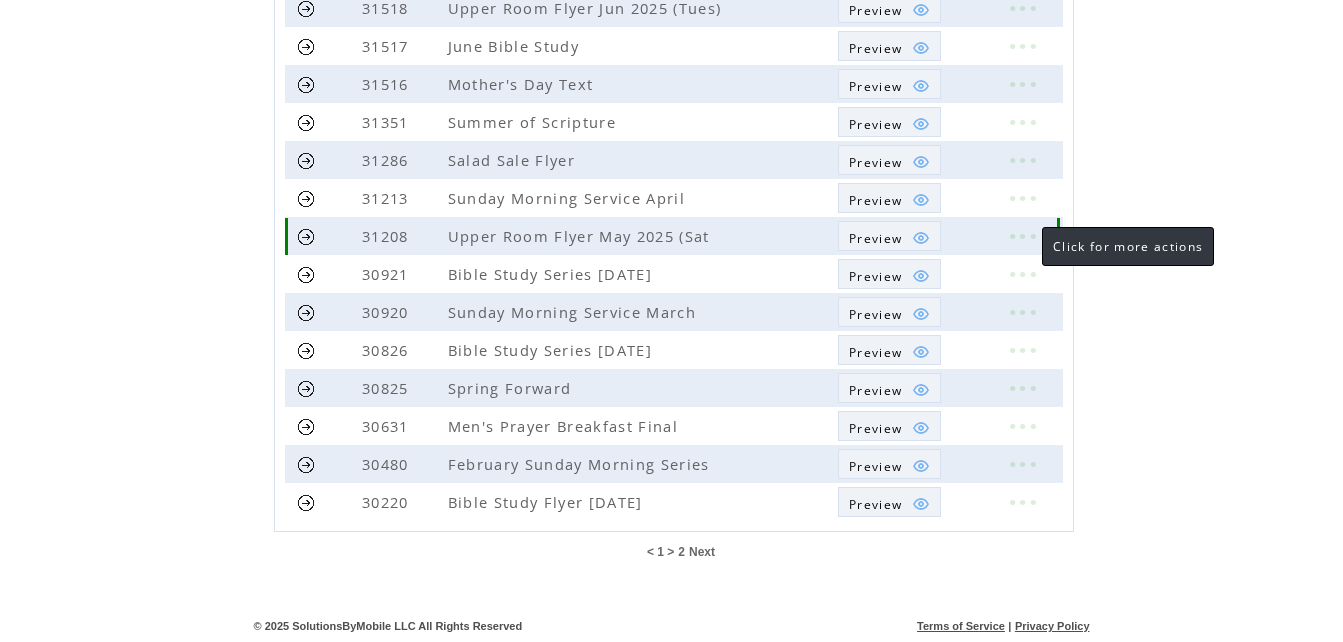 click at bounding box center [1022, 236] 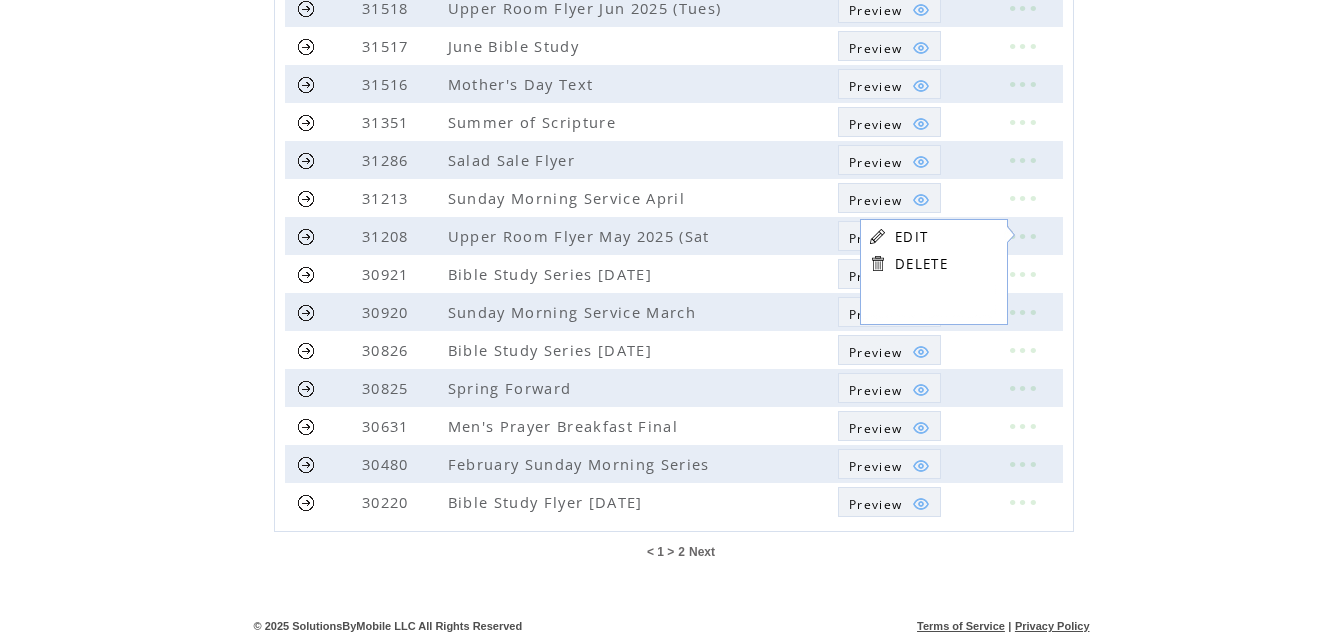 click on "EDIT" at bounding box center [911, 237] 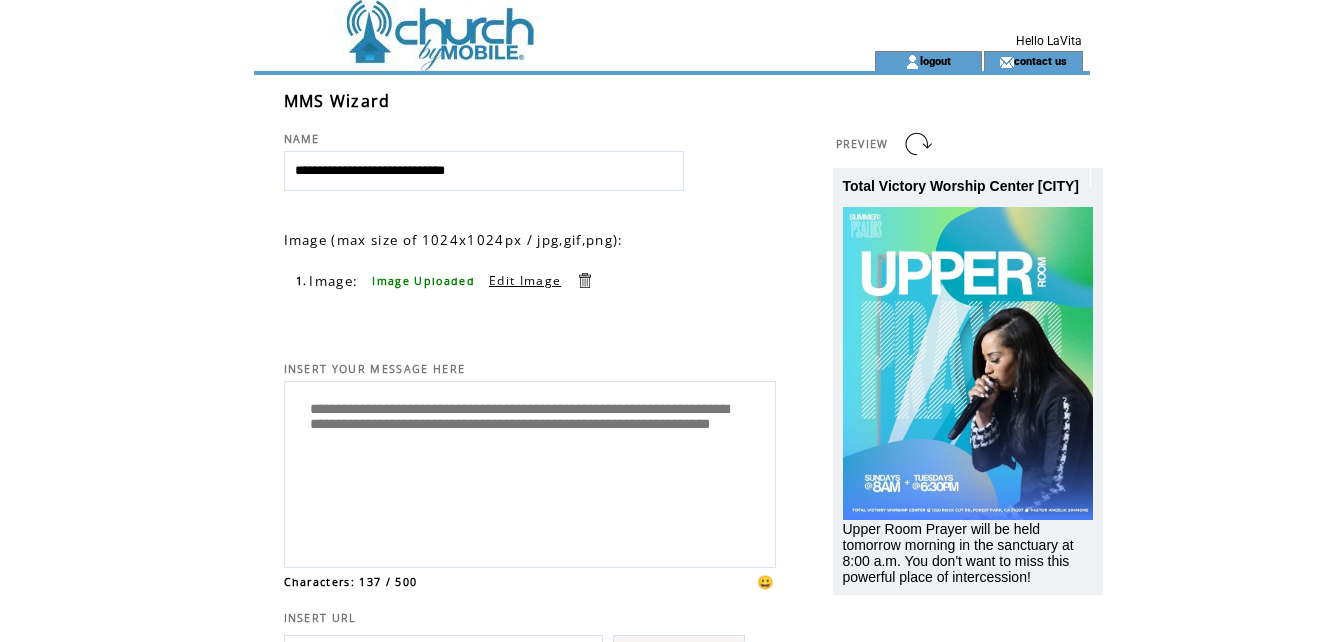 scroll, scrollTop: 0, scrollLeft: 0, axis: both 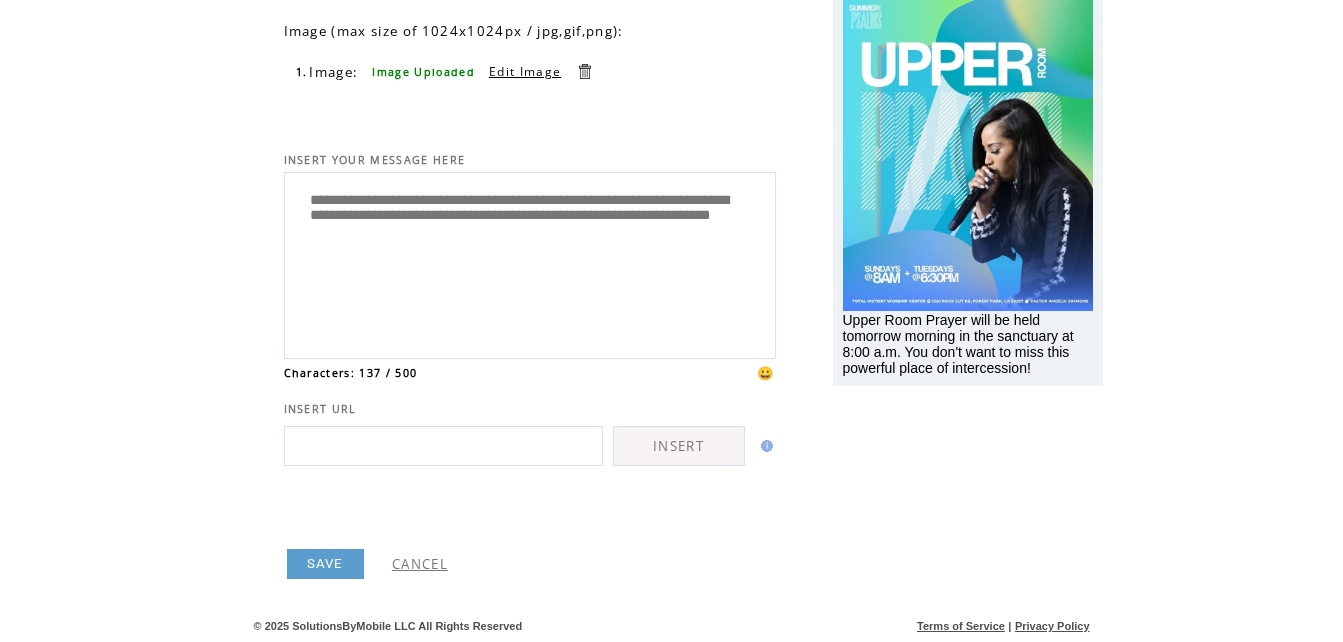 type on "**********" 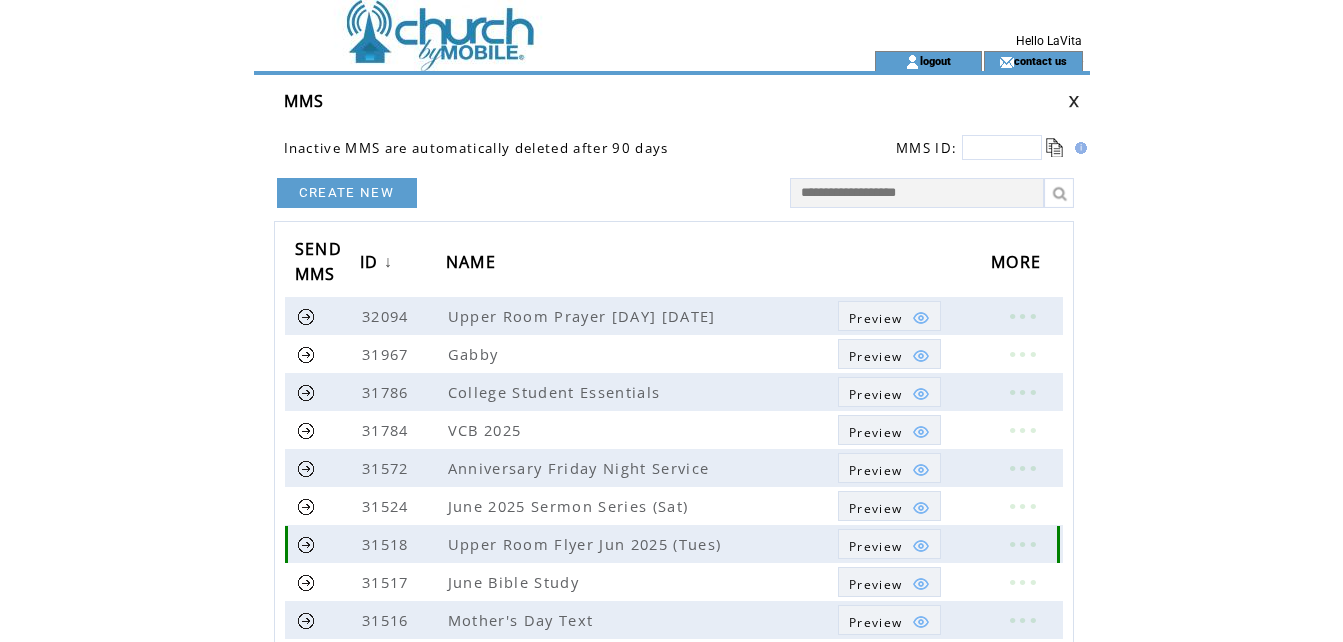 scroll, scrollTop: 0, scrollLeft: 0, axis: both 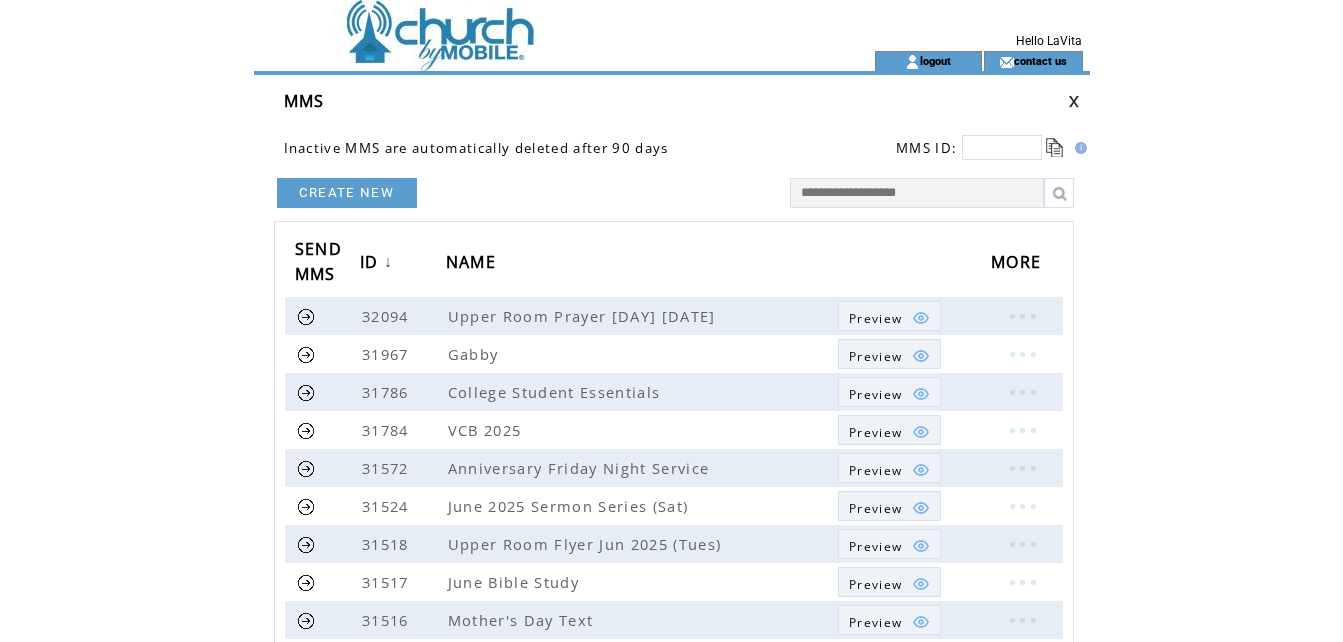 click at bounding box center [528, 25] 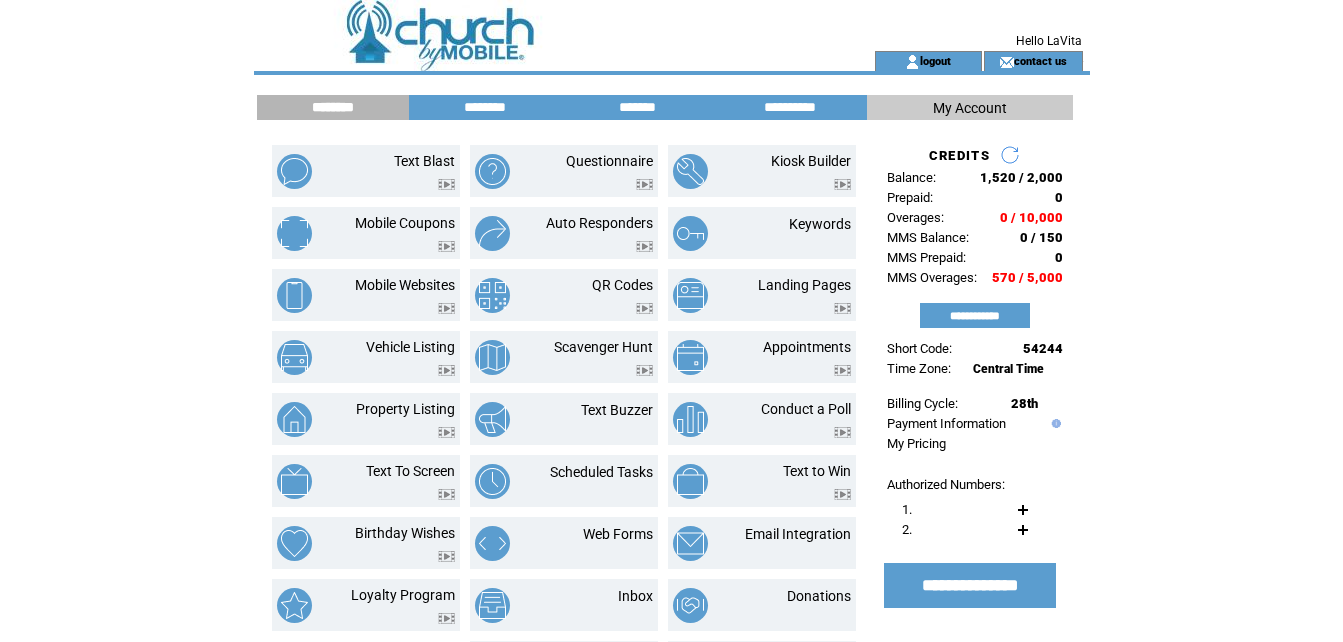 scroll, scrollTop: 0, scrollLeft: 0, axis: both 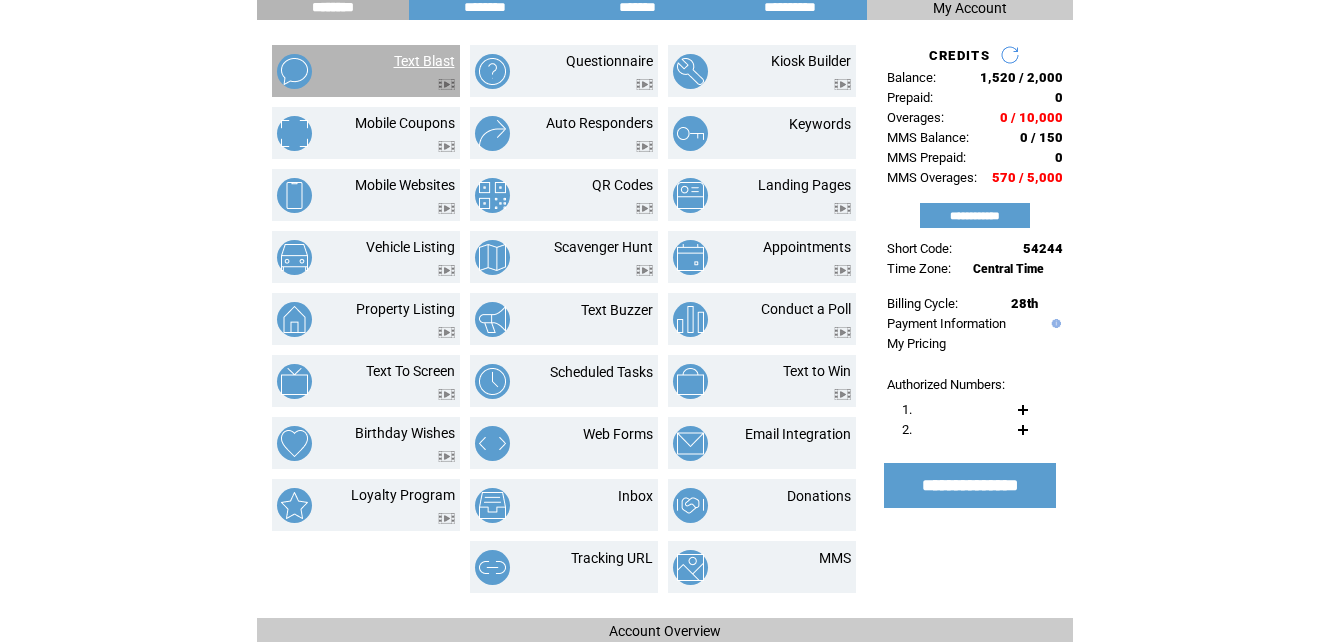click on "Text Blast" at bounding box center (424, 61) 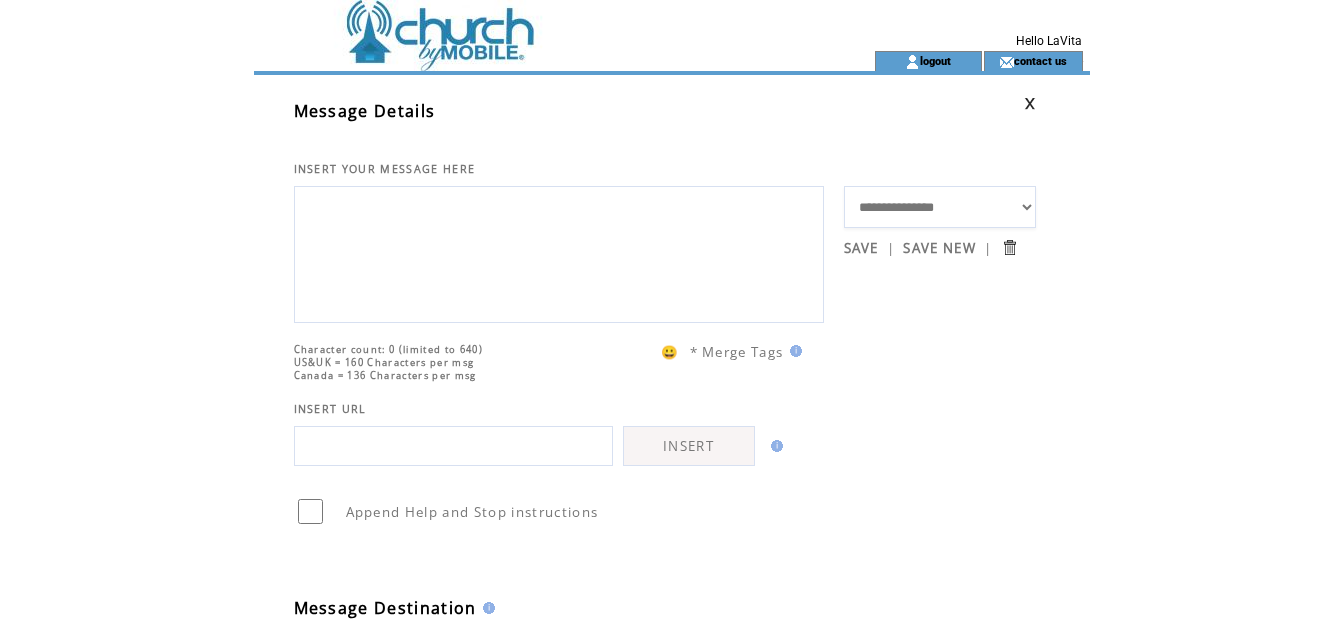 scroll, scrollTop: 0, scrollLeft: 0, axis: both 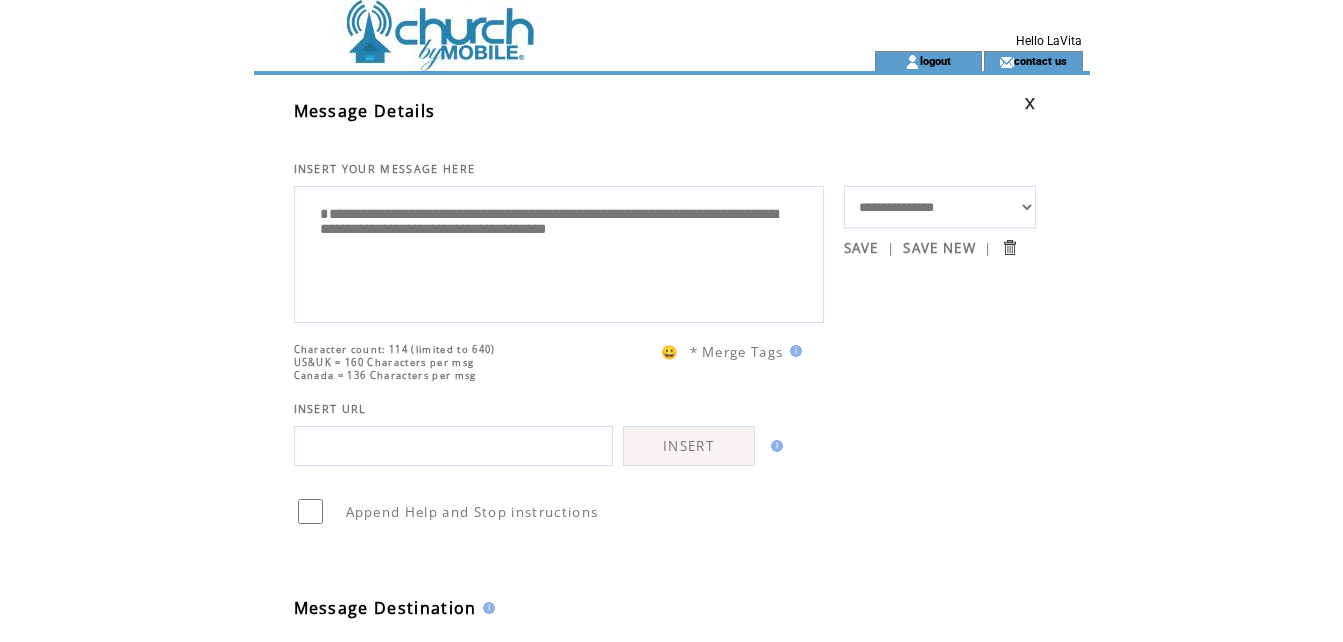 click on "**********" at bounding box center (559, 252) 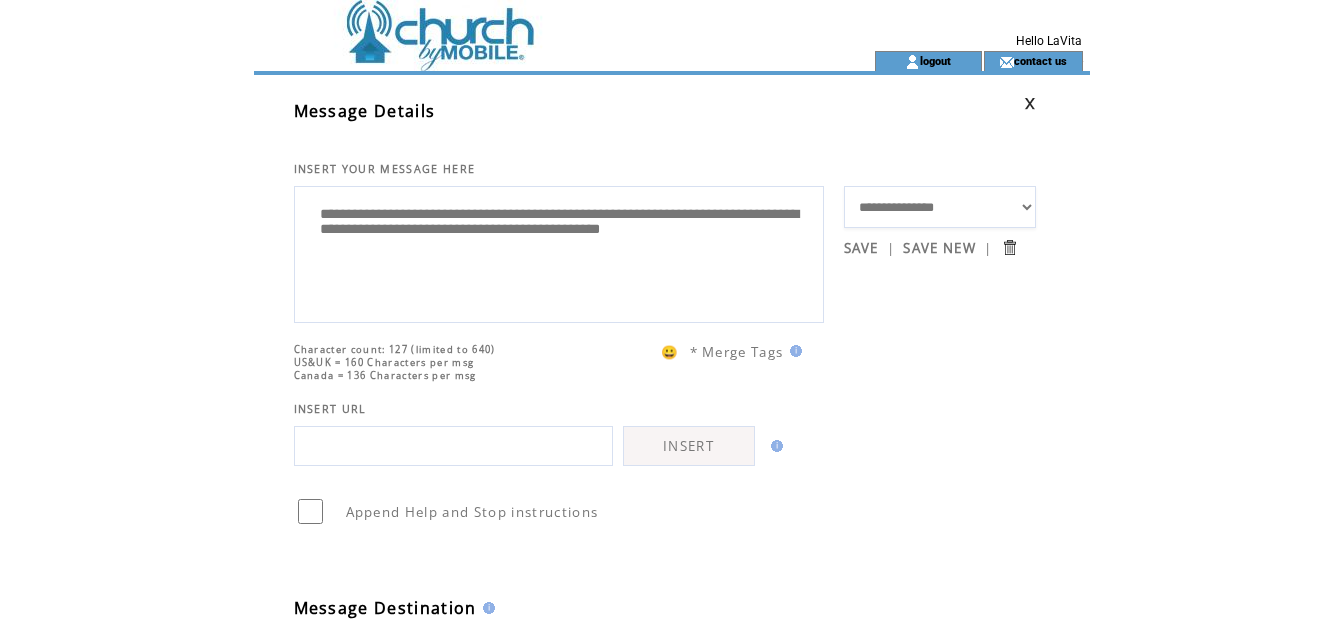 drag, startPoint x: 387, startPoint y: 238, endPoint x: 271, endPoint y: 243, distance: 116.10771 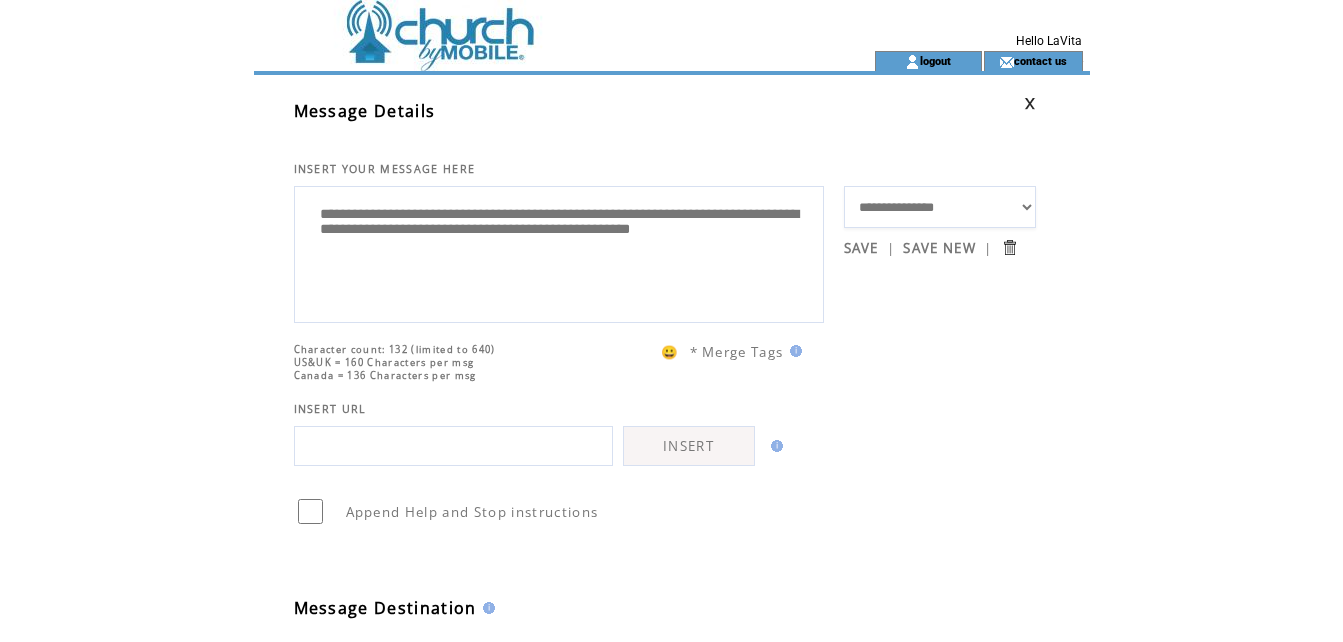 click on "**********" at bounding box center [559, 252] 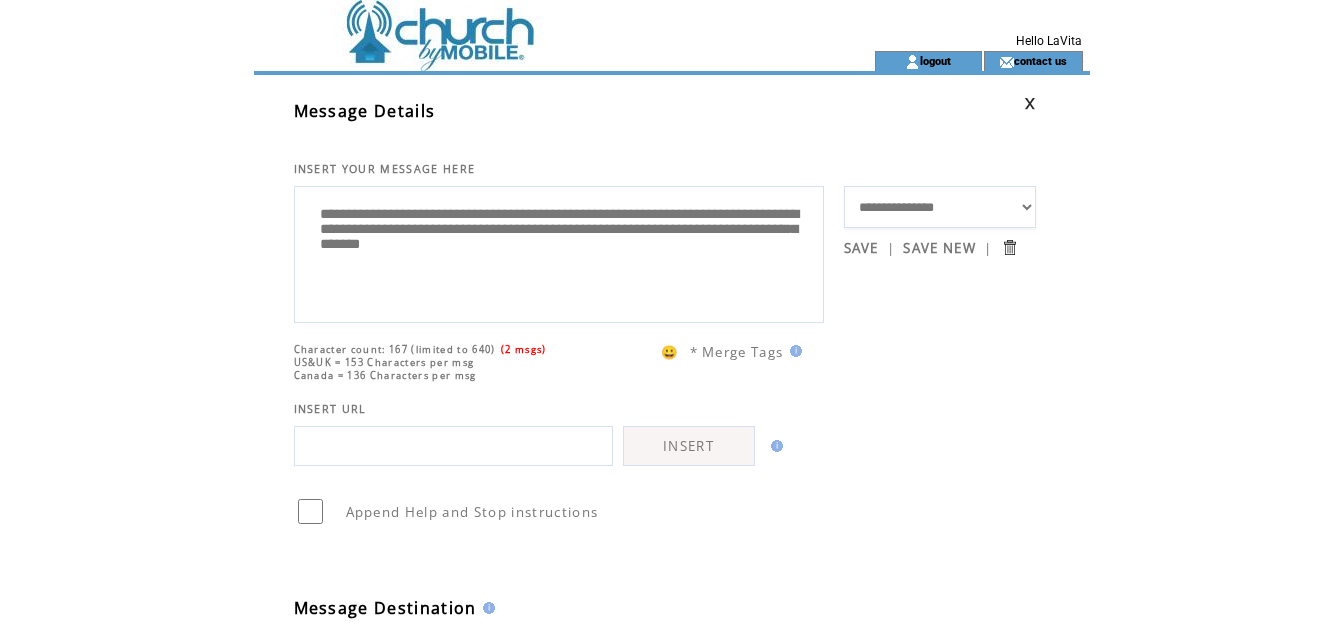 drag, startPoint x: 384, startPoint y: 280, endPoint x: 313, endPoint y: 195, distance: 110.751976 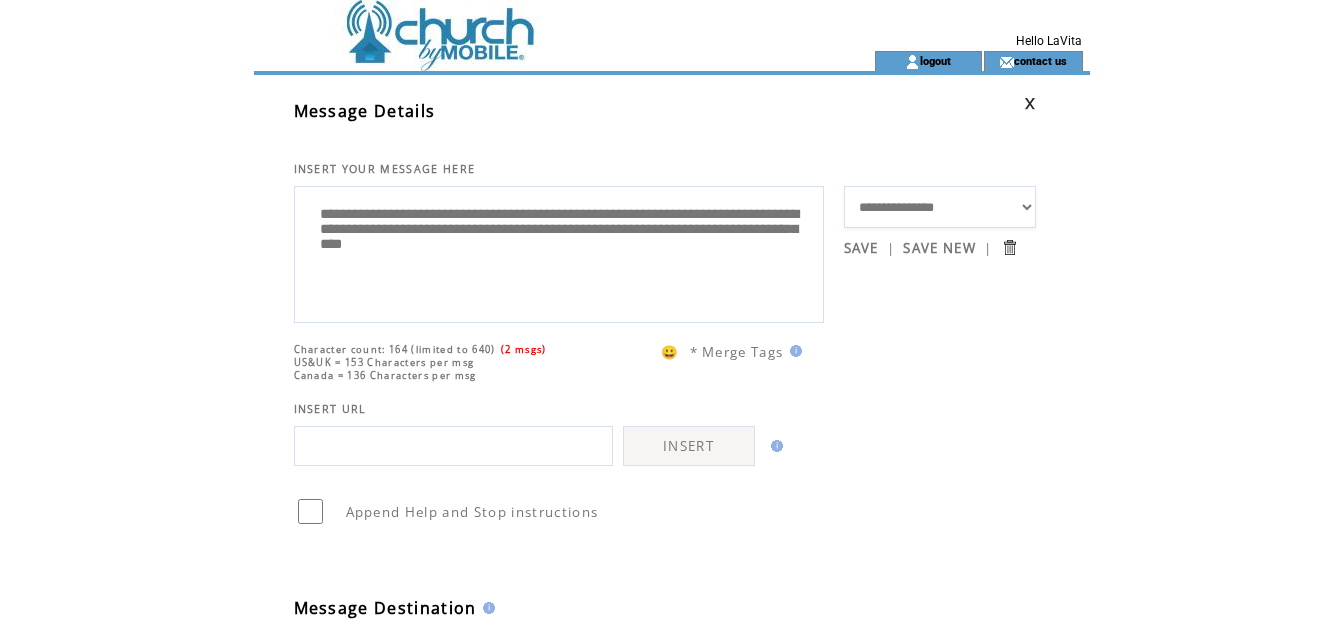 drag, startPoint x: 609, startPoint y: 217, endPoint x: 767, endPoint y: 217, distance: 158 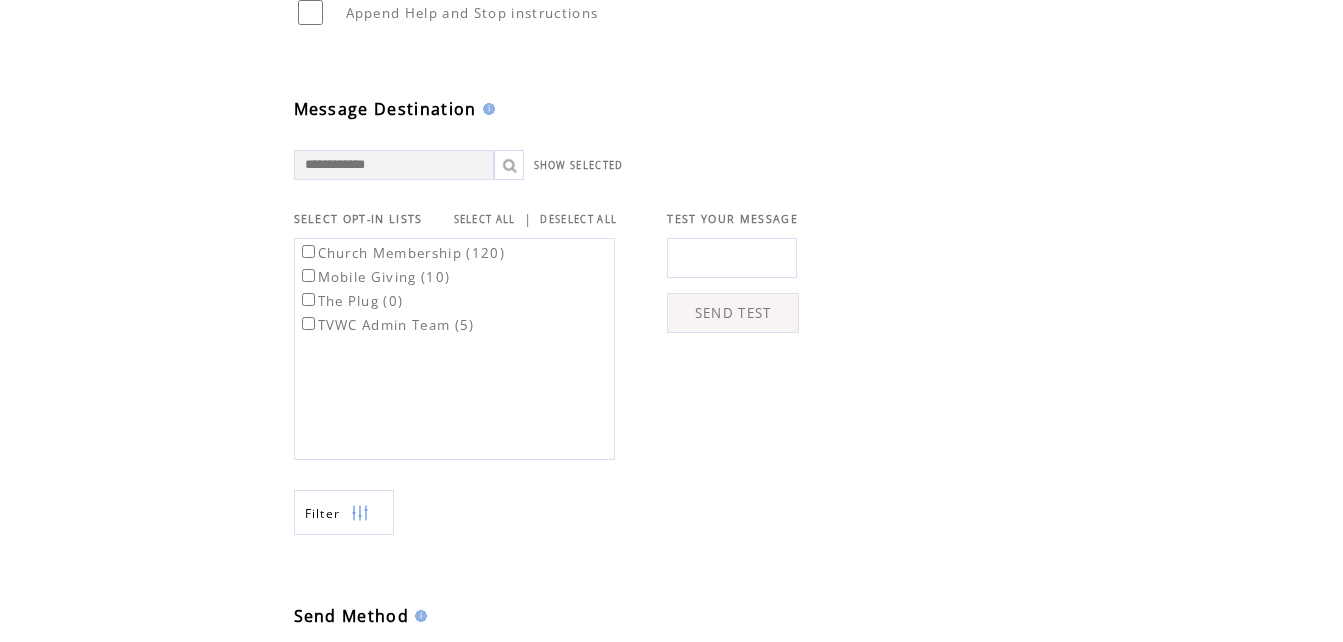 scroll, scrollTop: 500, scrollLeft: 0, axis: vertical 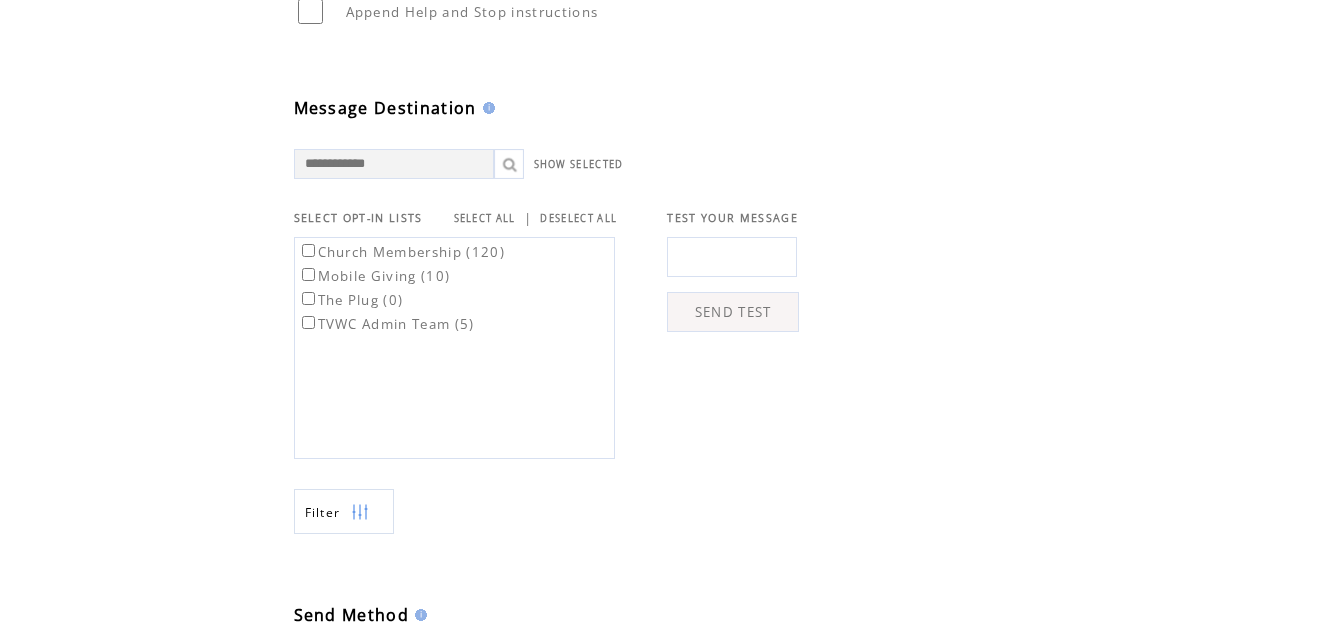type on "**********" 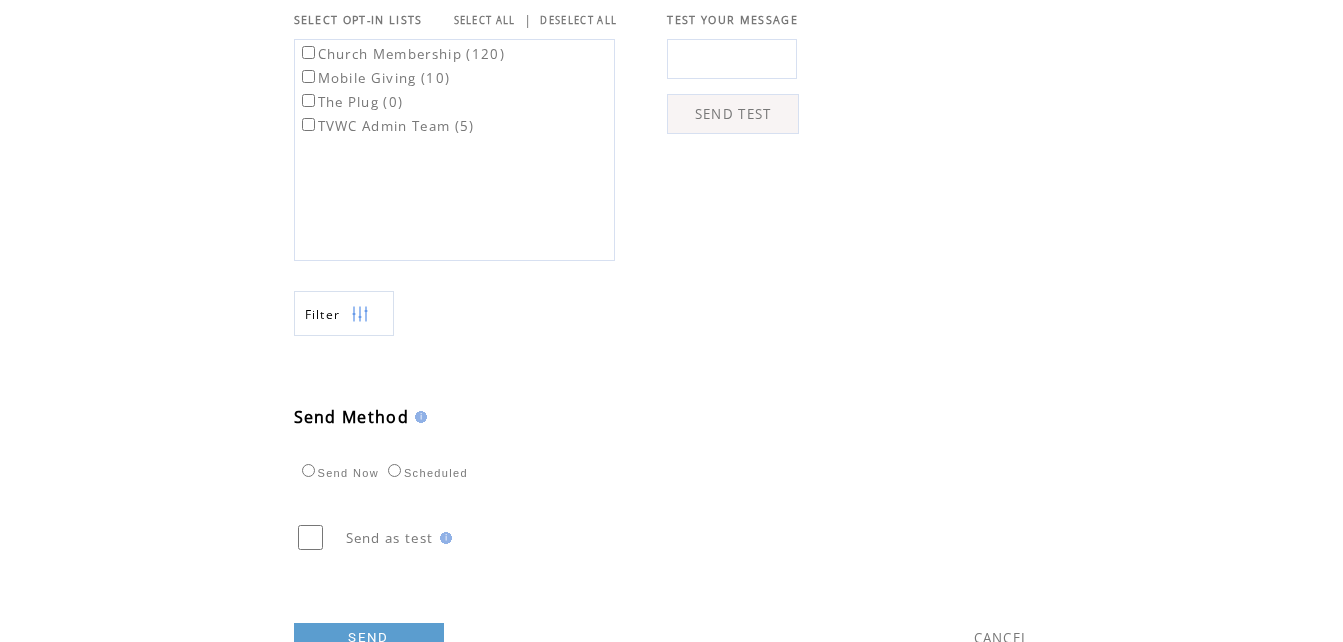 scroll, scrollTop: 700, scrollLeft: 0, axis: vertical 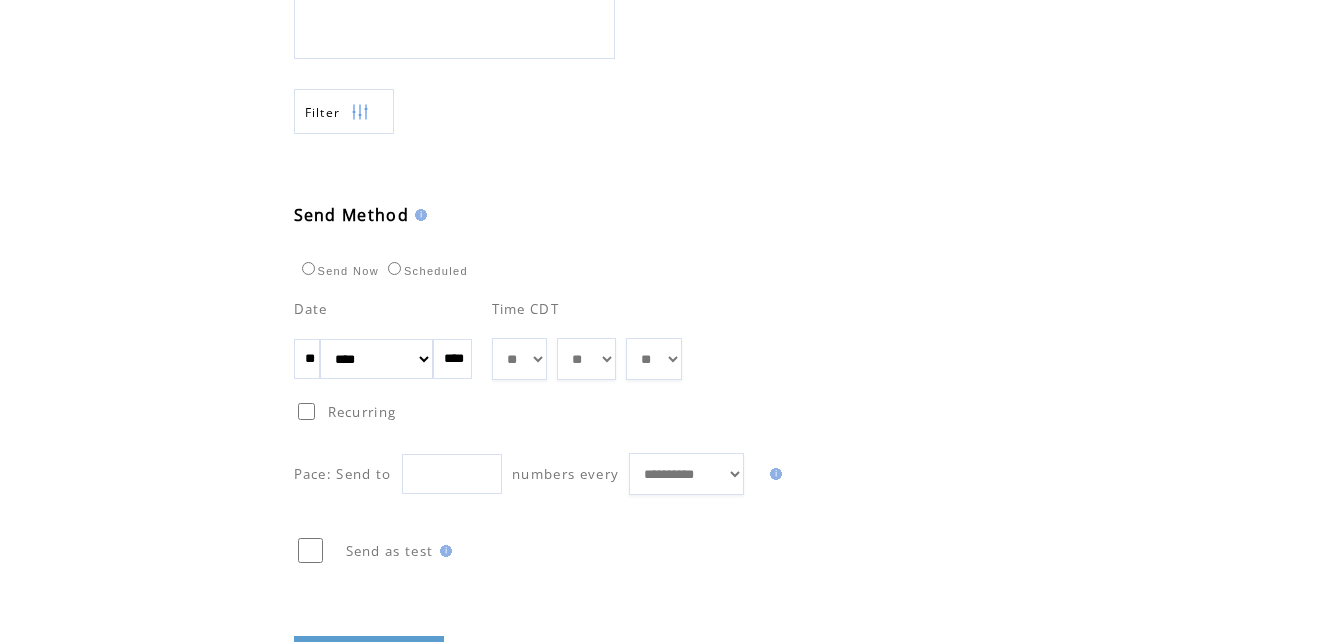 click on "**" at bounding box center [307, 359] 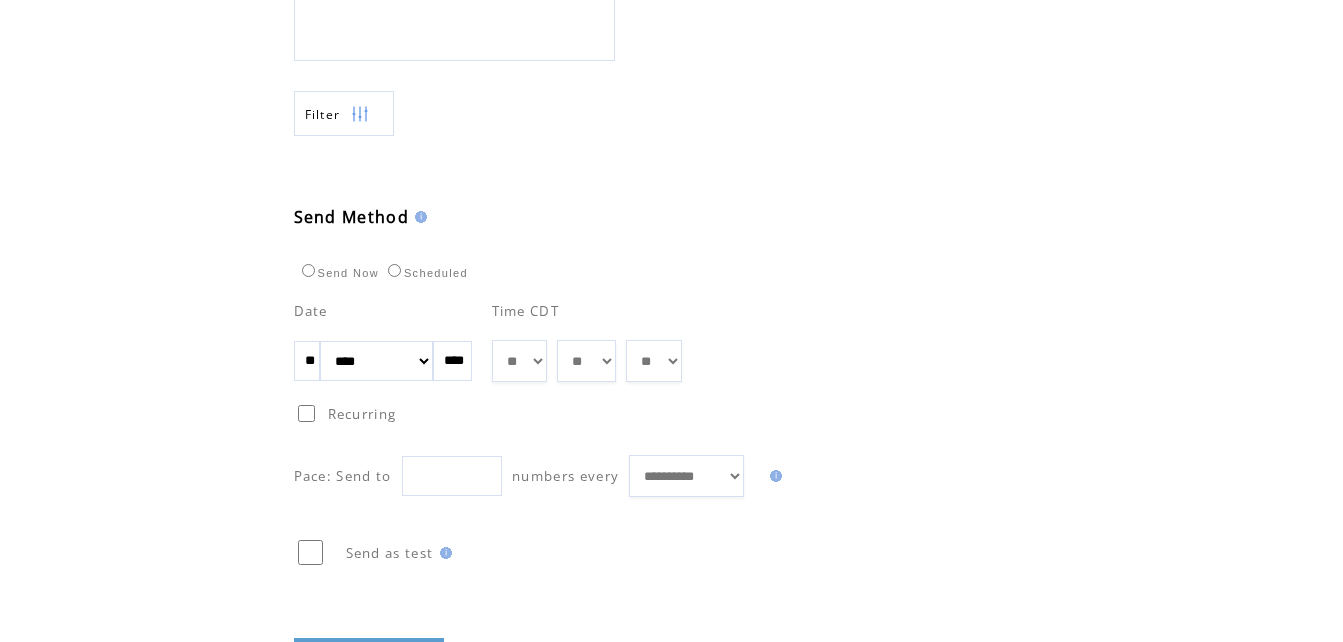 scroll, scrollTop: 900, scrollLeft: 0, axis: vertical 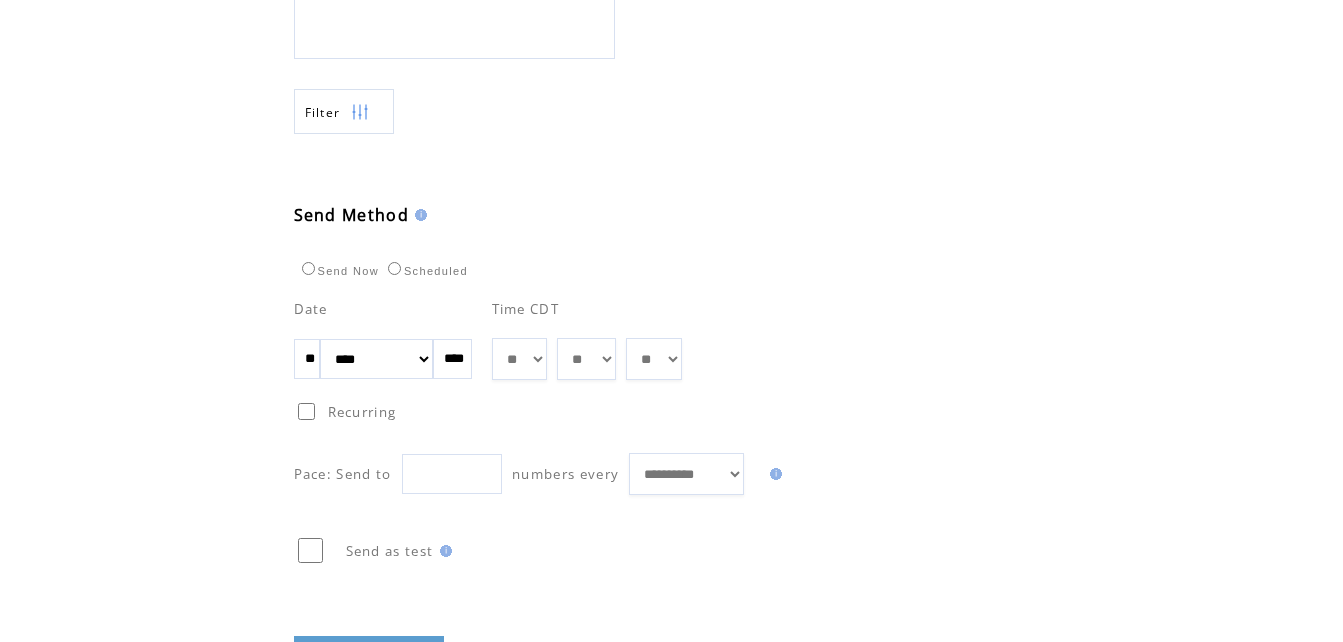 click on "** 	 ** 	 ** 	 ** 	 ** 	 ** 	 ** 	 ** 	 ** 	 ** 	 ** 	 ** 	 **" at bounding box center [519, 359] 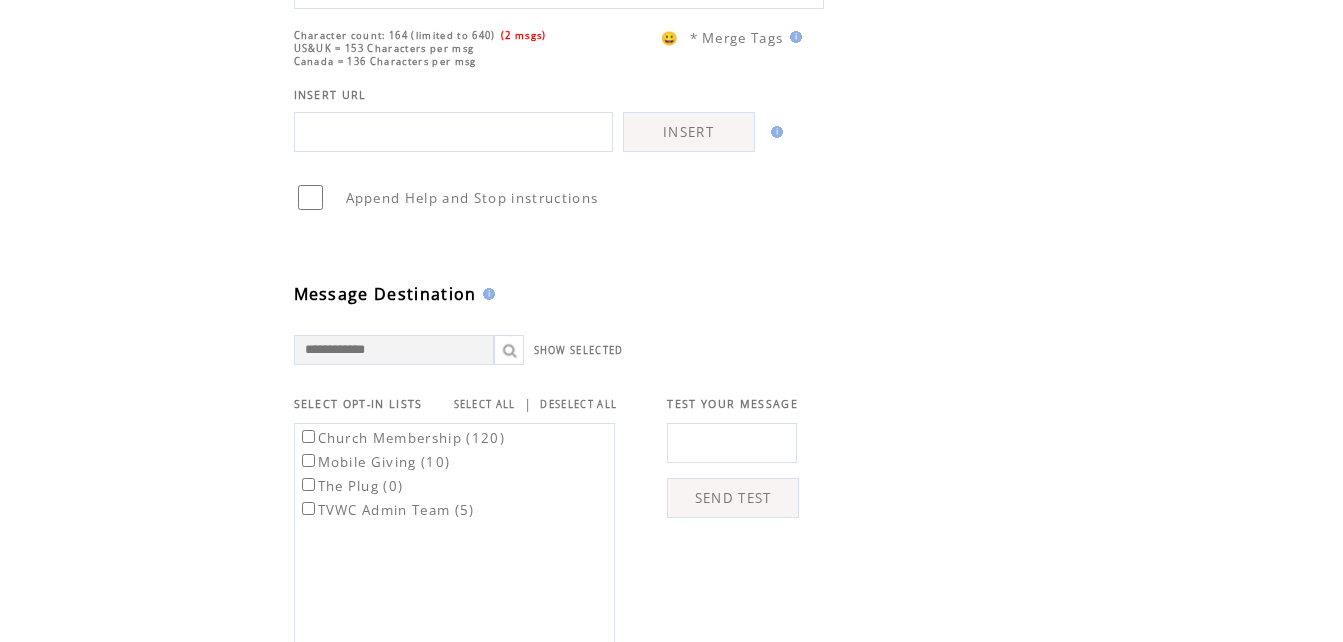scroll, scrollTop: 0, scrollLeft: 0, axis: both 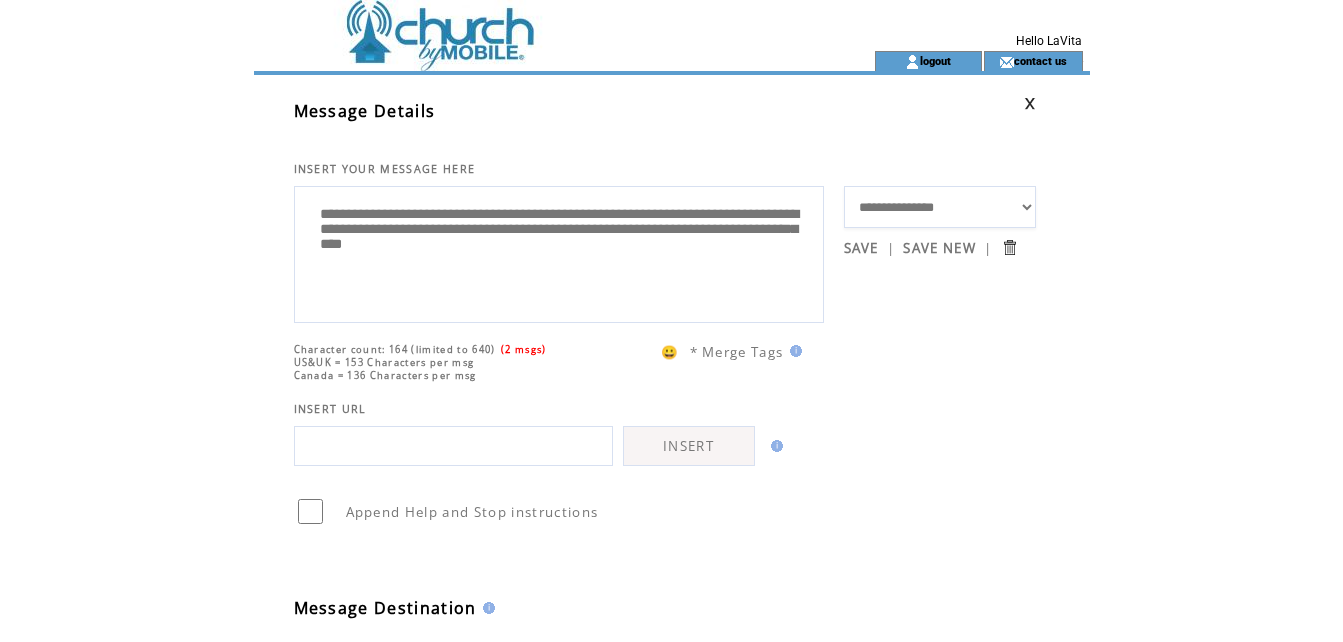 click on "SAVE NEW" at bounding box center (939, 248) 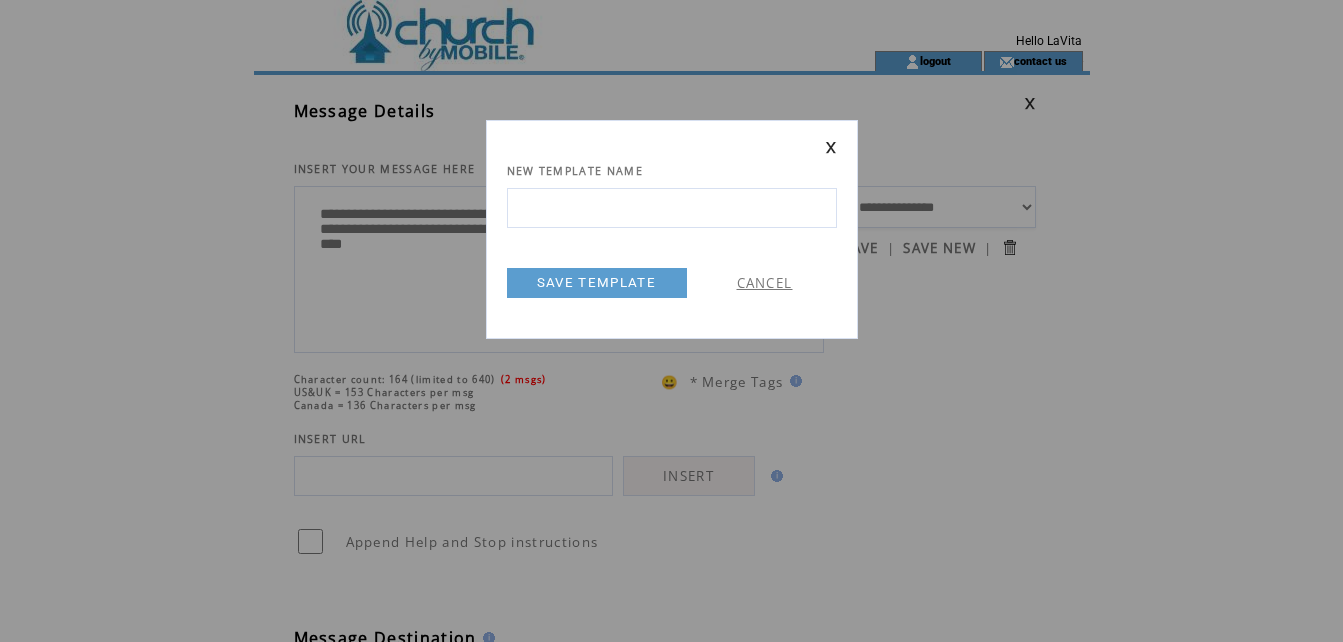 scroll, scrollTop: 0, scrollLeft: 0, axis: both 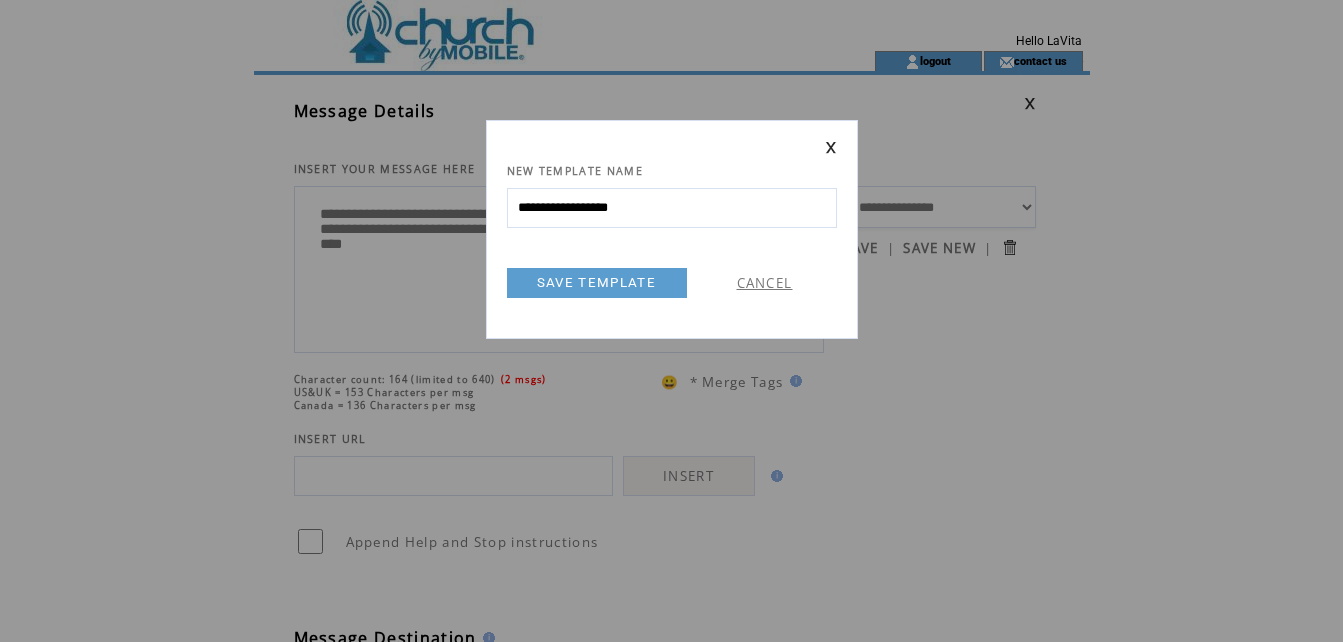type on "**********" 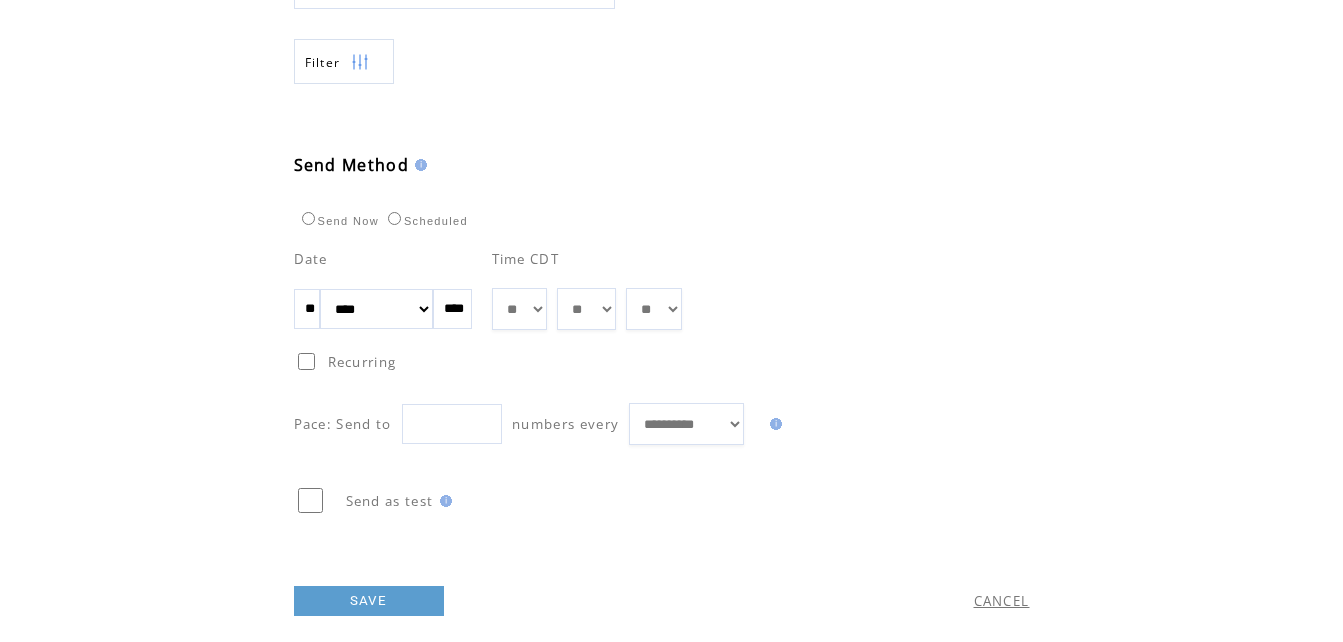 scroll, scrollTop: 1014, scrollLeft: 0, axis: vertical 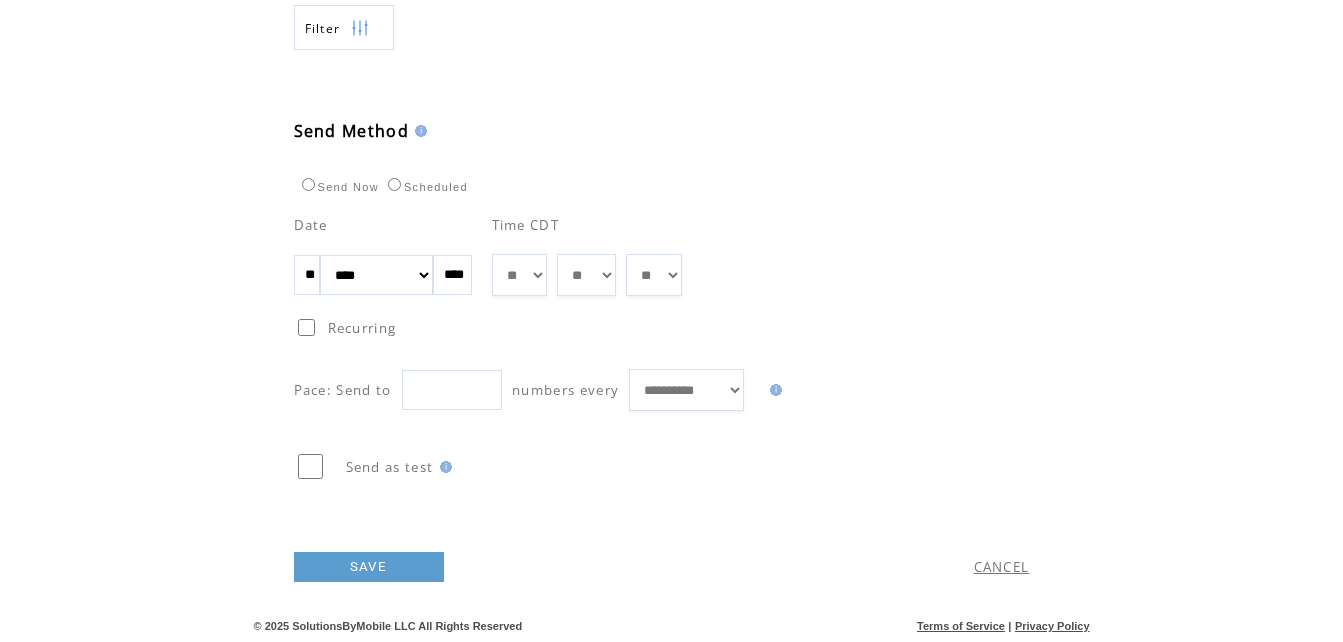 click on "SAVE" at bounding box center [369, 567] 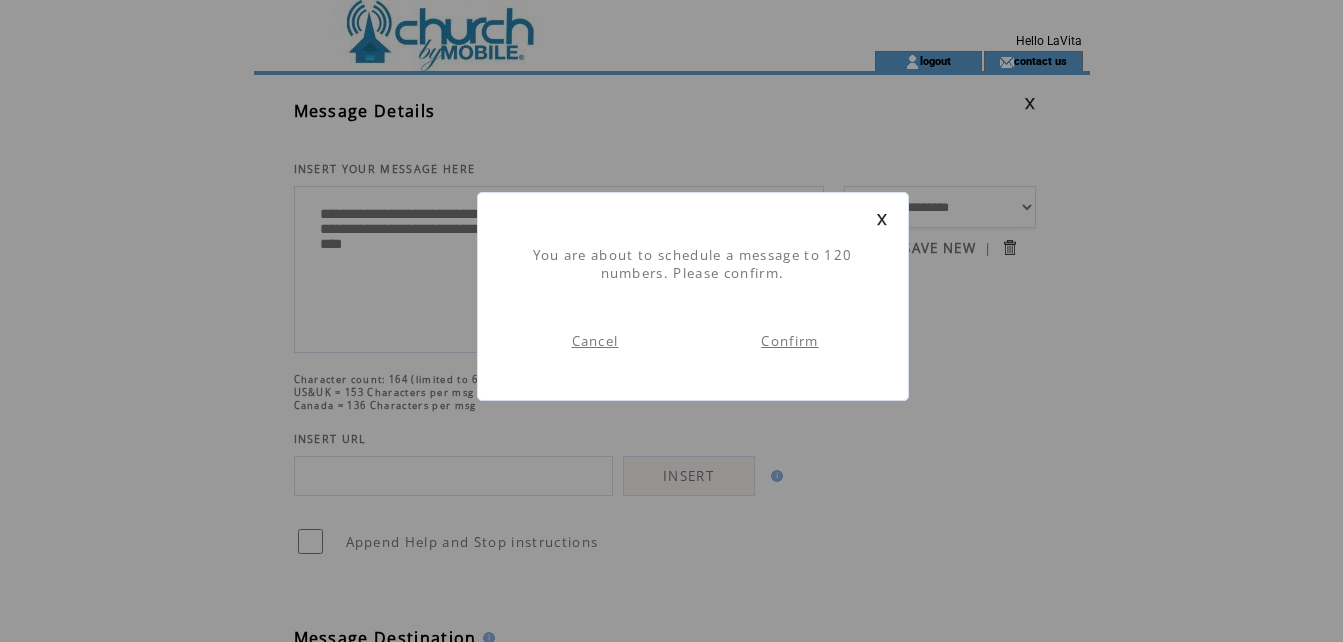scroll, scrollTop: 1, scrollLeft: 0, axis: vertical 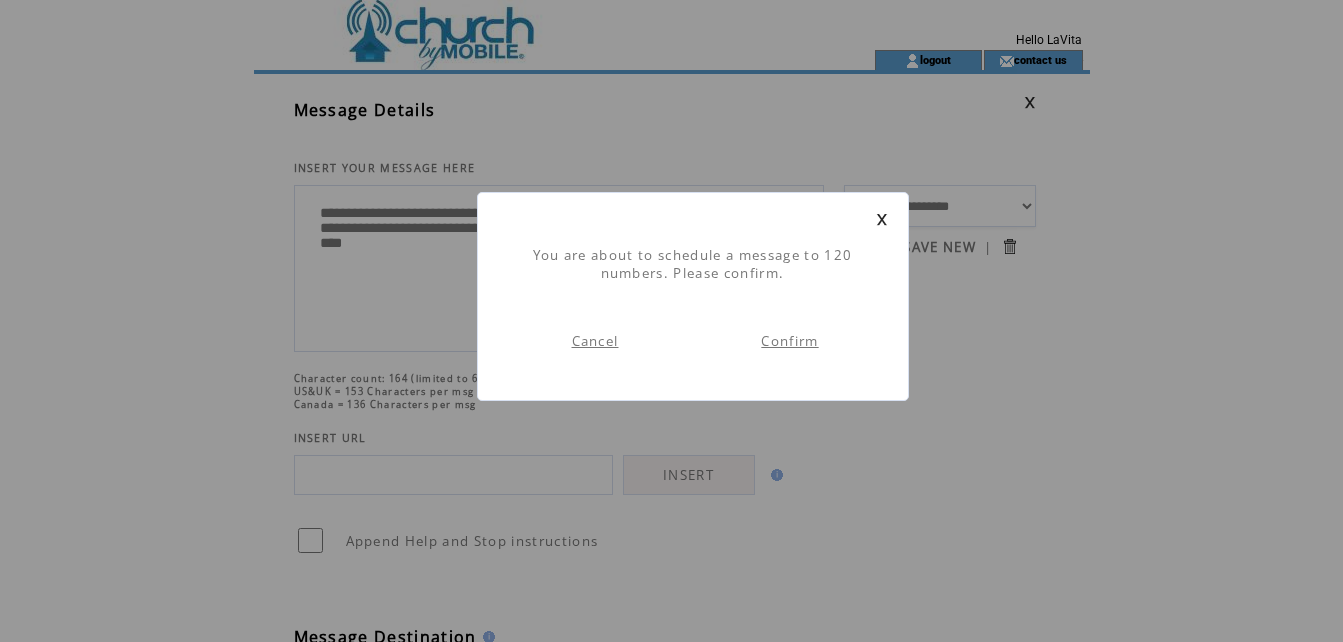 click on "Confirm" at bounding box center [789, 341] 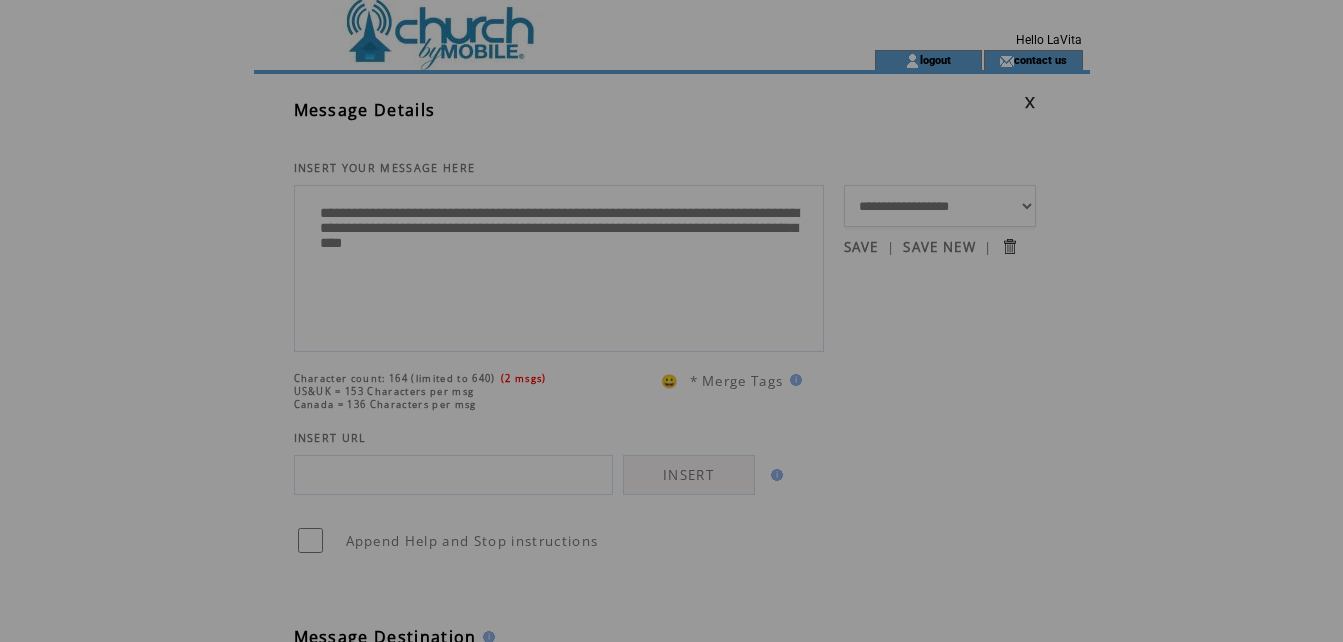 scroll, scrollTop: 0, scrollLeft: 0, axis: both 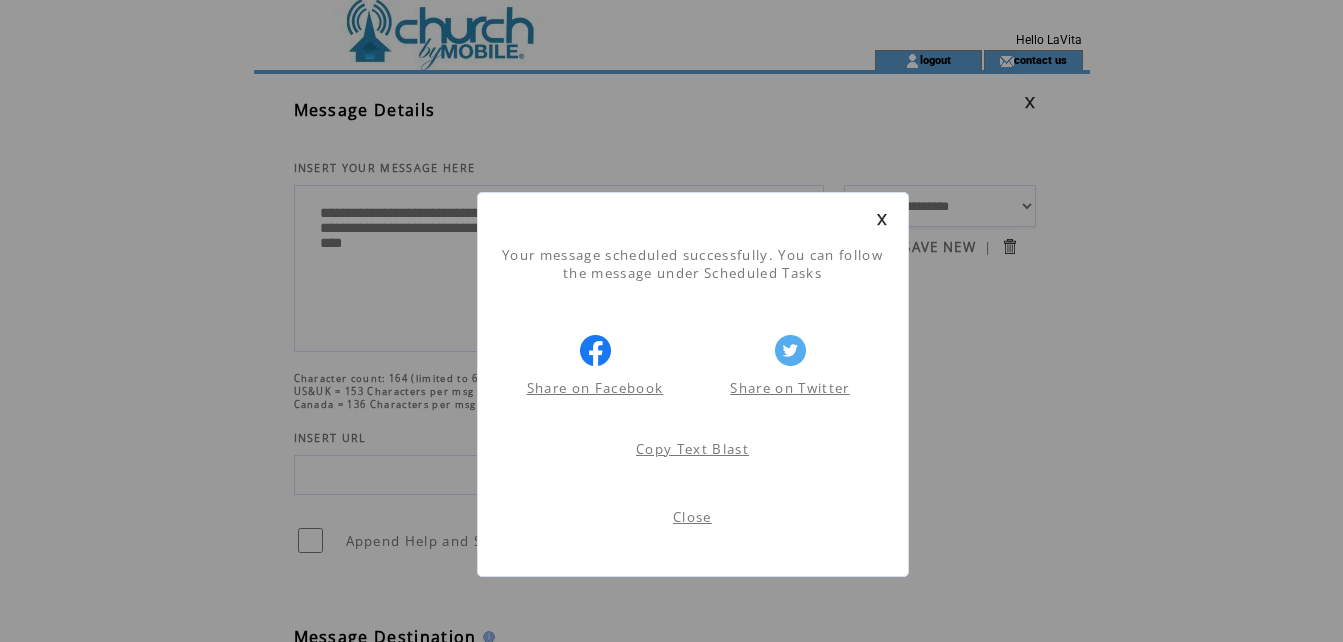 click on "Close" at bounding box center (692, 517) 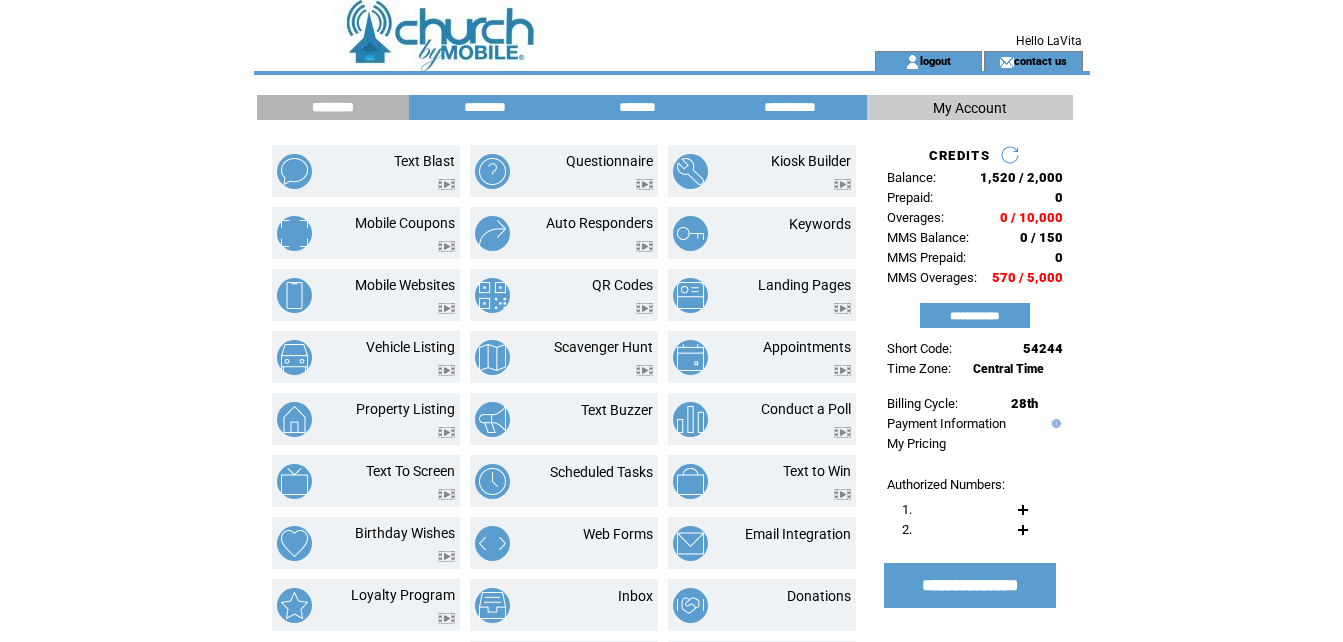 scroll, scrollTop: 0, scrollLeft: 0, axis: both 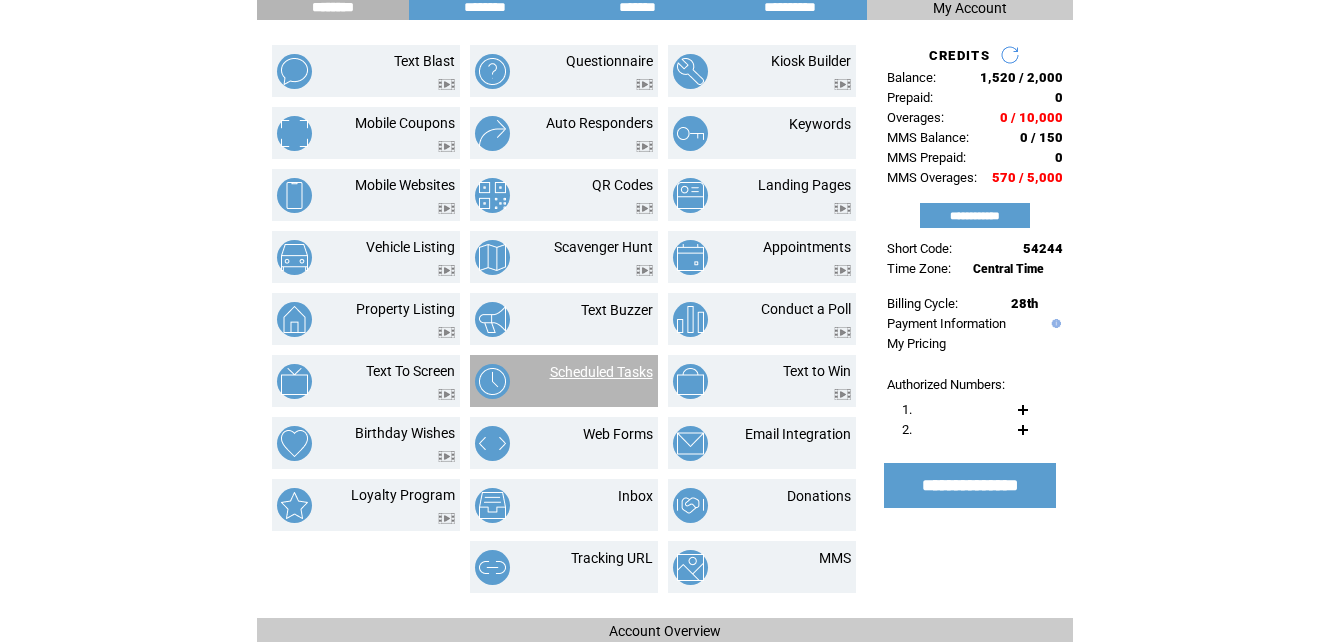 click on "Scheduled Tasks" at bounding box center (601, 372) 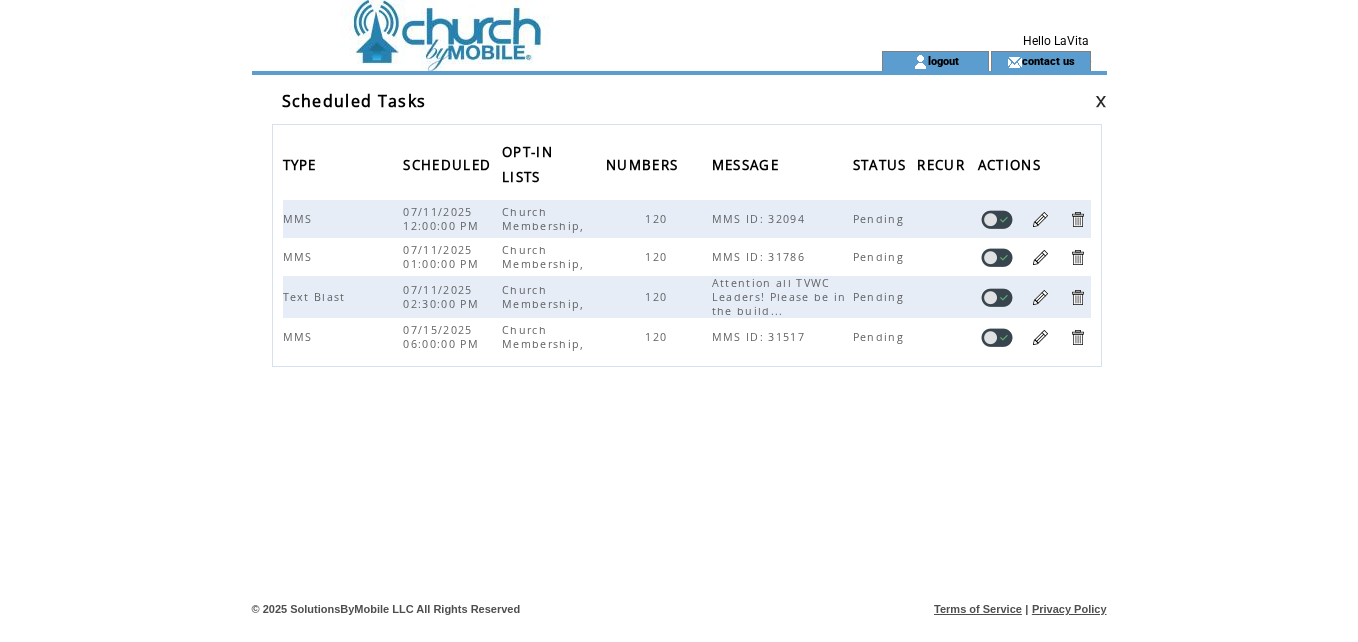 scroll, scrollTop: 0, scrollLeft: 0, axis: both 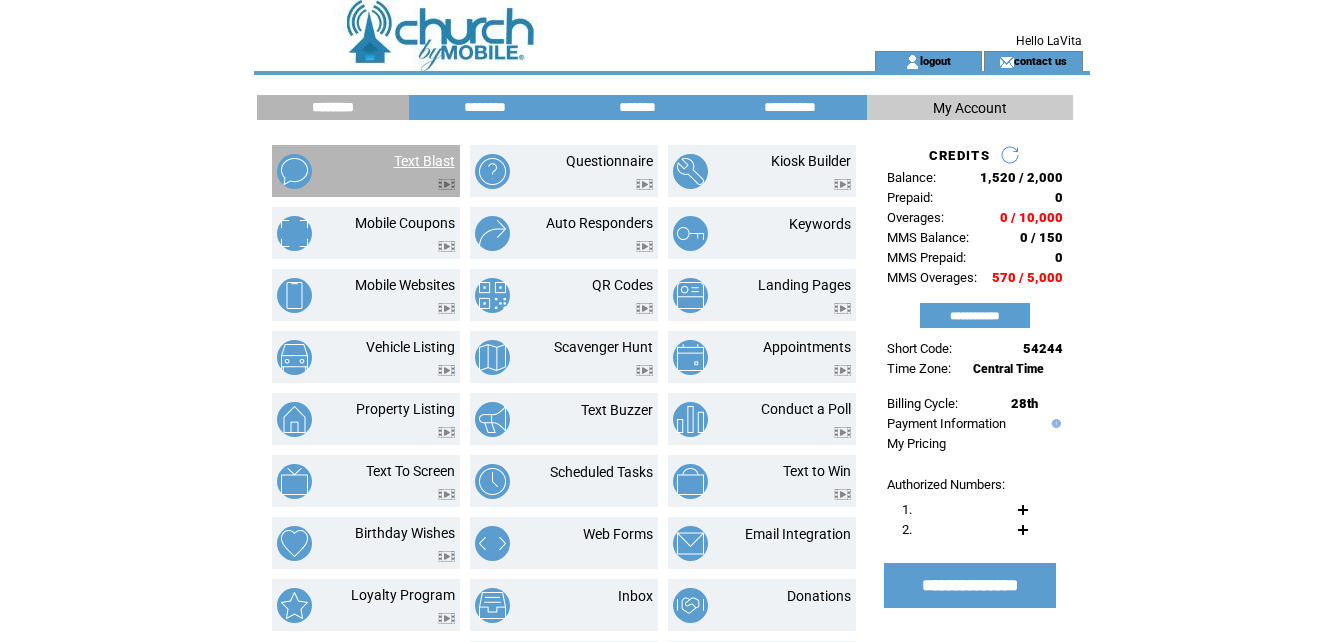 click on "Text Blast" at bounding box center (424, 161) 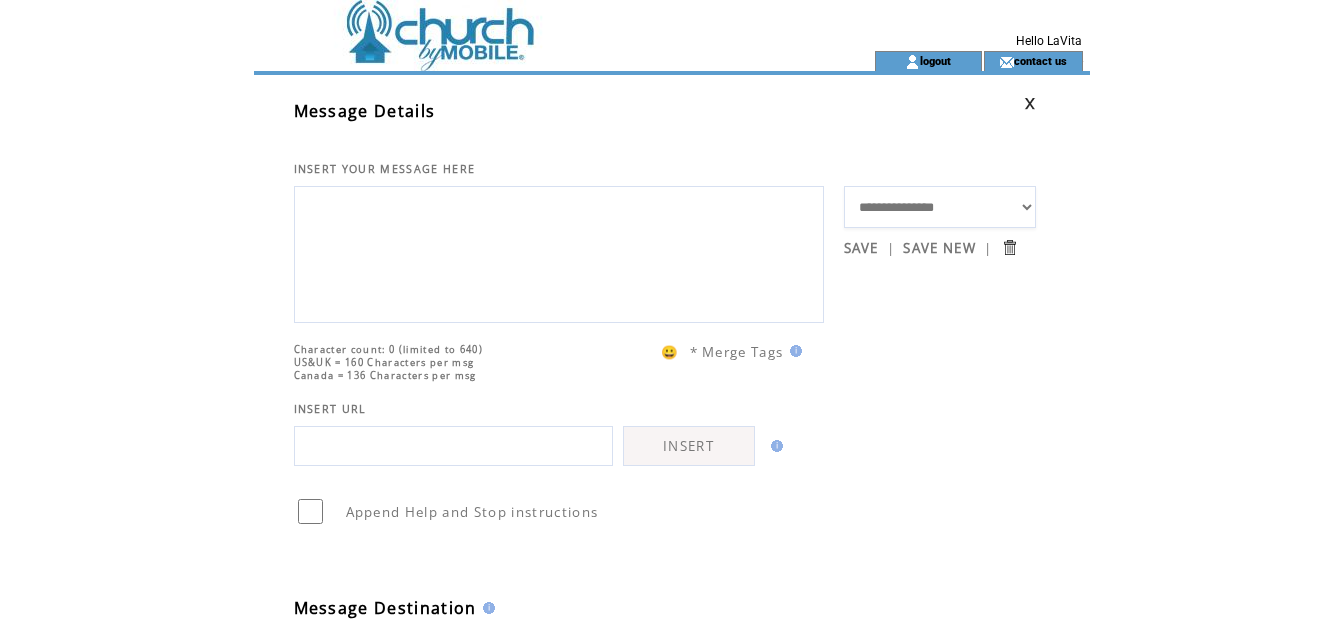 scroll, scrollTop: 0, scrollLeft: 0, axis: both 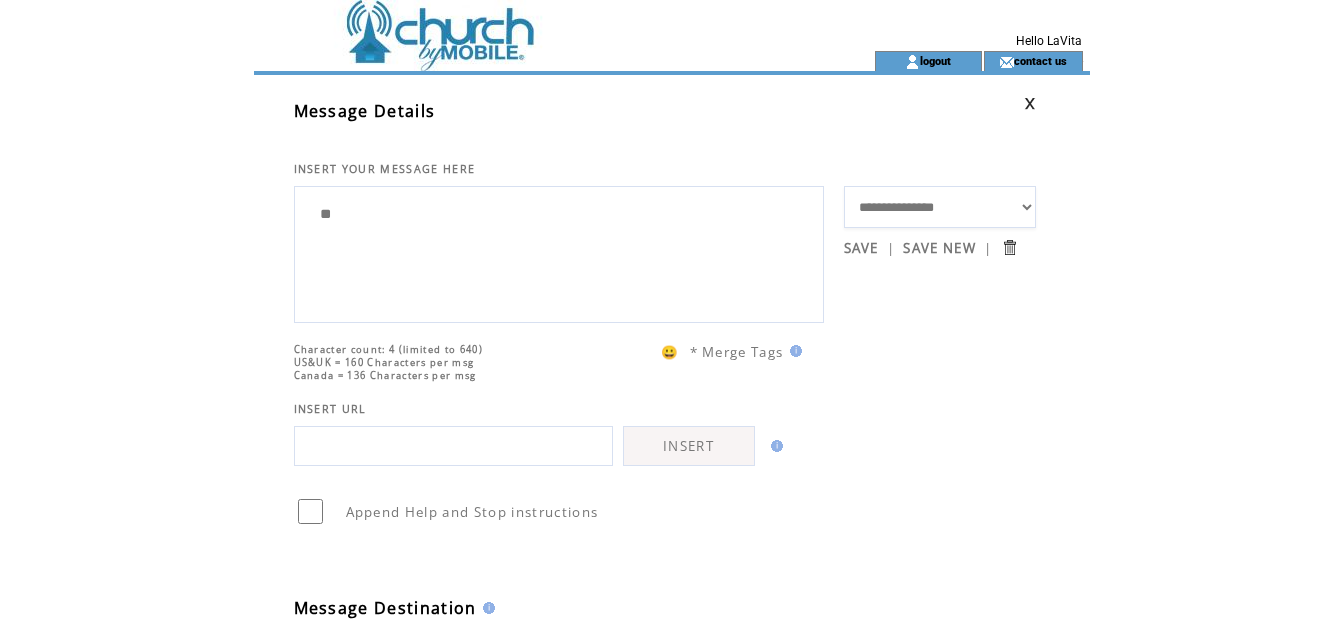 type on "*" 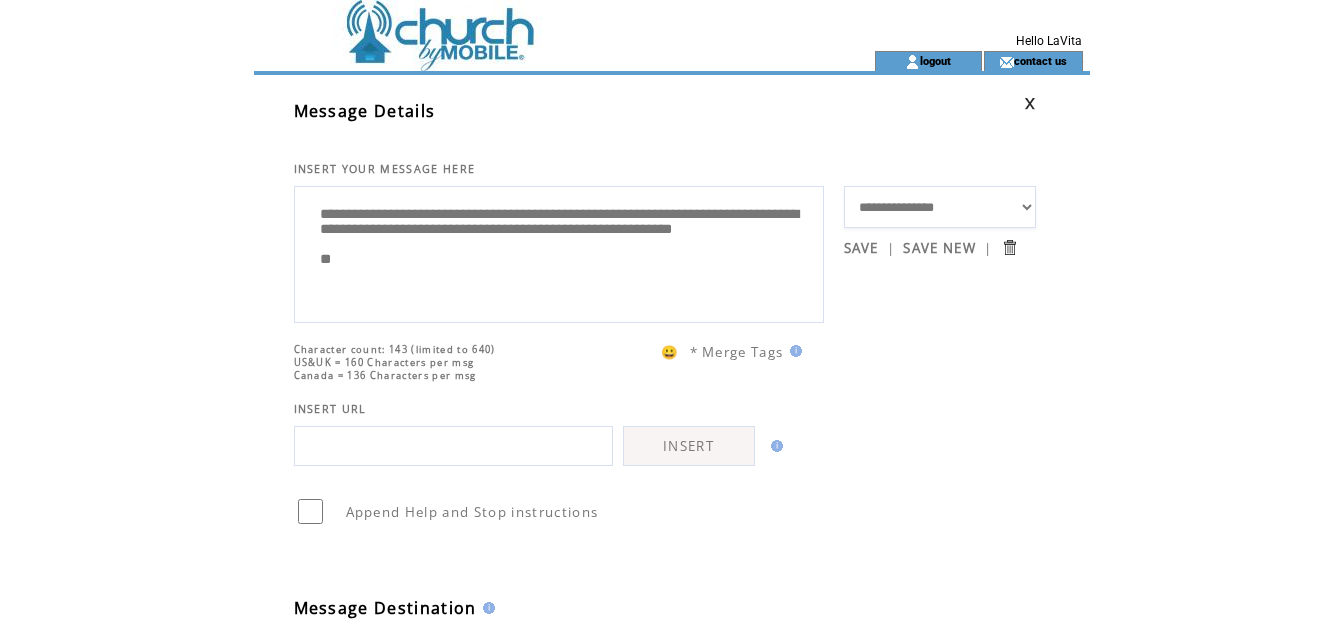click on "**********" at bounding box center (940, 207) 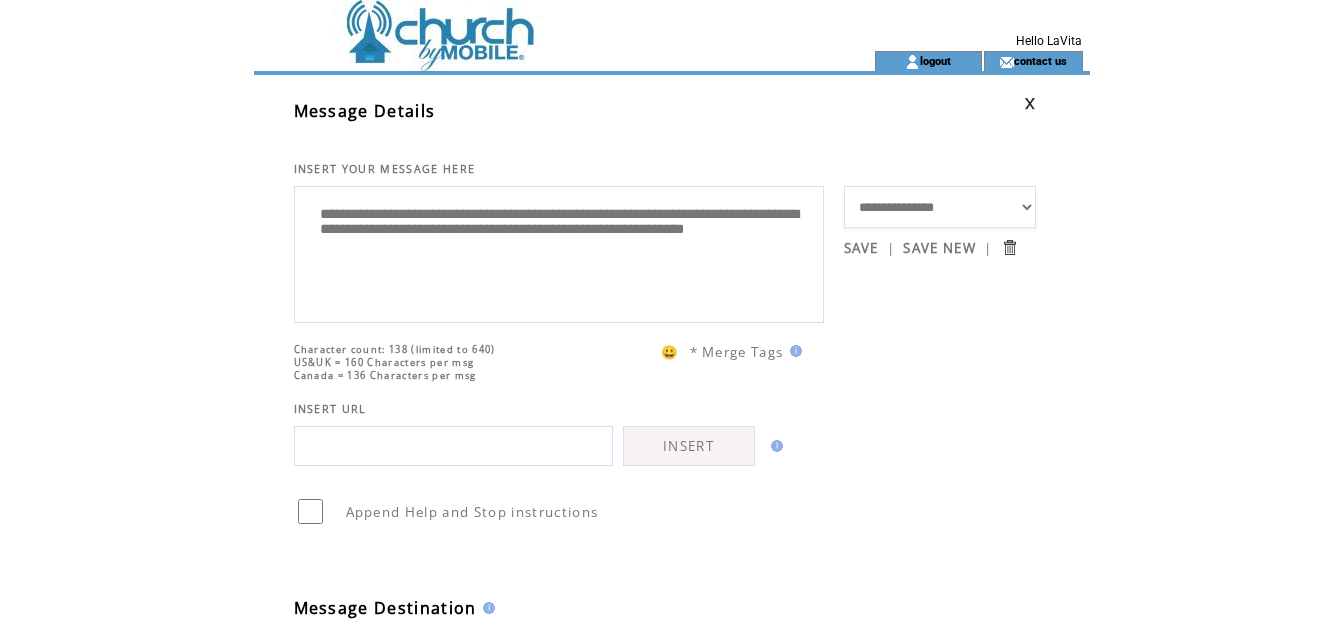 paste on "**********" 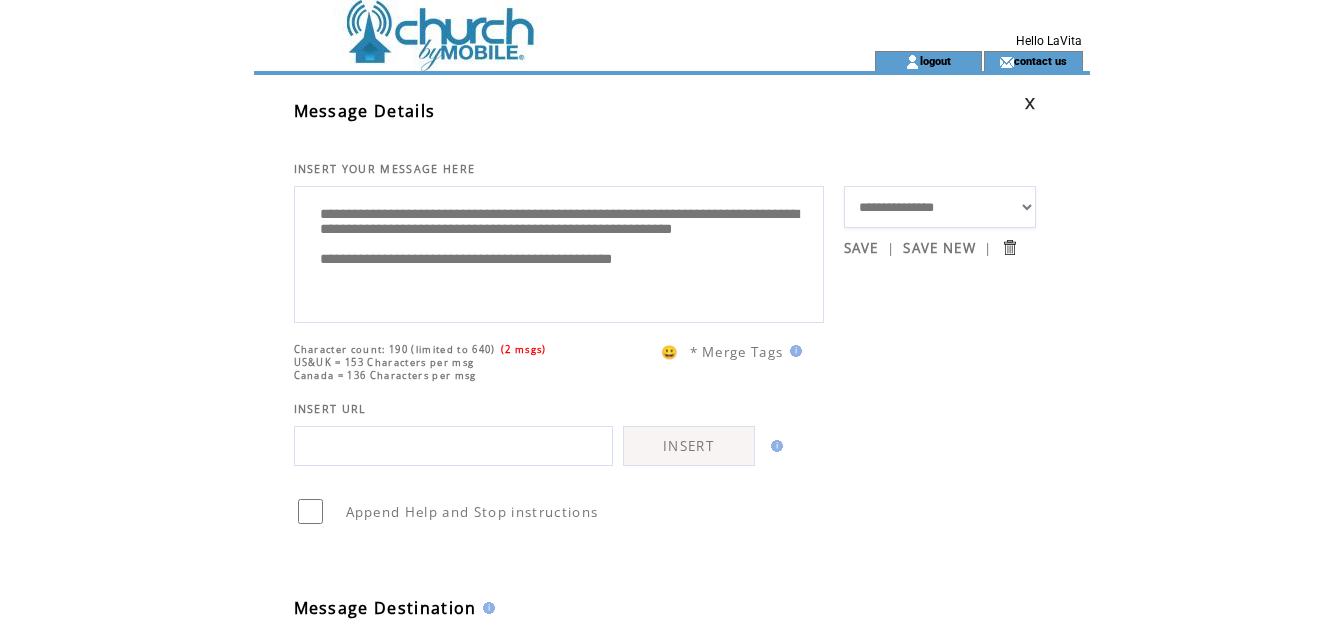 click on "**********" at bounding box center (559, 252) 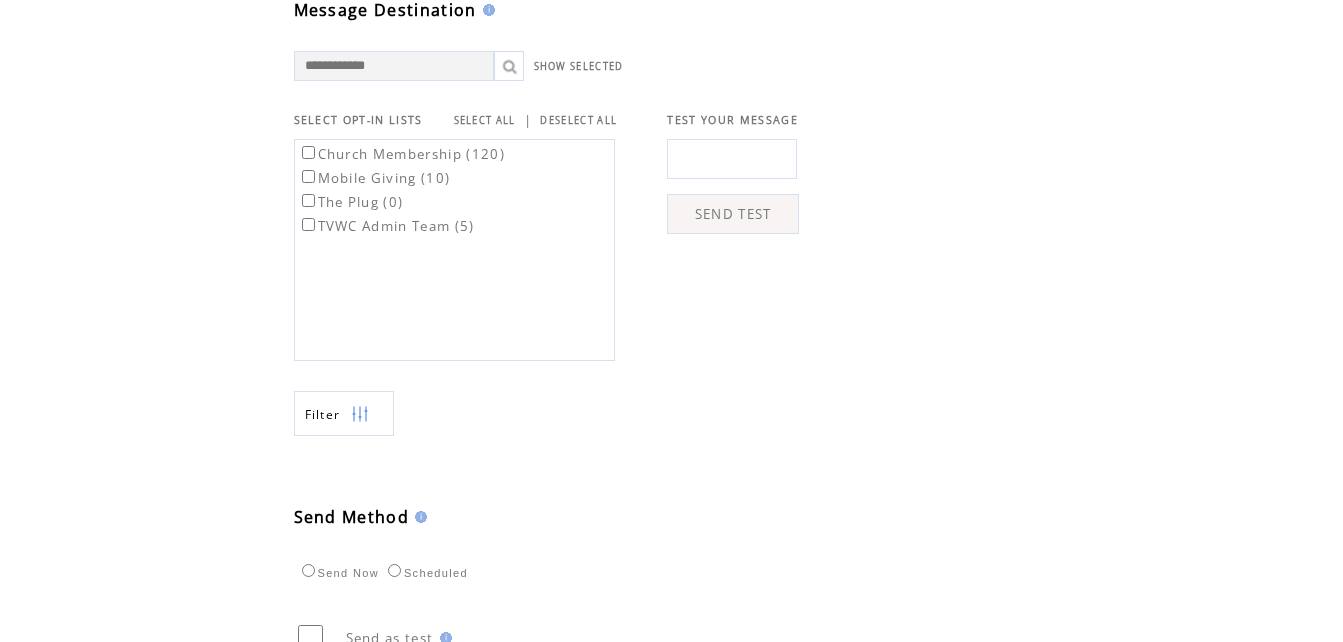 scroll, scrollTop: 600, scrollLeft: 0, axis: vertical 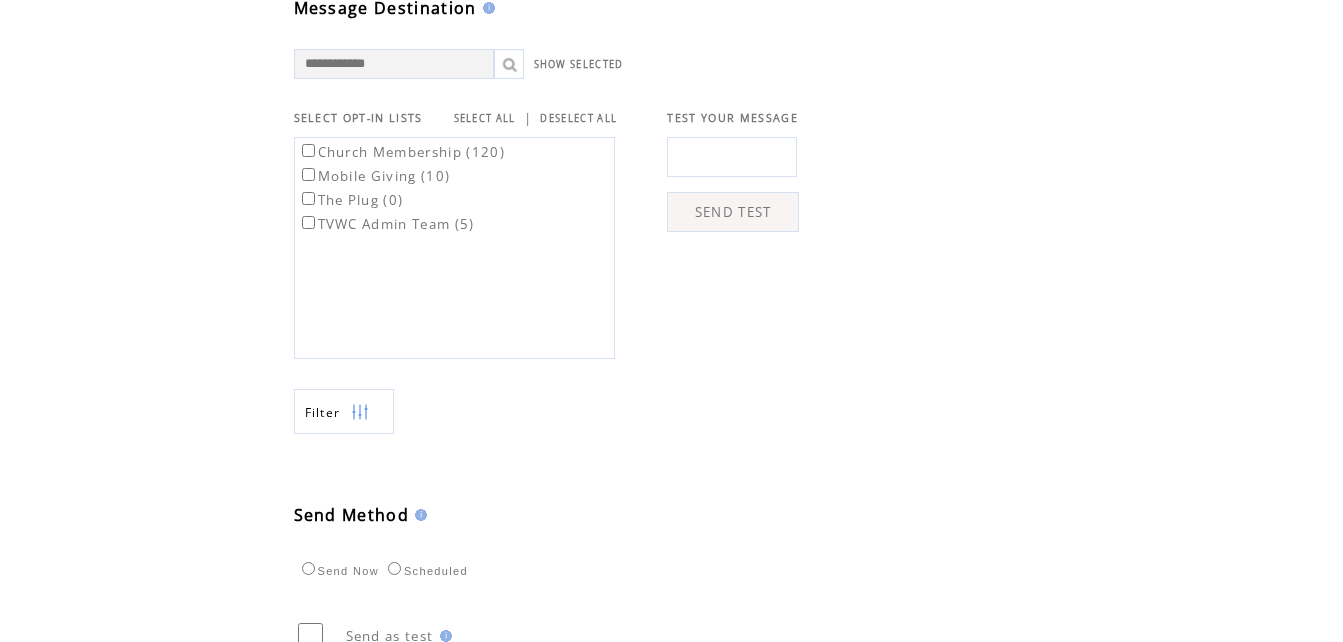 type on "**********" 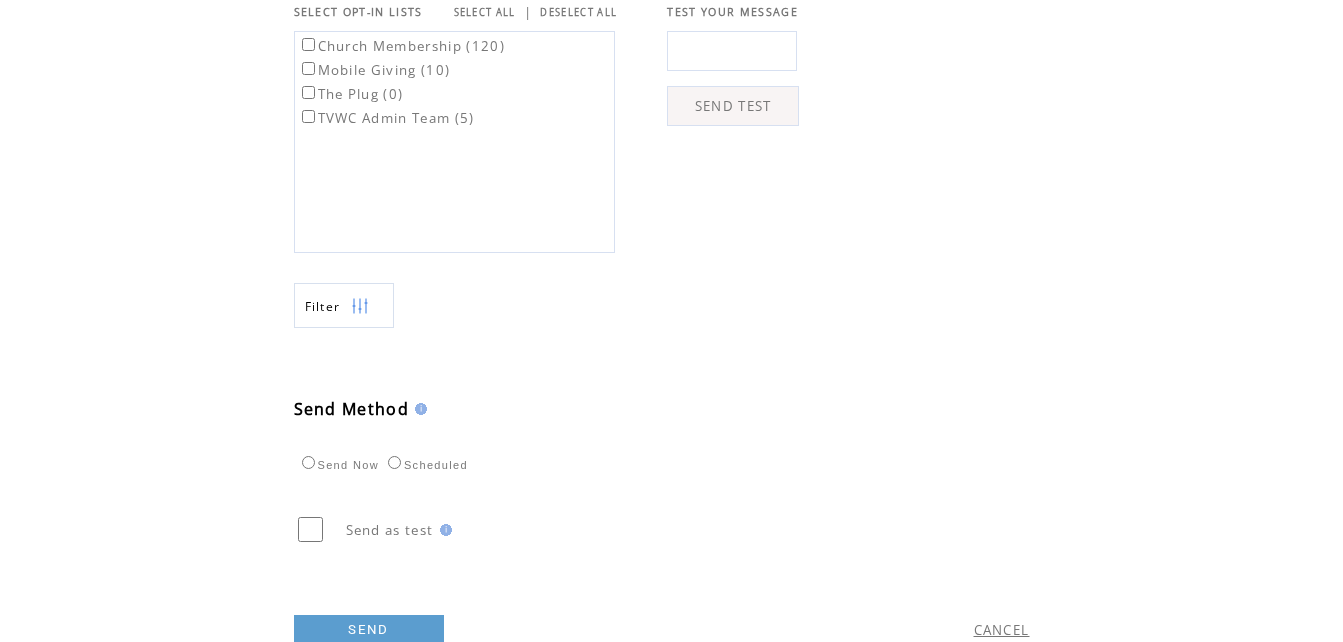 scroll, scrollTop: 799, scrollLeft: 0, axis: vertical 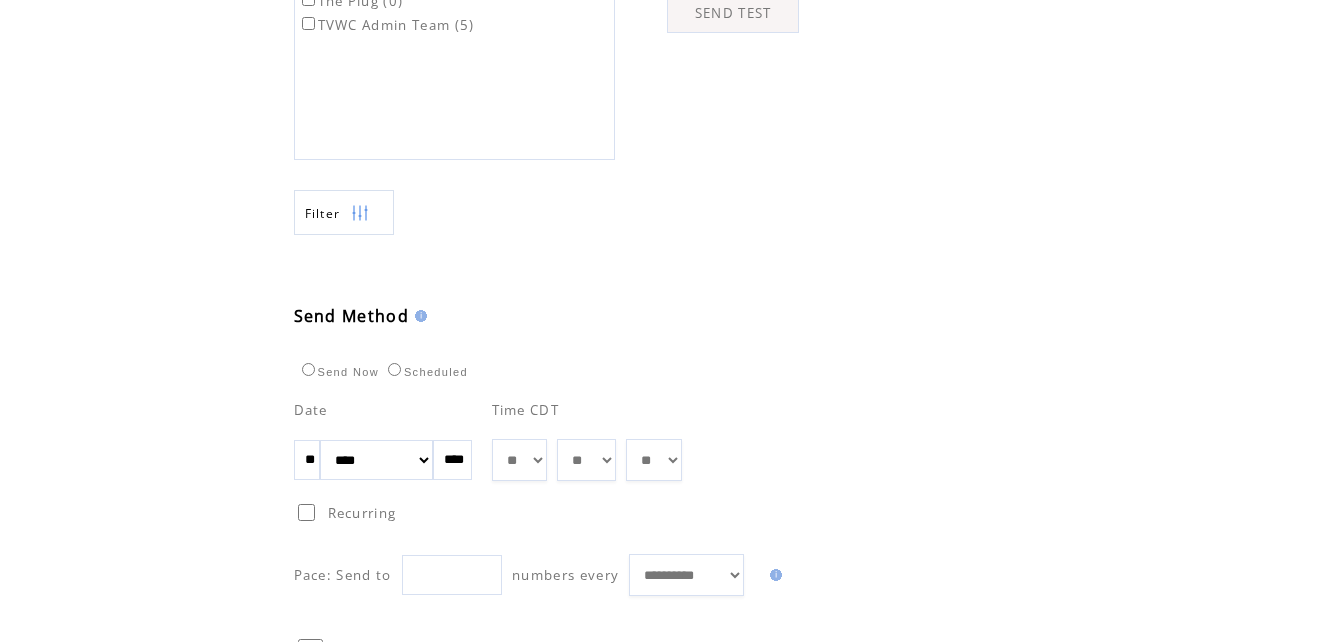 click on "**" at bounding box center (307, 460) 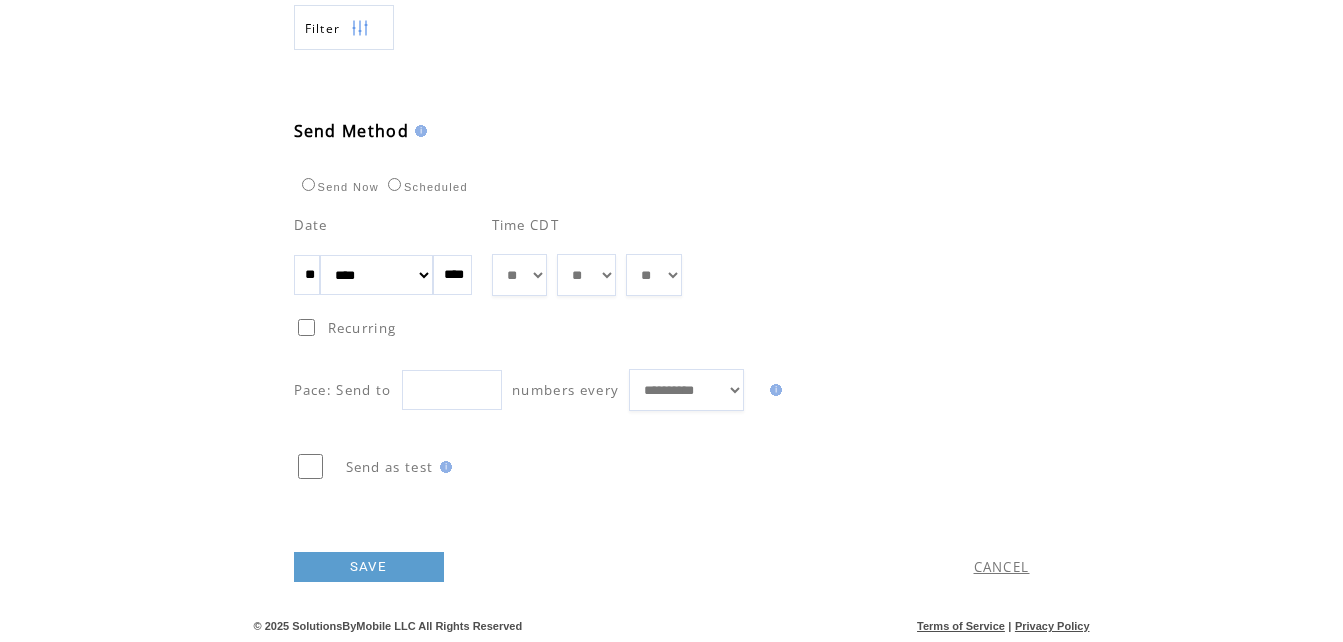 scroll, scrollTop: 999, scrollLeft: 0, axis: vertical 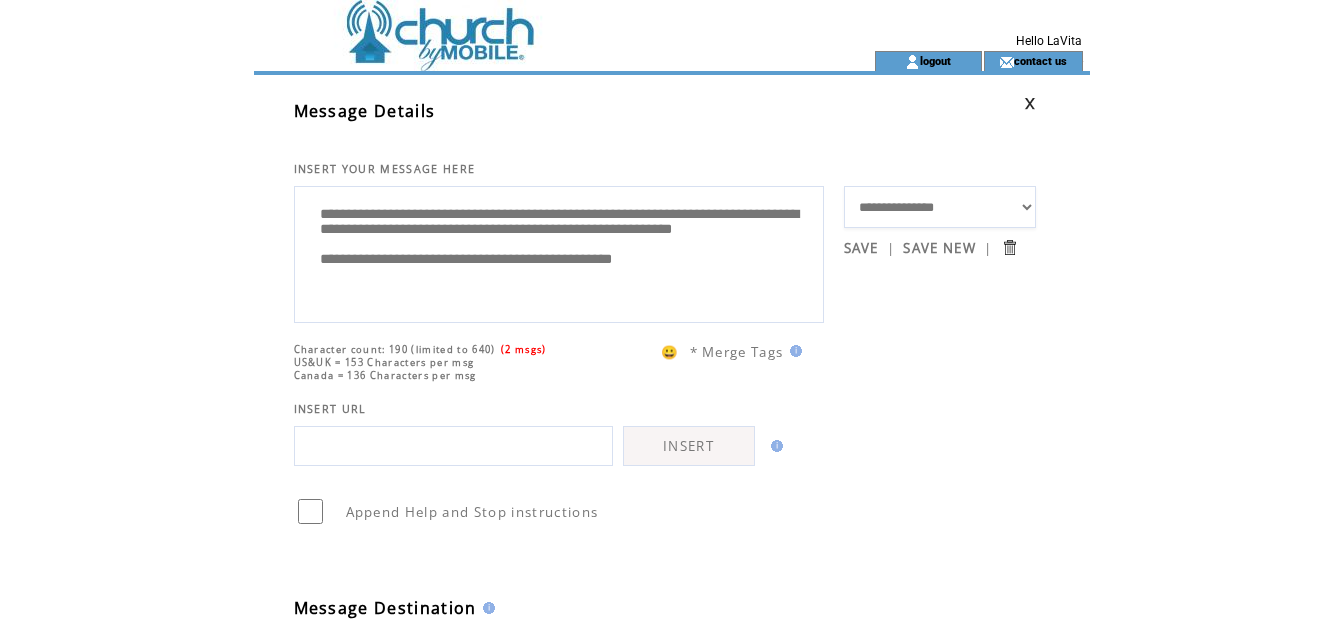 drag, startPoint x: 317, startPoint y: 218, endPoint x: 564, endPoint y: 262, distance: 250.88843 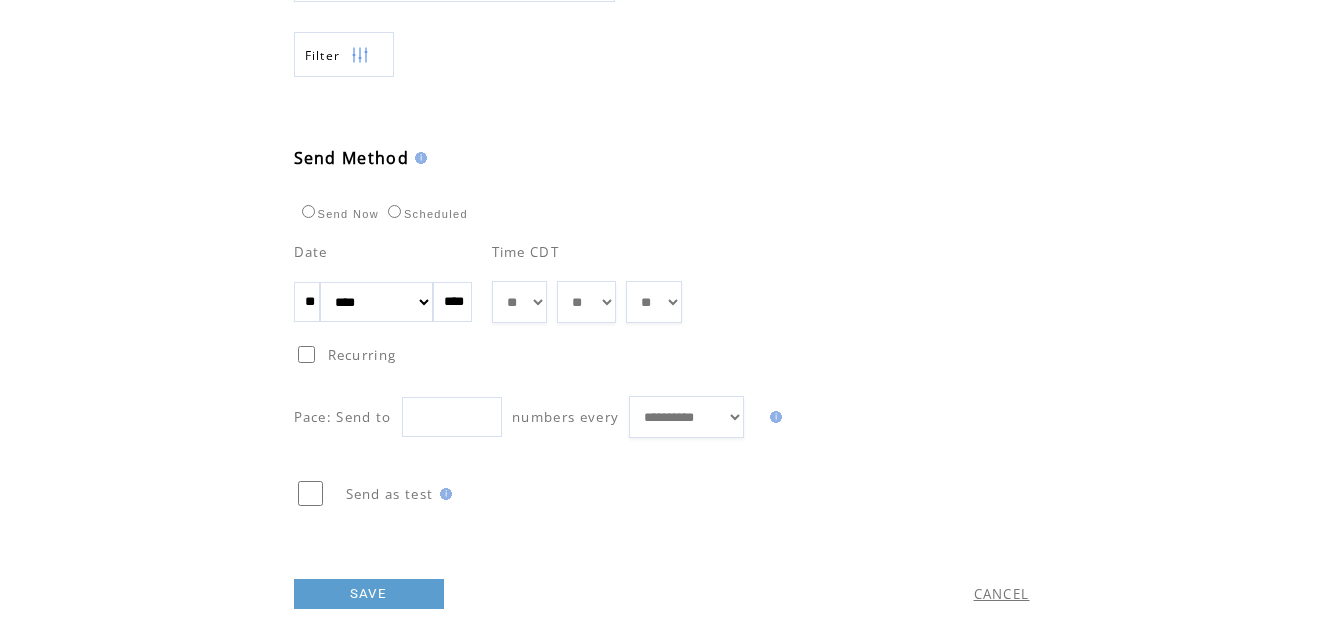 scroll, scrollTop: 1014, scrollLeft: 0, axis: vertical 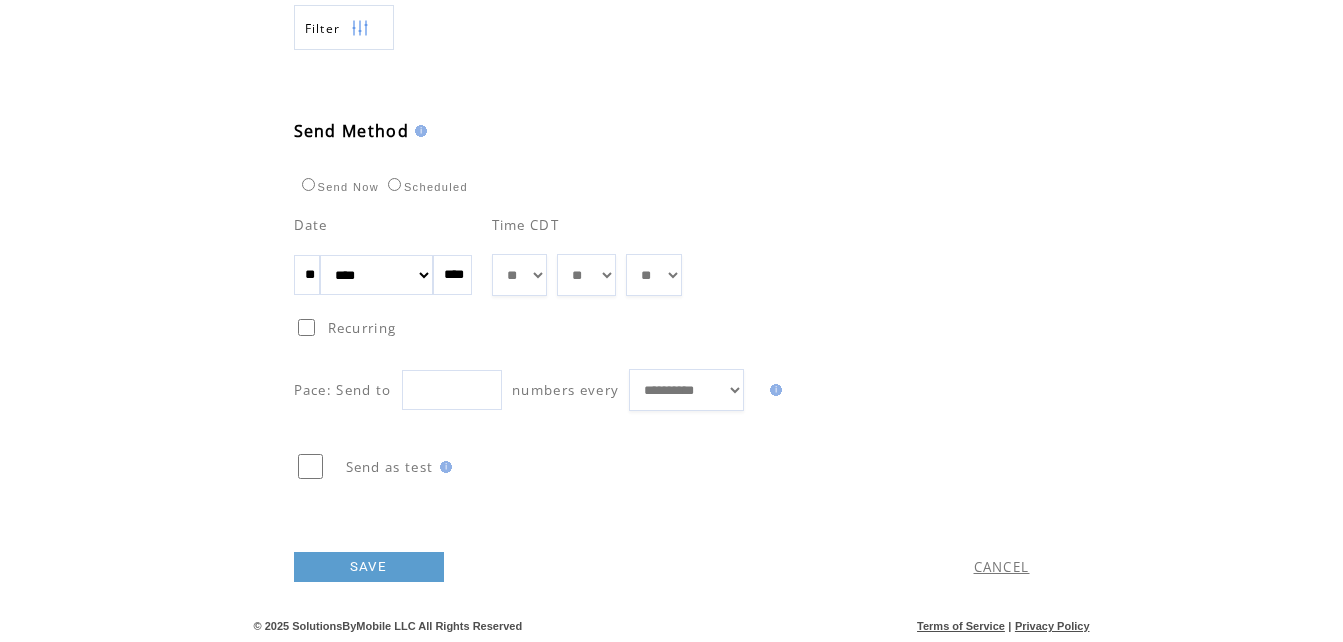 type on "**********" 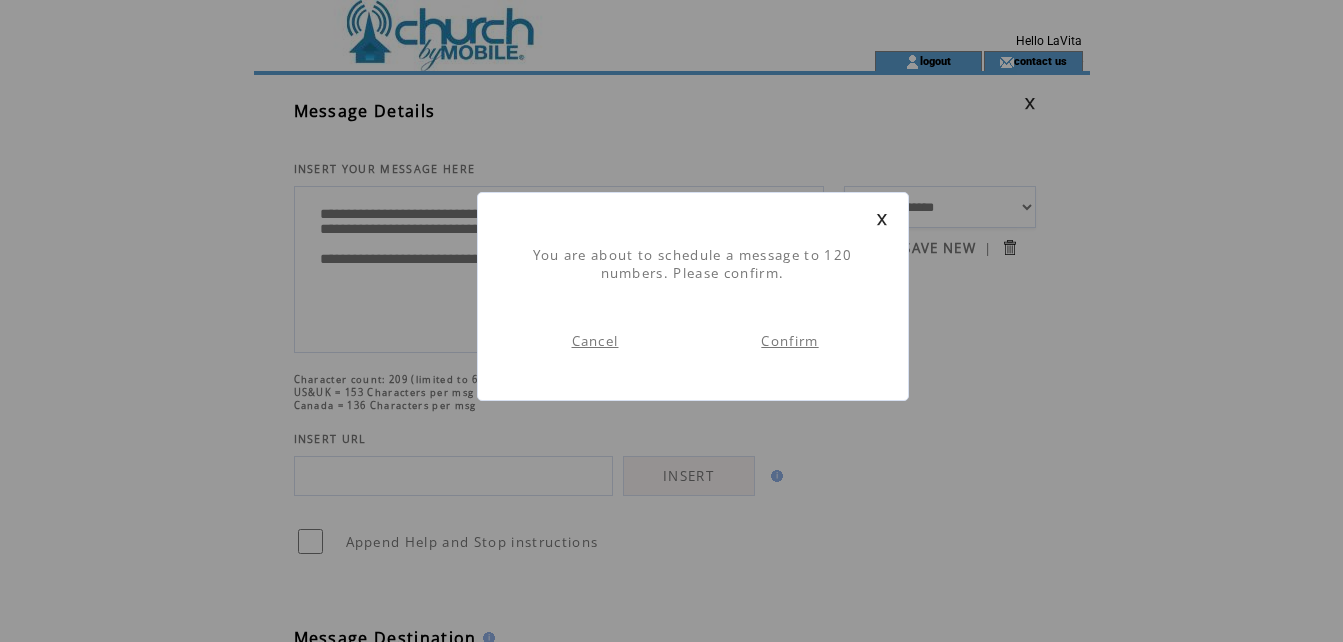 scroll, scrollTop: 1, scrollLeft: 0, axis: vertical 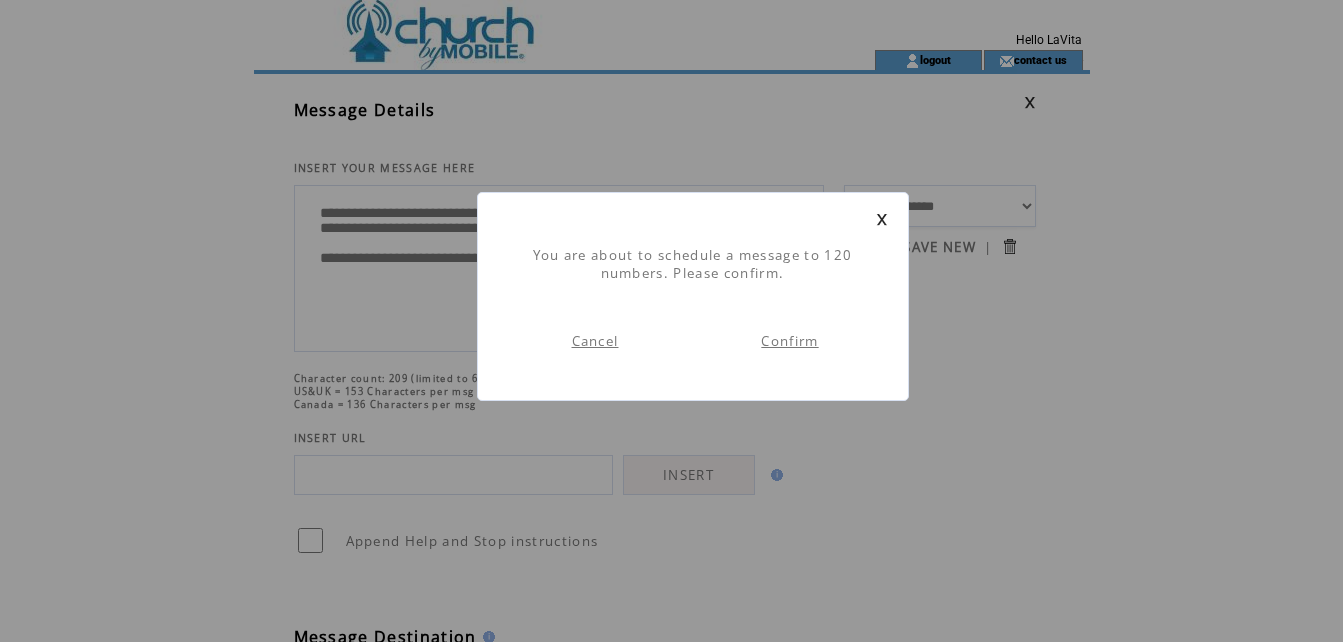 click on "Confirm" at bounding box center (789, 341) 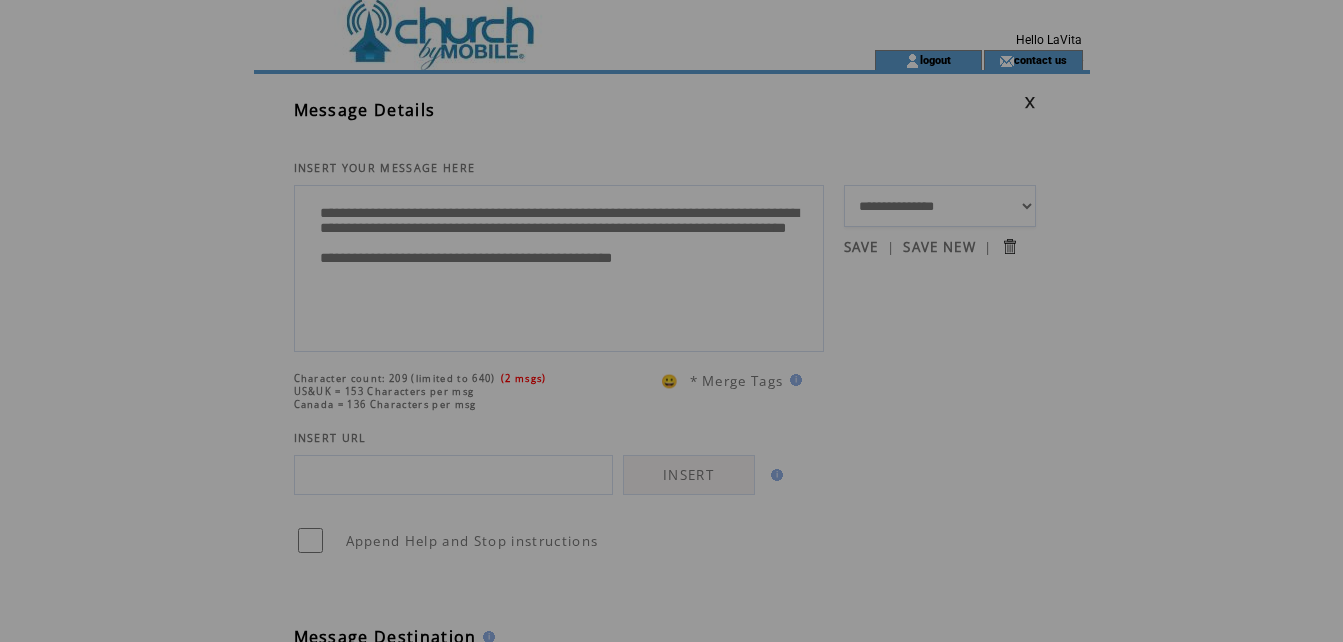scroll, scrollTop: 0, scrollLeft: 0, axis: both 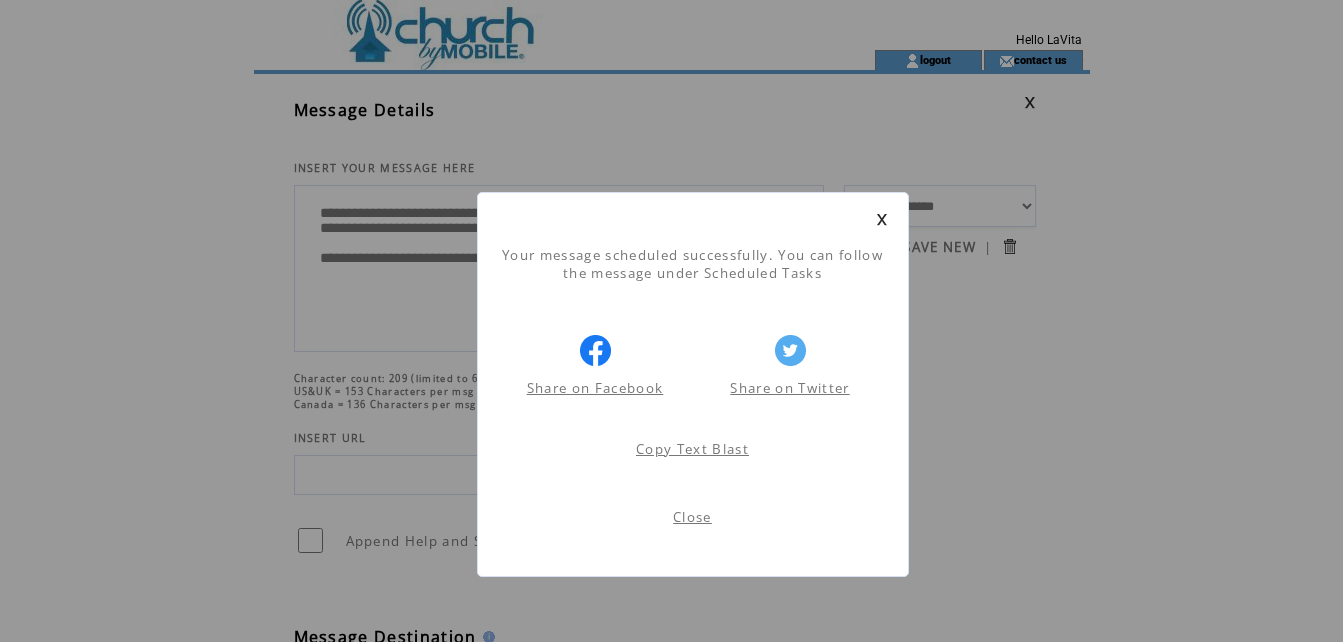 click at bounding box center (882, 219) 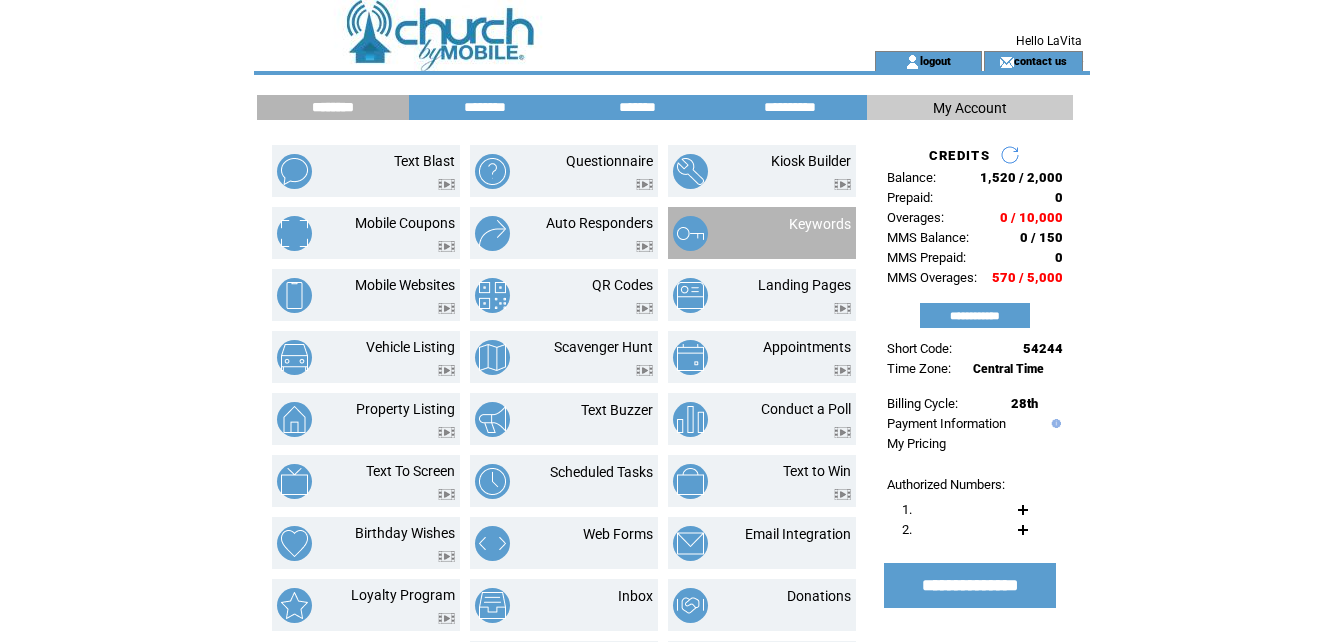 scroll, scrollTop: 0, scrollLeft: 0, axis: both 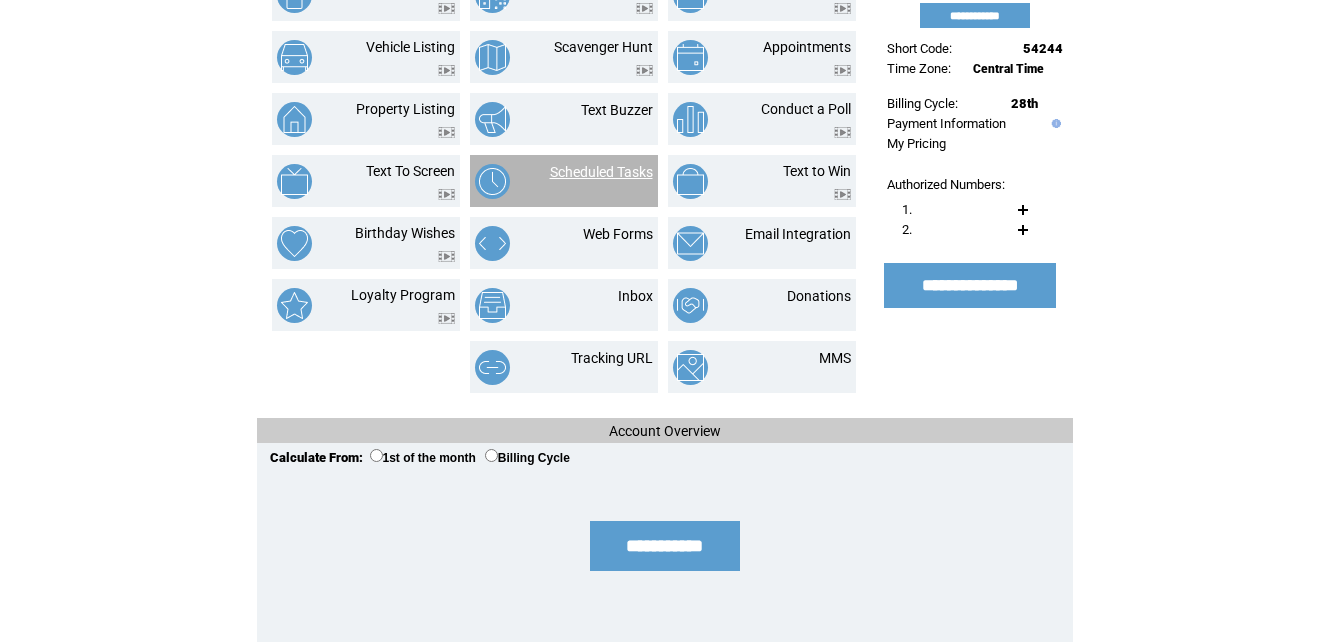 click on "Scheduled Tasks" at bounding box center [601, 172] 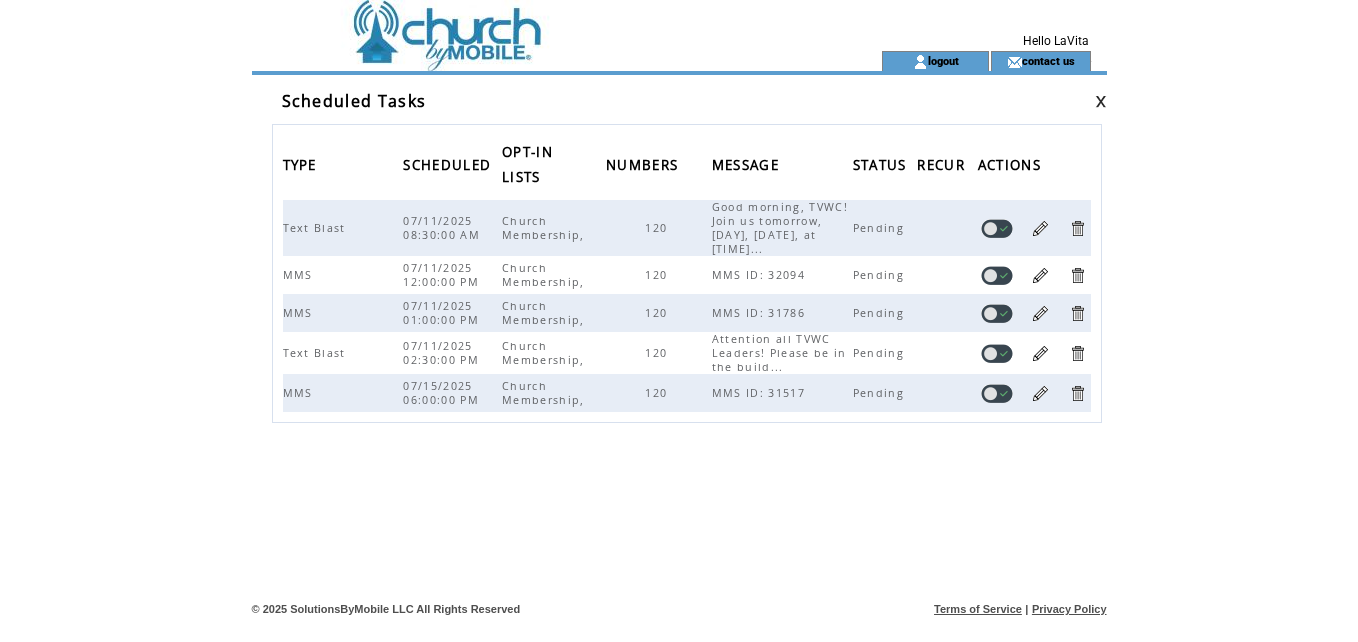 scroll, scrollTop: 0, scrollLeft: 0, axis: both 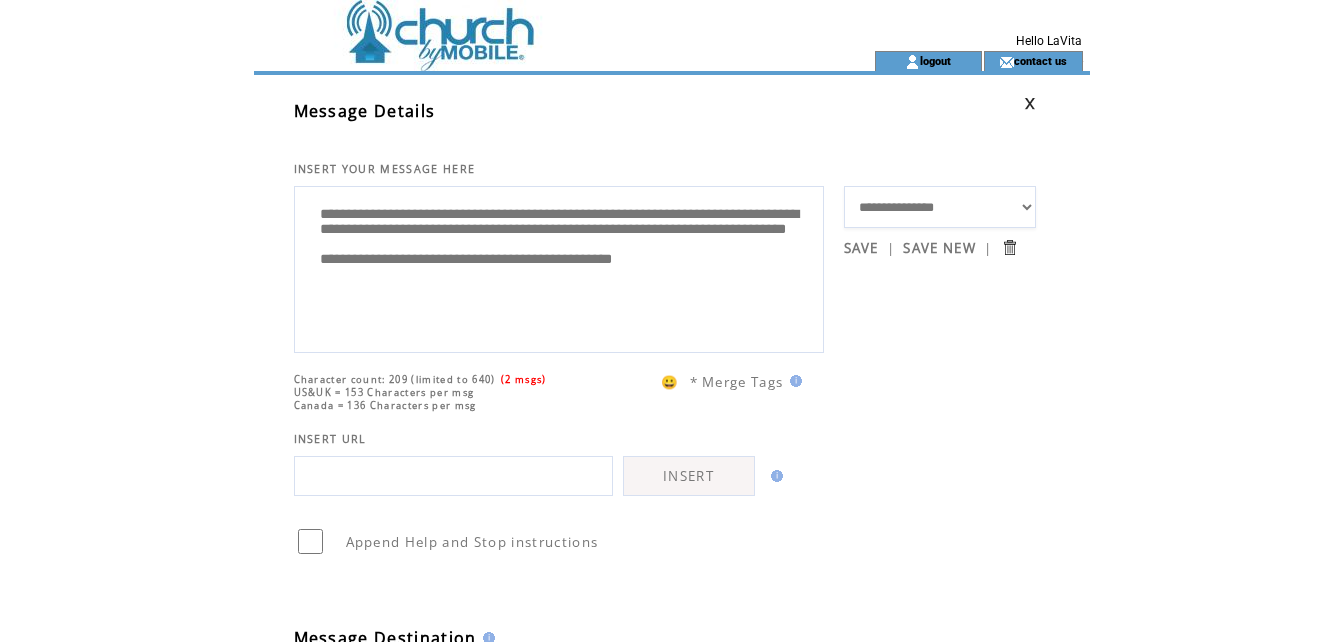 click on "SAVE NEW" at bounding box center [939, 248] 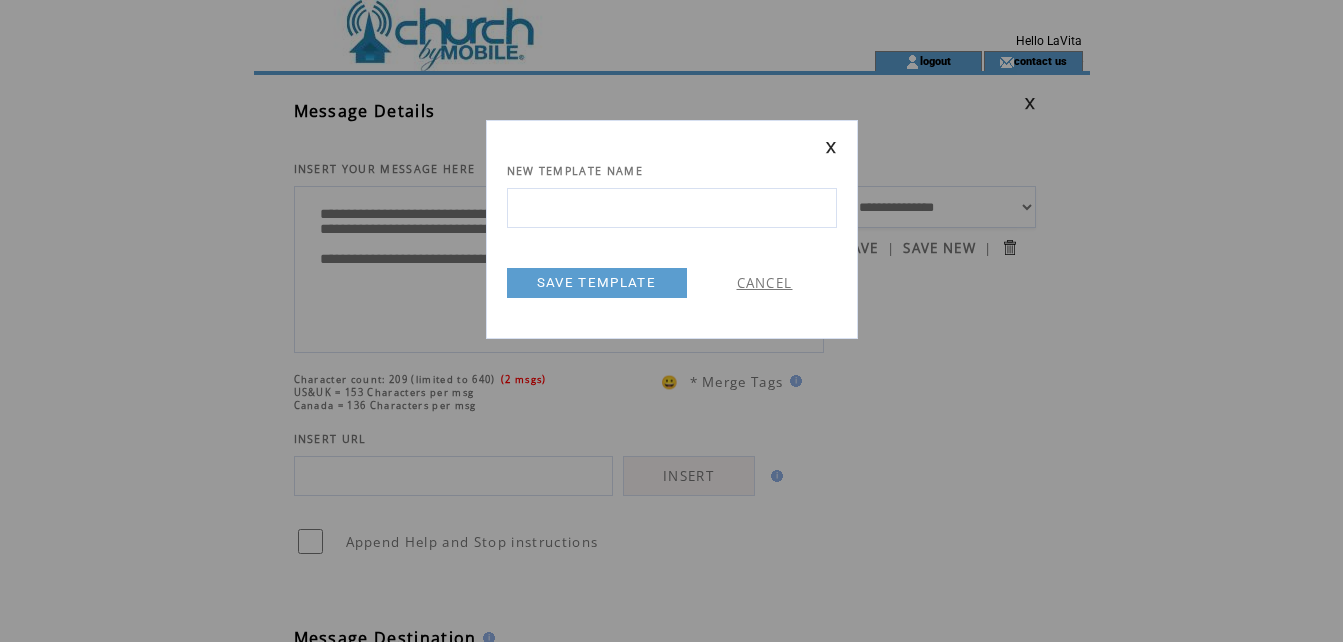 scroll, scrollTop: 0, scrollLeft: 0, axis: both 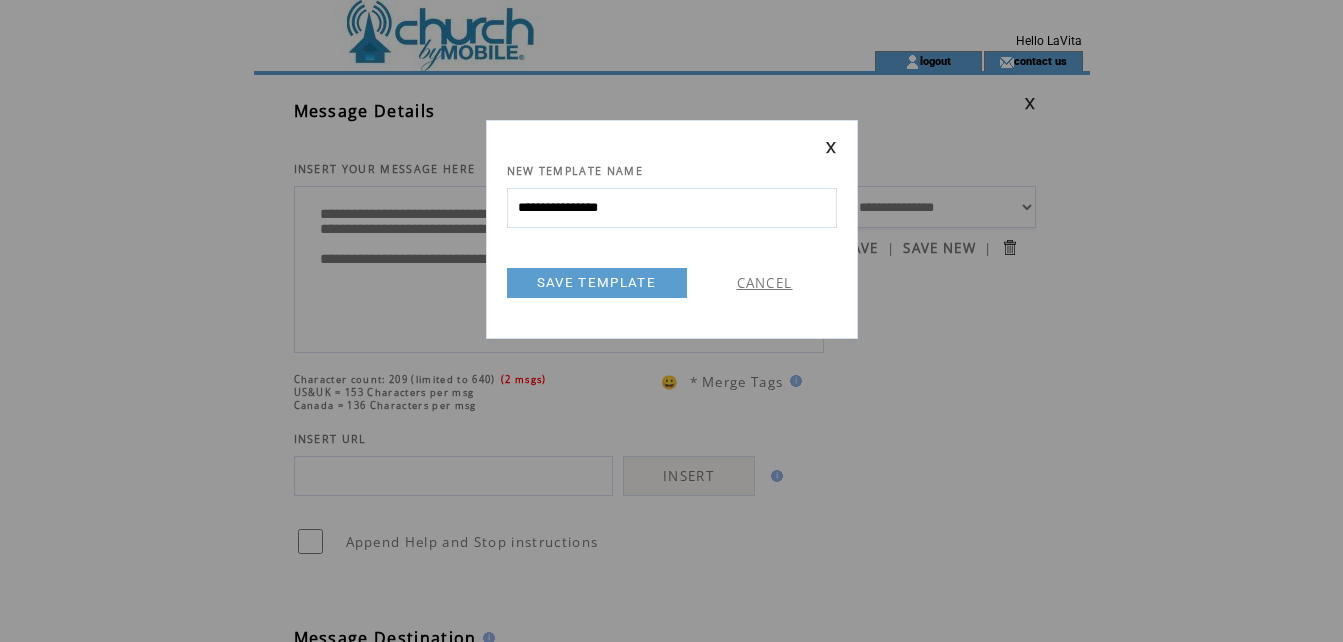 type on "**********" 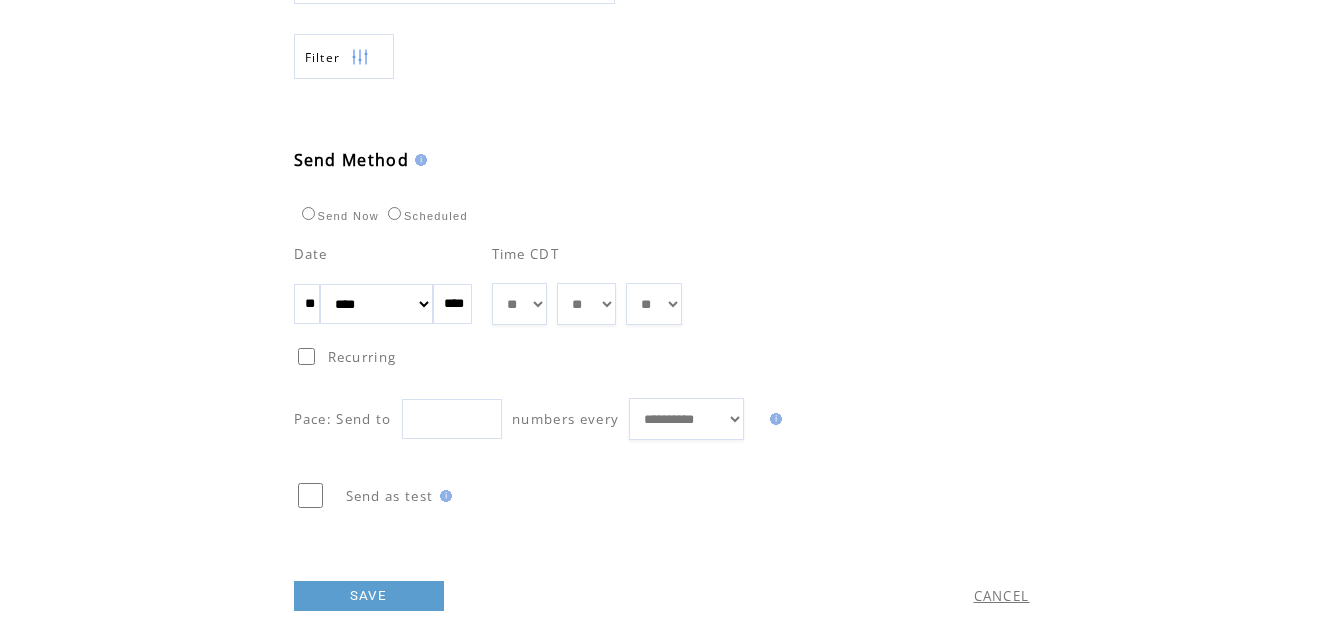 scroll, scrollTop: 1000, scrollLeft: 0, axis: vertical 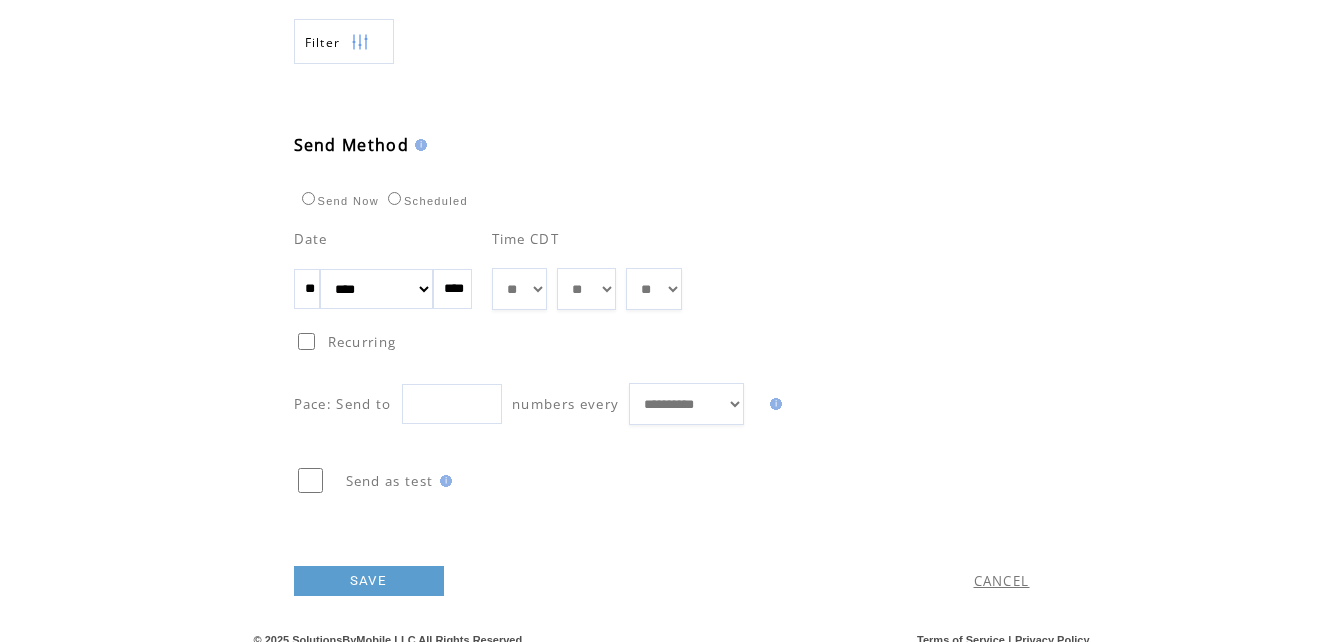 click on "SAVE" at bounding box center [369, 581] 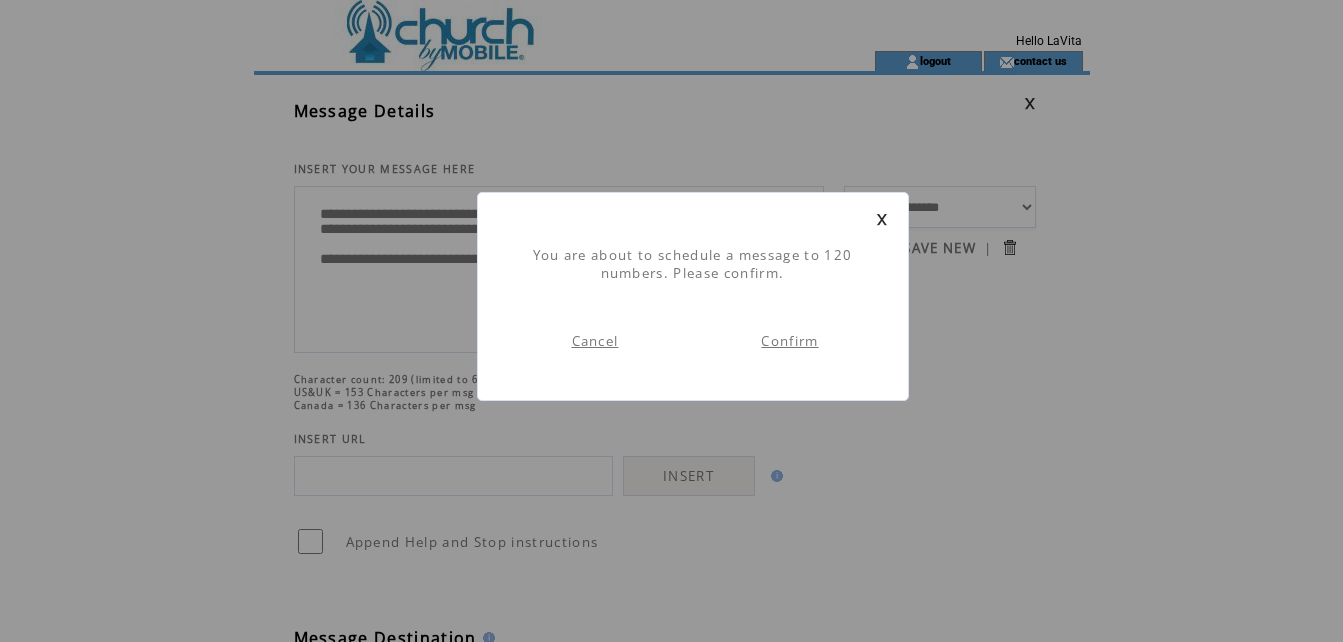 scroll, scrollTop: 1, scrollLeft: 0, axis: vertical 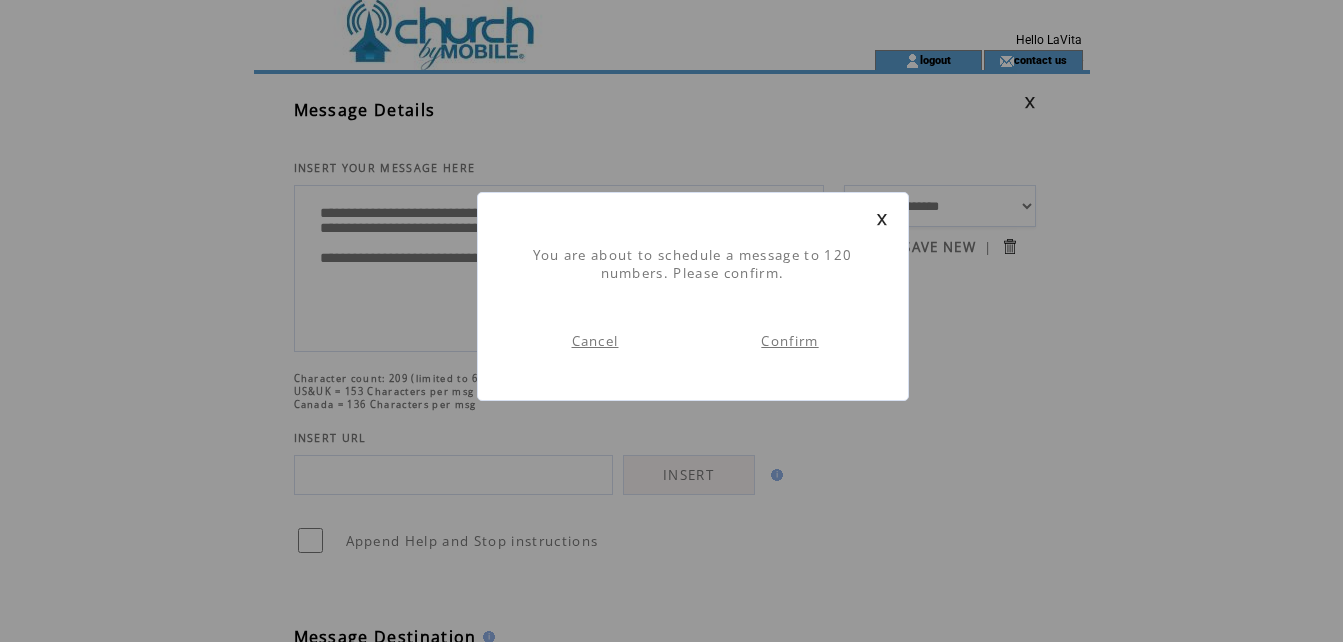 click on "Confirm" at bounding box center (789, 341) 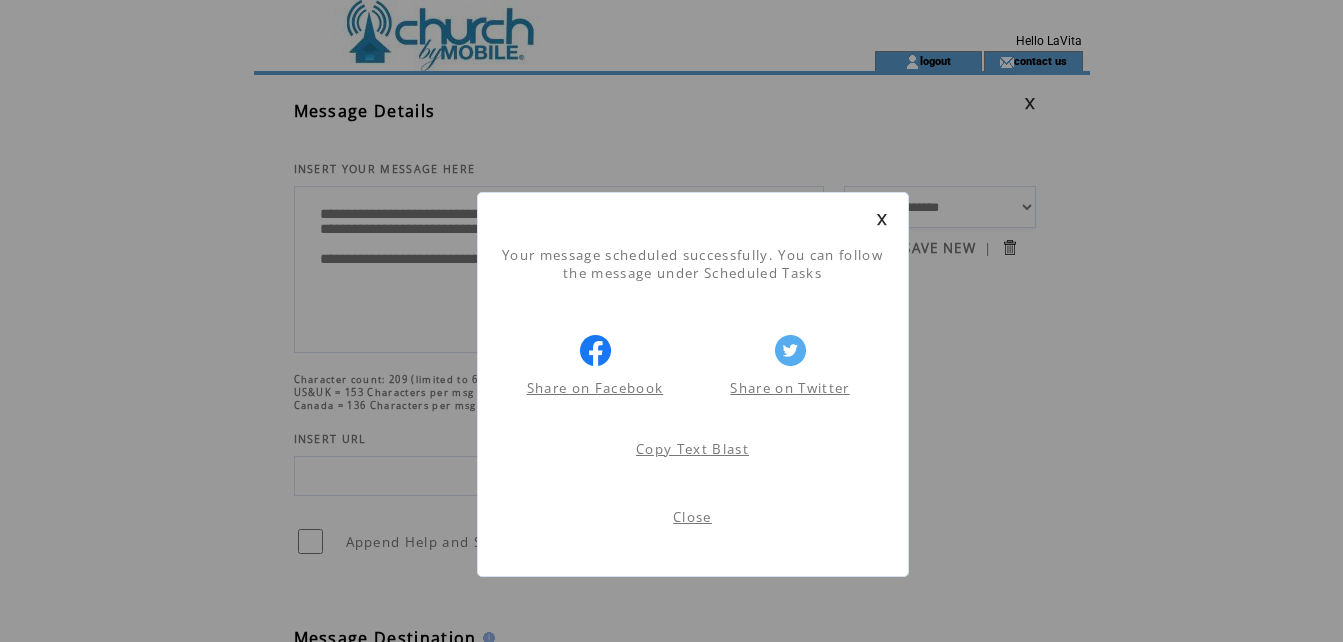 scroll, scrollTop: 1, scrollLeft: 0, axis: vertical 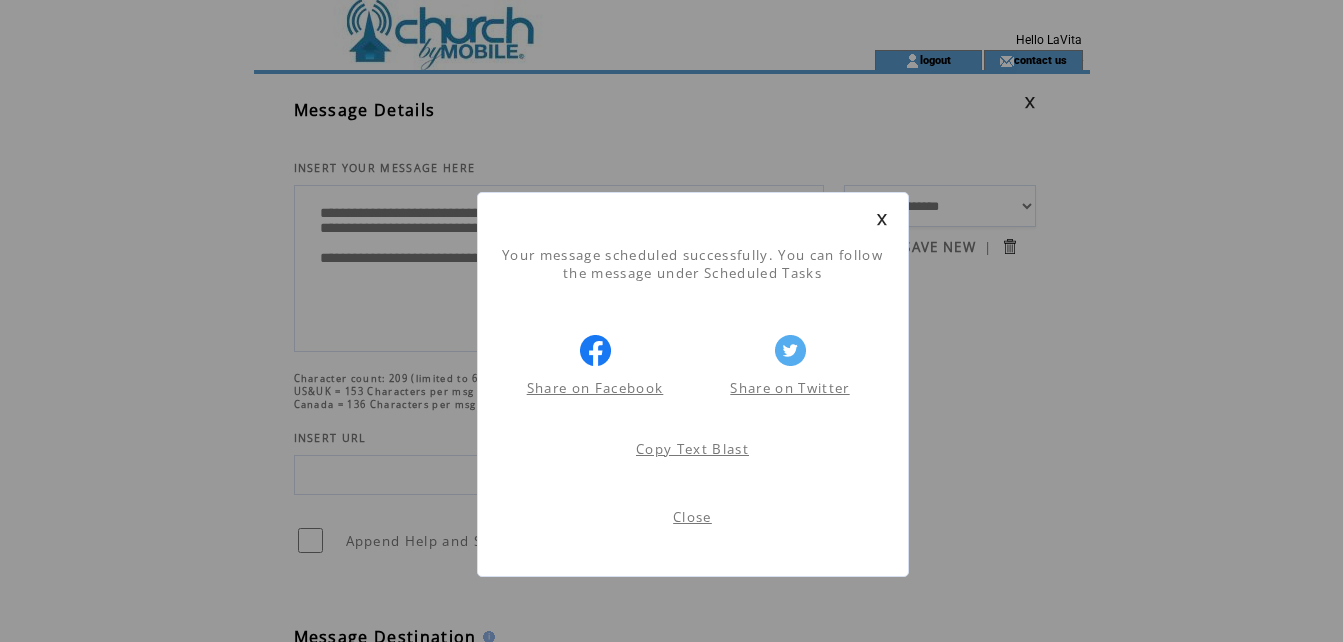 click on "Close" at bounding box center (692, 517) 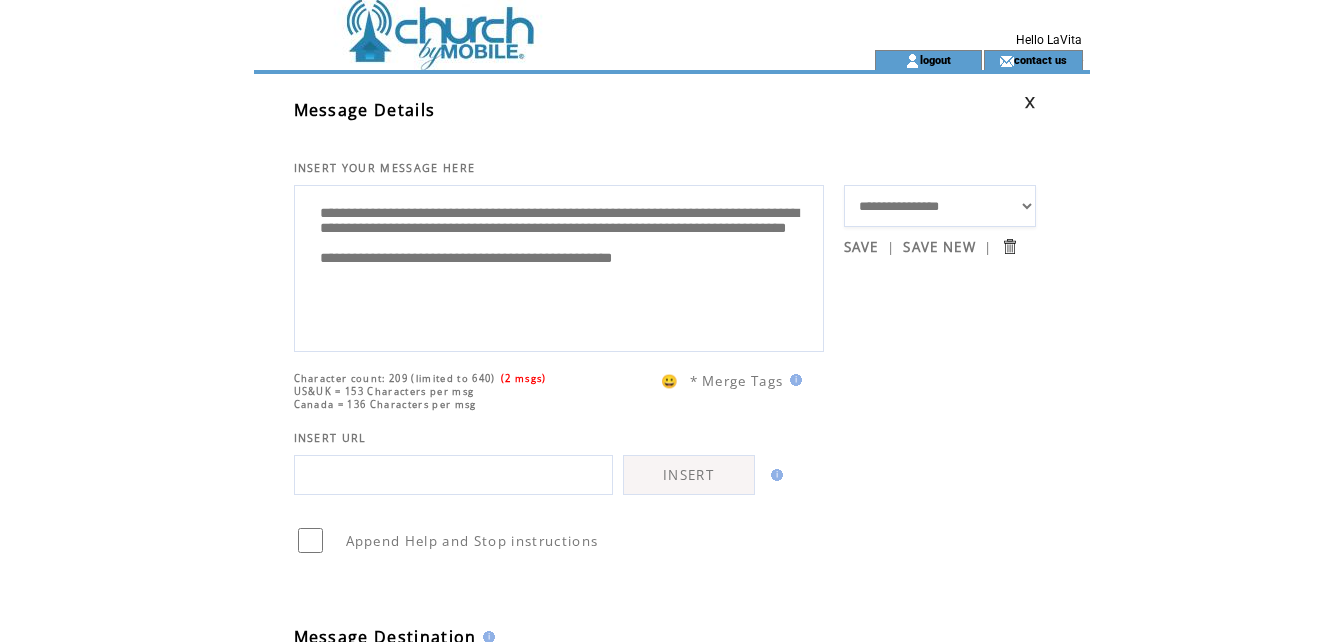 click at bounding box center (528, 24) 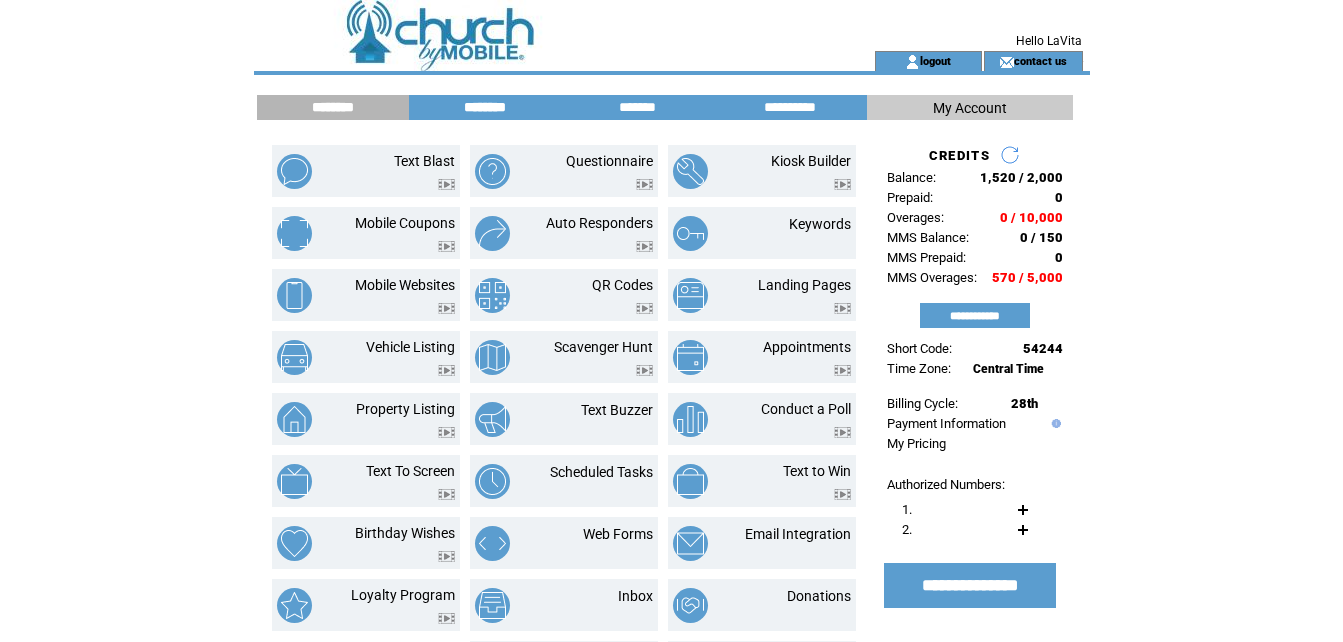 scroll, scrollTop: 0, scrollLeft: 0, axis: both 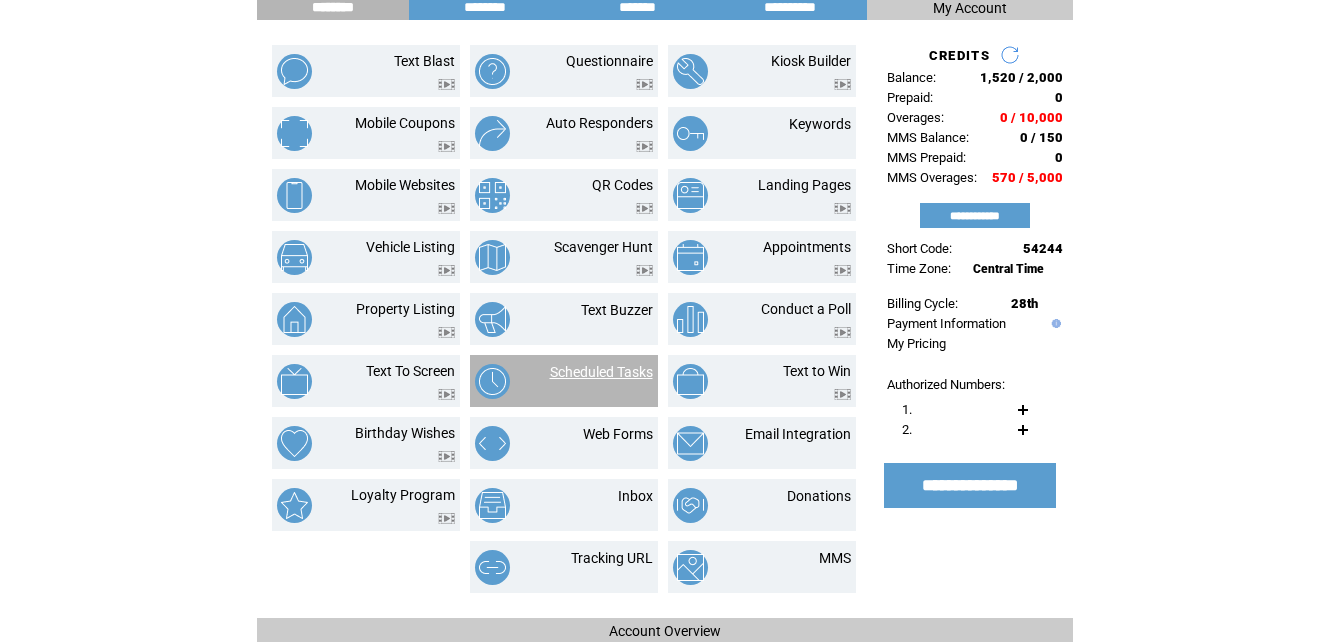 click on "Scheduled Tasks" at bounding box center (601, 372) 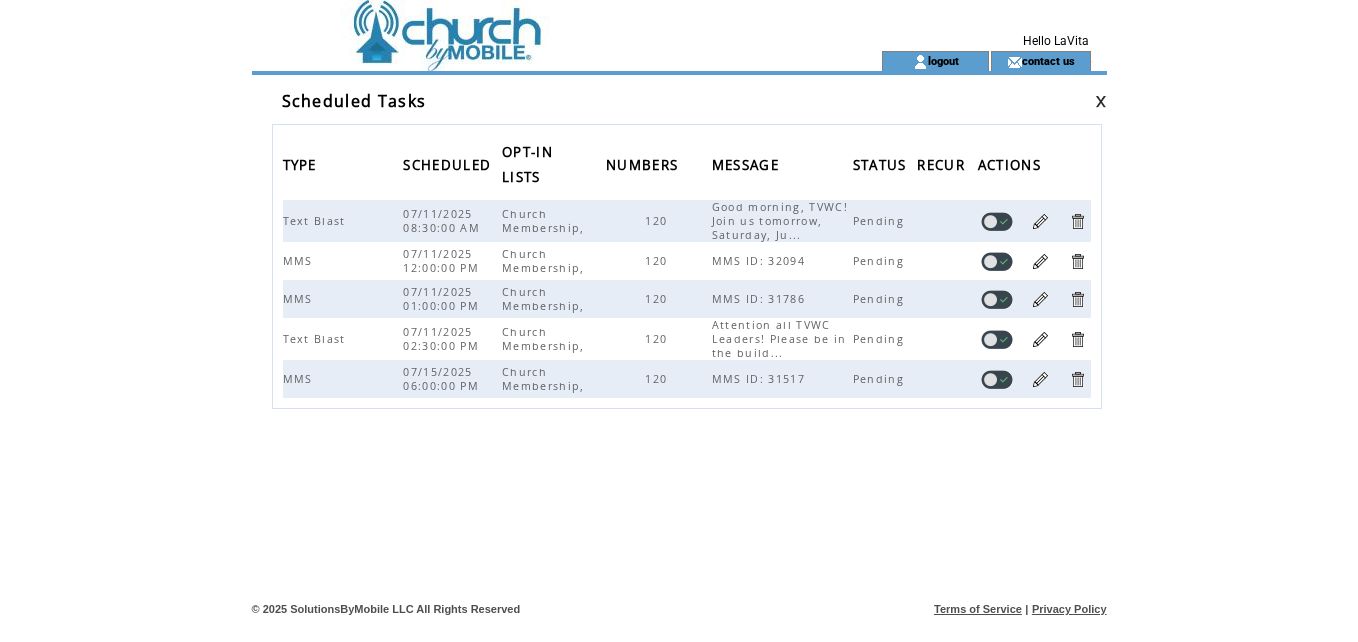 scroll, scrollTop: 0, scrollLeft: 0, axis: both 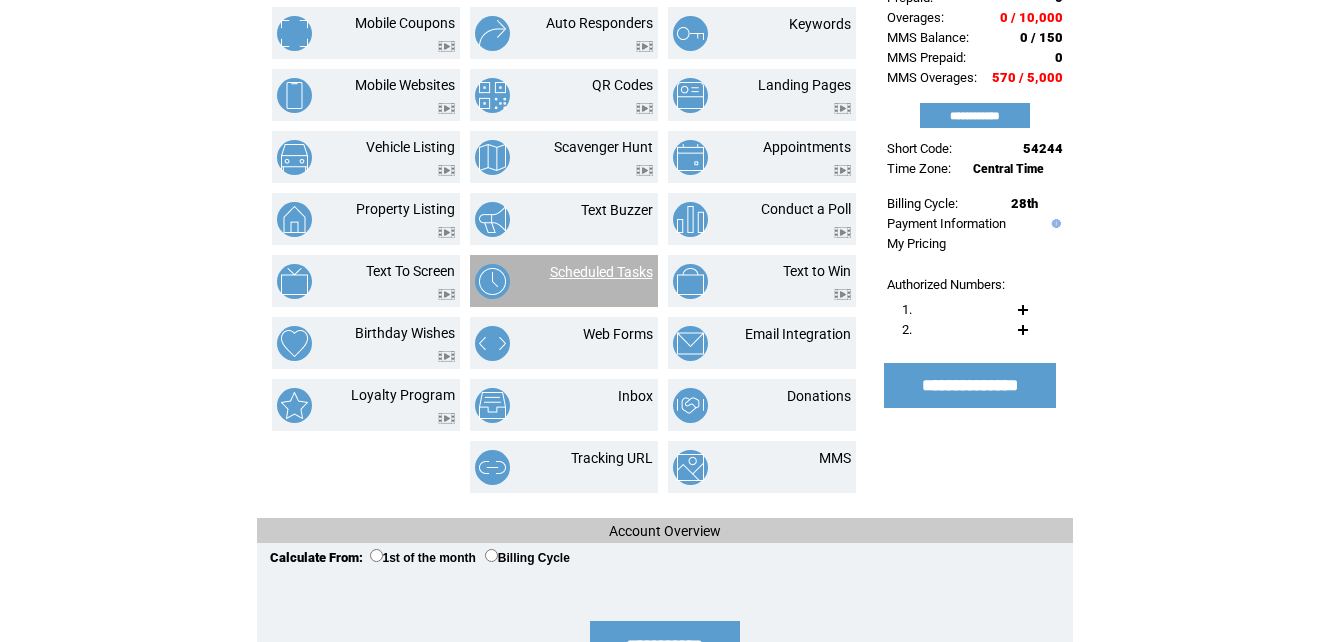 click on "Scheduled Tasks" at bounding box center (601, 272) 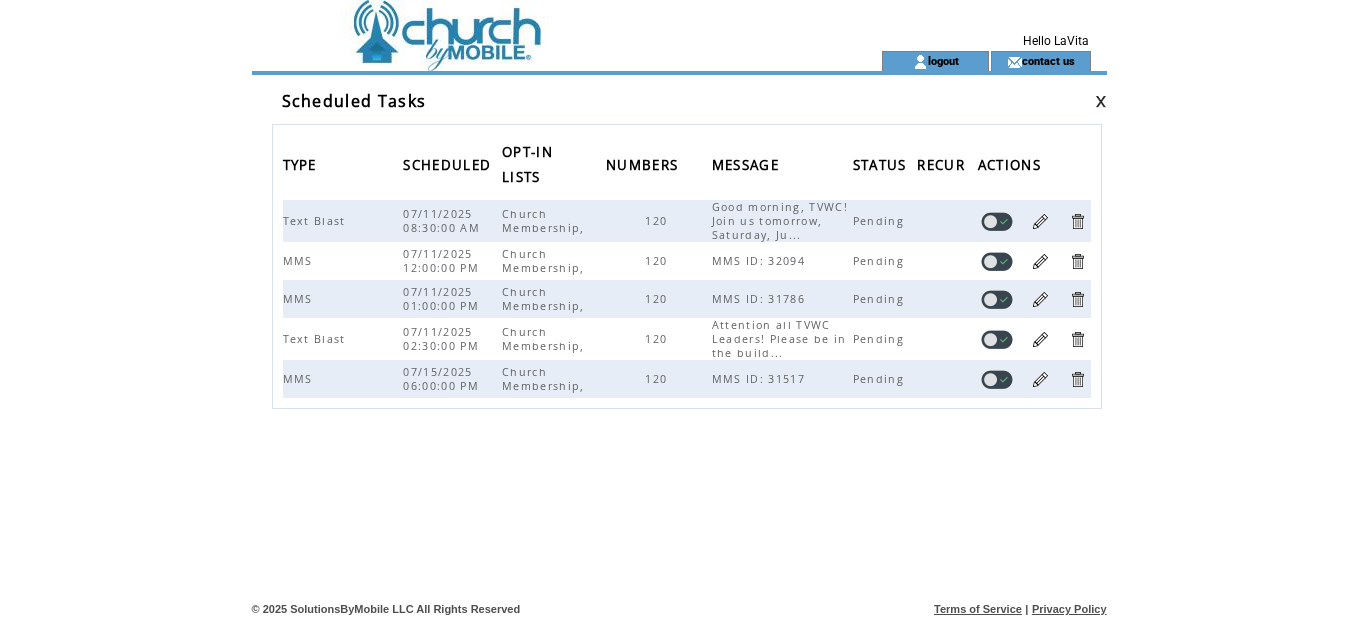 scroll, scrollTop: 0, scrollLeft: 0, axis: both 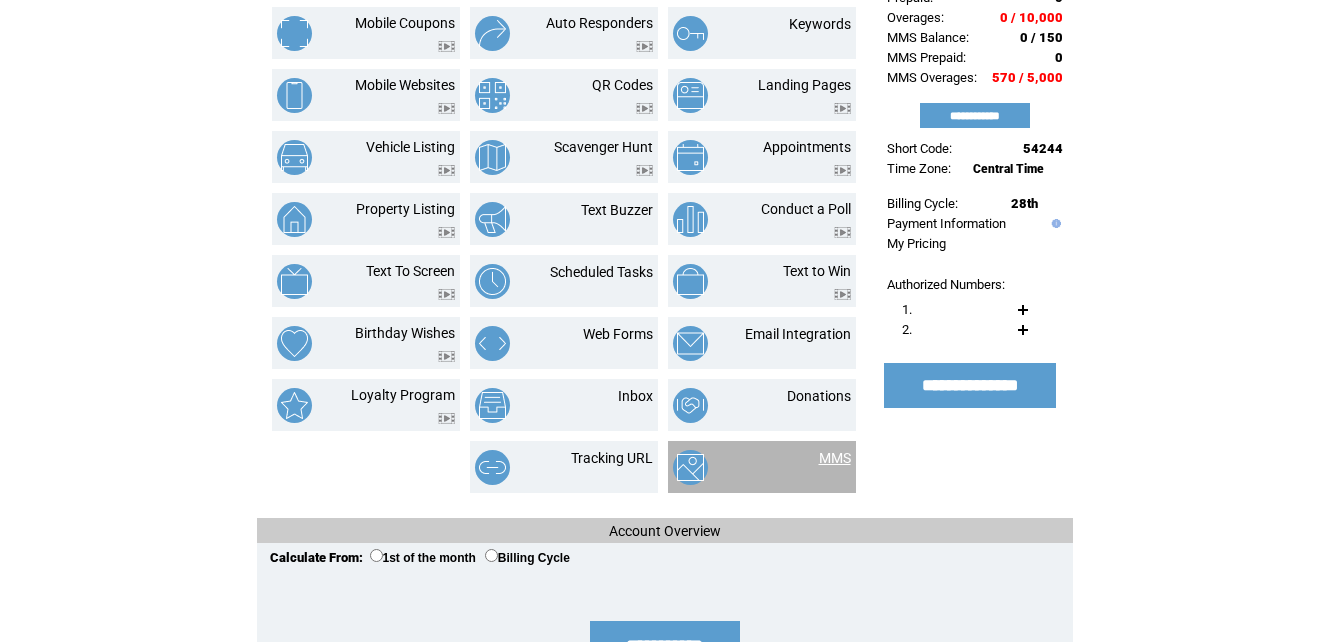click on "MMS" at bounding box center [835, 458] 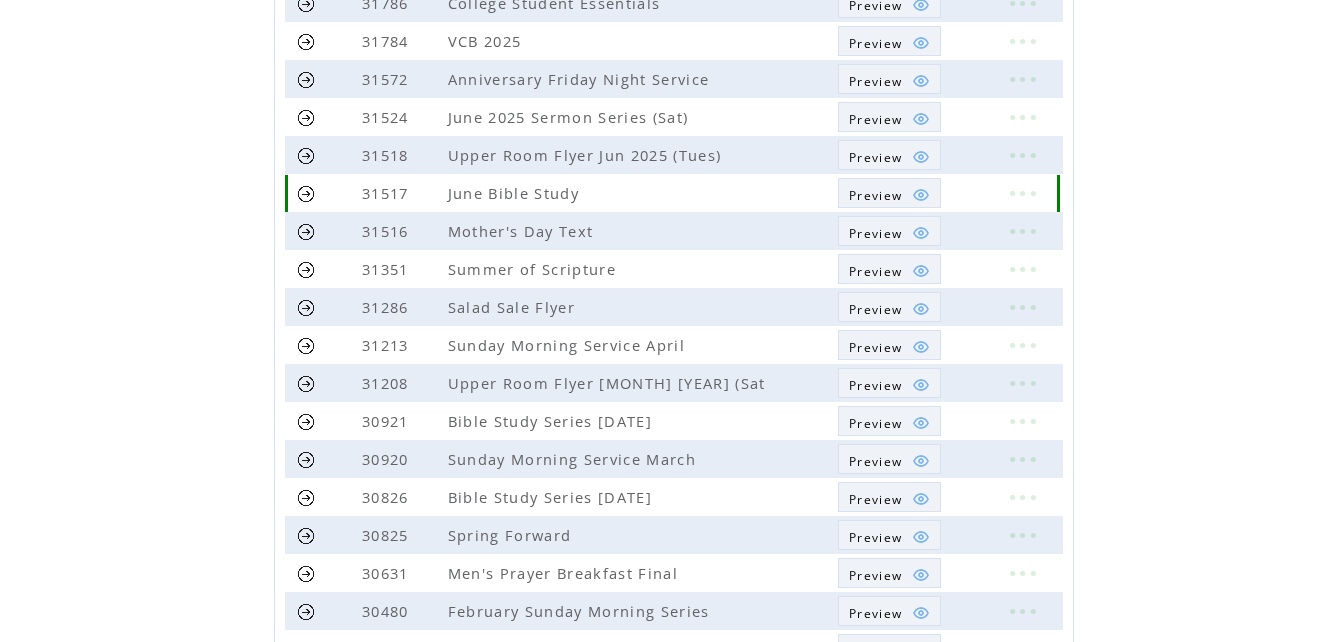 scroll, scrollTop: 536, scrollLeft: 0, axis: vertical 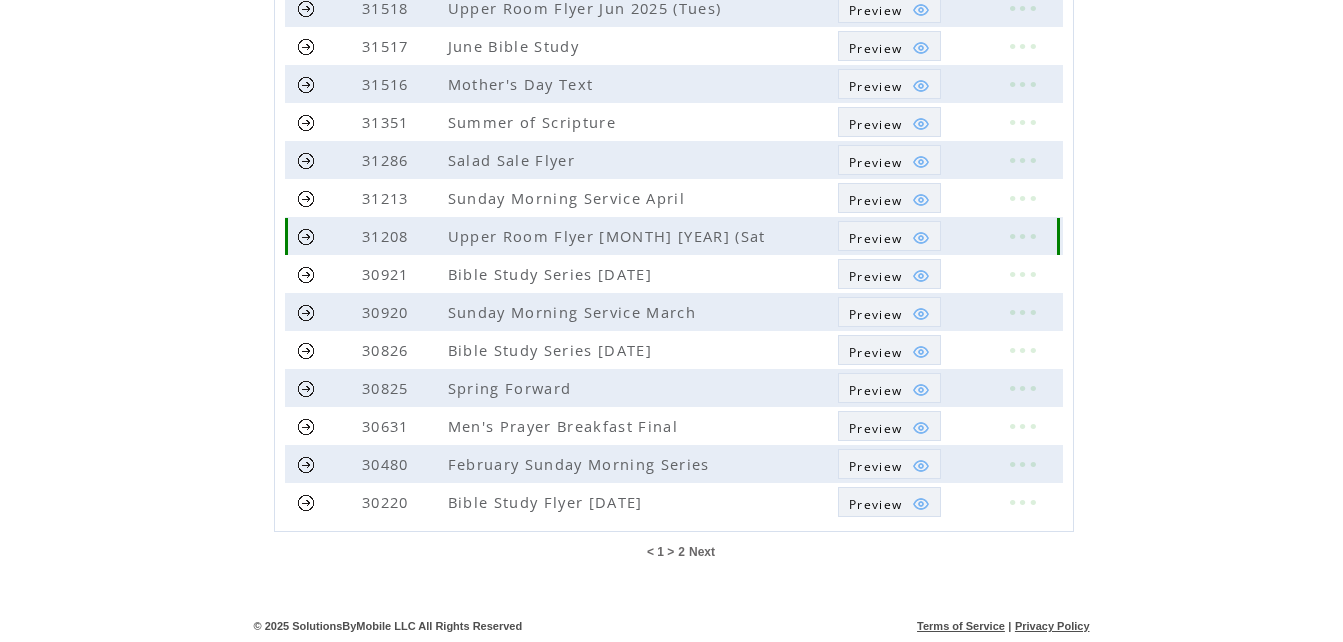 click on "Preview" at bounding box center (875, 238) 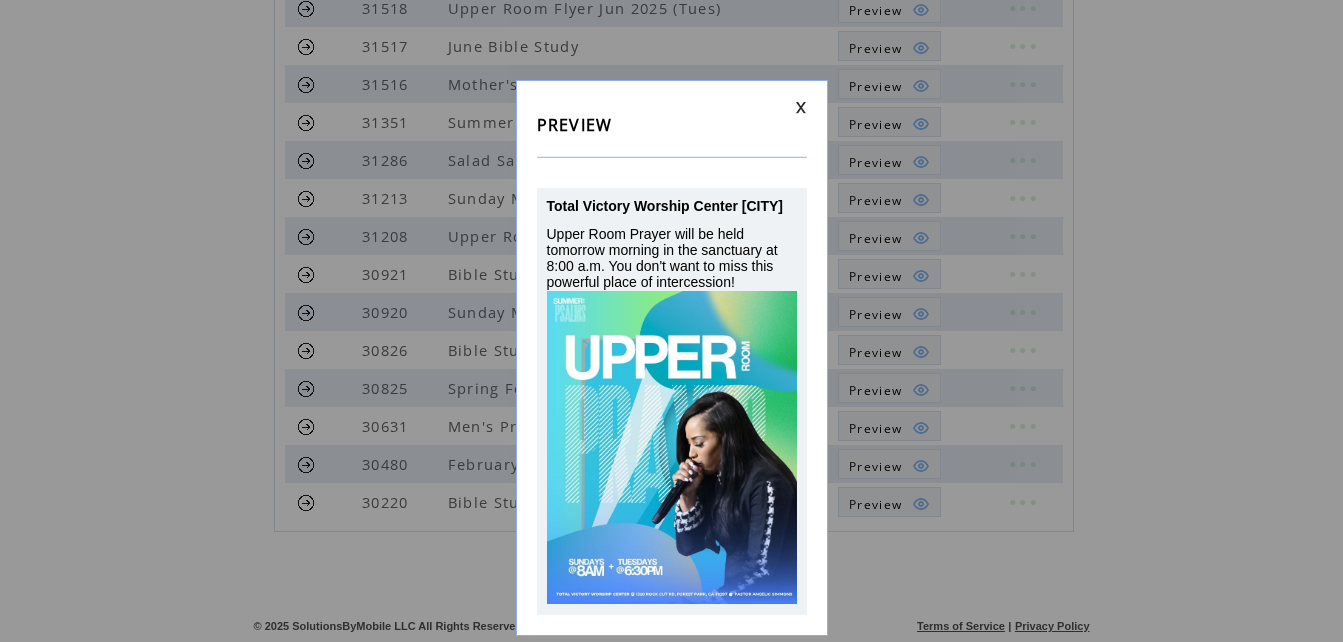 click at bounding box center [801, 107] 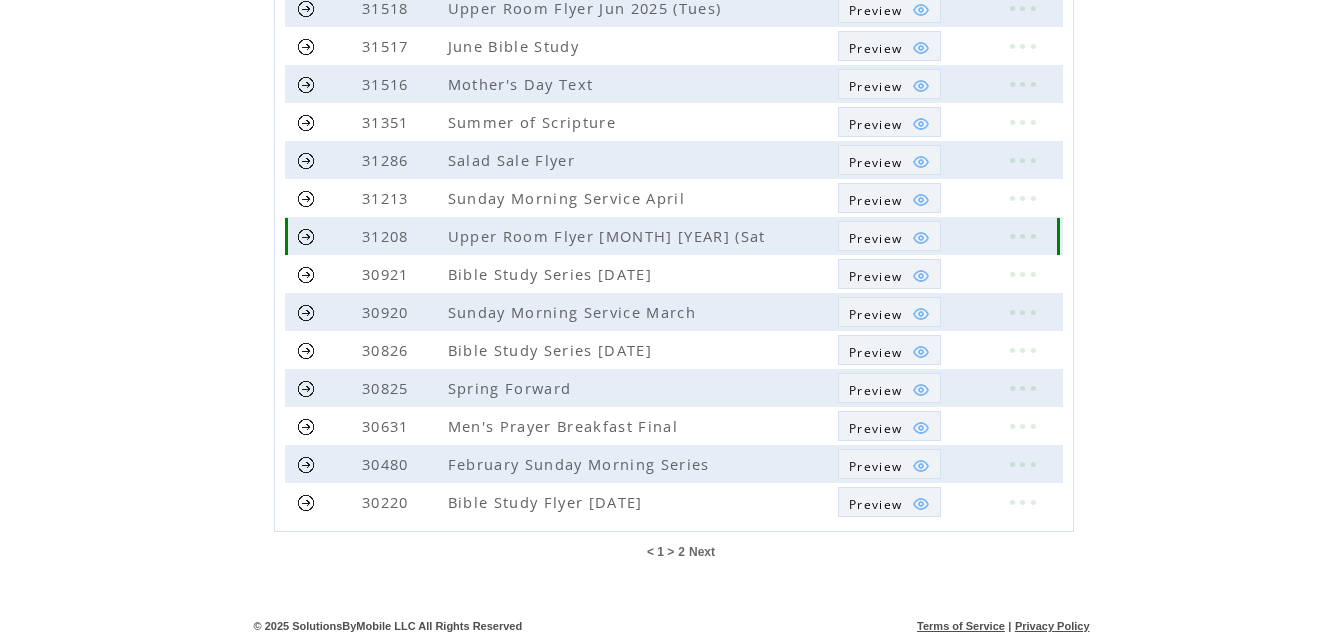 click at bounding box center (306, 236) 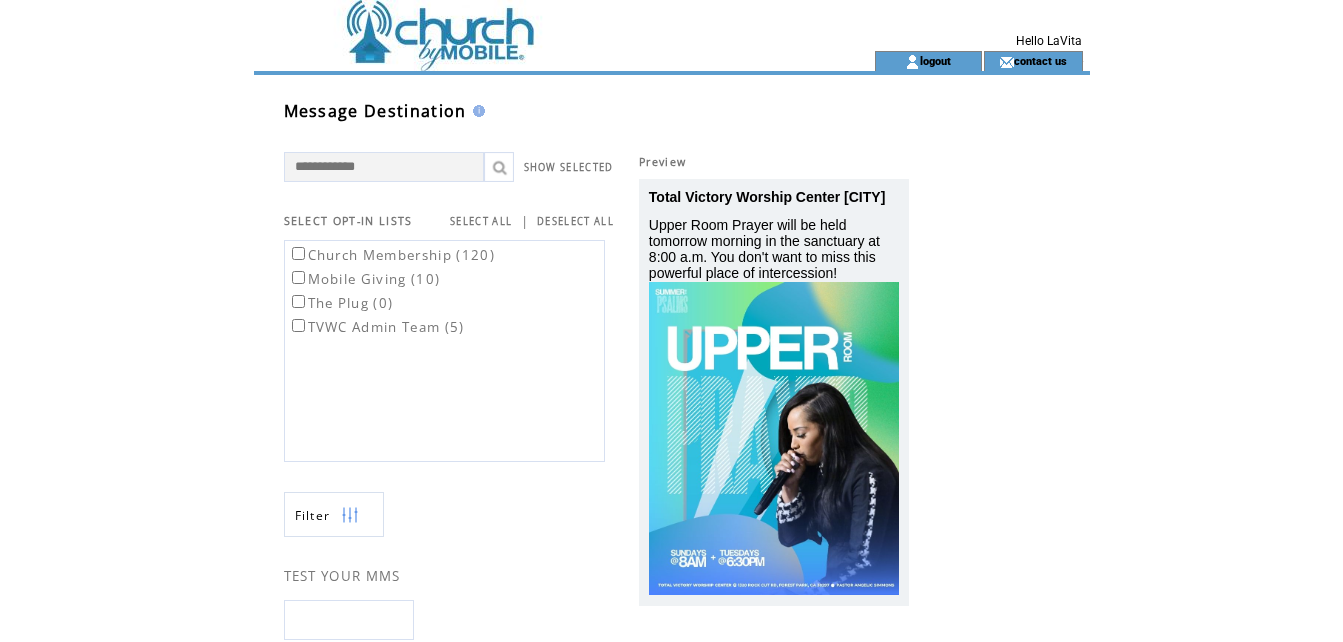 scroll, scrollTop: 0, scrollLeft: 0, axis: both 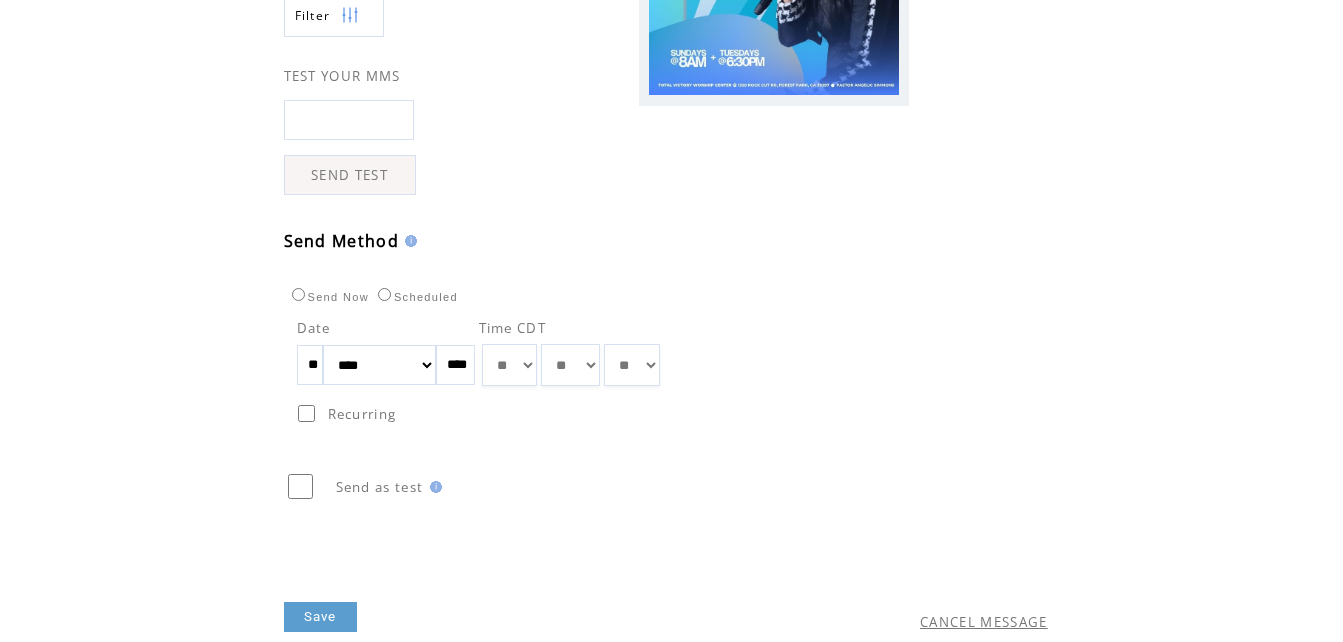 click on "**" at bounding box center (310, 365) 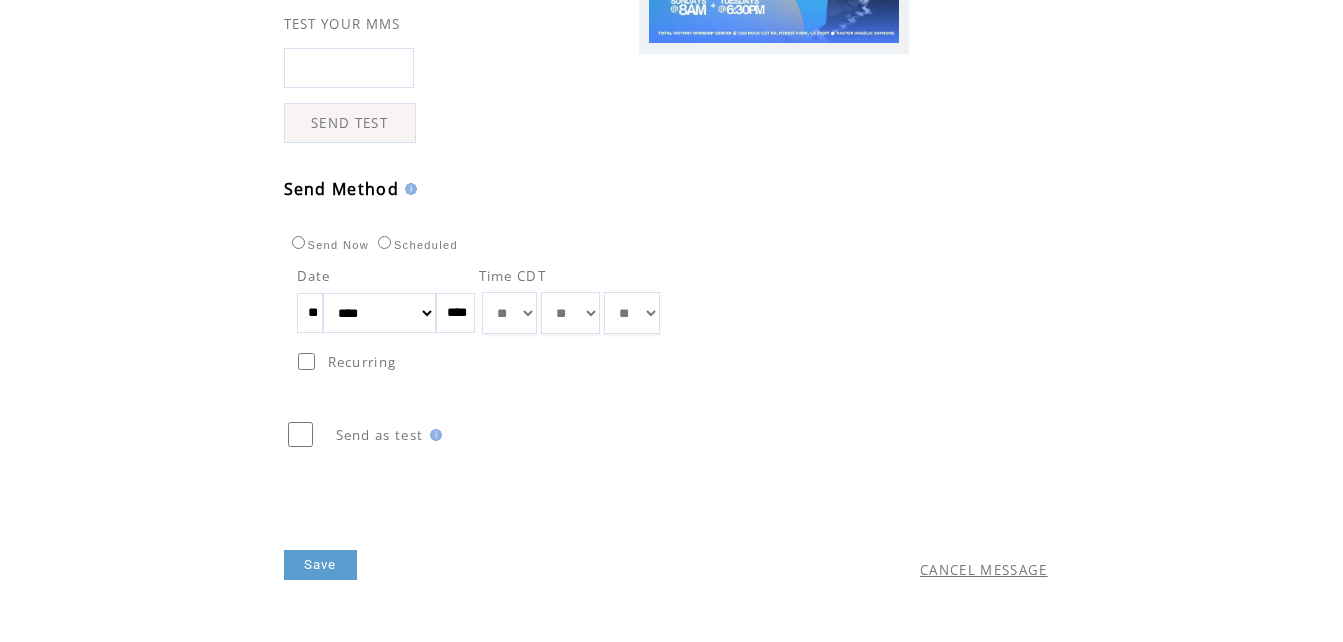scroll, scrollTop: 580, scrollLeft: 0, axis: vertical 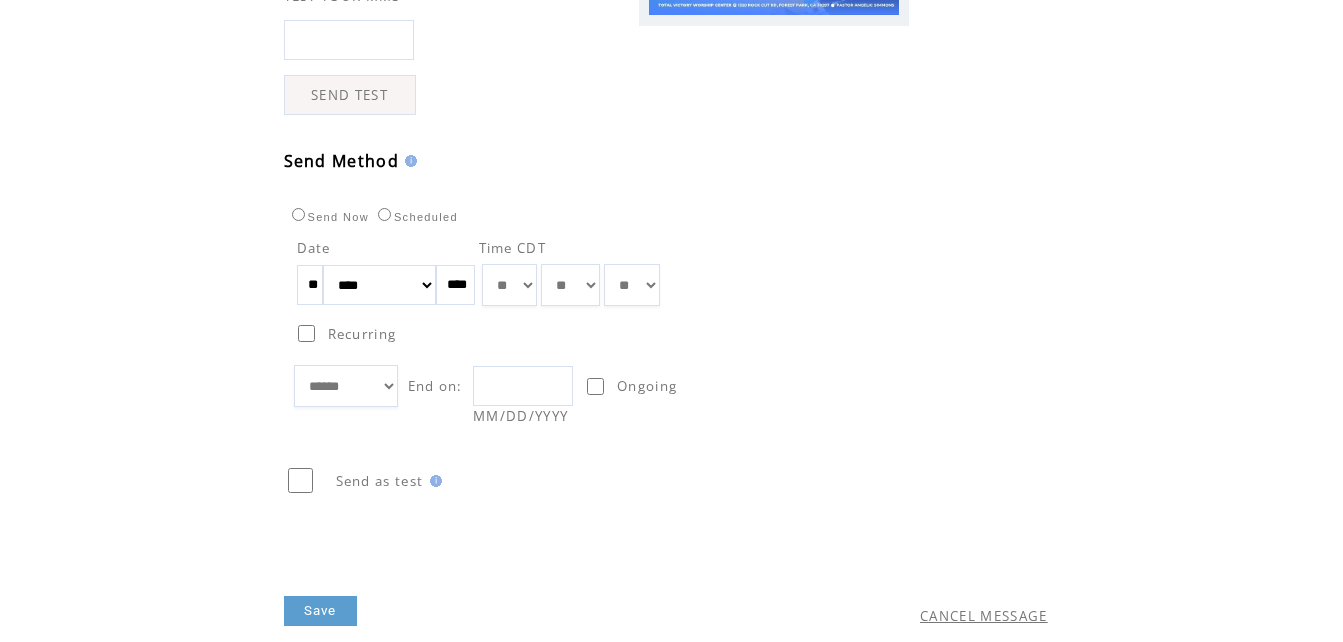 click at bounding box center (523, 386) 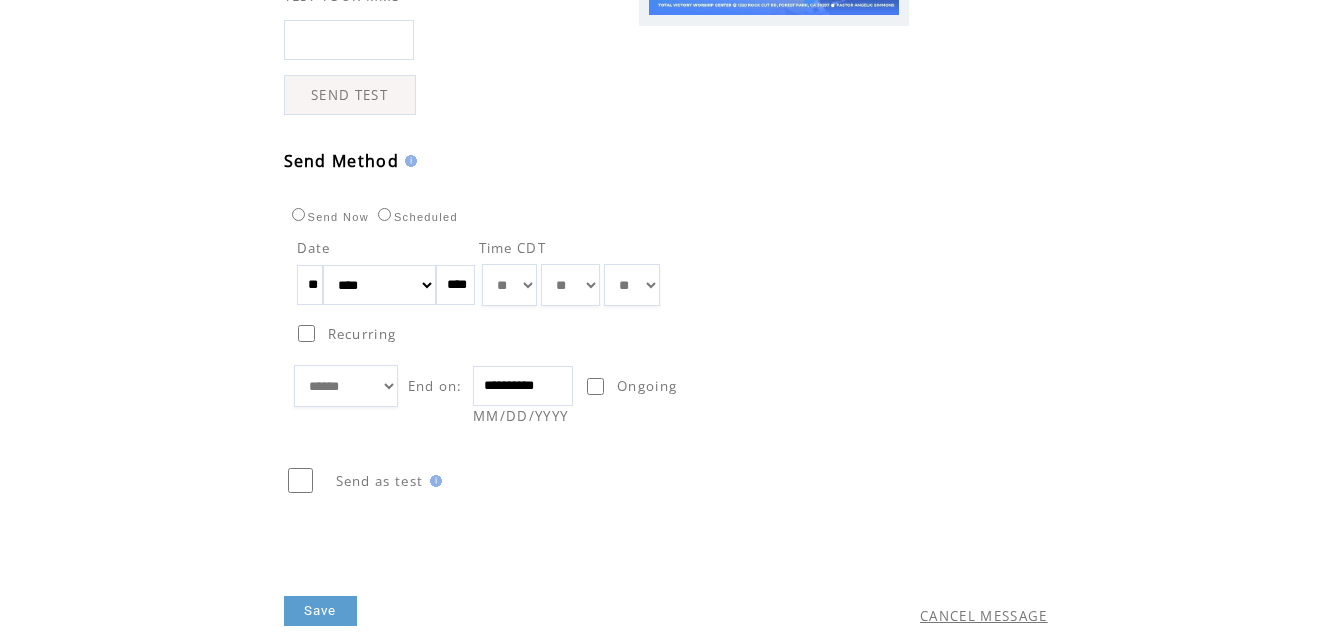 type on "**********" 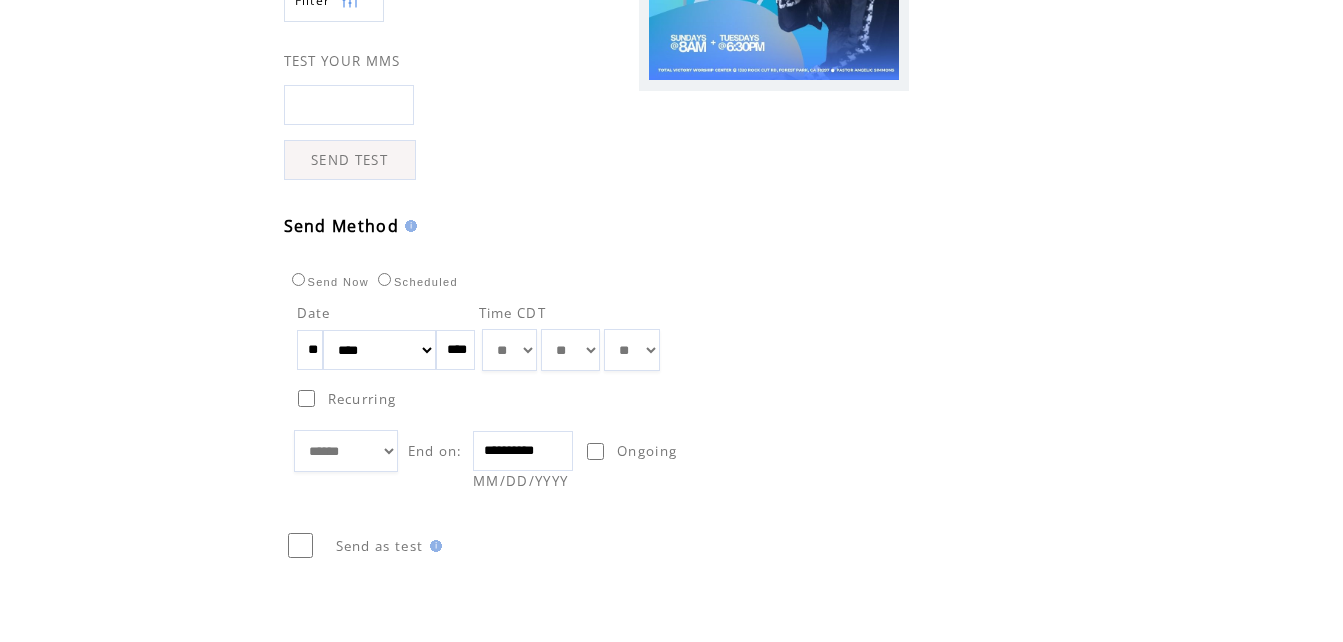 scroll, scrollTop: 654, scrollLeft: 0, axis: vertical 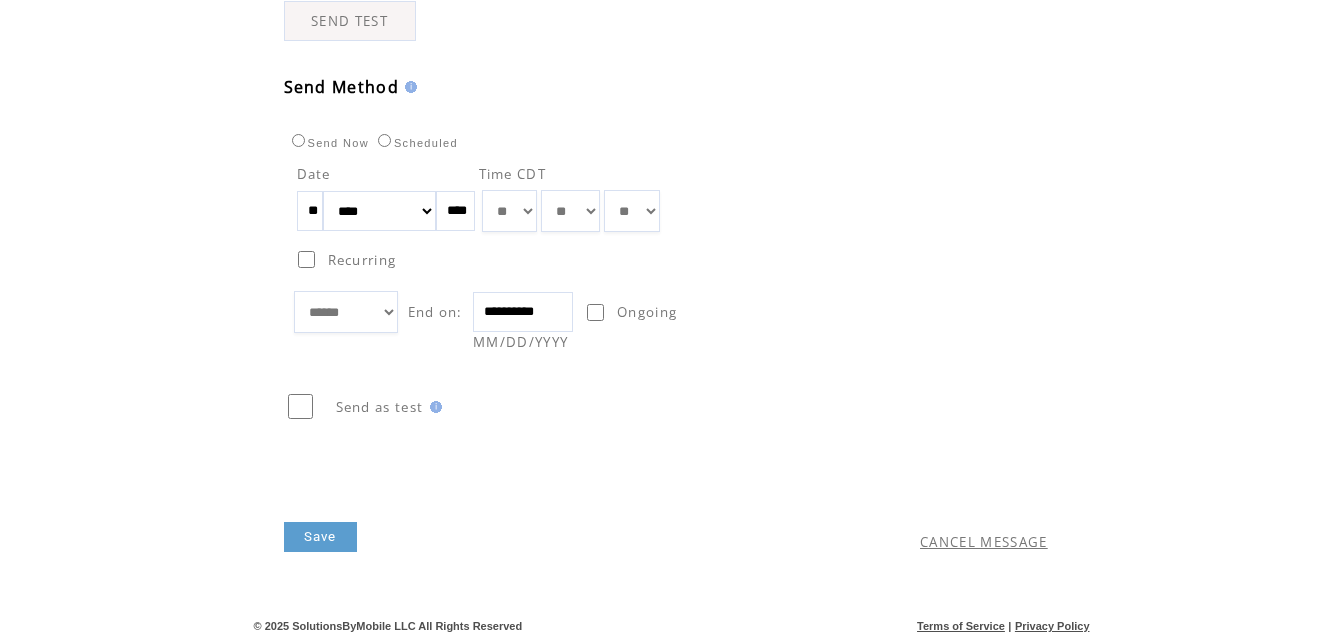 click on "Save" at bounding box center (320, 537) 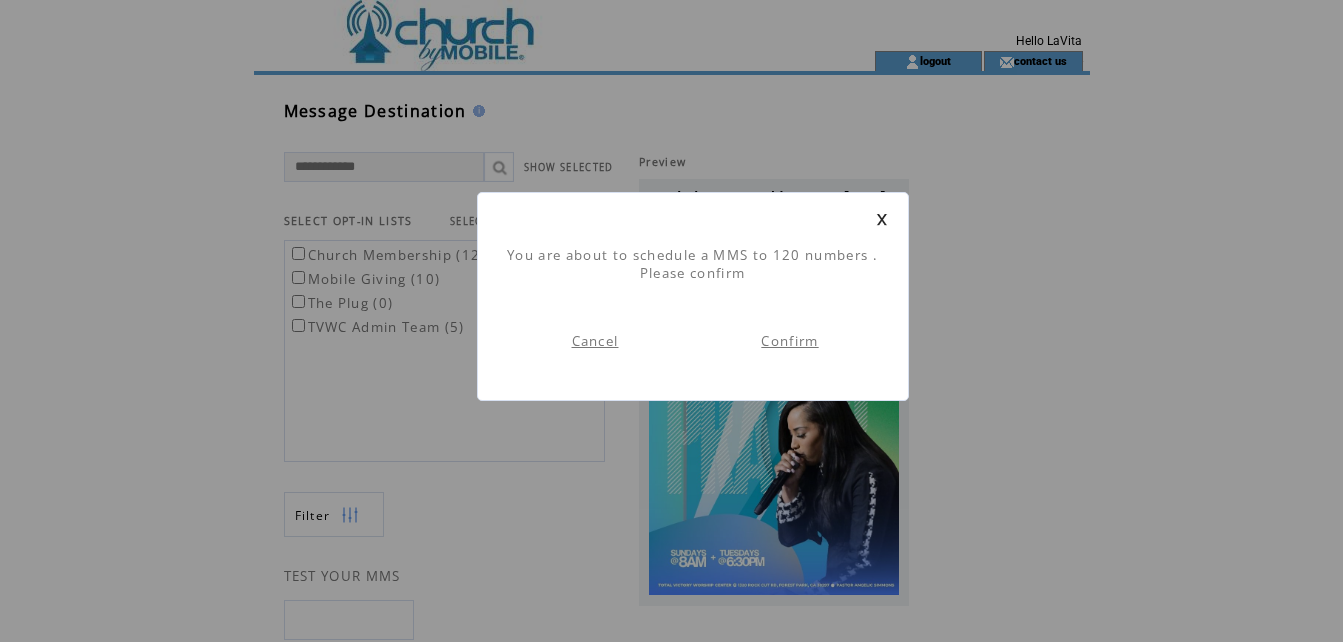 scroll, scrollTop: 1, scrollLeft: 0, axis: vertical 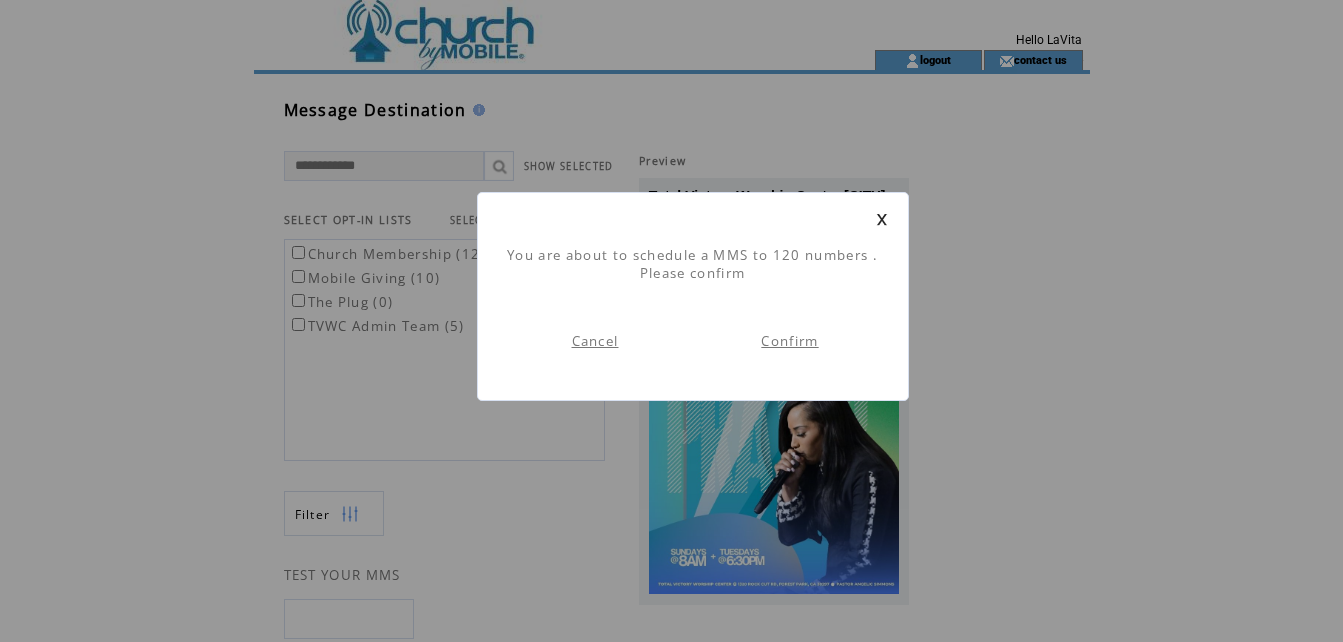 click on "Confirm" at bounding box center (789, 341) 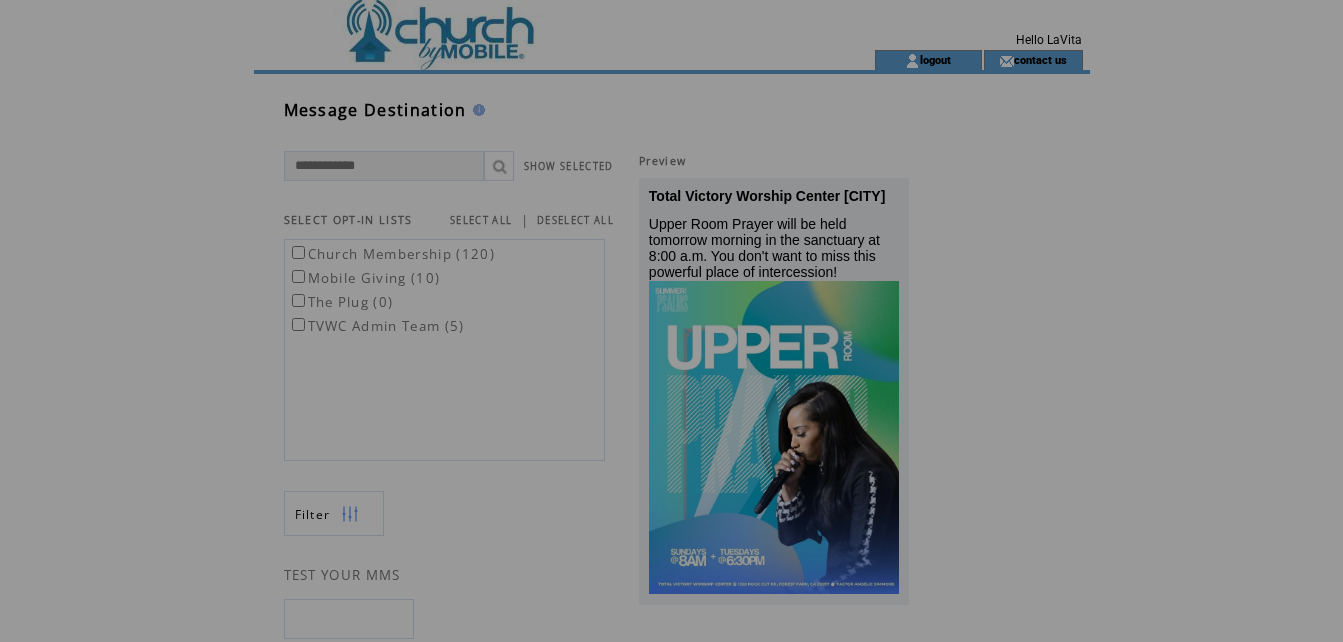 scroll, scrollTop: 0, scrollLeft: 0, axis: both 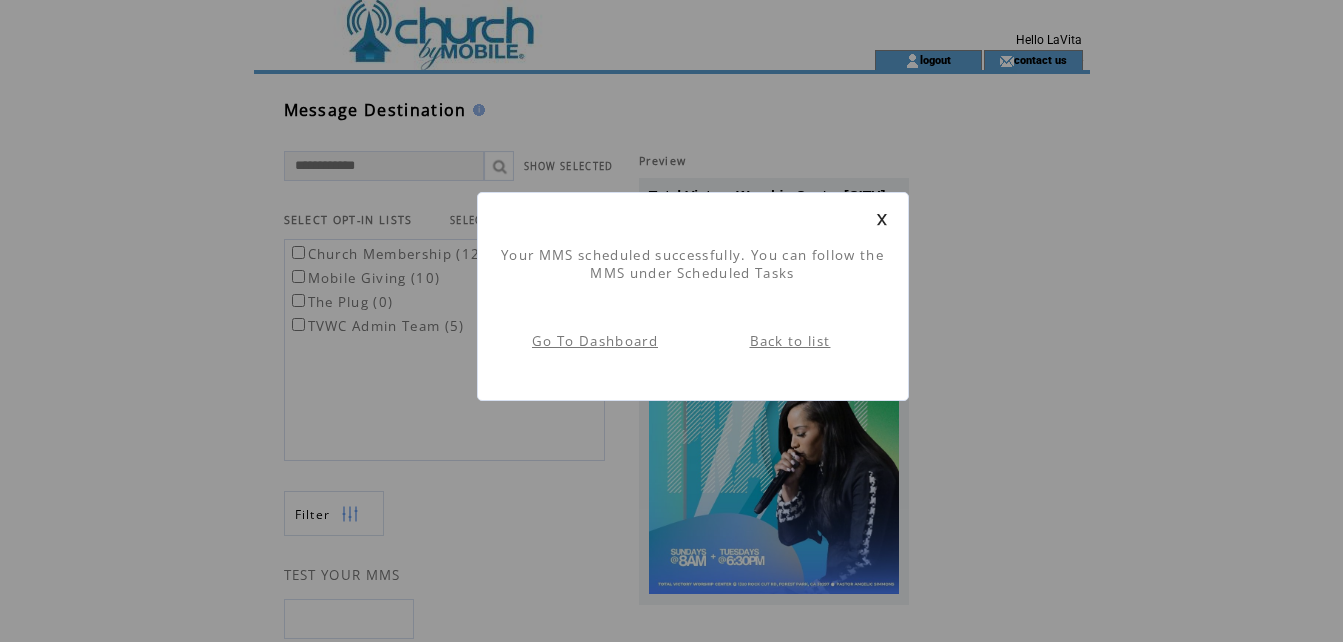 click on "Go To Dashboard" at bounding box center [595, 341] 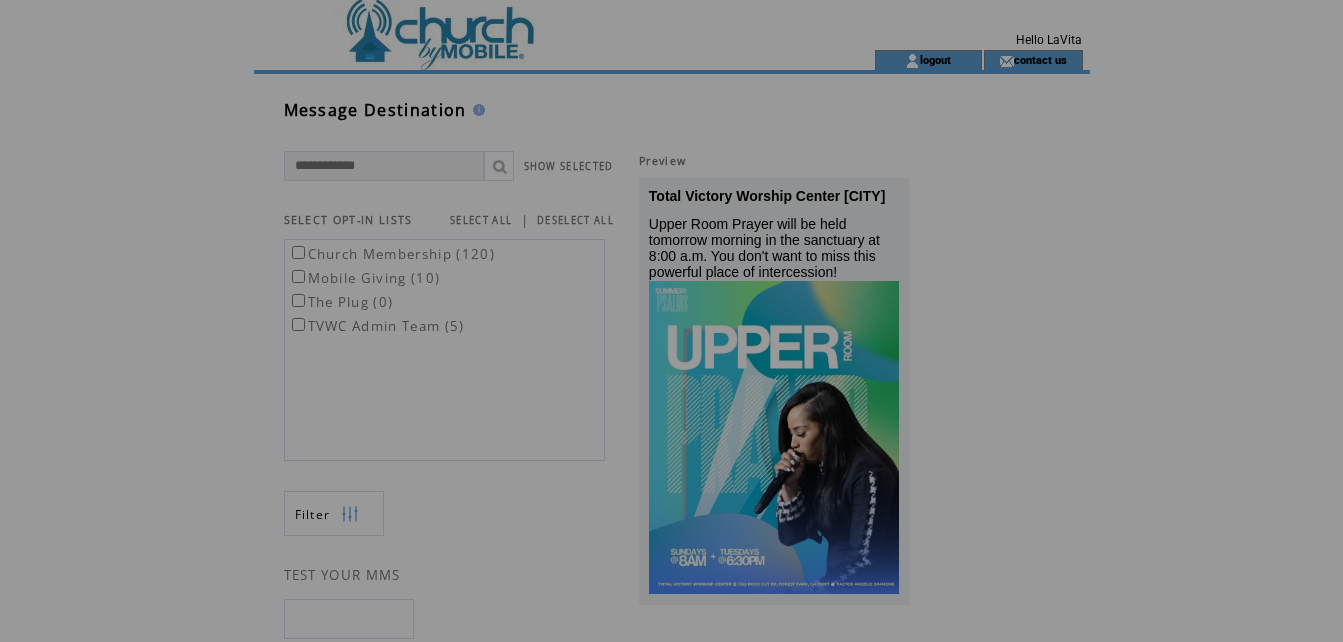 scroll, scrollTop: 0, scrollLeft: 0, axis: both 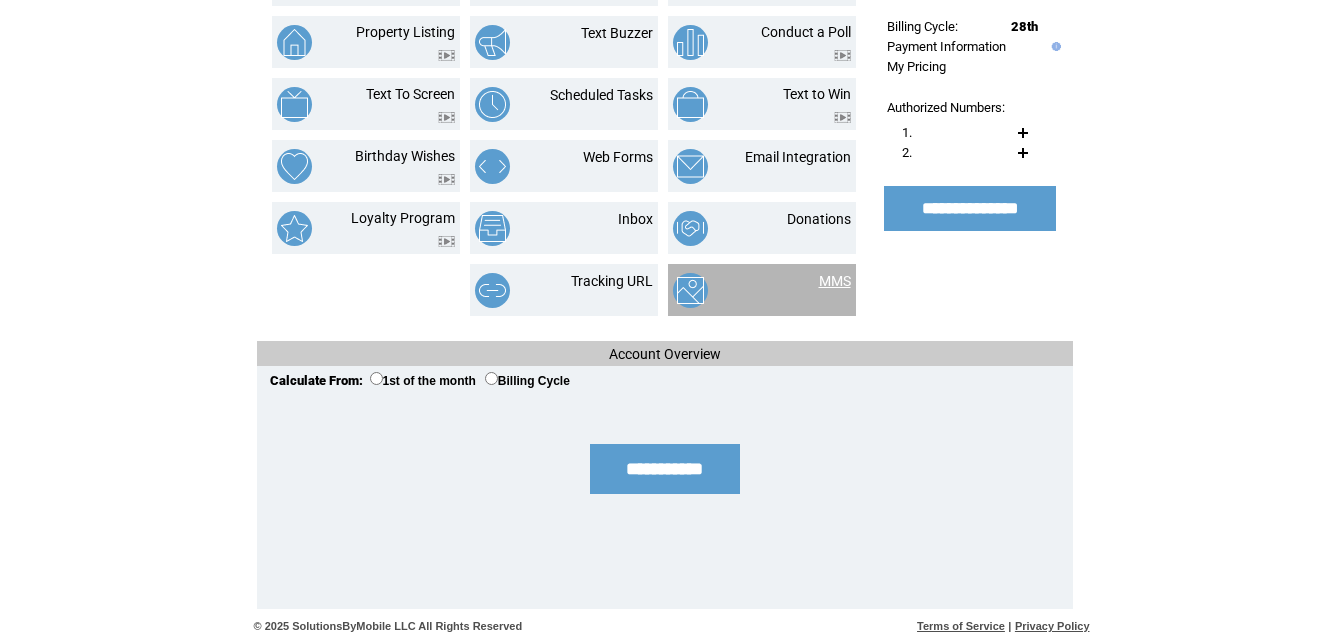 click on "MMS" at bounding box center [835, 281] 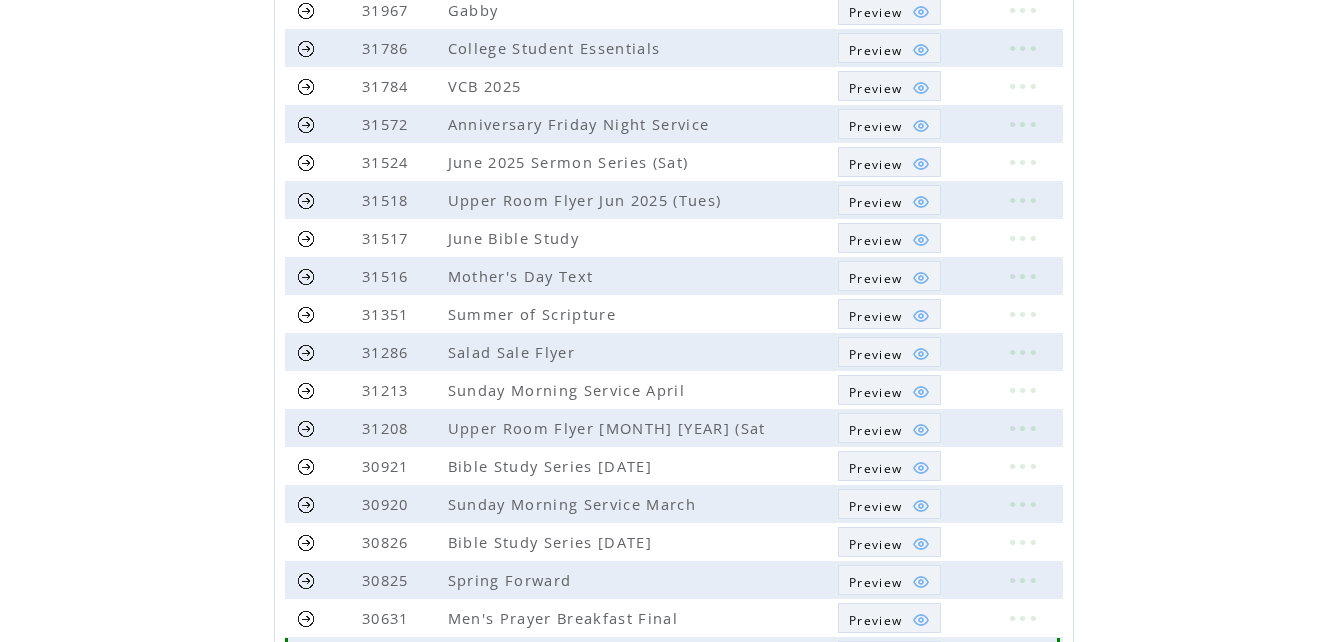scroll, scrollTop: 336, scrollLeft: 0, axis: vertical 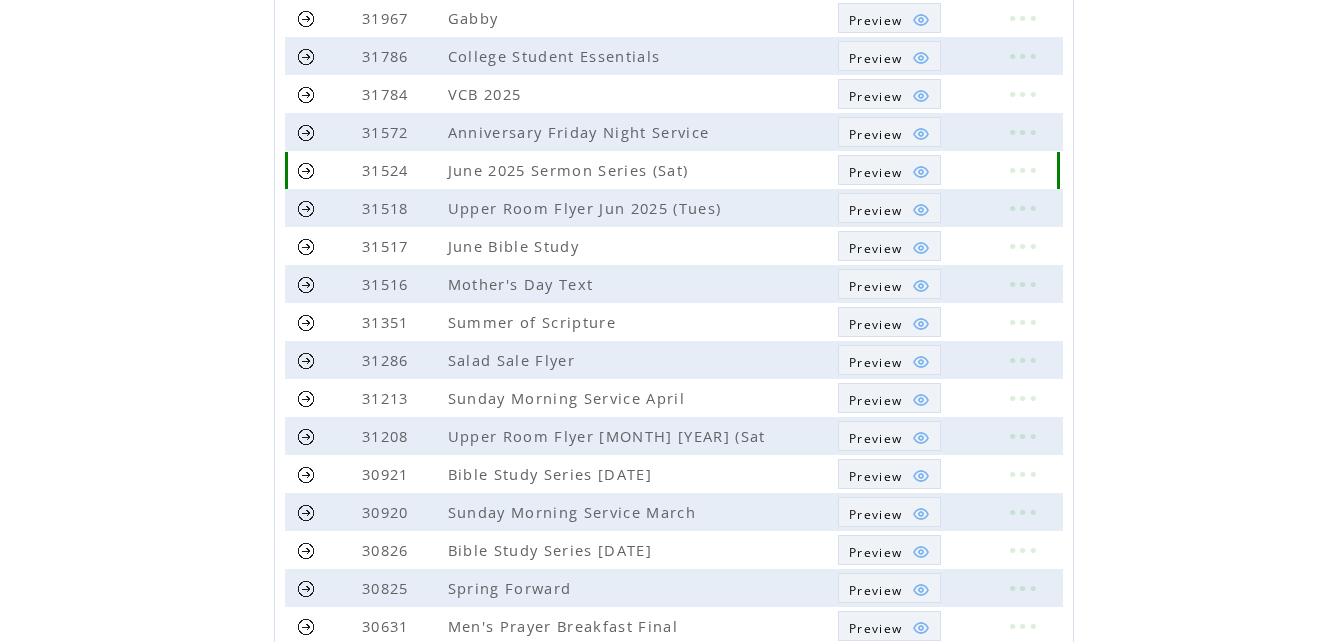 click on "Preview" at bounding box center [875, 172] 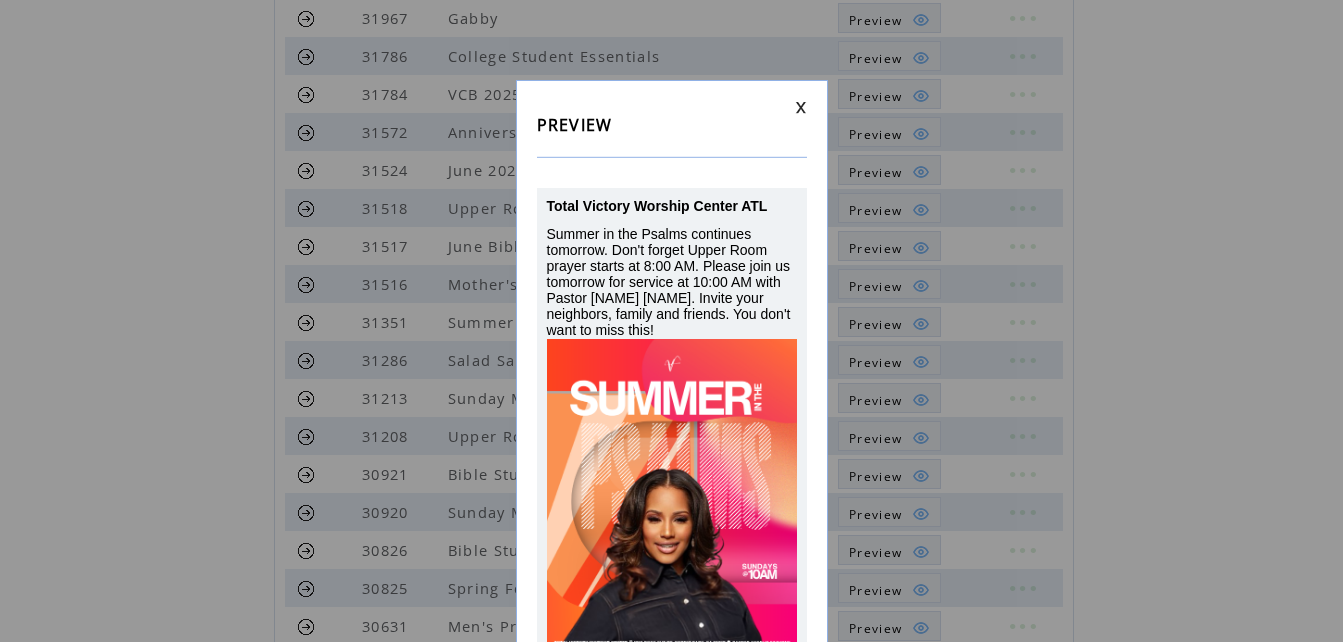 click at bounding box center [801, 107] 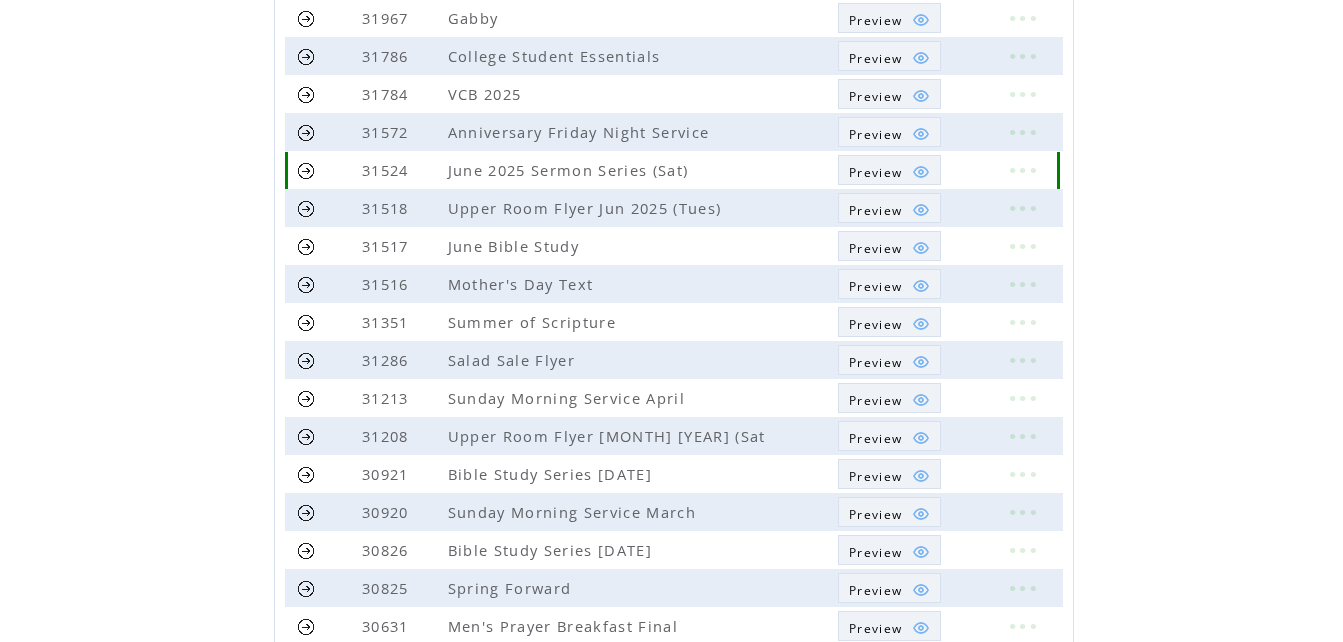 click at bounding box center [1022, 170] 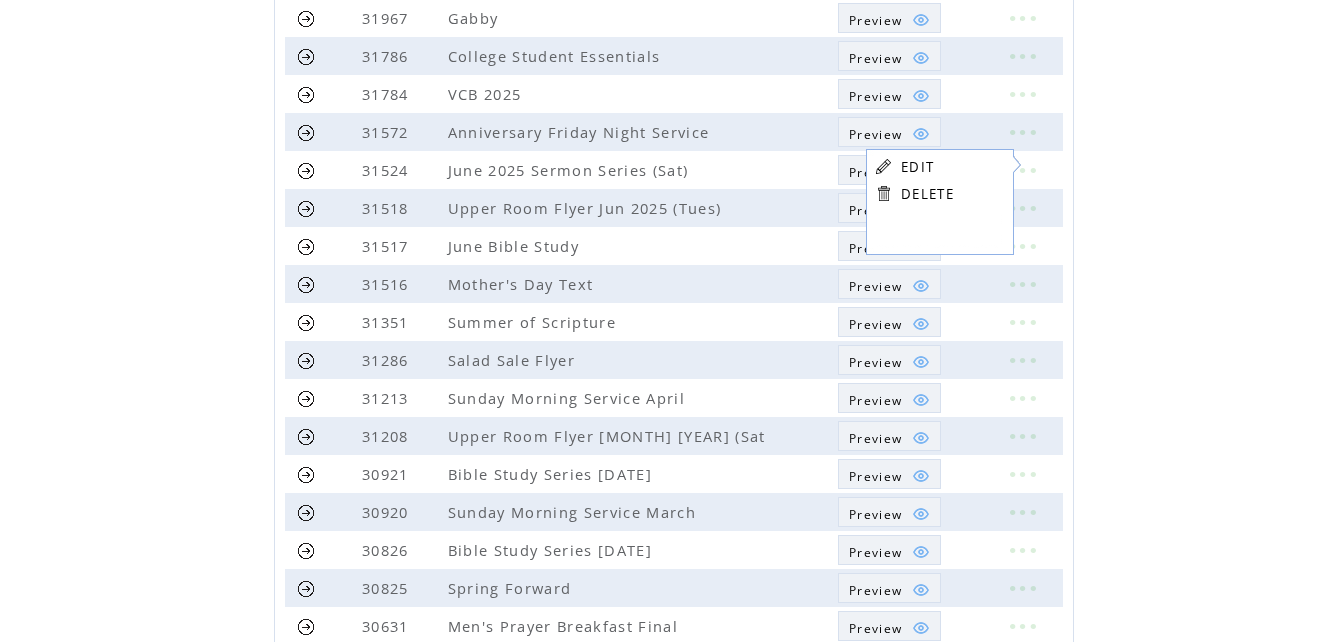 click on "EDIT" at bounding box center (917, 167) 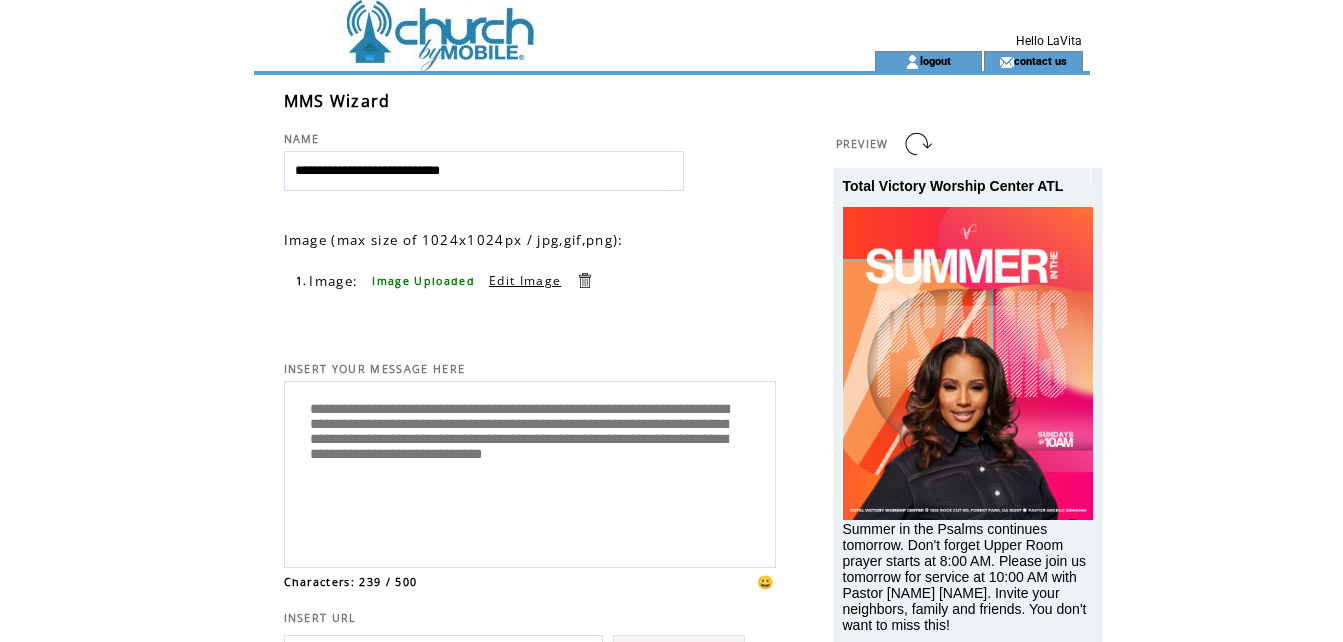 scroll, scrollTop: 0, scrollLeft: 0, axis: both 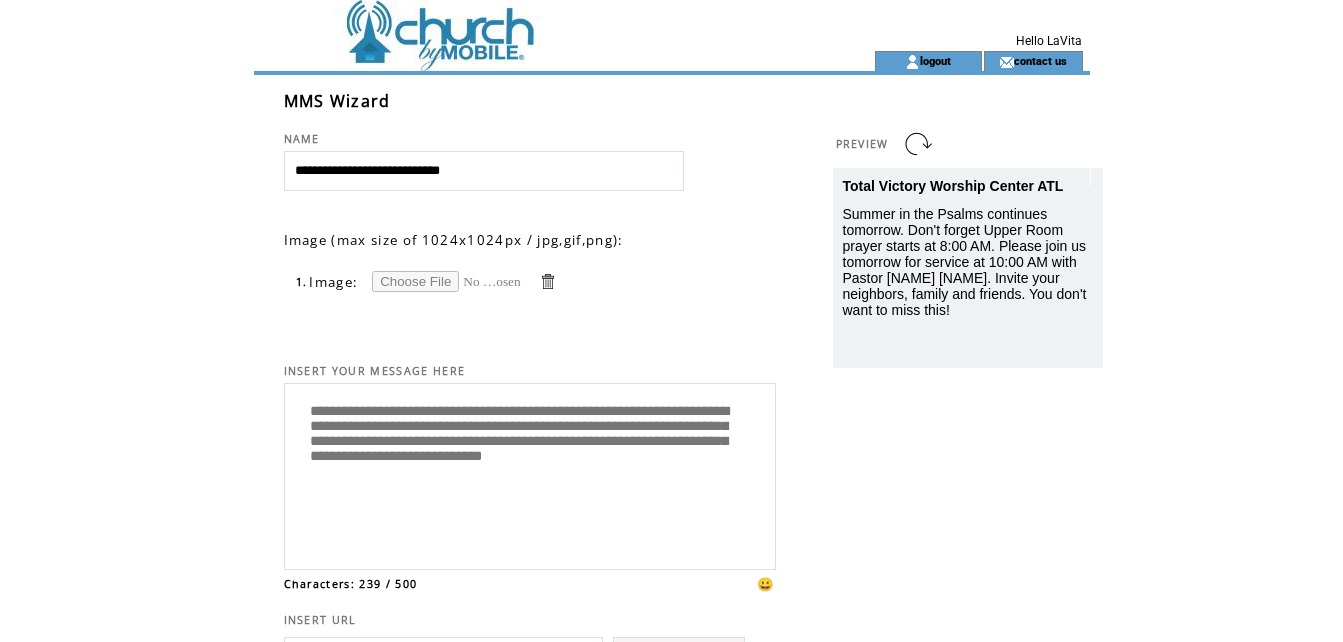 click at bounding box center [447, 281] 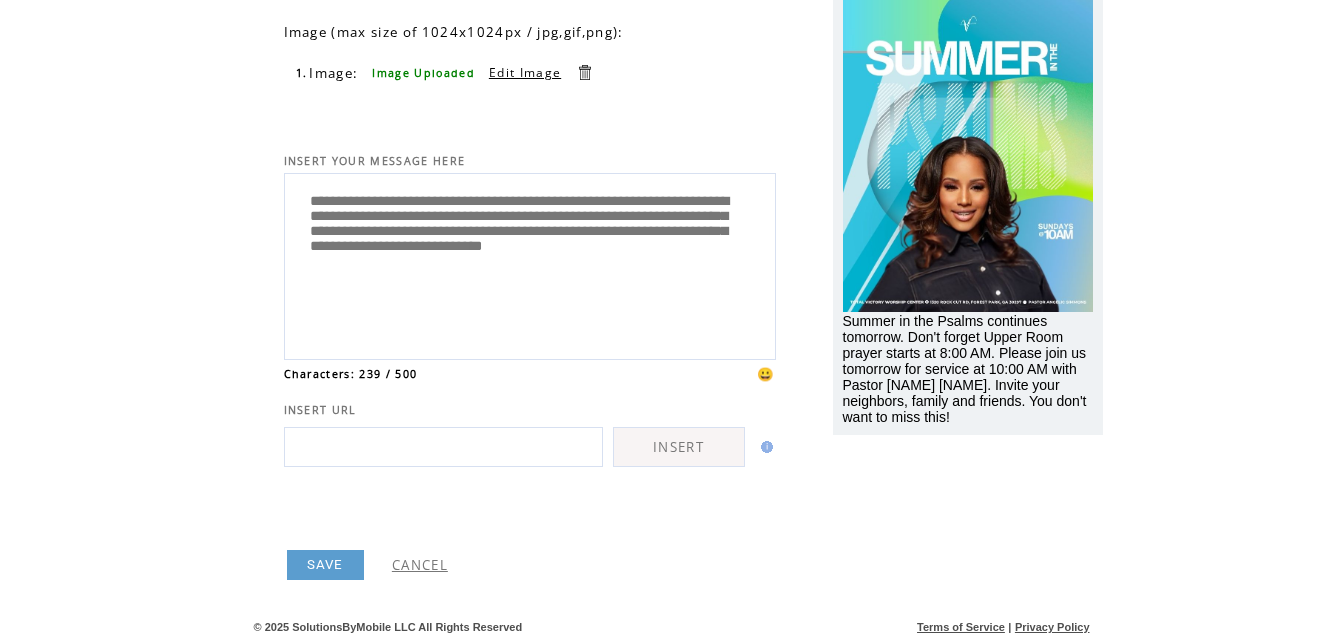 scroll, scrollTop: 209, scrollLeft: 0, axis: vertical 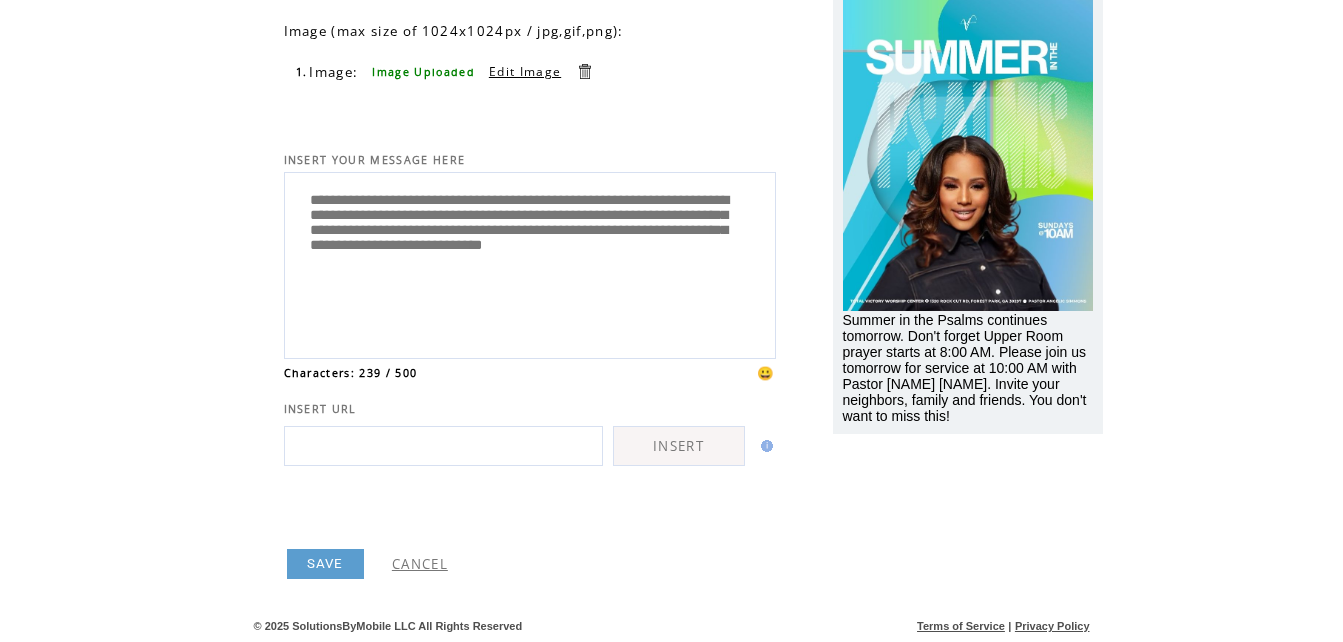 click on "**********" at bounding box center (530, 263) 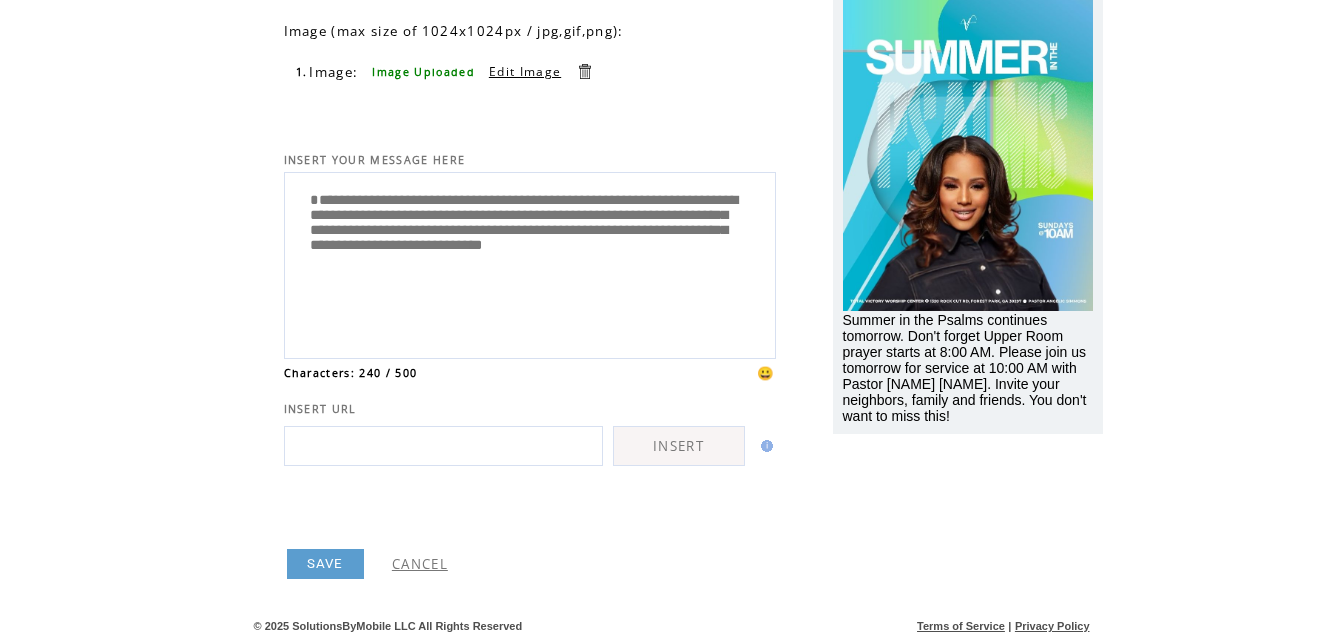 paste on "**********" 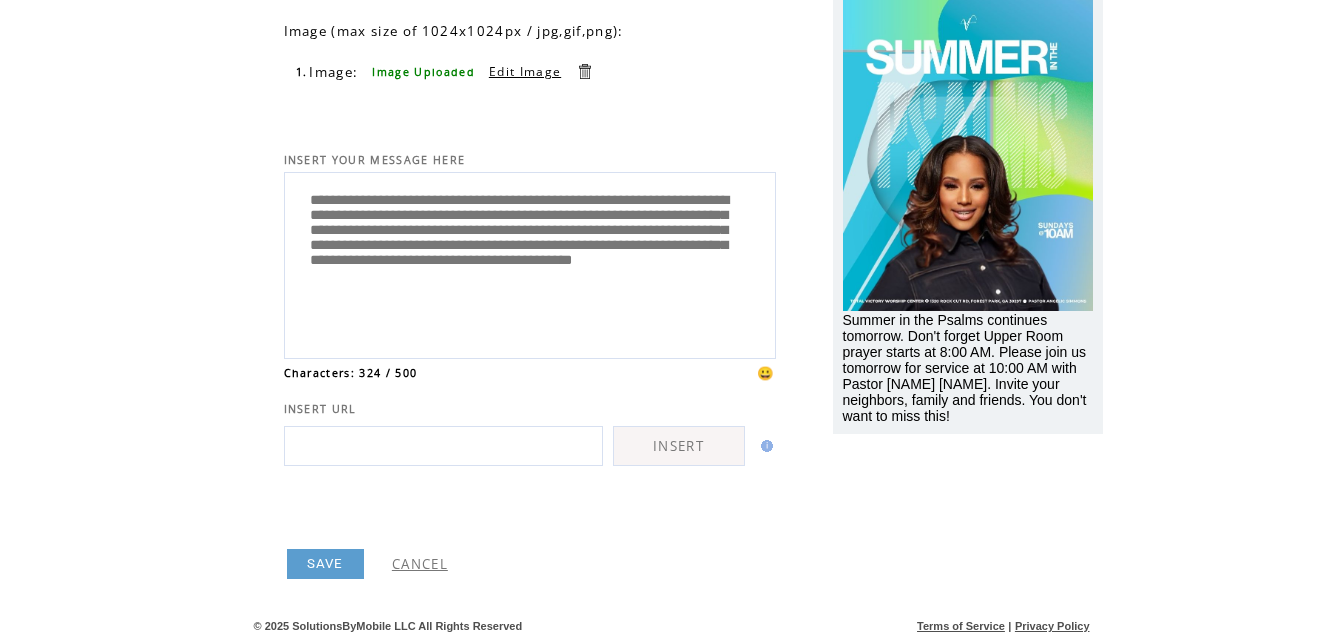 drag, startPoint x: 545, startPoint y: 240, endPoint x: 507, endPoint y: 263, distance: 44.418465 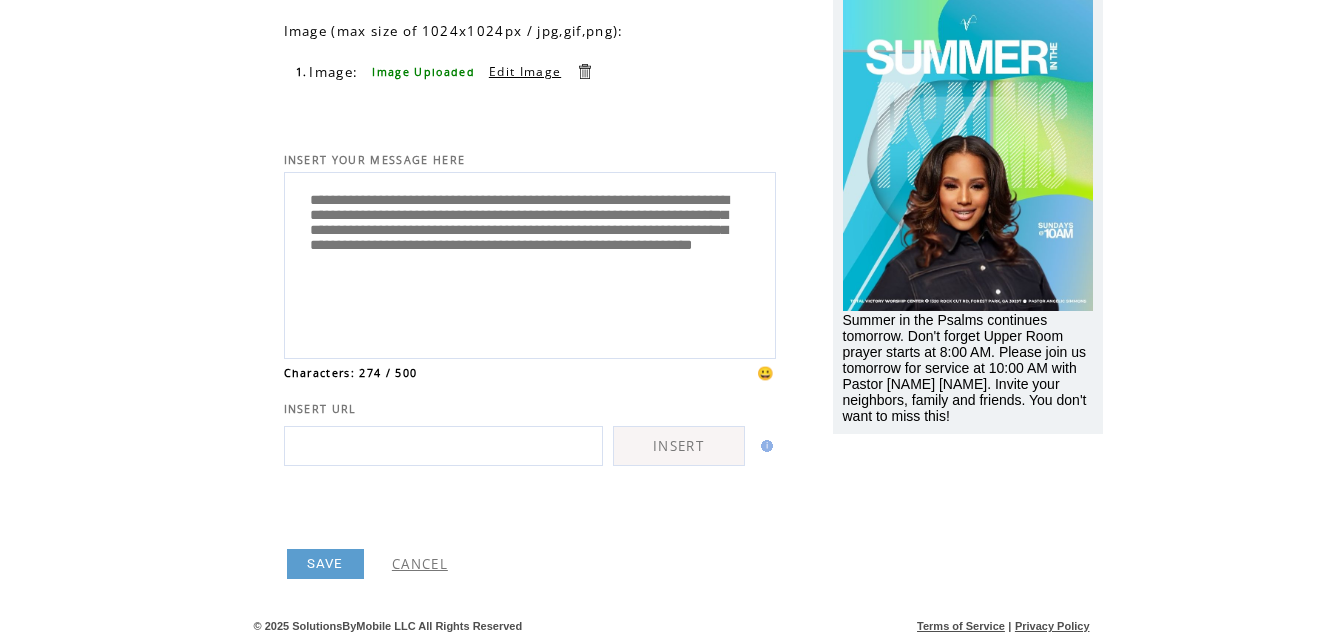 drag, startPoint x: 311, startPoint y: 203, endPoint x: 476, endPoint y: 323, distance: 204.02206 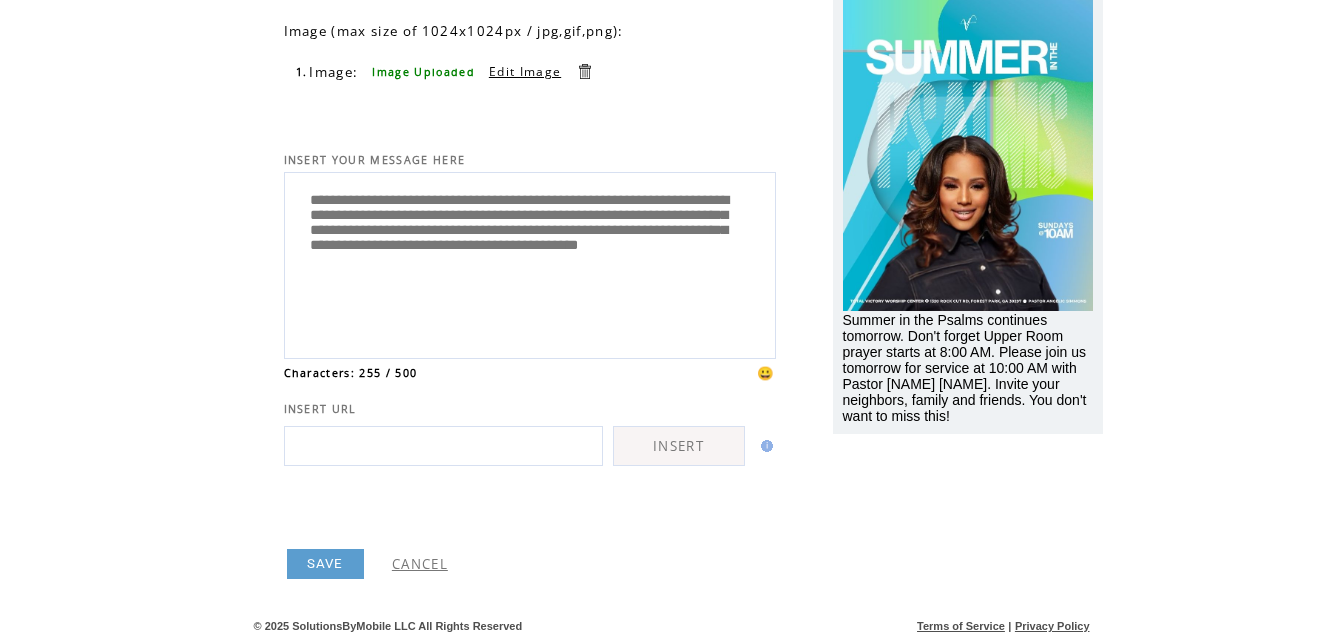 drag, startPoint x: 391, startPoint y: 204, endPoint x: 359, endPoint y: 204, distance: 32 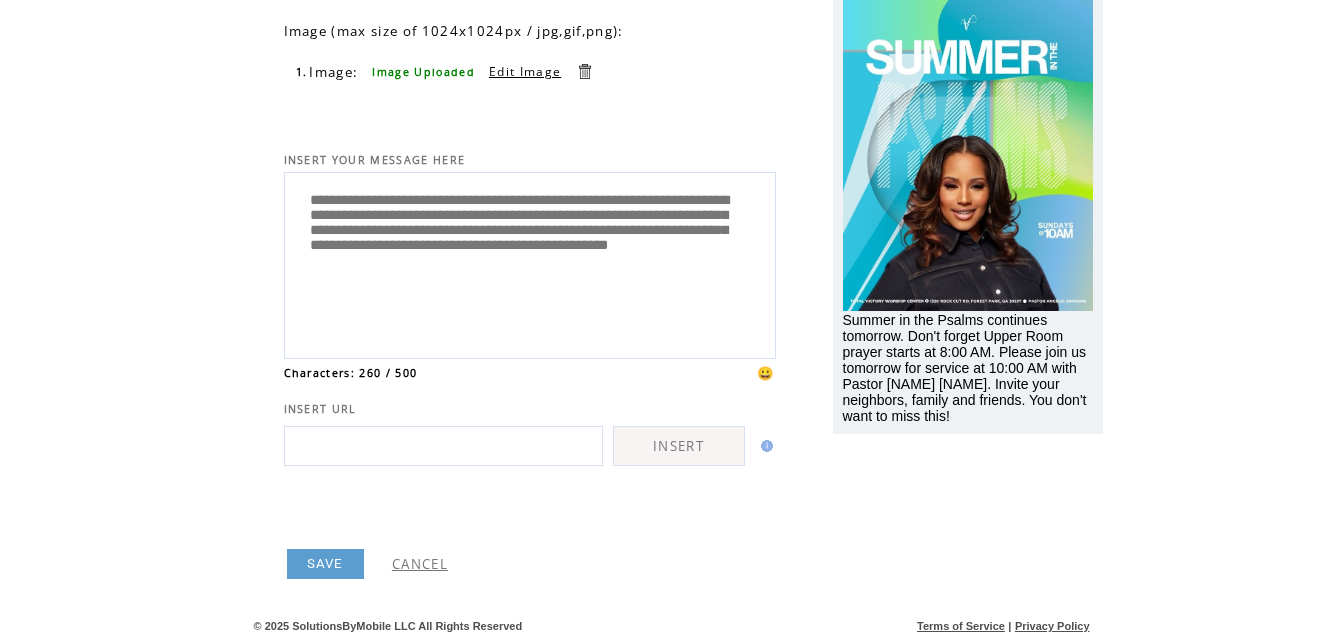 drag, startPoint x: 311, startPoint y: 200, endPoint x: 459, endPoint y: 310, distance: 184.40173 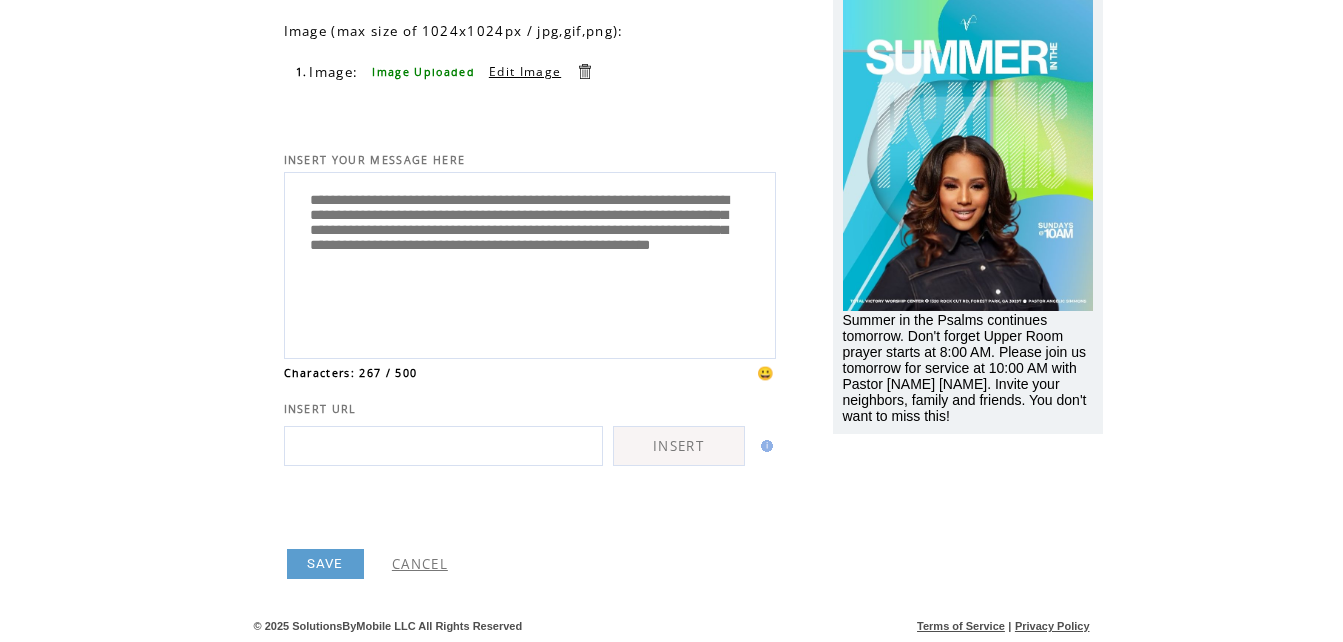 drag, startPoint x: 552, startPoint y: 223, endPoint x: 655, endPoint y: 221, distance: 103.01942 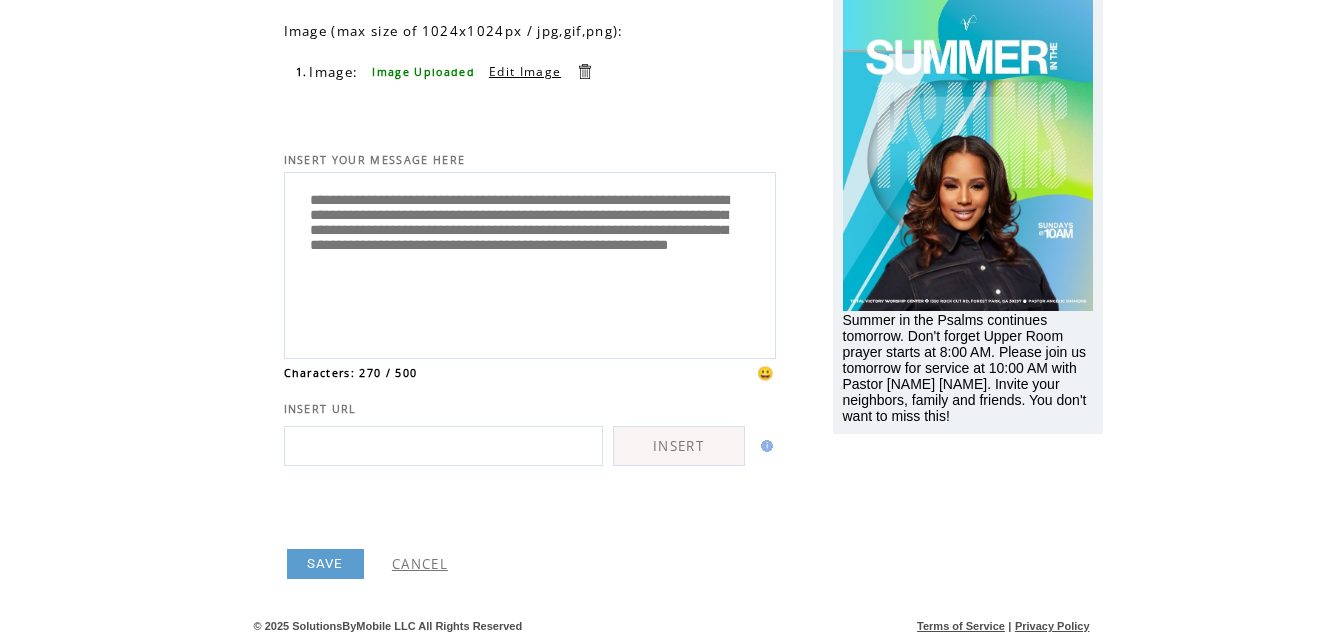 drag, startPoint x: 391, startPoint y: 262, endPoint x: 627, endPoint y: 264, distance: 236.00847 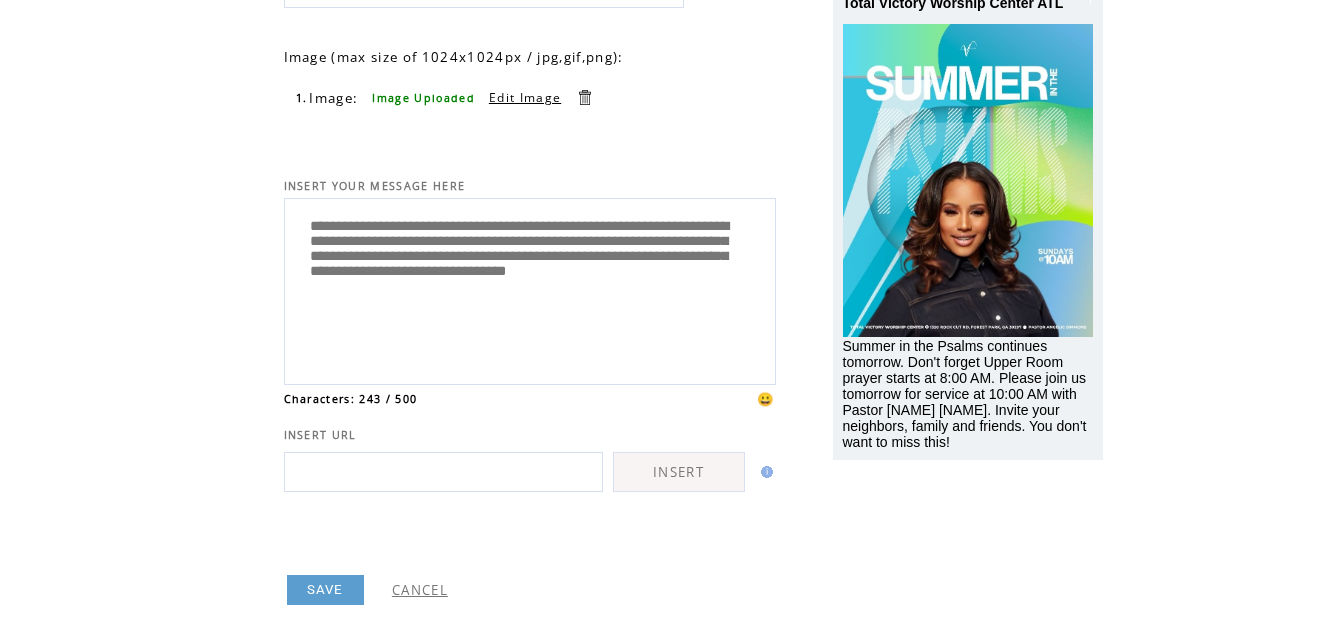 scroll, scrollTop: 209, scrollLeft: 0, axis: vertical 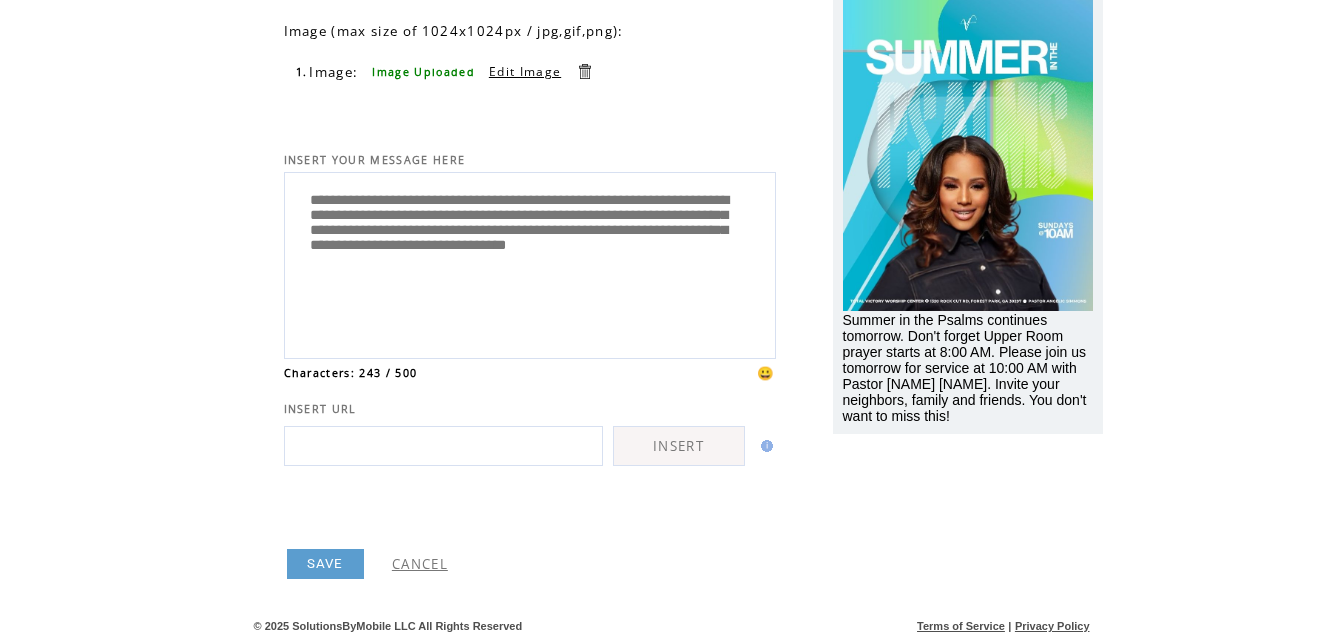 type on "**********" 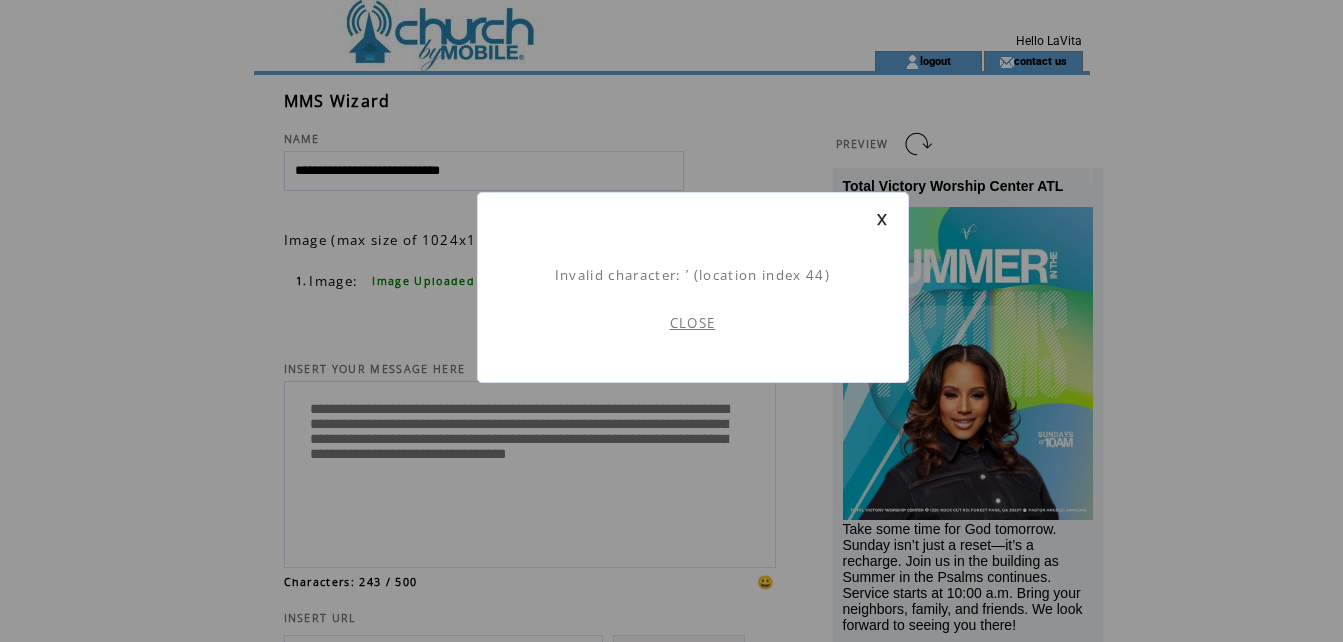scroll, scrollTop: 1, scrollLeft: 0, axis: vertical 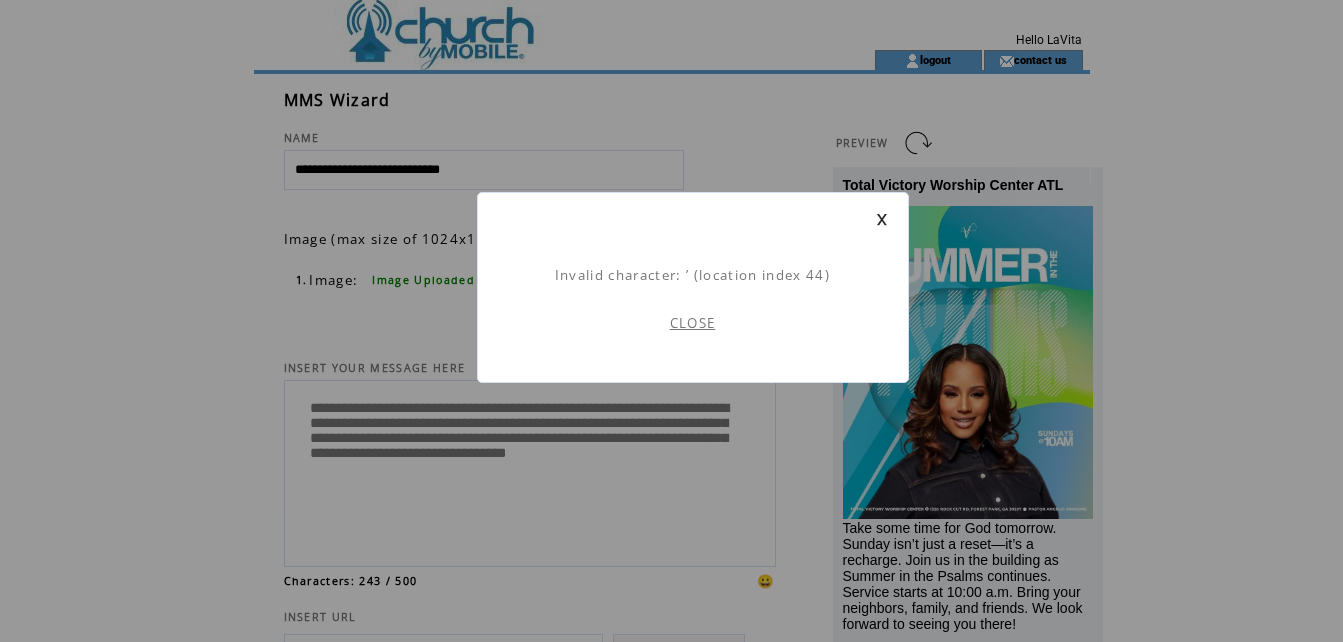 click at bounding box center (882, 219) 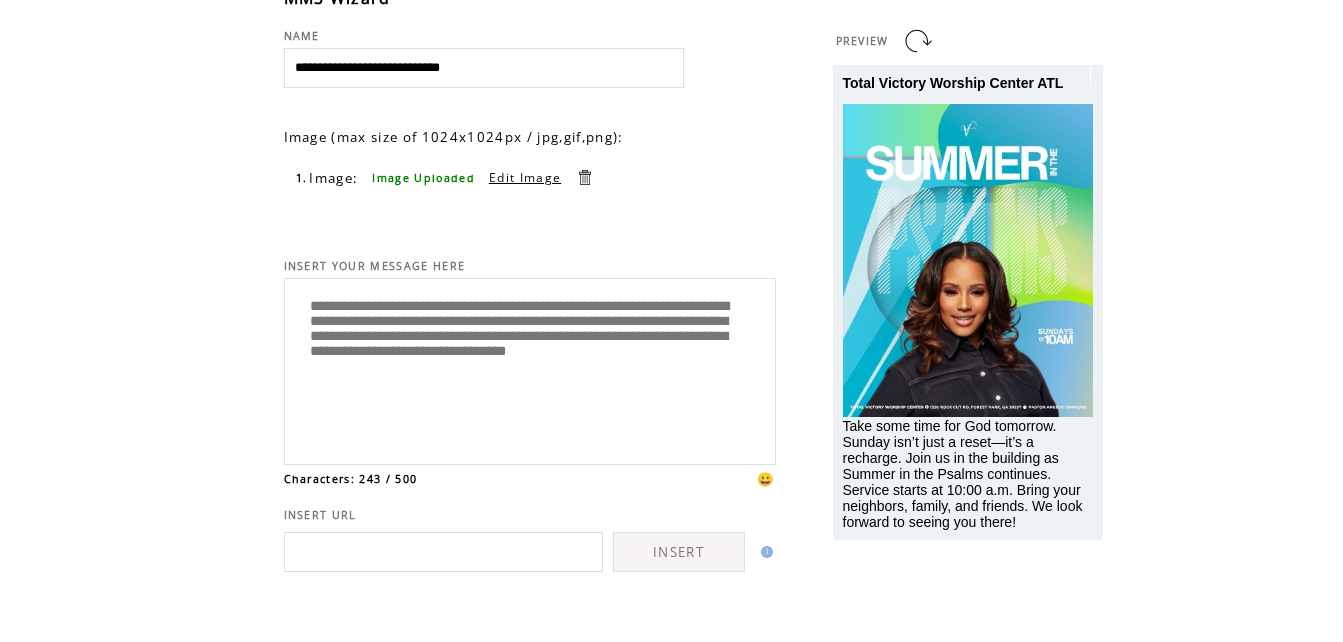 scroll, scrollTop: 200, scrollLeft: 0, axis: vertical 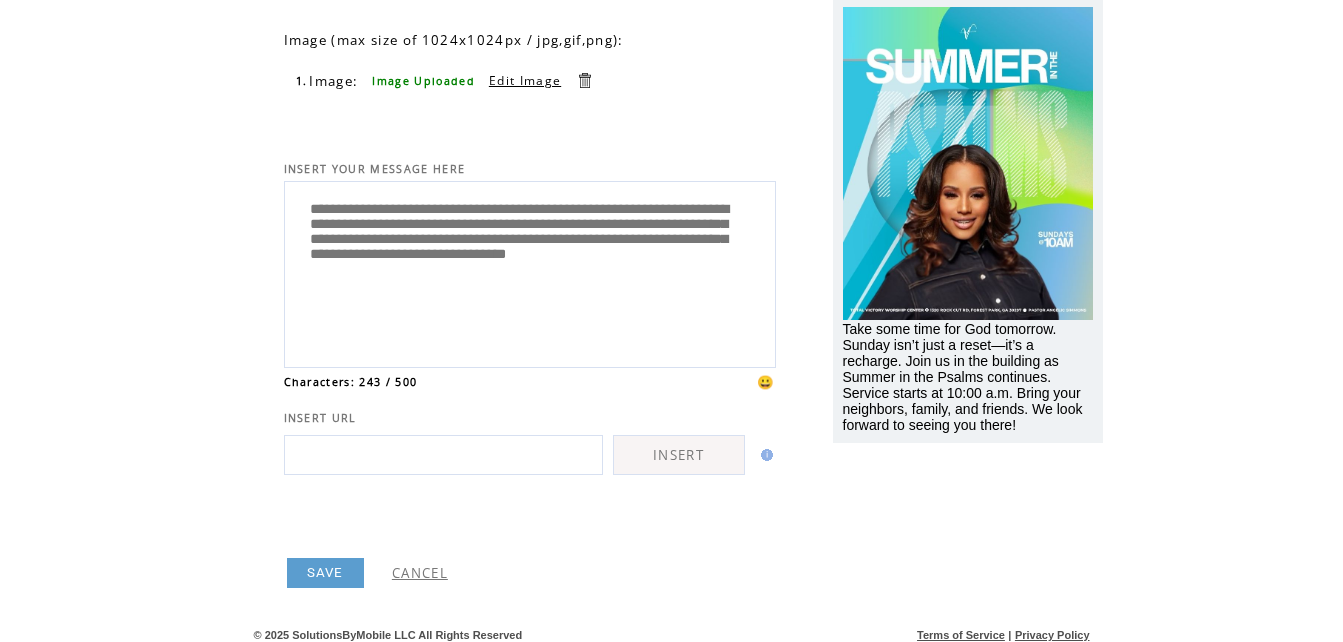 click on "**********" at bounding box center [530, 272] 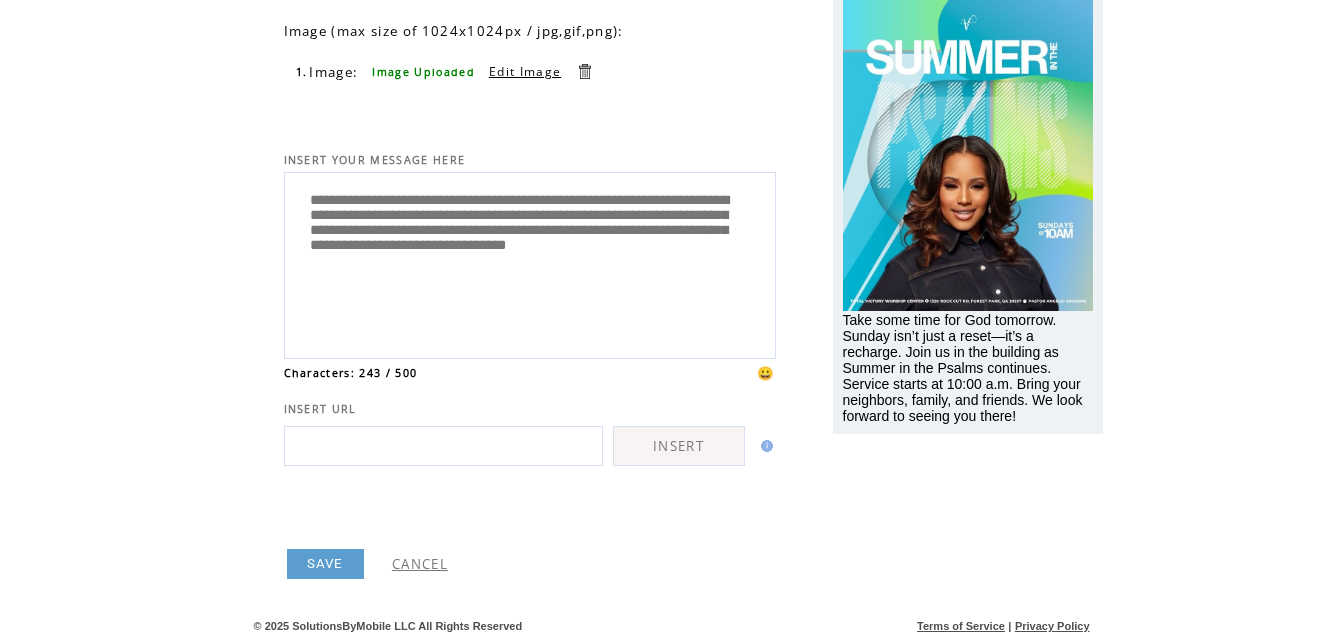 type on "**********" 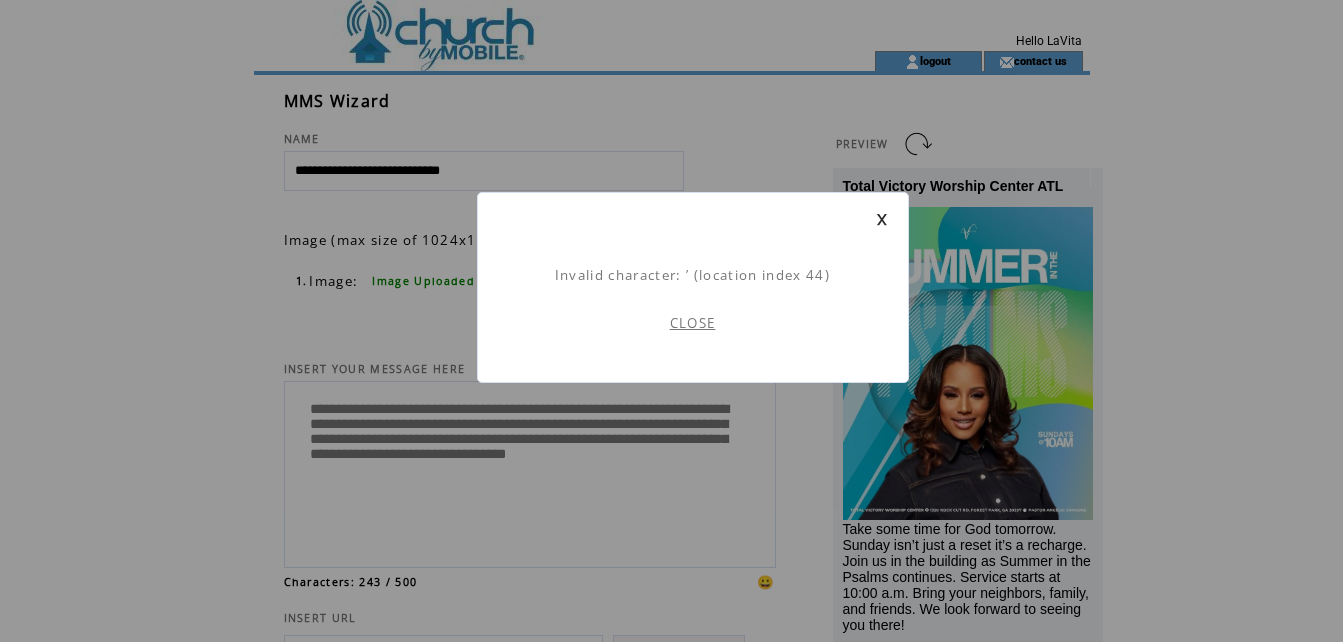 scroll, scrollTop: 1, scrollLeft: 0, axis: vertical 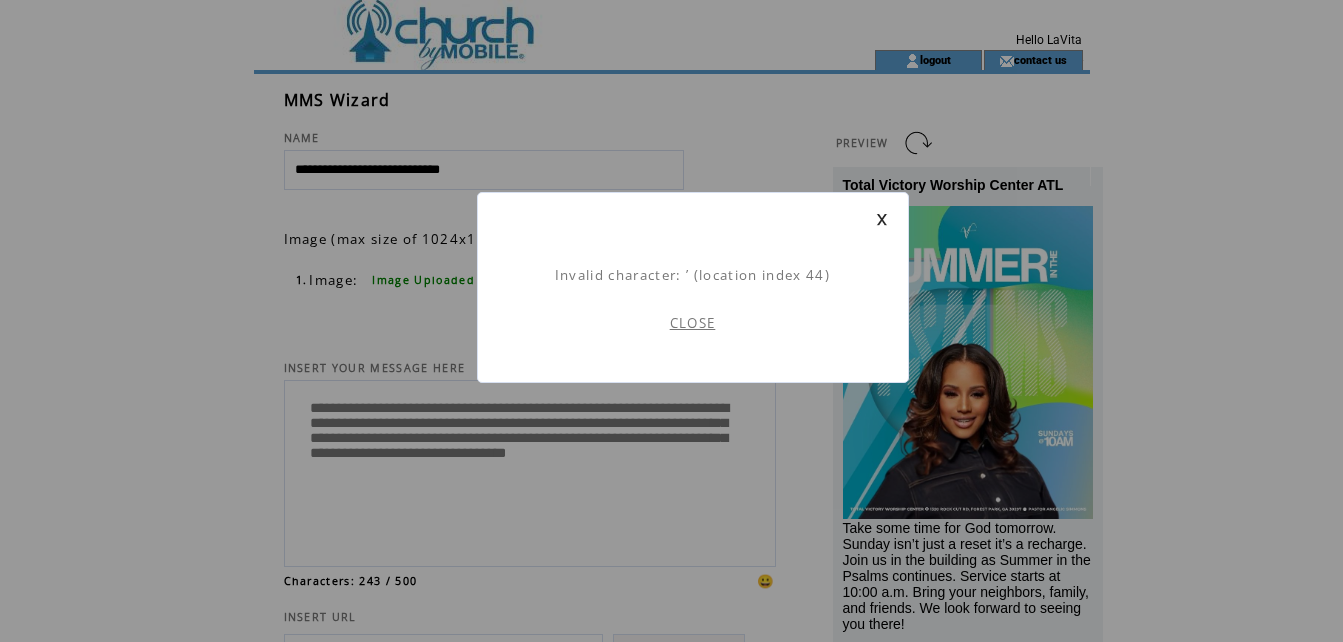 click on "CLOSE" at bounding box center [693, 323] 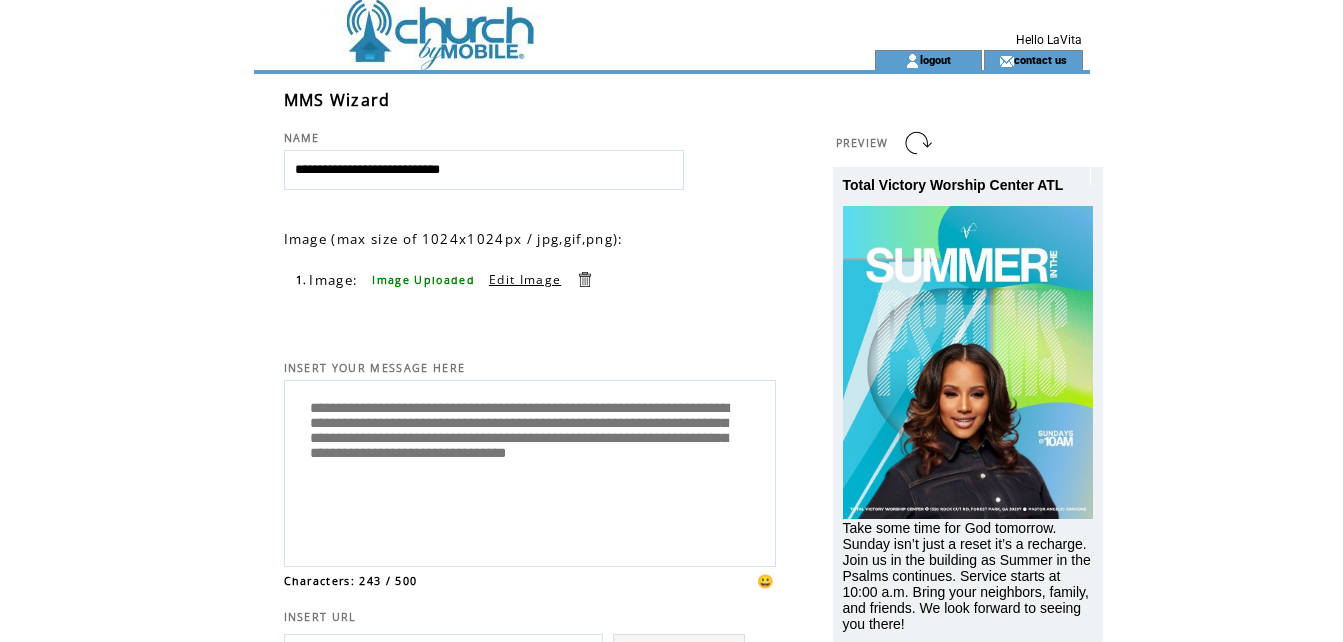 scroll, scrollTop: 0, scrollLeft: 0, axis: both 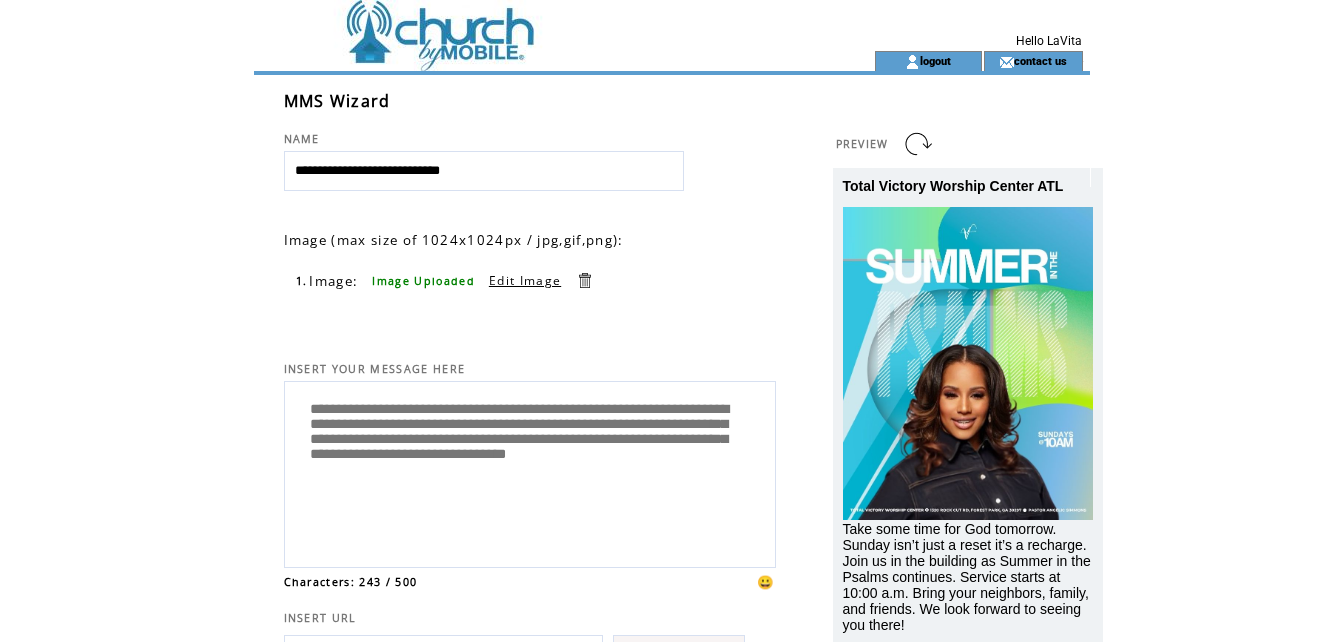 drag, startPoint x: 619, startPoint y: 498, endPoint x: 306, endPoint y: 400, distance: 327.98325 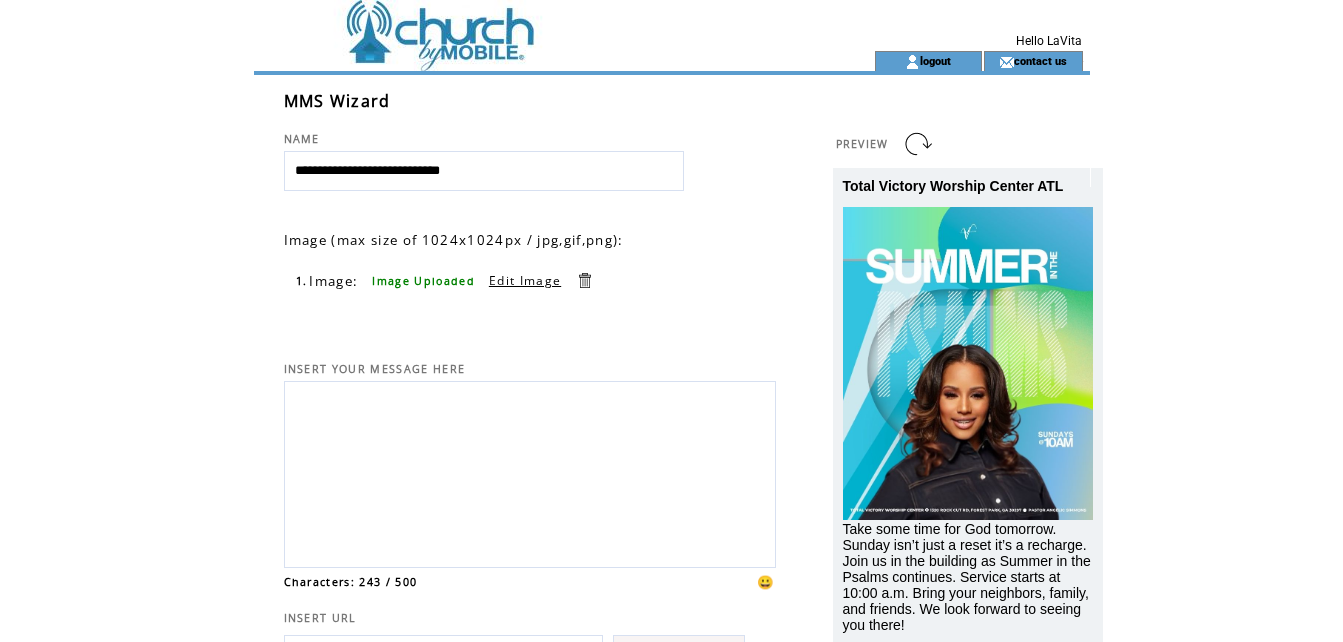 paste on "**********" 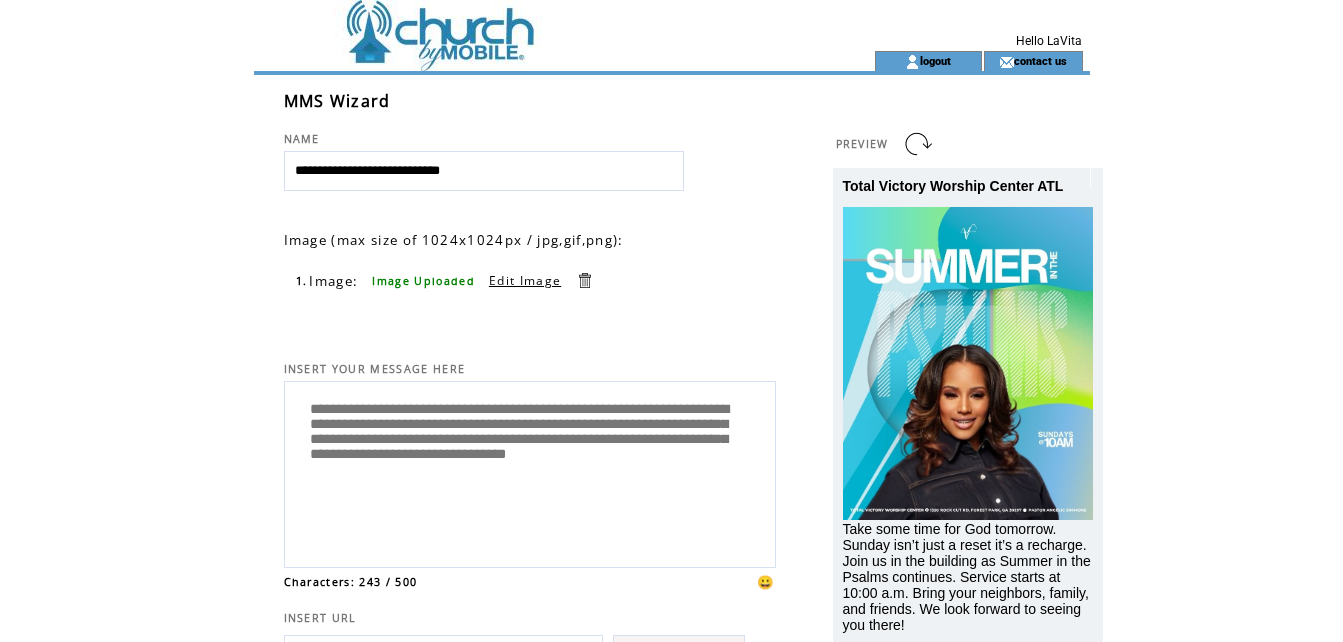 click on "**********" at bounding box center [530, 472] 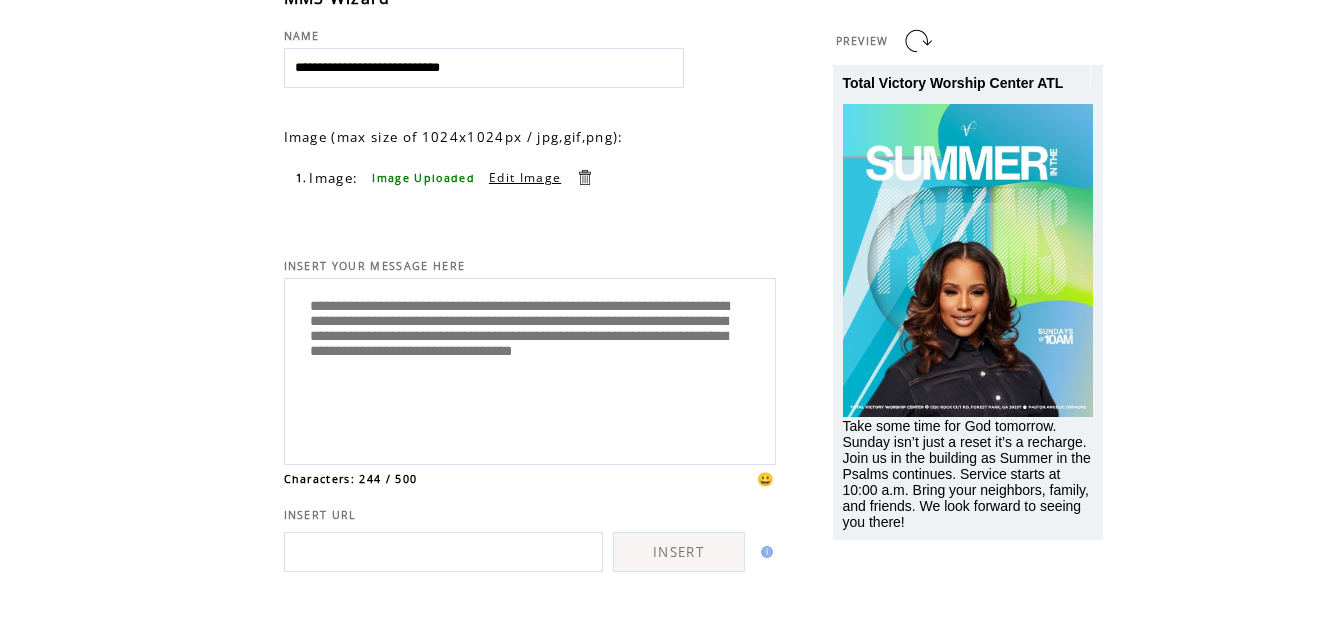 scroll, scrollTop: 200, scrollLeft: 0, axis: vertical 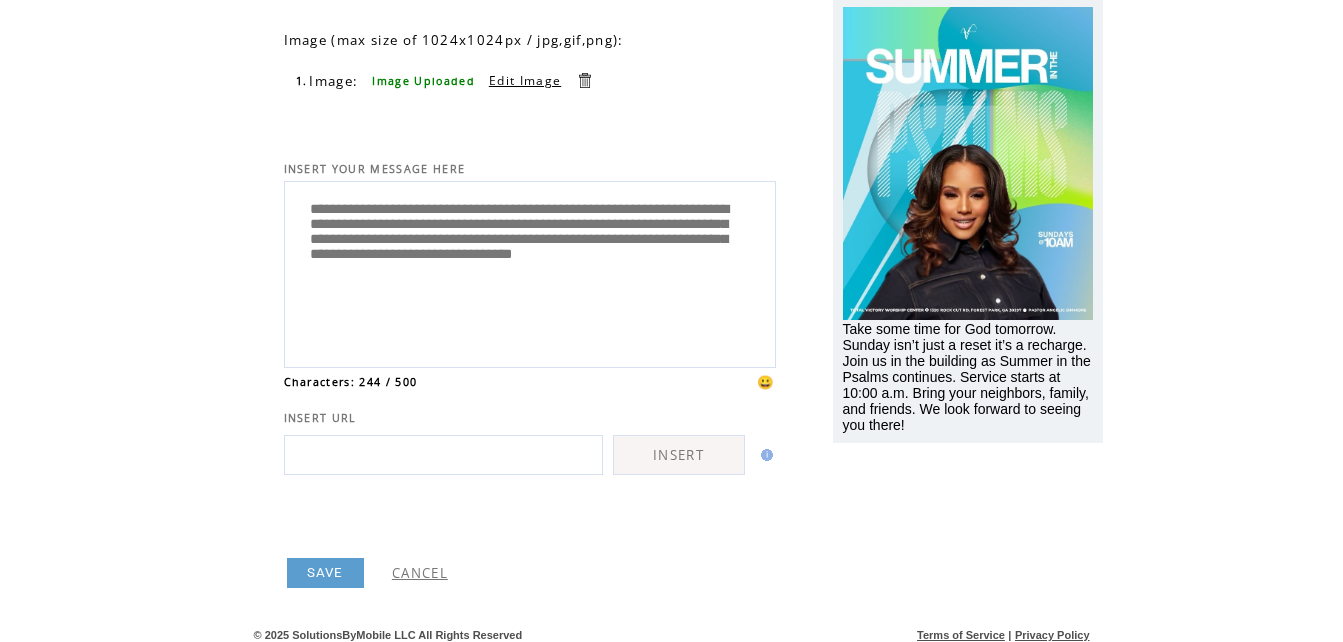 click on "**********" at bounding box center (530, 272) 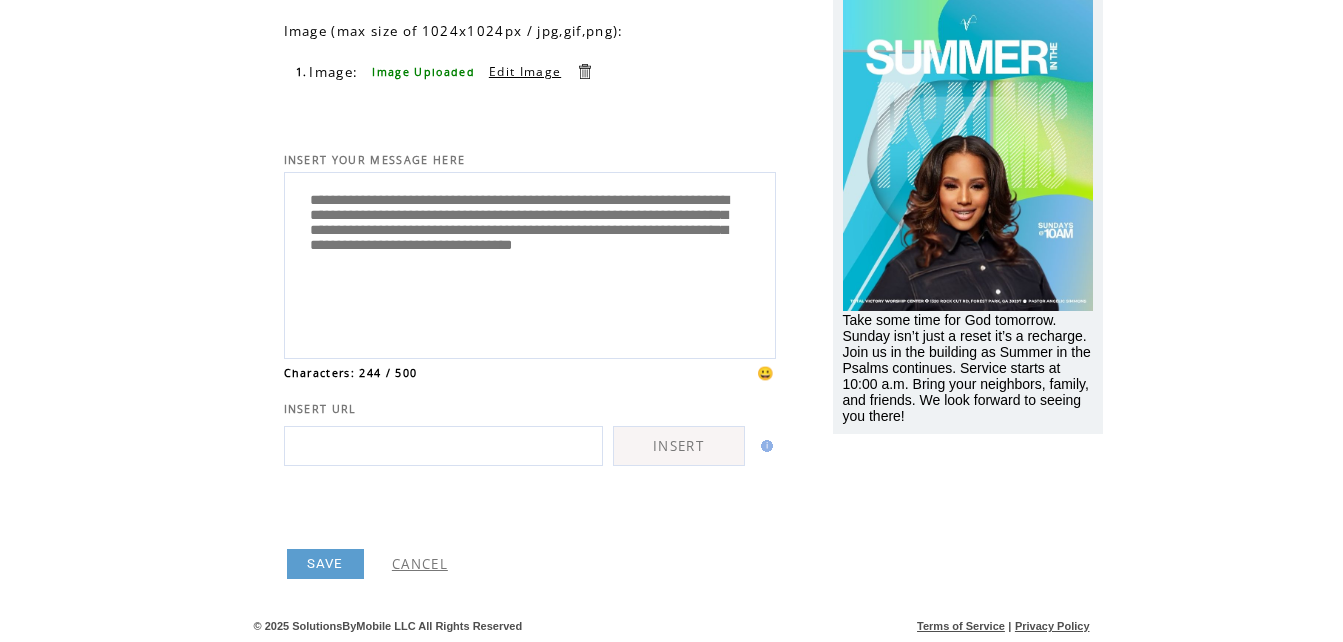 type on "**********" 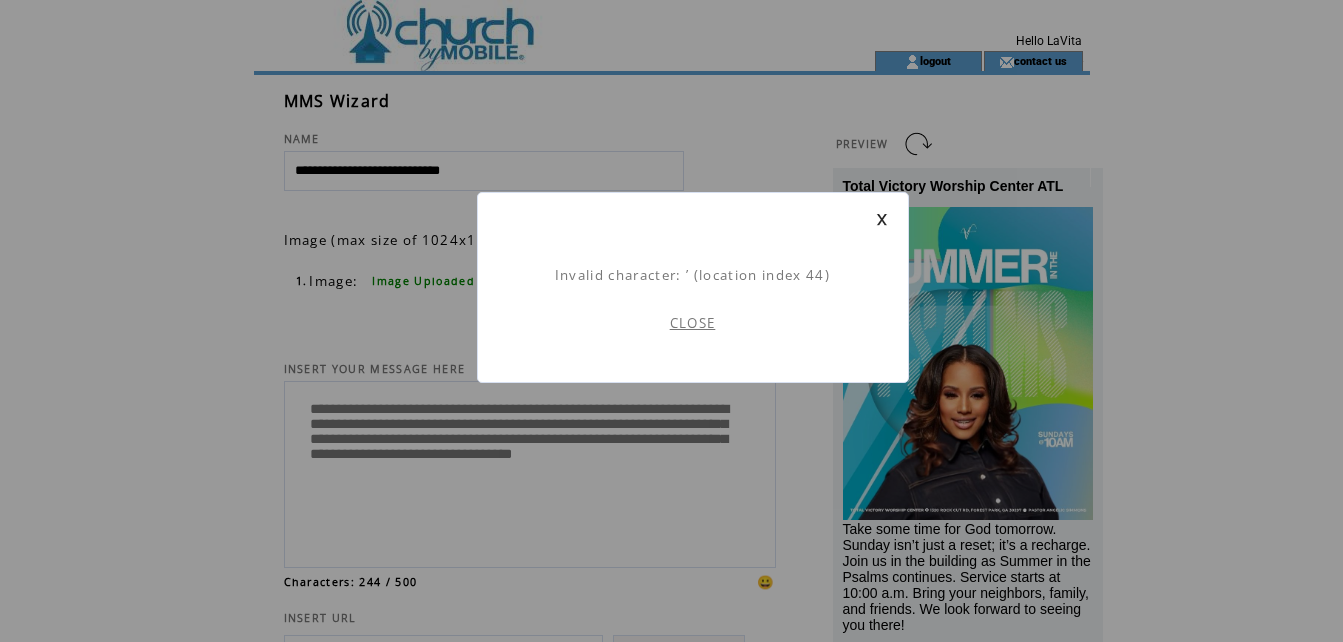 scroll, scrollTop: 1, scrollLeft: 0, axis: vertical 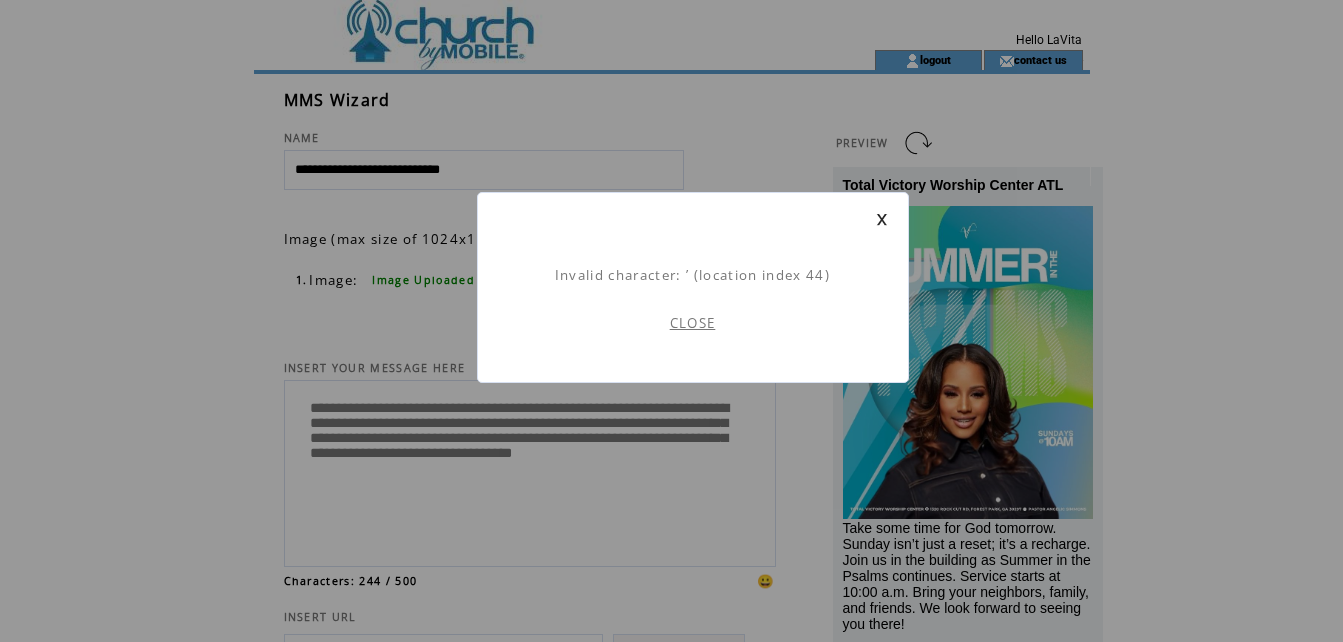 click on "CLOSE" at bounding box center (693, 323) 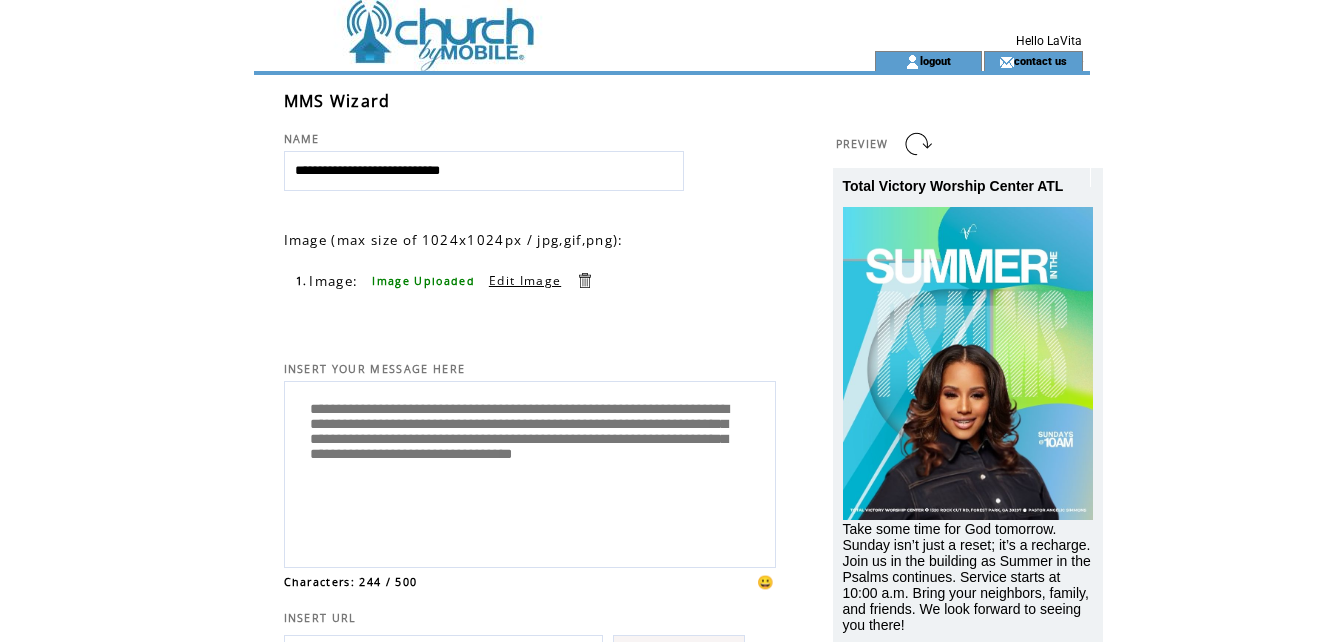 click on "**********" at bounding box center [530, 472] 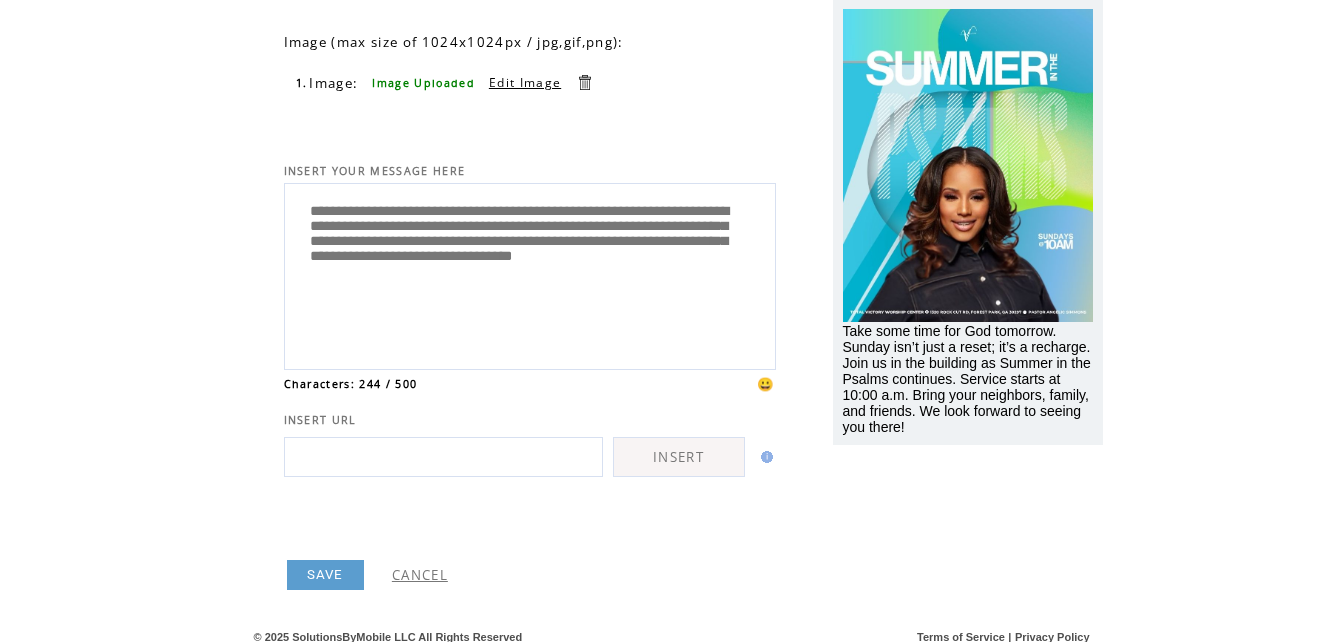 scroll, scrollTop: 209, scrollLeft: 0, axis: vertical 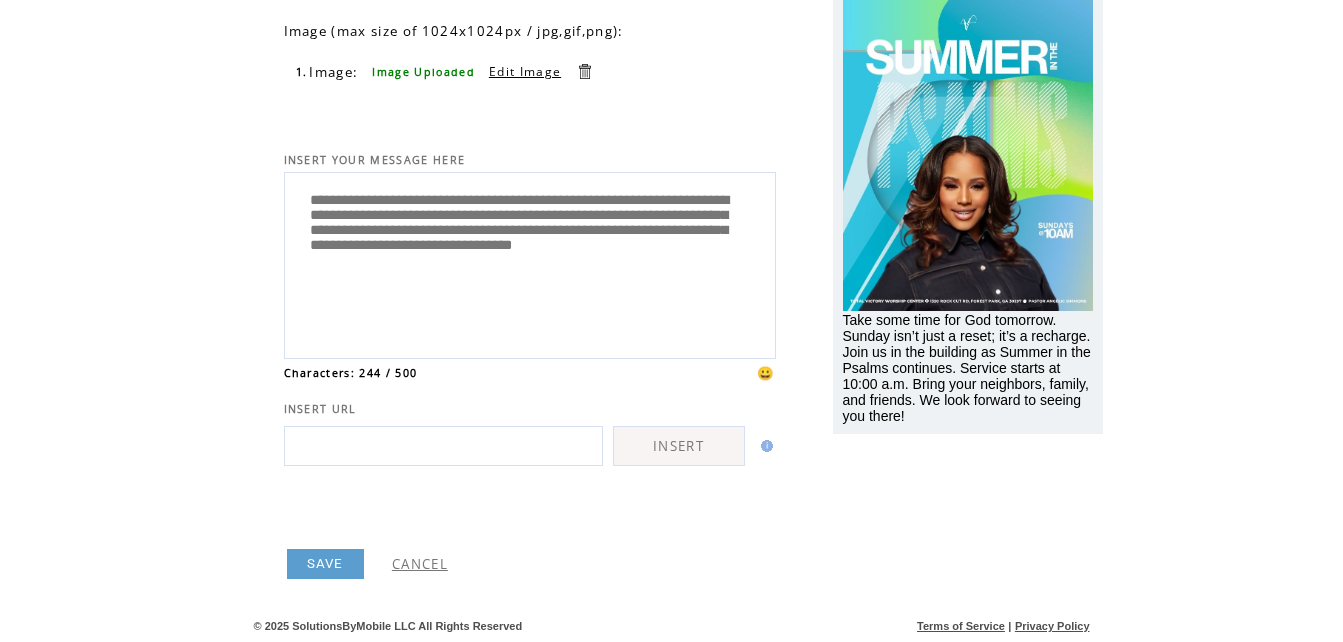 click on "**********" at bounding box center (530, 263) 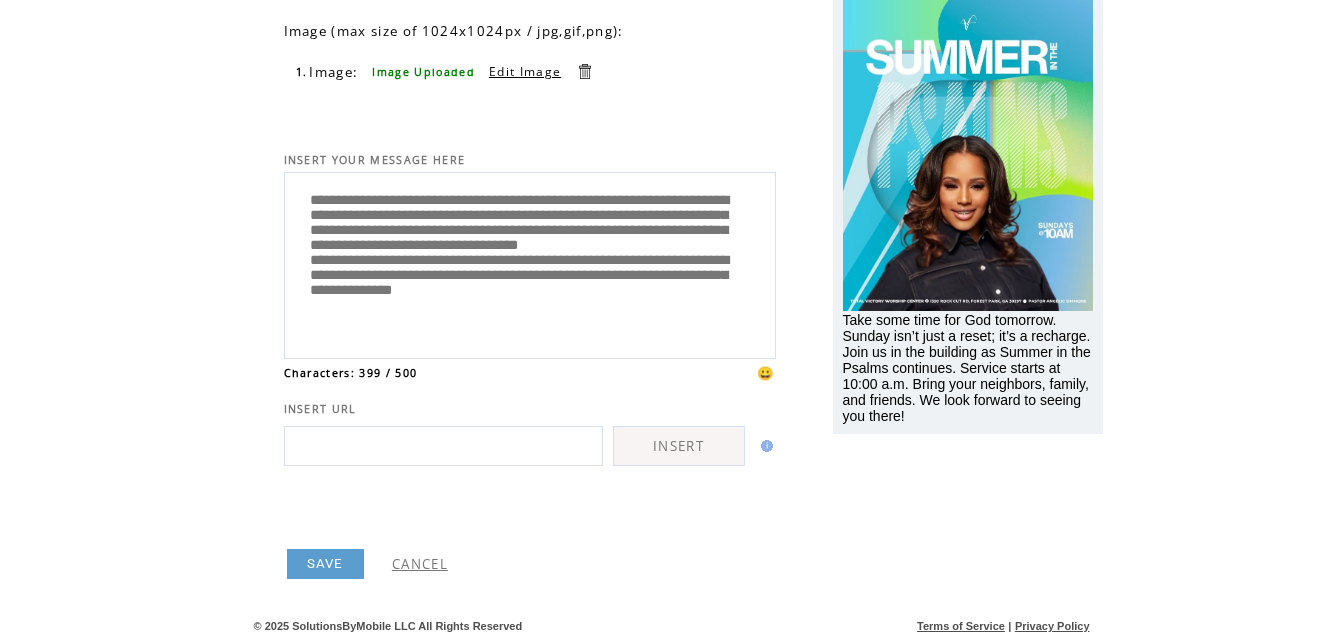 scroll, scrollTop: 25, scrollLeft: 0, axis: vertical 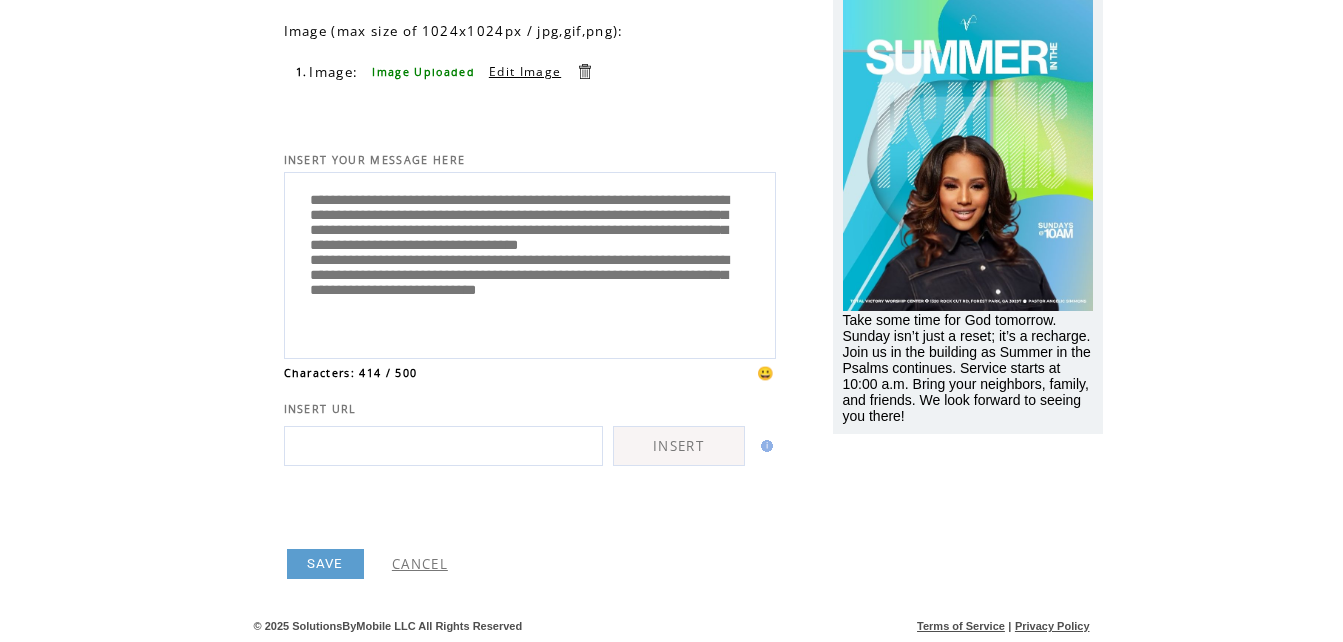 click on "**********" at bounding box center [530, 263] 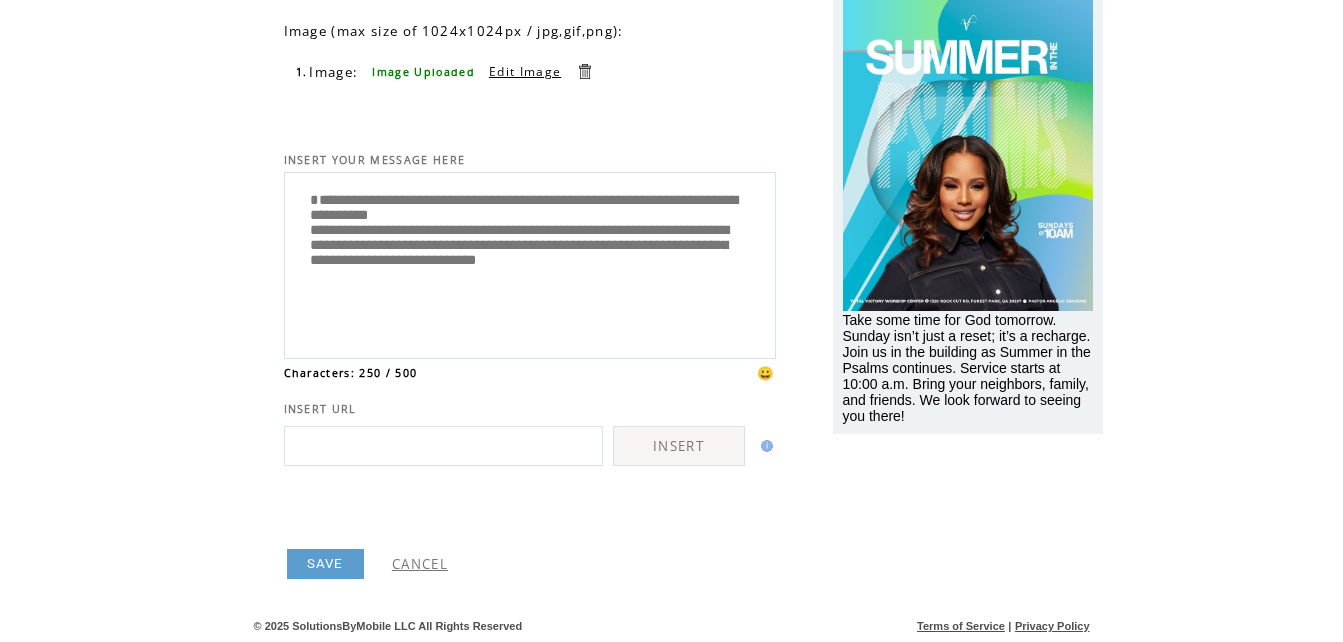 click on "**********" at bounding box center (530, 263) 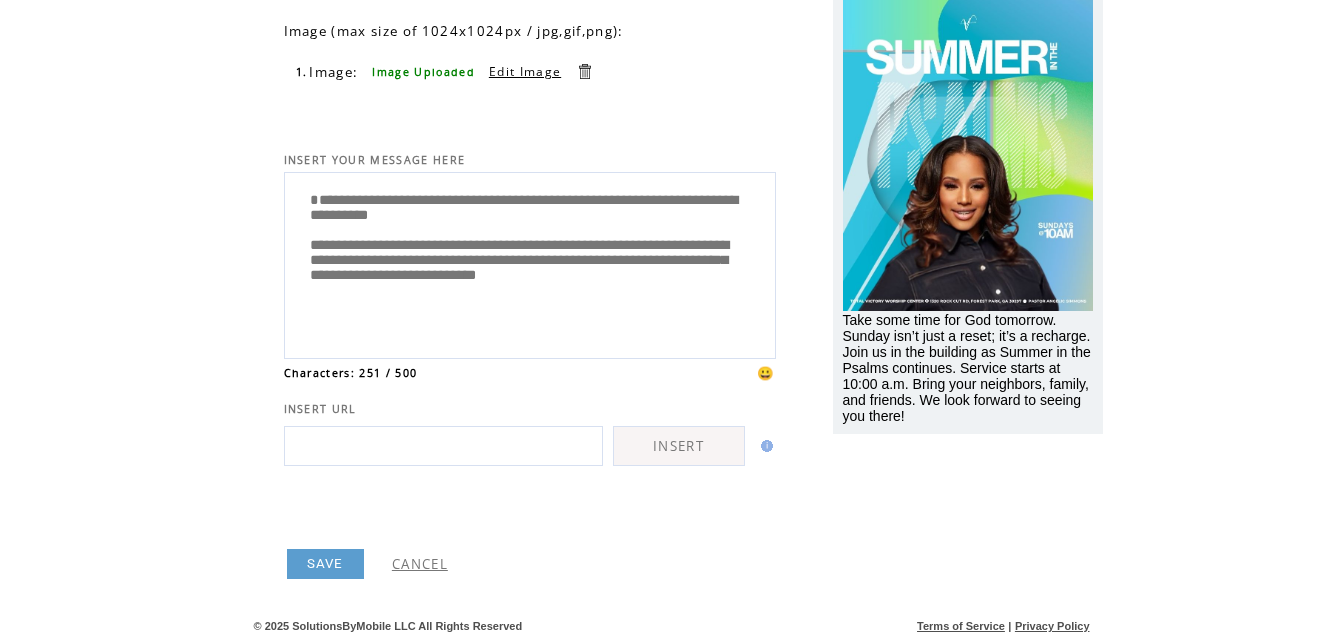 click on "**********" at bounding box center [530, 263] 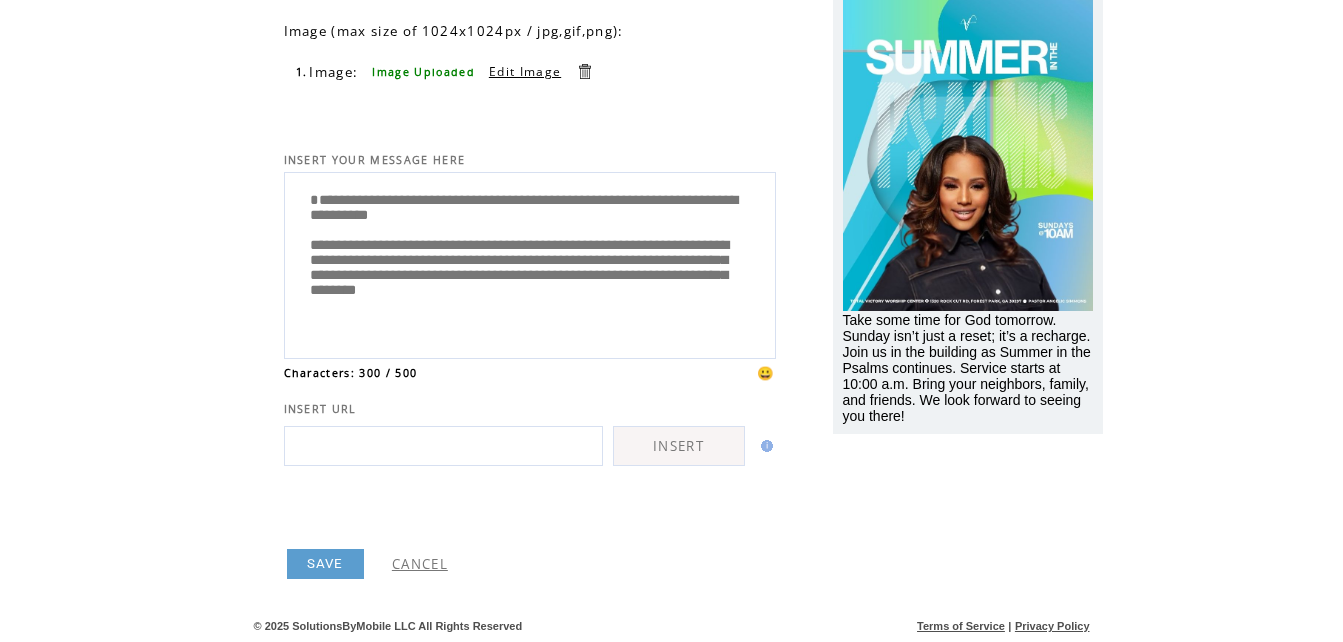 scroll, scrollTop: 5, scrollLeft: 0, axis: vertical 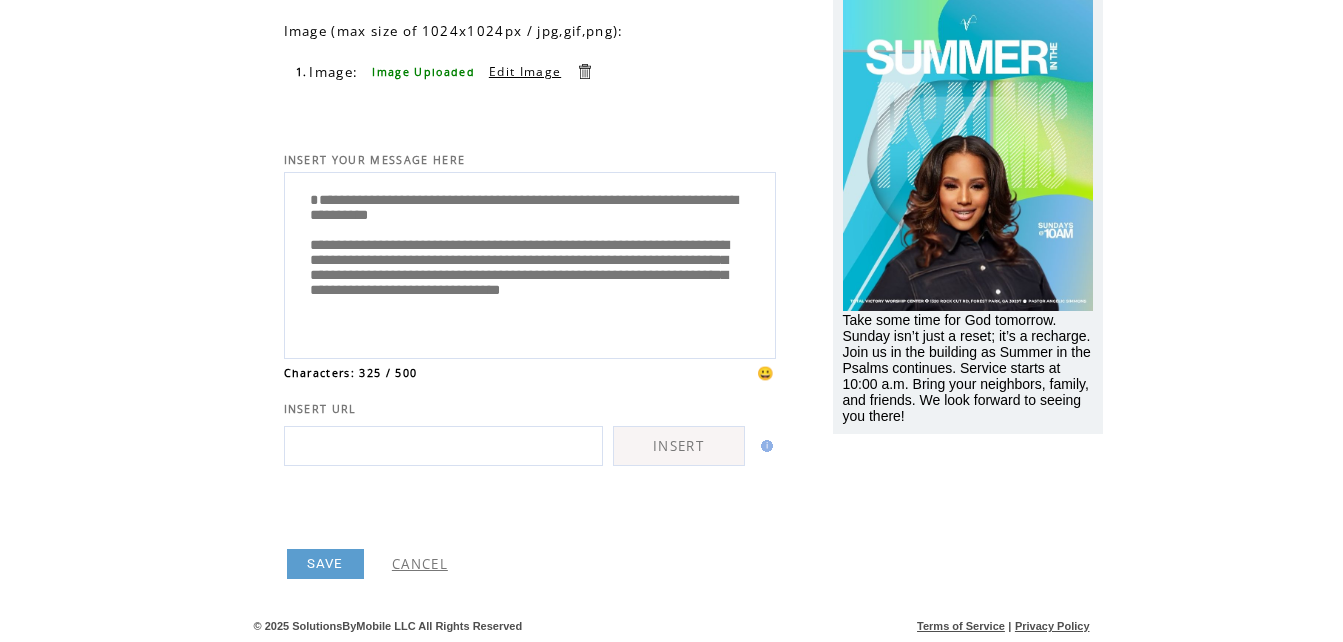 drag, startPoint x: 568, startPoint y: 228, endPoint x: 279, endPoint y: 196, distance: 290.76624 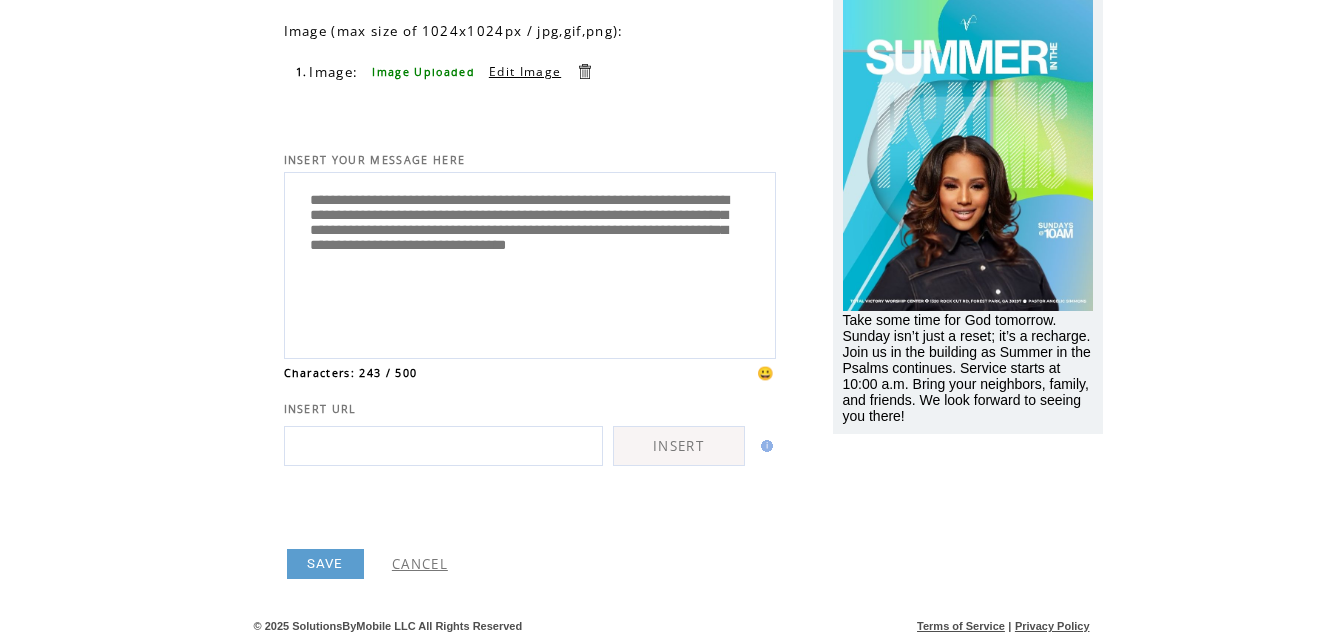 type on "**********" 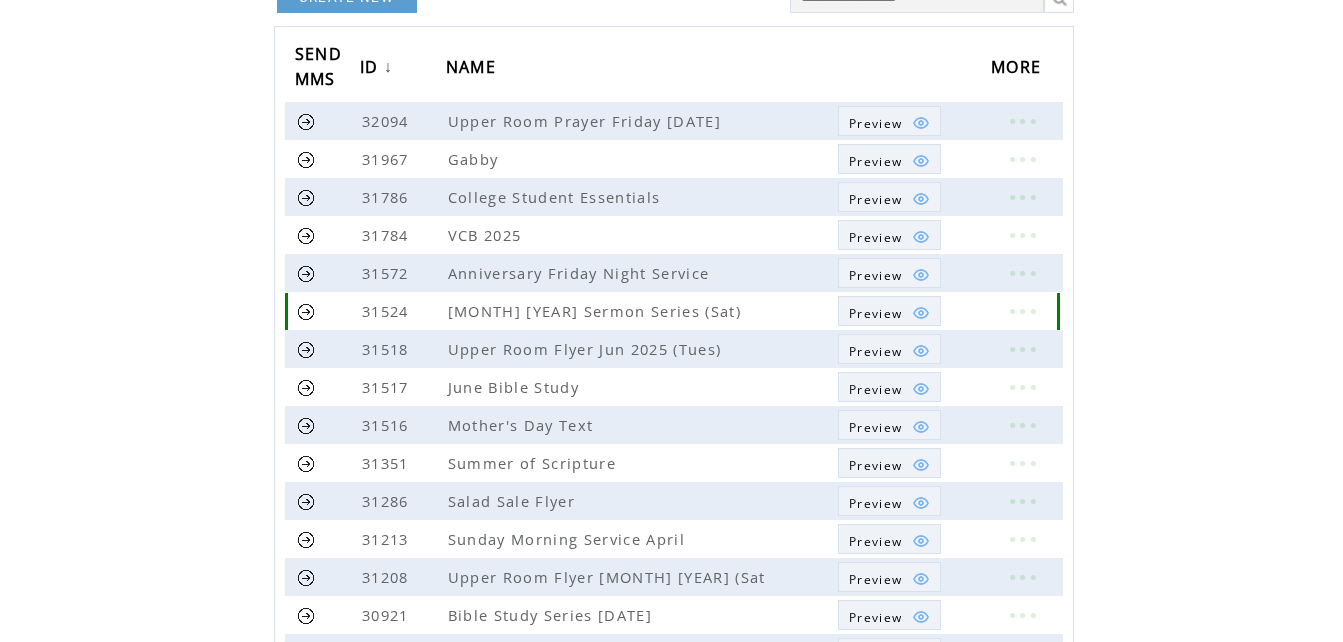 scroll, scrollTop: 200, scrollLeft: 0, axis: vertical 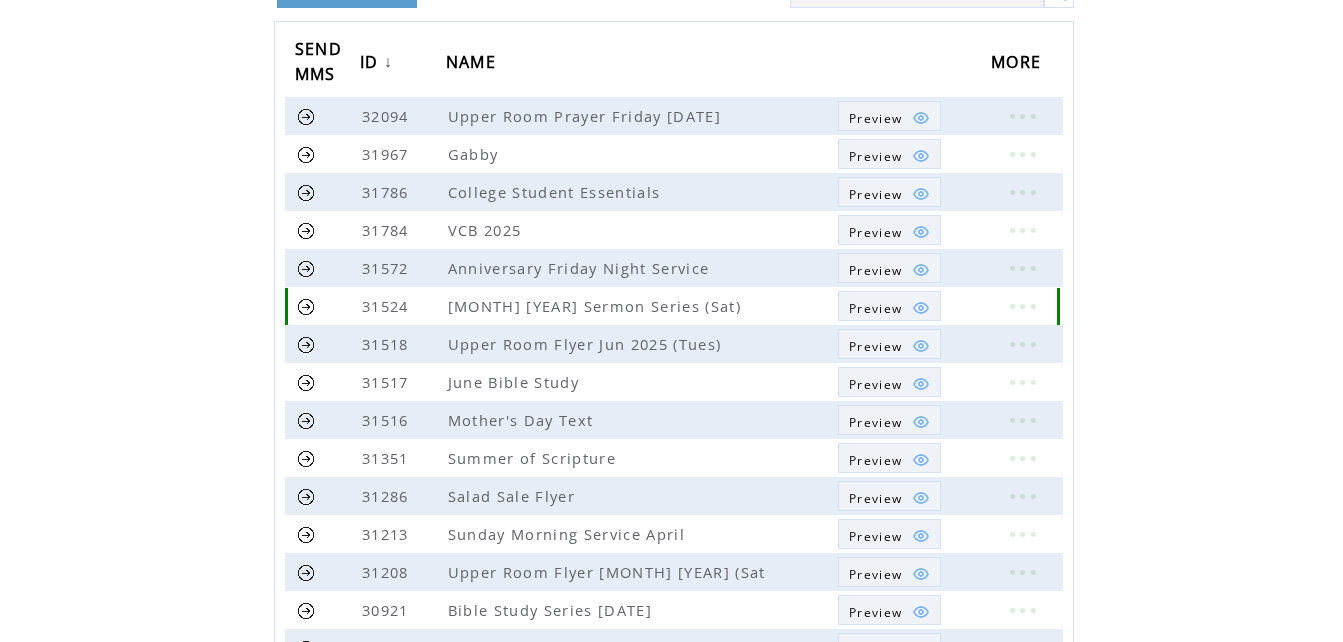 click on "Preview" at bounding box center [875, 308] 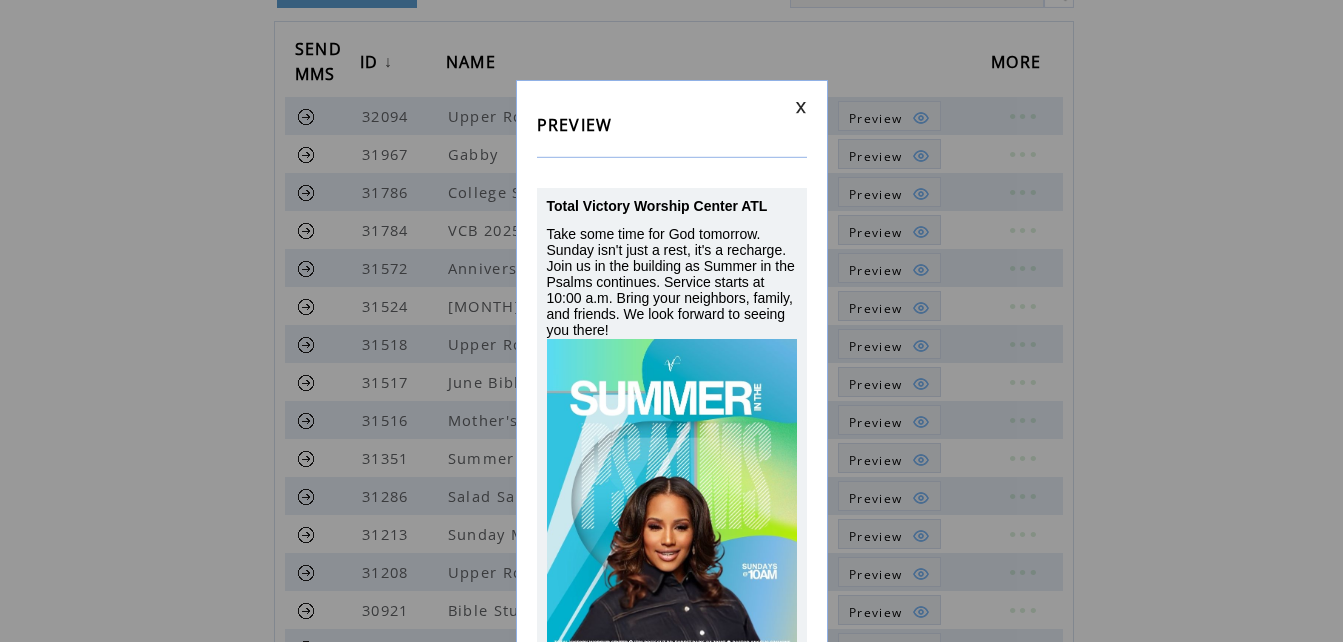 click at bounding box center [801, 107] 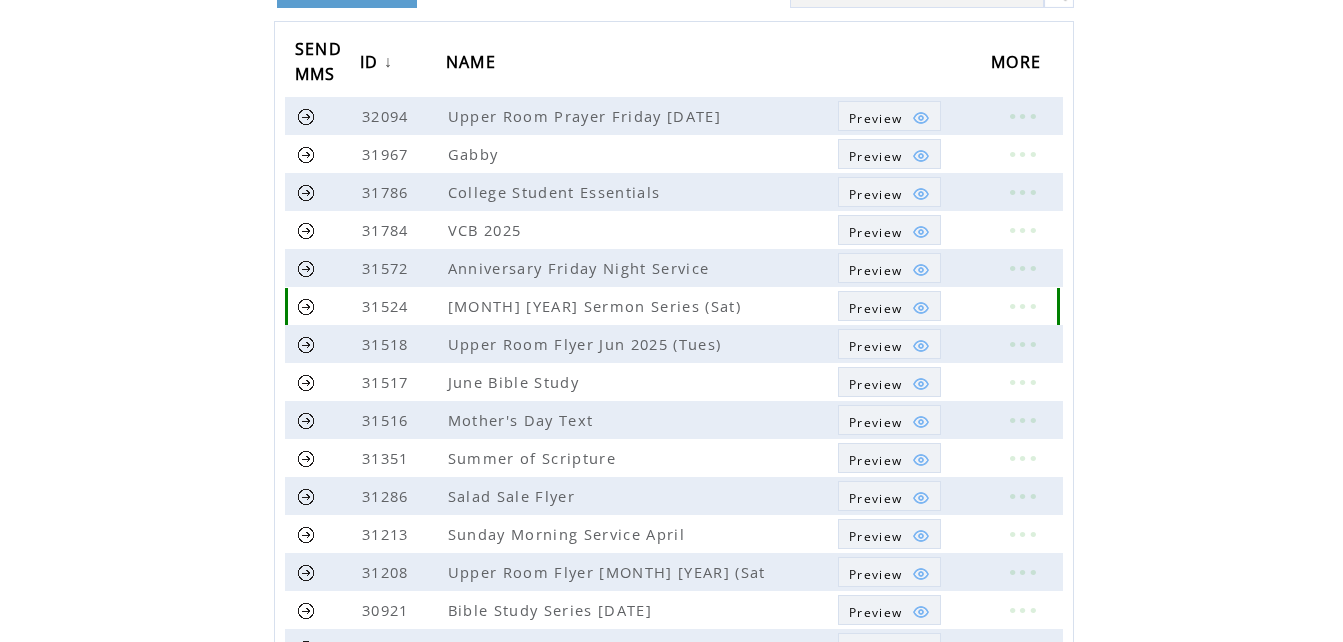 click at bounding box center (306, 306) 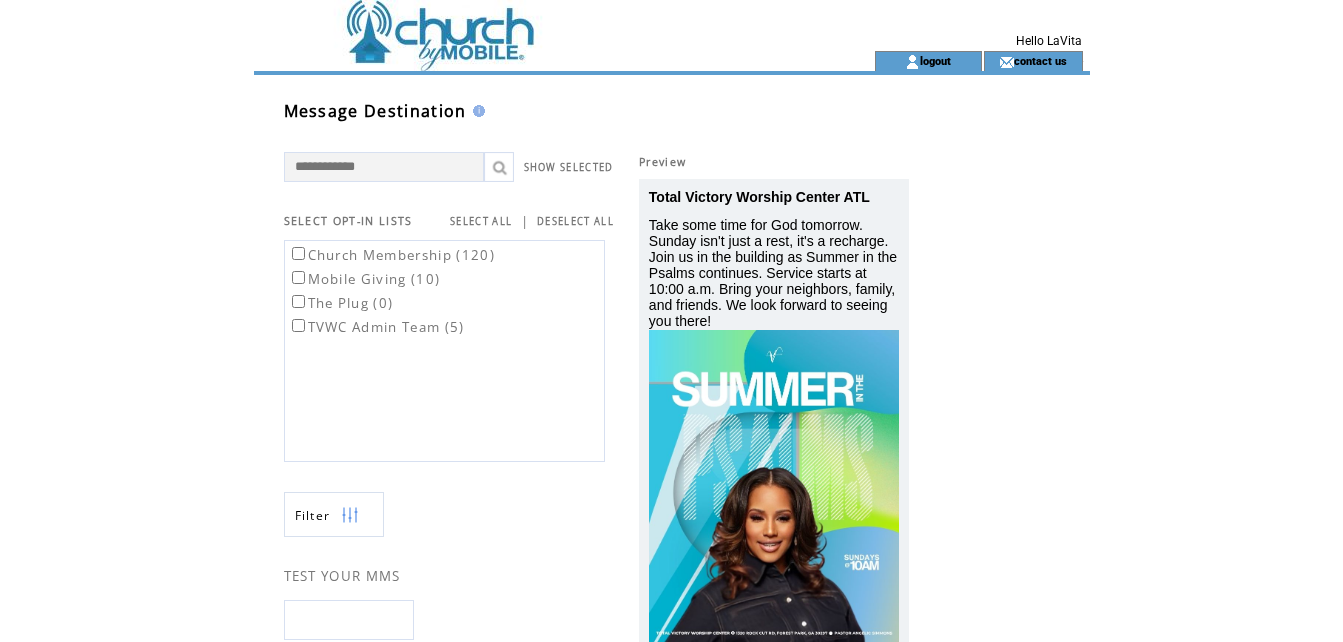 scroll, scrollTop: 0, scrollLeft: 0, axis: both 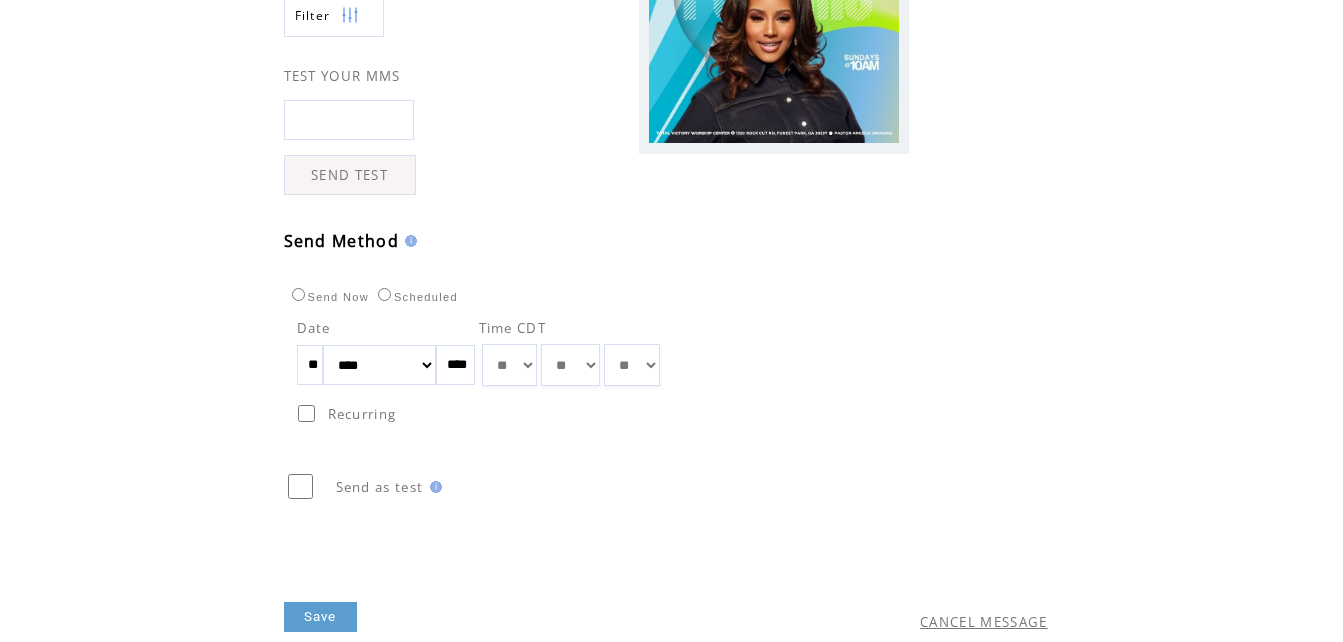 click on "**" at bounding box center [310, 365] 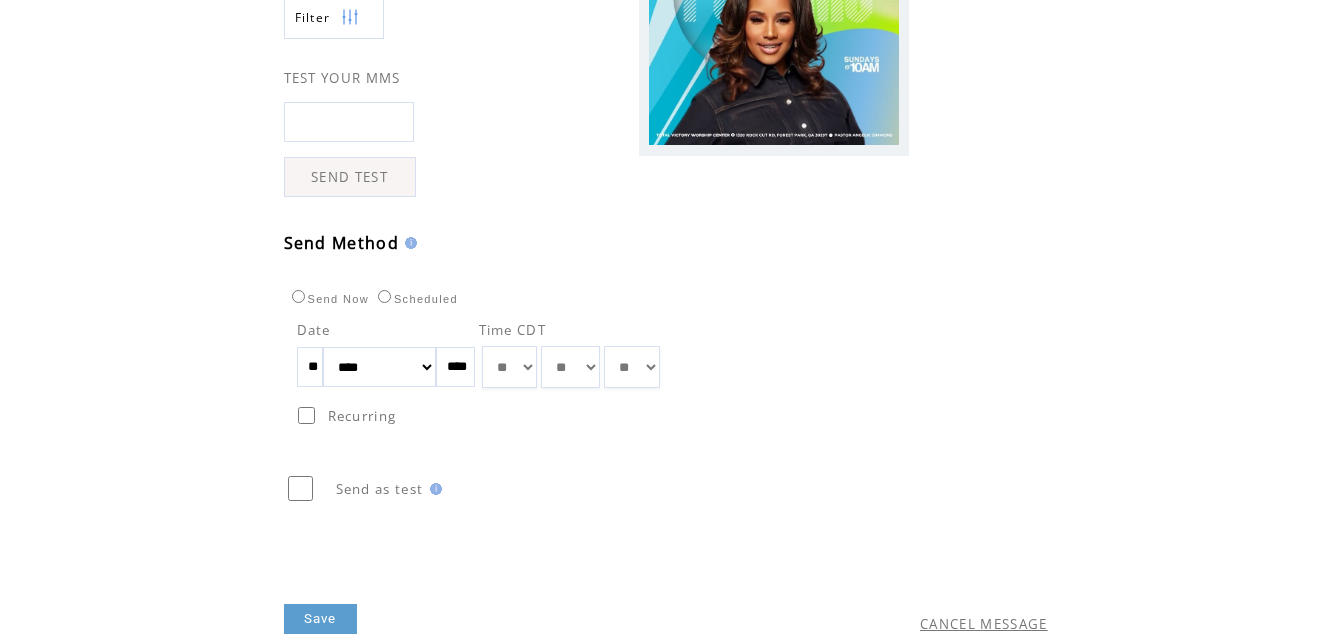scroll, scrollTop: 500, scrollLeft: 0, axis: vertical 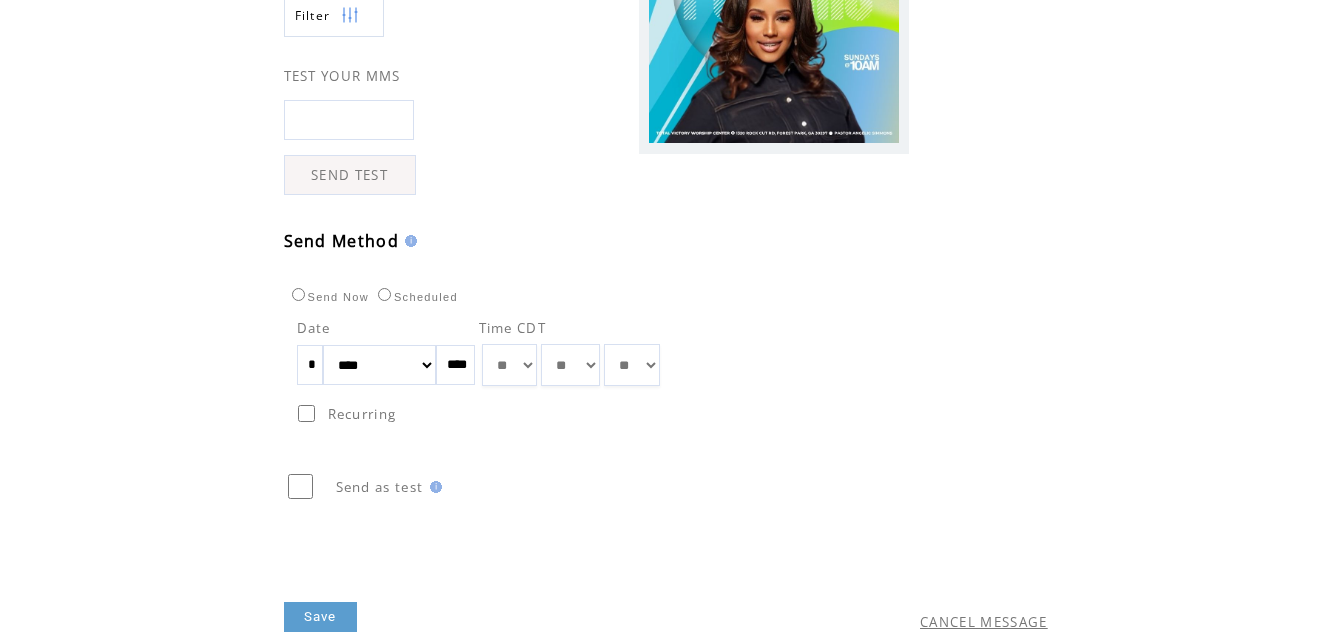 type on "**" 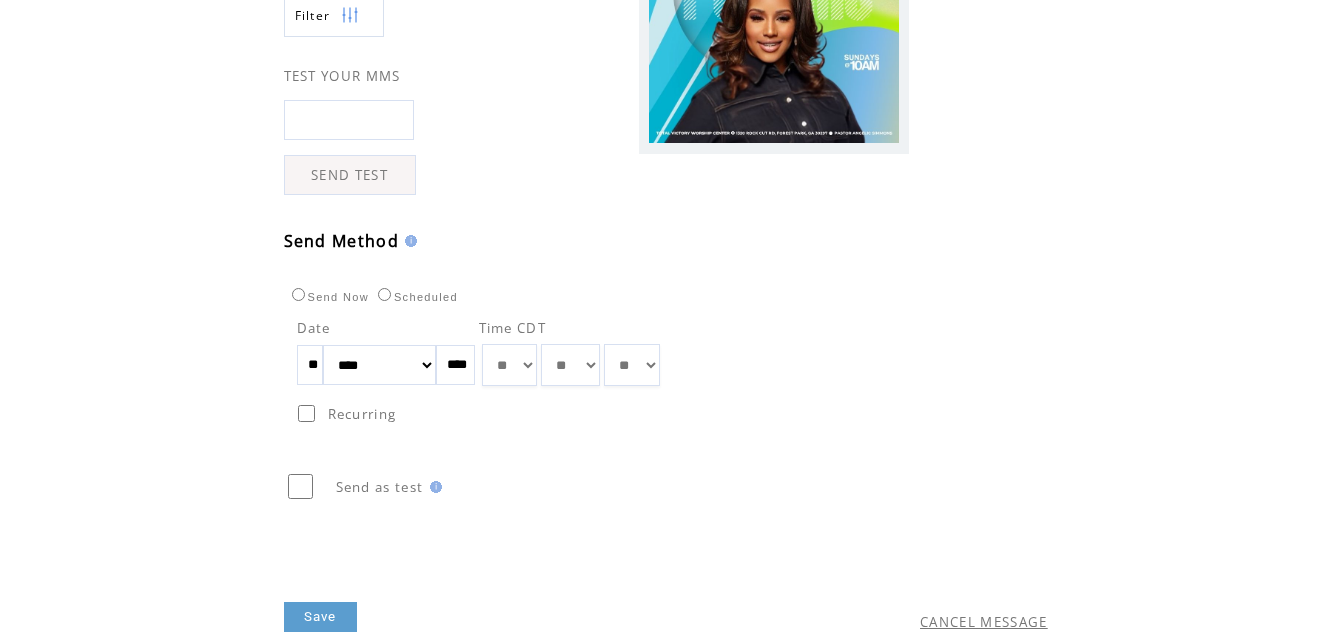 click on "** 	 ** 	 ** 	 ** 	 ** 	 ** 	 ** 	 ** 	 ** 	 ** 	 ** 	 ** 	 **" at bounding box center (509, 365) 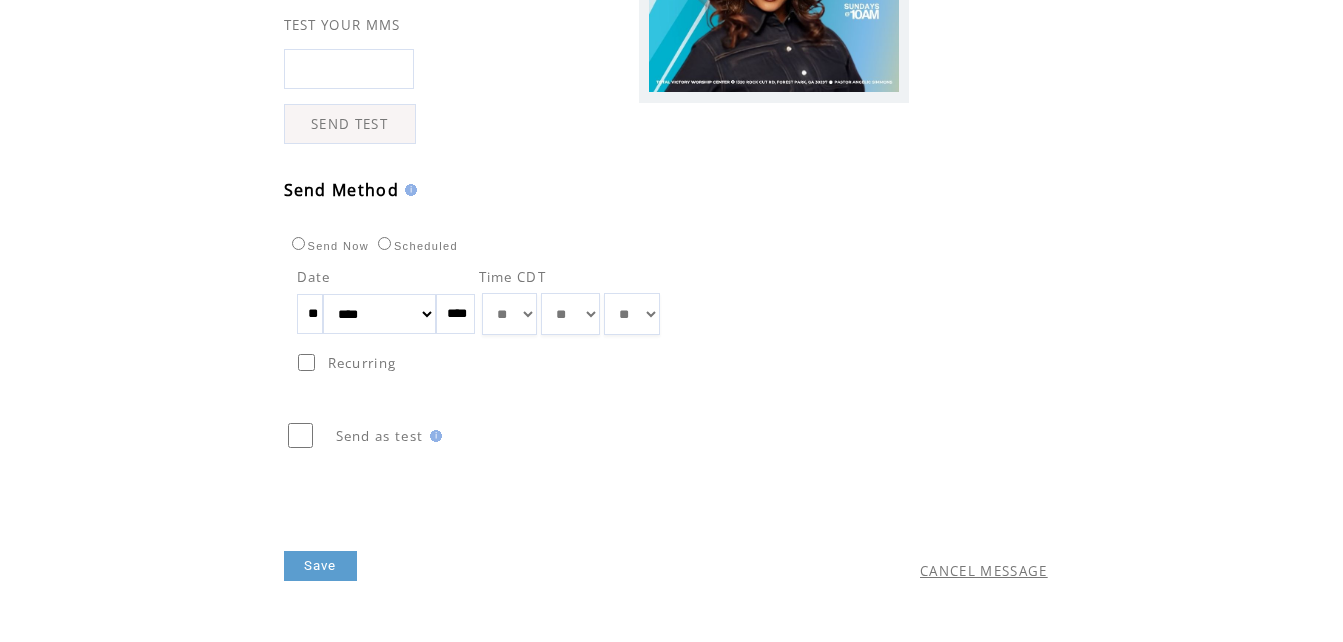 scroll, scrollTop: 580, scrollLeft: 0, axis: vertical 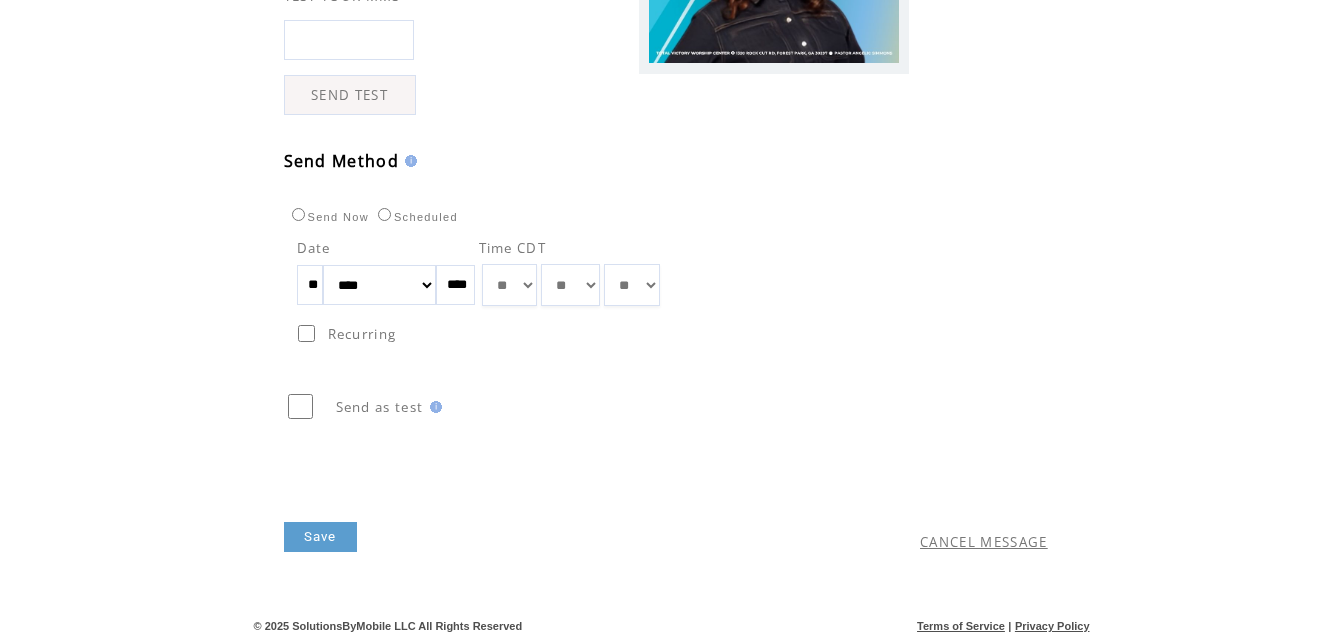 click on "CANCEL MESSAGE" at bounding box center [890, 507] 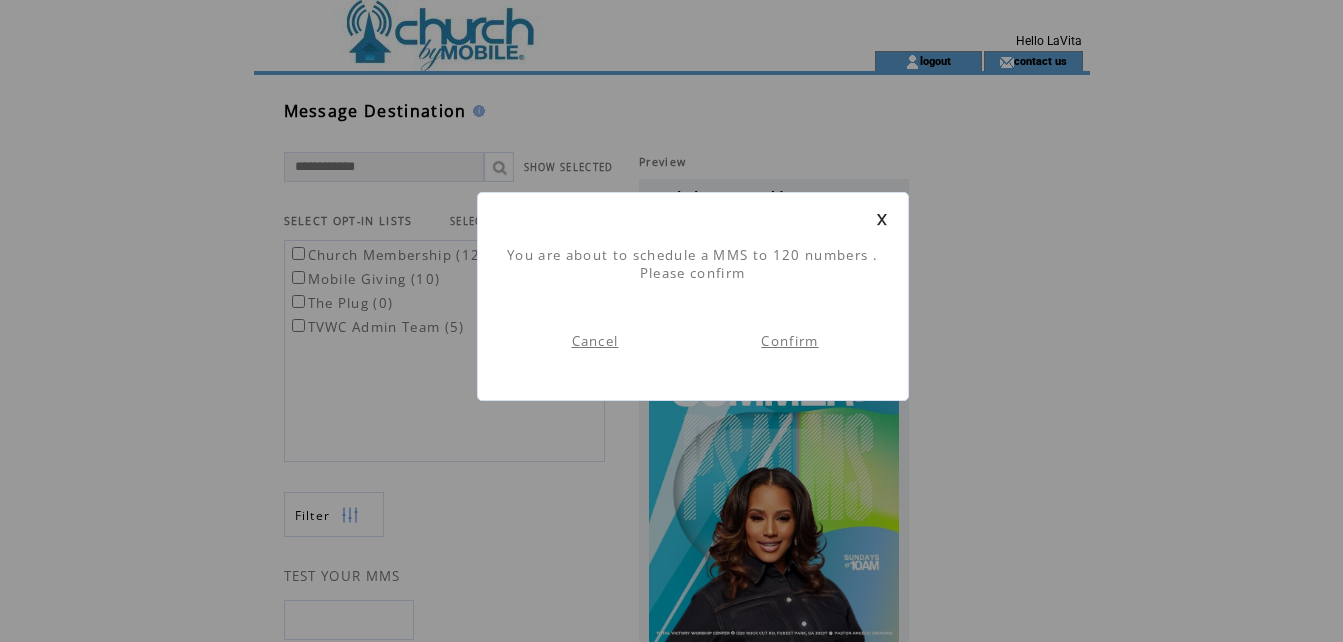 scroll, scrollTop: 1, scrollLeft: 0, axis: vertical 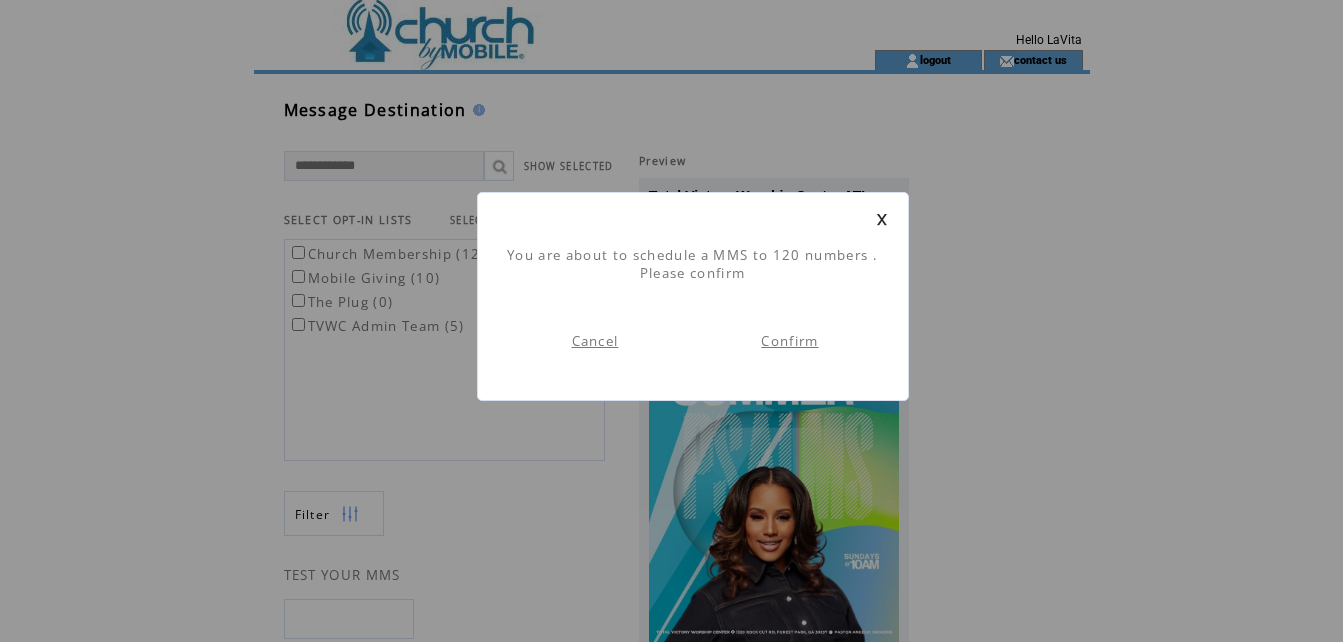 click on "Confirm" at bounding box center (789, 341) 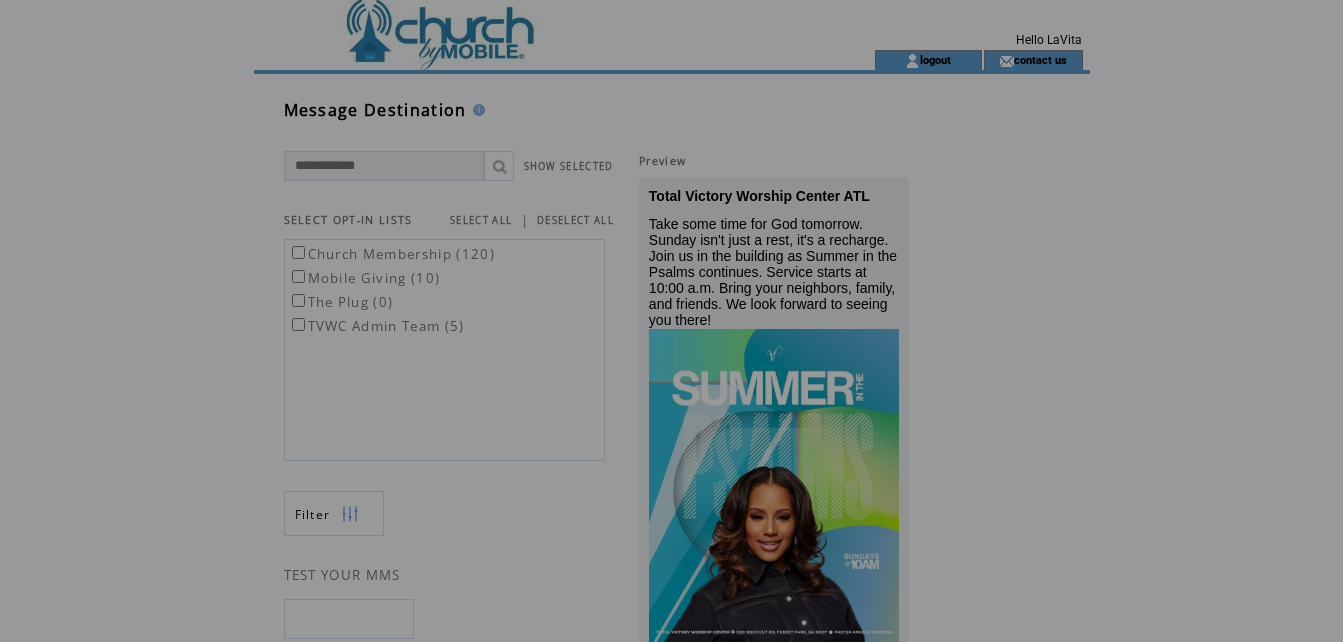 scroll, scrollTop: 0, scrollLeft: 0, axis: both 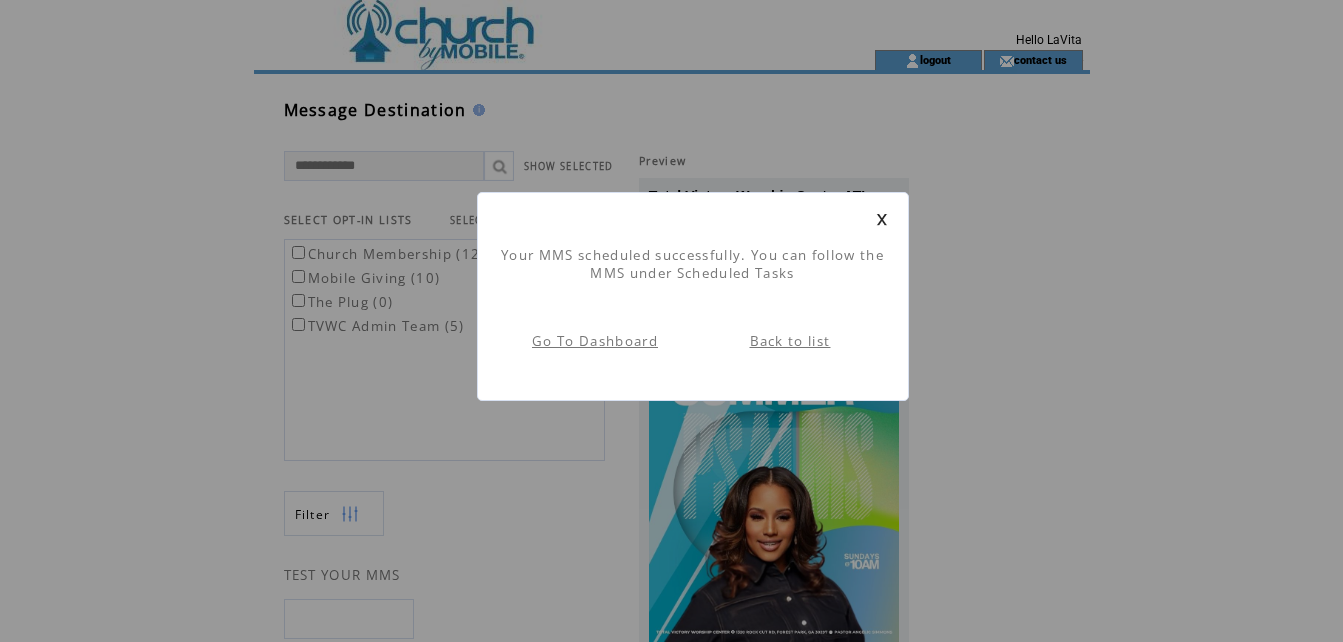click on "Go To Dashboard" at bounding box center (595, 341) 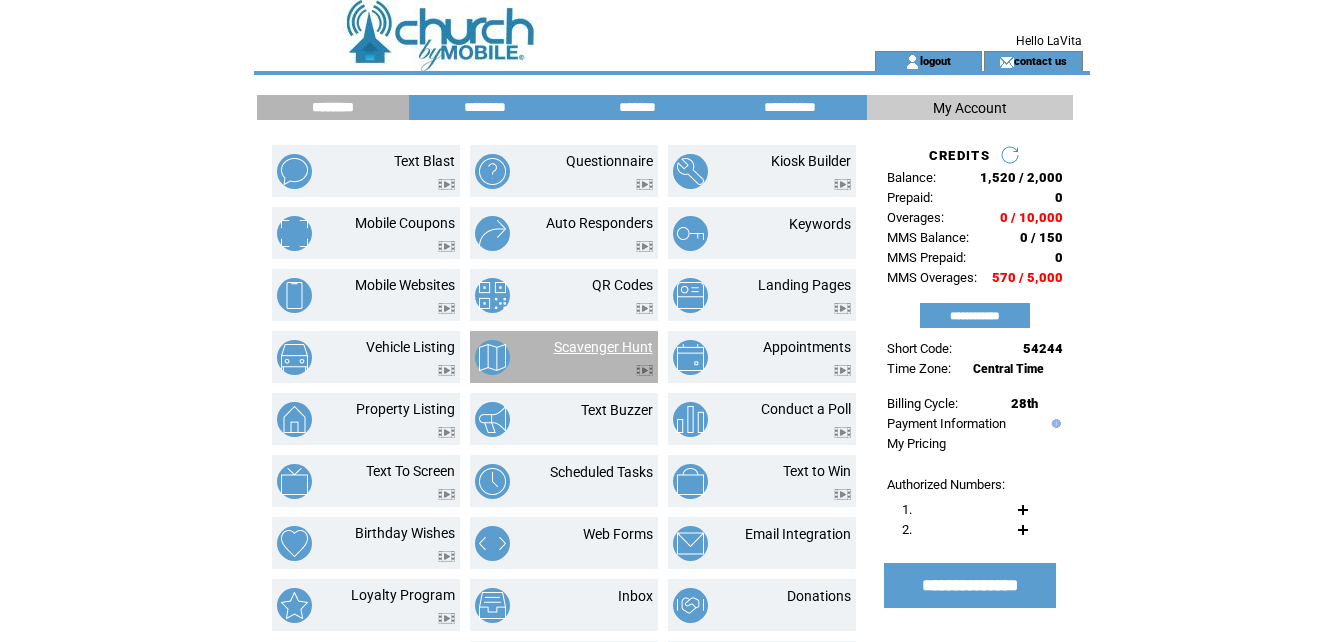 scroll, scrollTop: 0, scrollLeft: 0, axis: both 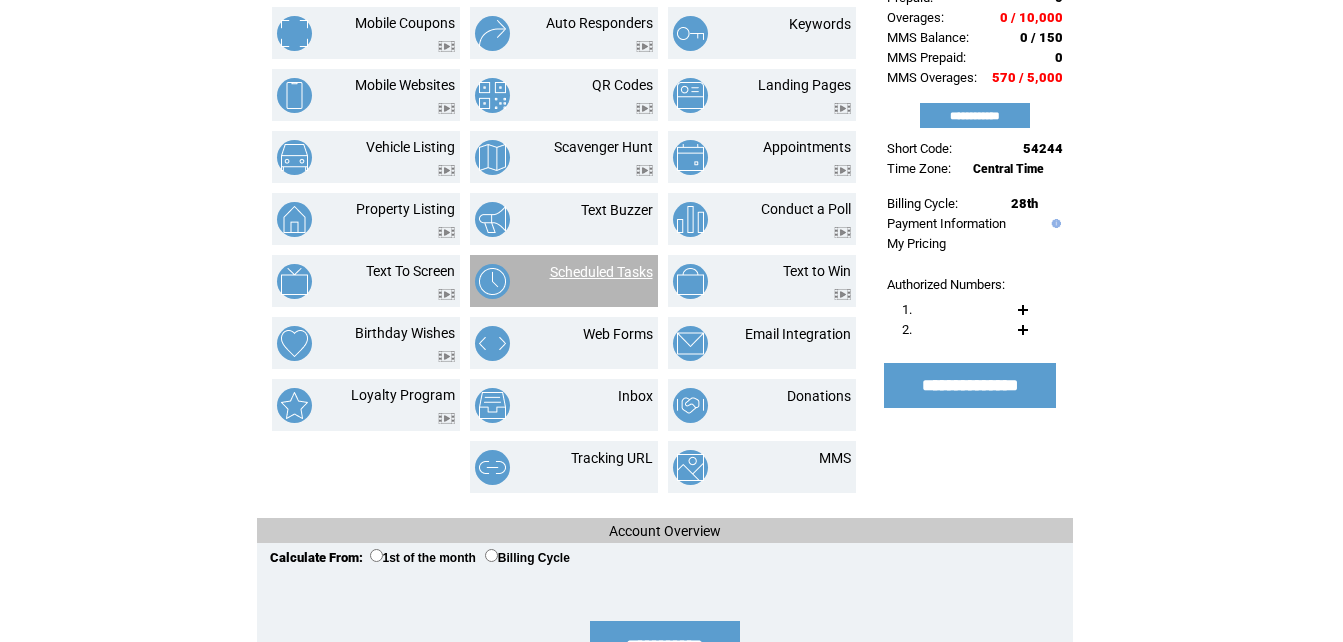 click on "Scheduled Tasks" at bounding box center (601, 272) 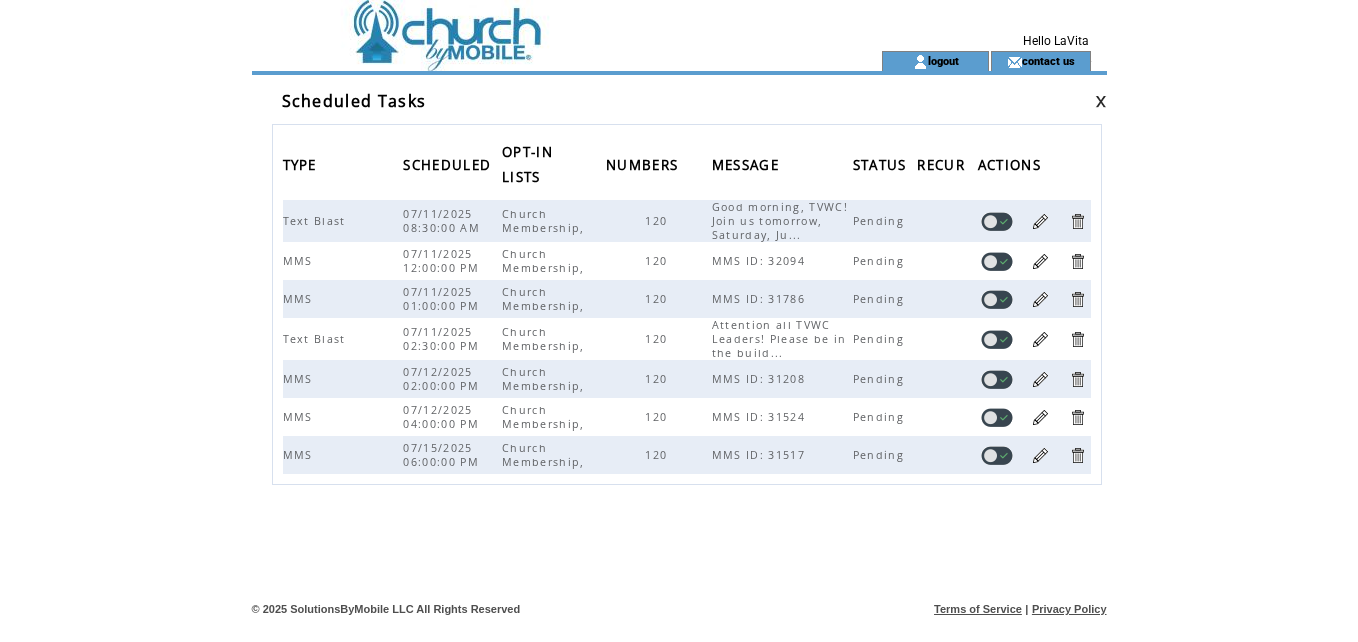 scroll, scrollTop: 0, scrollLeft: 0, axis: both 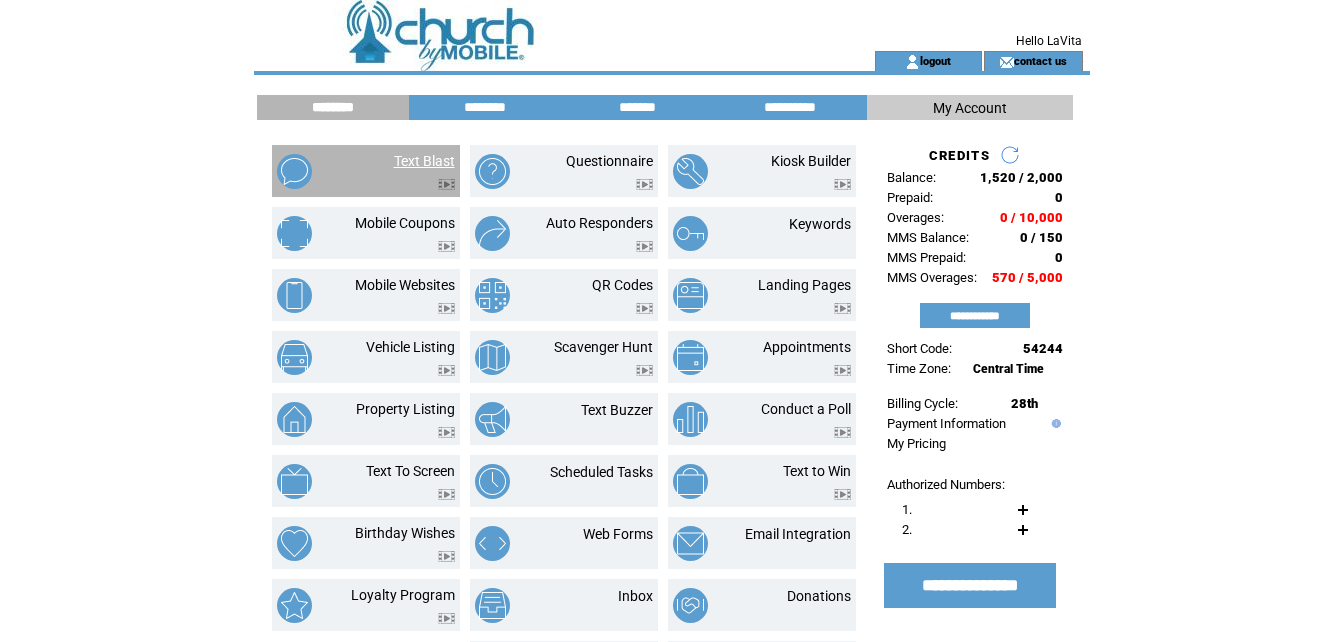 click on "Text Blast" at bounding box center (424, 161) 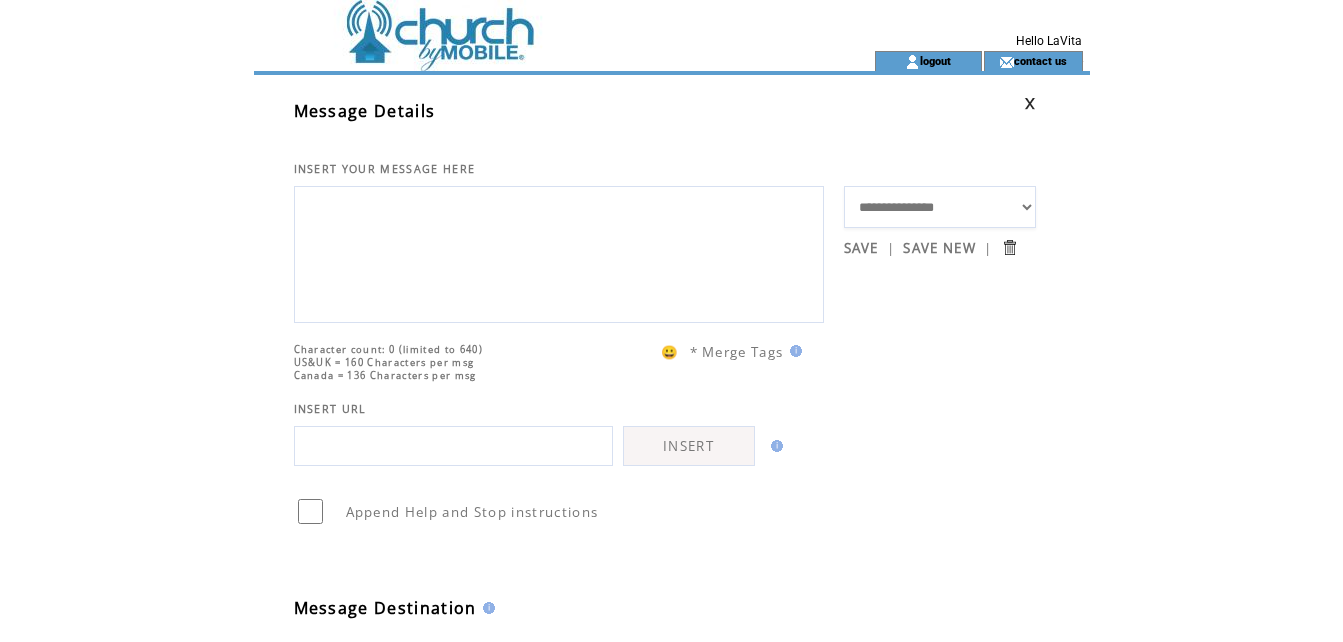 scroll, scrollTop: 0, scrollLeft: 0, axis: both 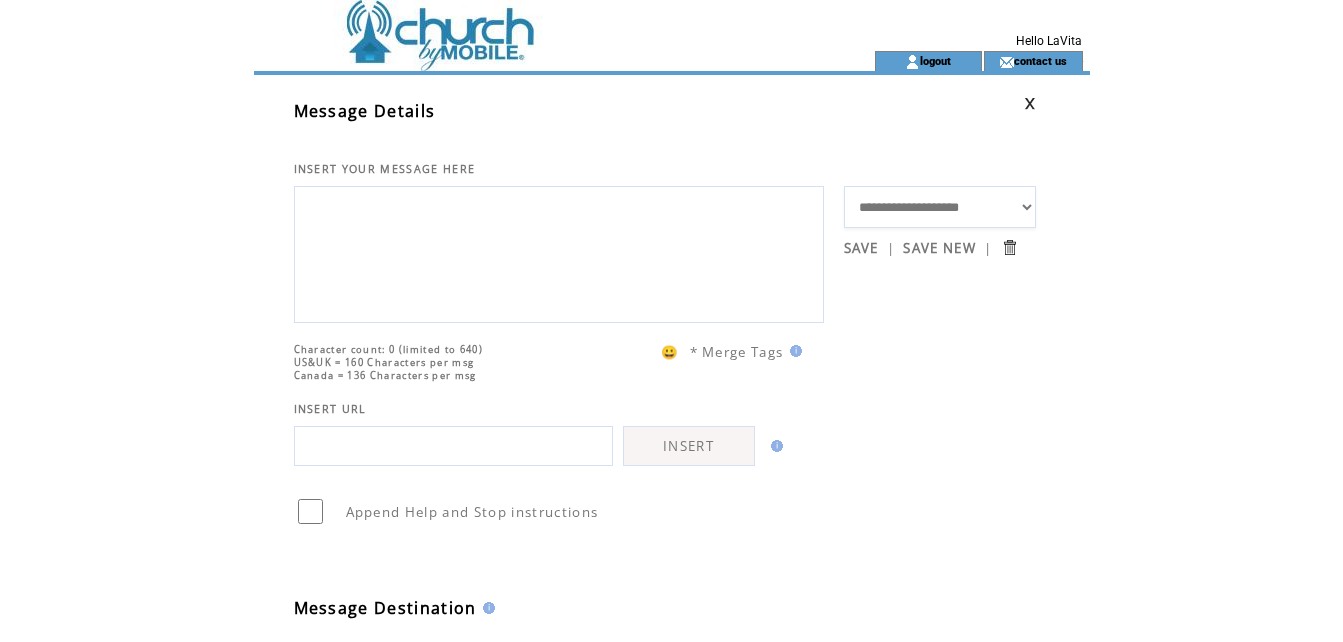 click on "**********" at bounding box center [940, 207] 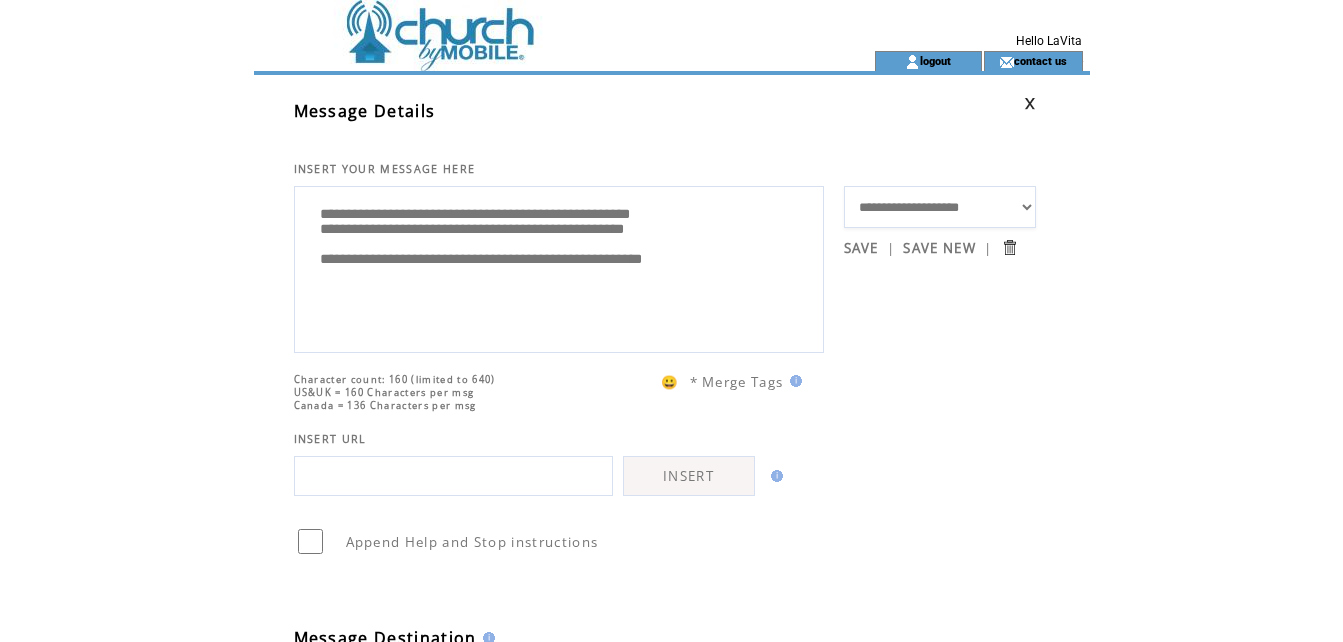 drag, startPoint x: 312, startPoint y: 211, endPoint x: 934, endPoint y: 316, distance: 630.8003 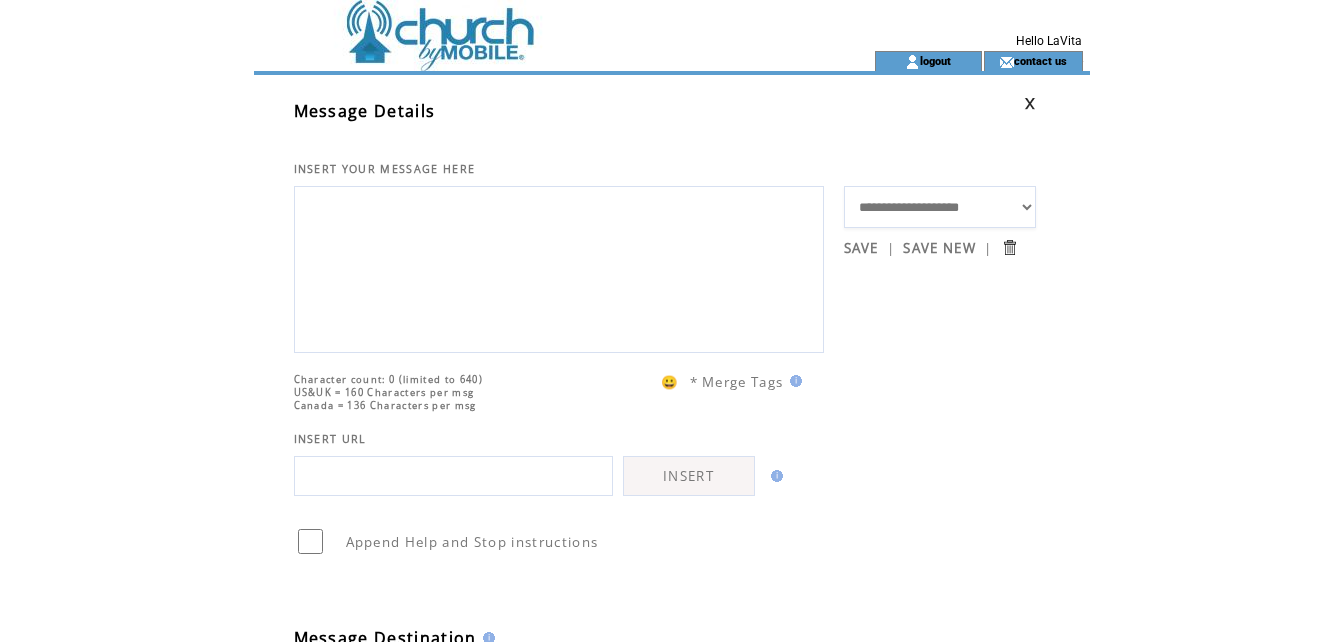 type 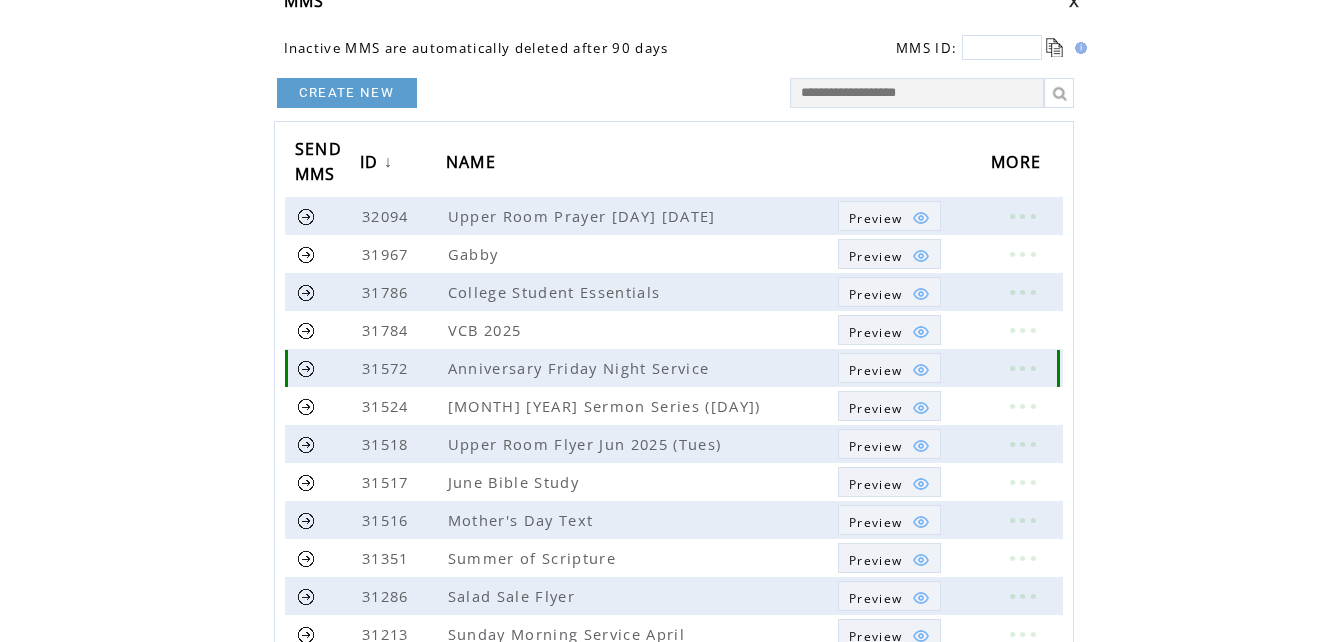 scroll, scrollTop: 300, scrollLeft: 0, axis: vertical 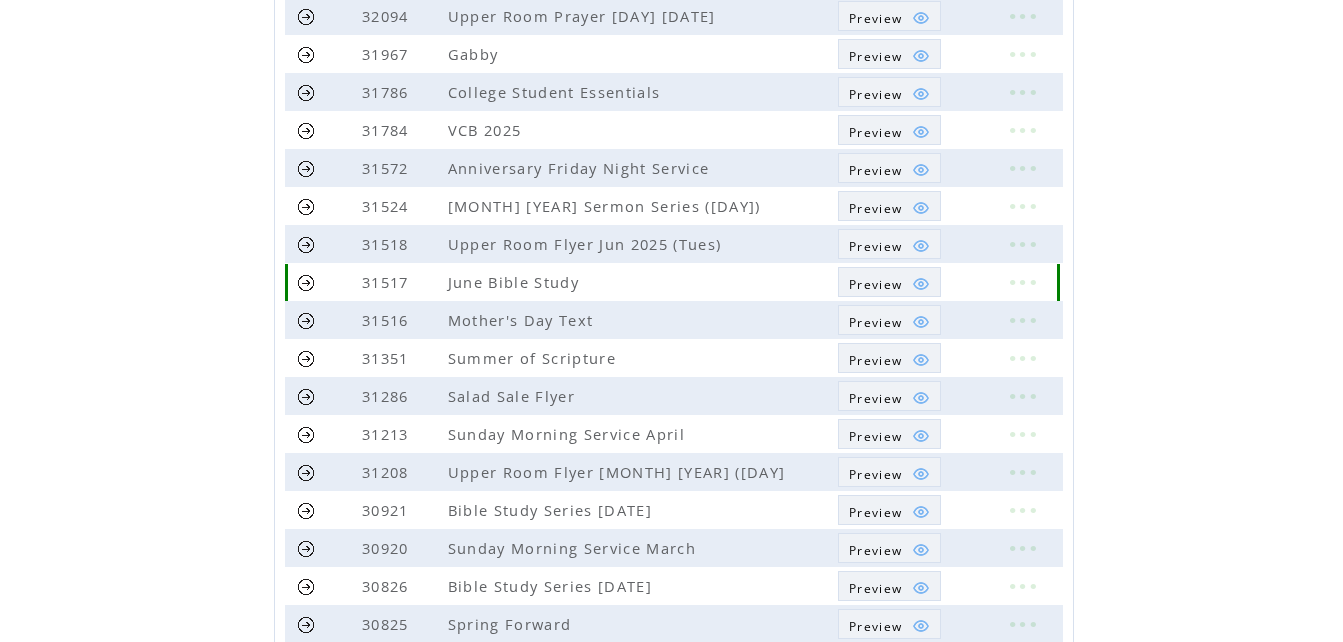 click on "Preview" at bounding box center [875, 284] 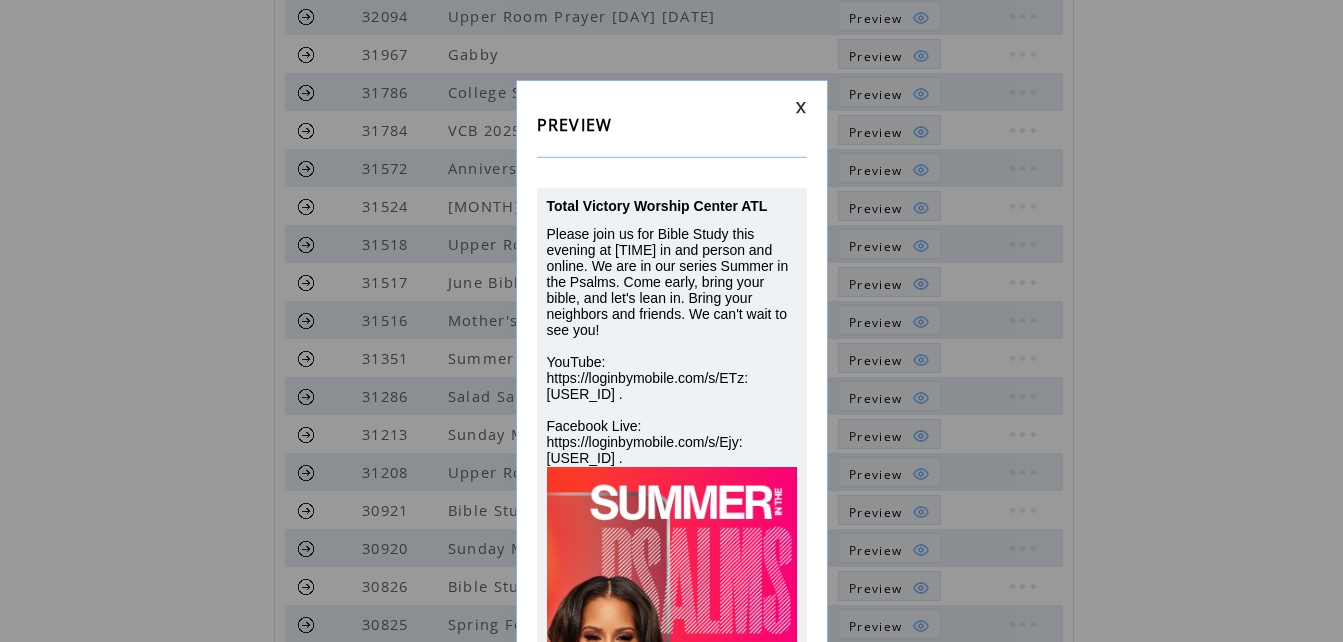 click on "PREVIEW Total Victory Worship Center ATL Please join us for Bible Study this evening at 7:30 PM in and person and online. We are in our series Summer in the Psalms. Come early, bring your bible, and let's lean in. Bring your neighbors and friends. We can't wait to see you! YouTube: https://loginbymobile.com/s/ETz:@USR@ .  Facebook Live: https://loginbymobile.com/s/Ejy:@USR@ ." at bounding box center [672, 446] 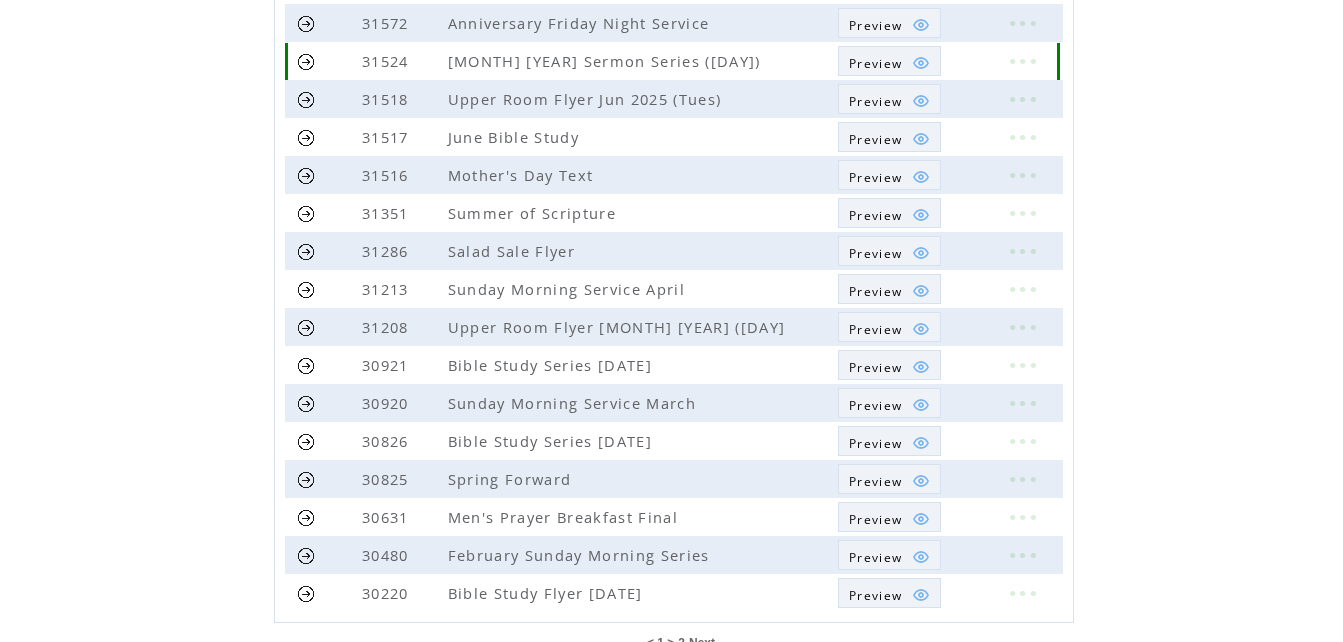 scroll, scrollTop: 500, scrollLeft: 0, axis: vertical 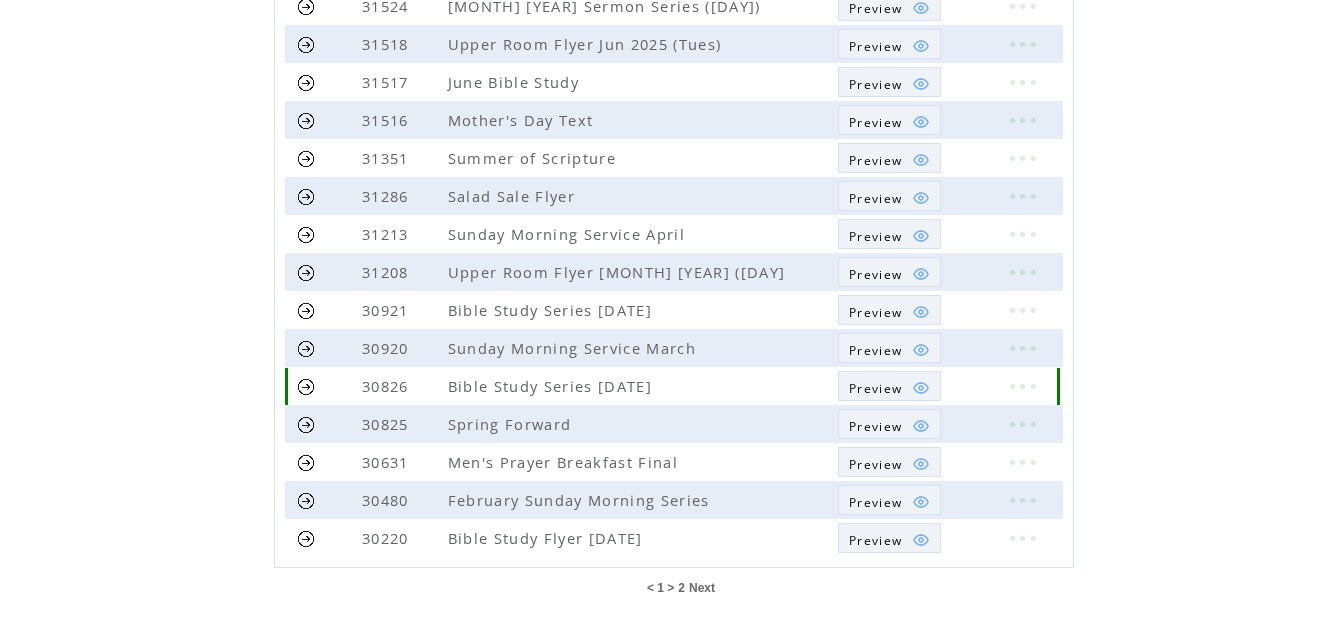 click on "Preview" at bounding box center [875, 388] 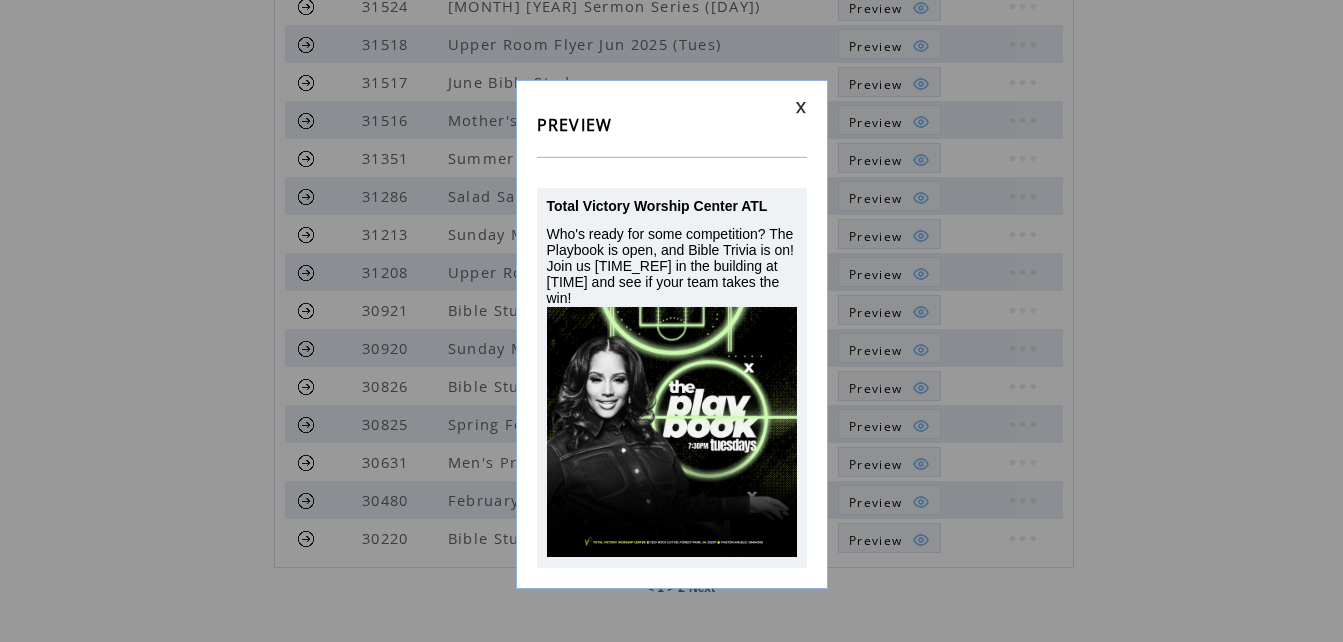 click at bounding box center [672, 107] 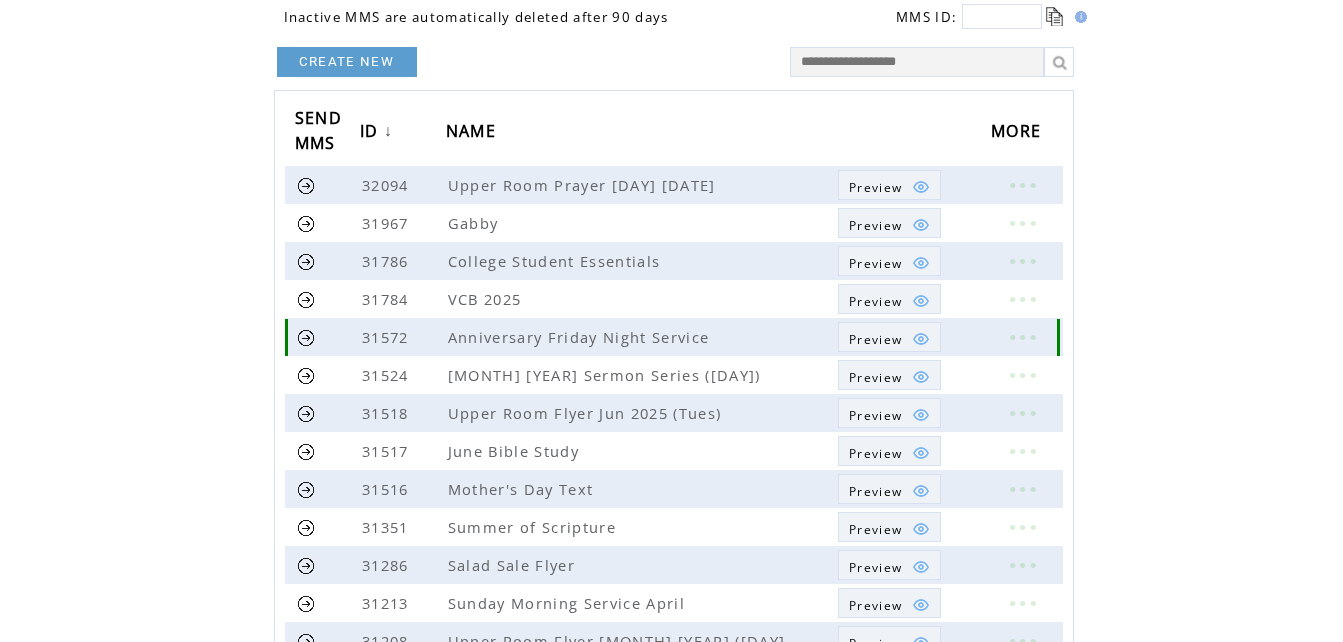 scroll, scrollTop: 0, scrollLeft: 0, axis: both 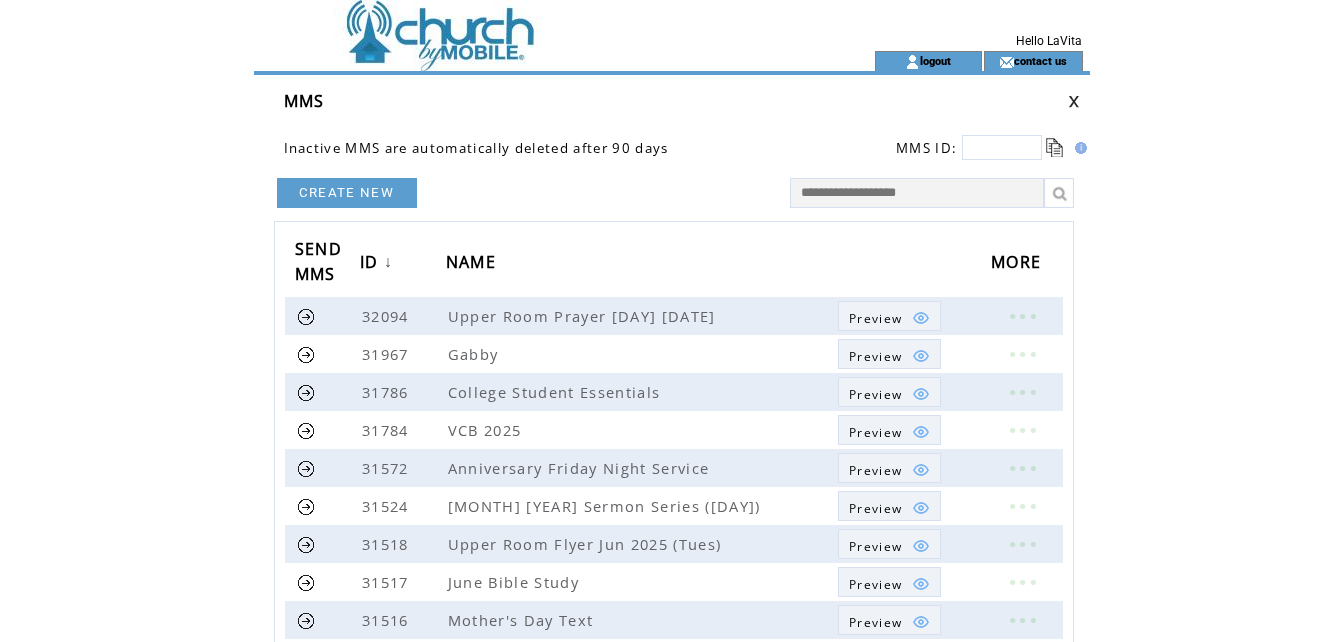 click at bounding box center (528, 25) 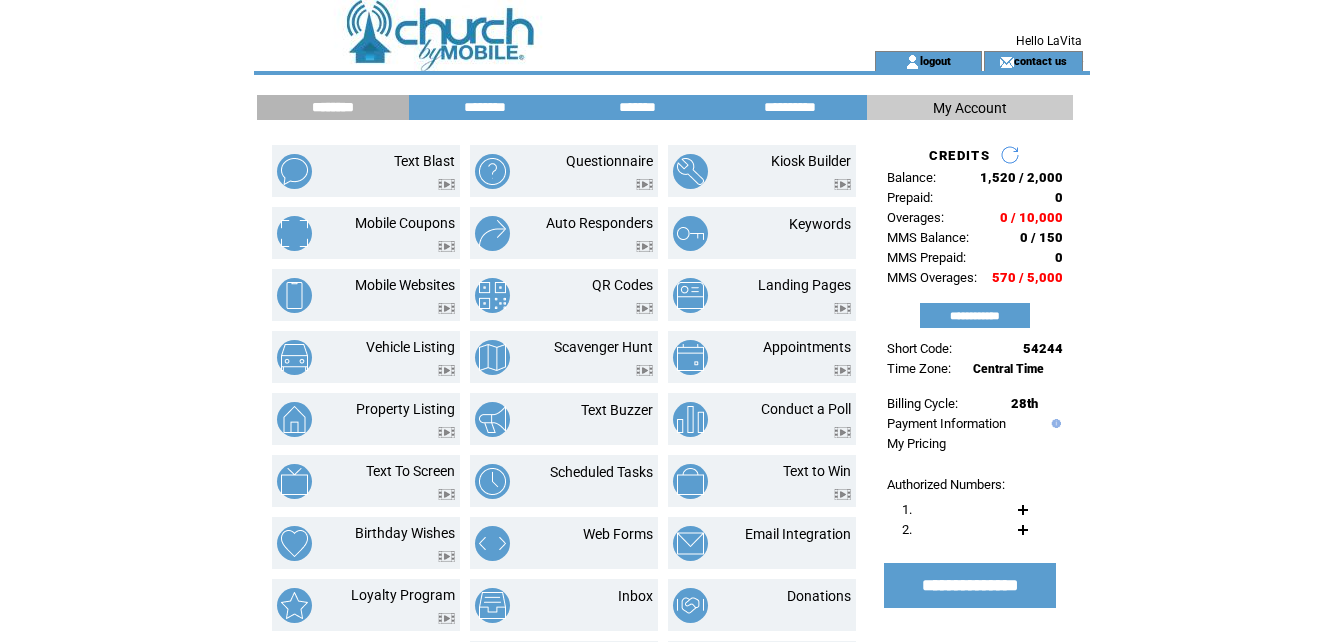 scroll, scrollTop: 0, scrollLeft: 0, axis: both 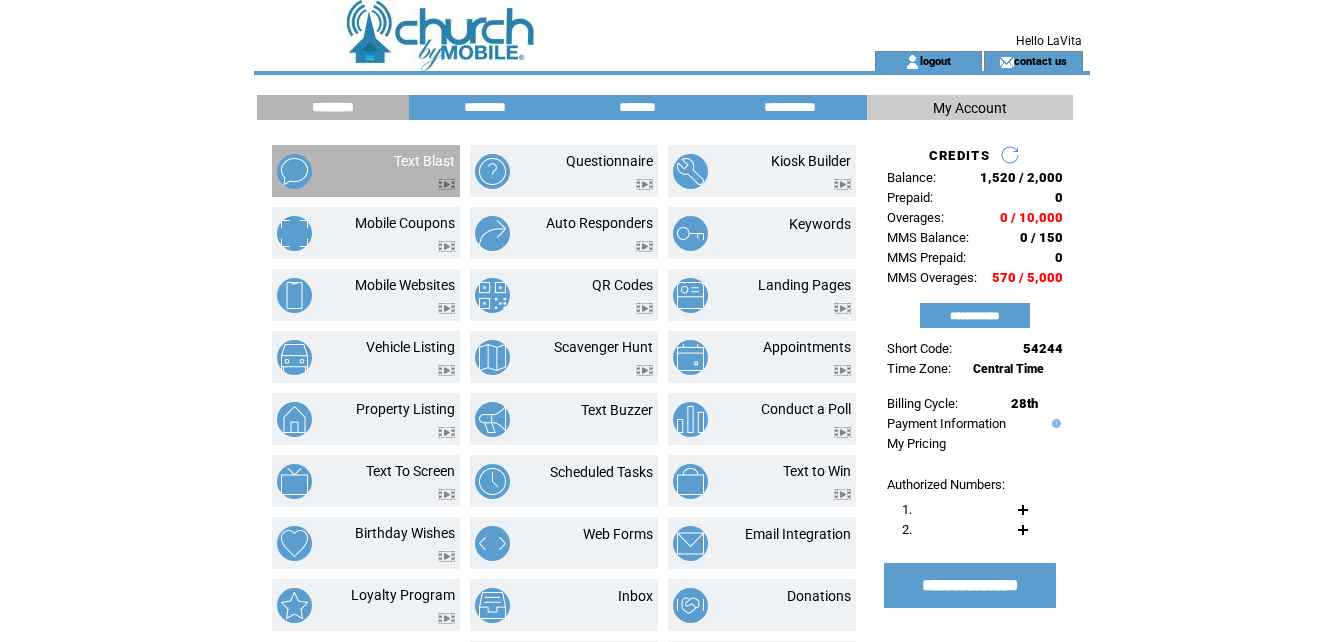 click on "Text Blast" at bounding box center [366, 171] 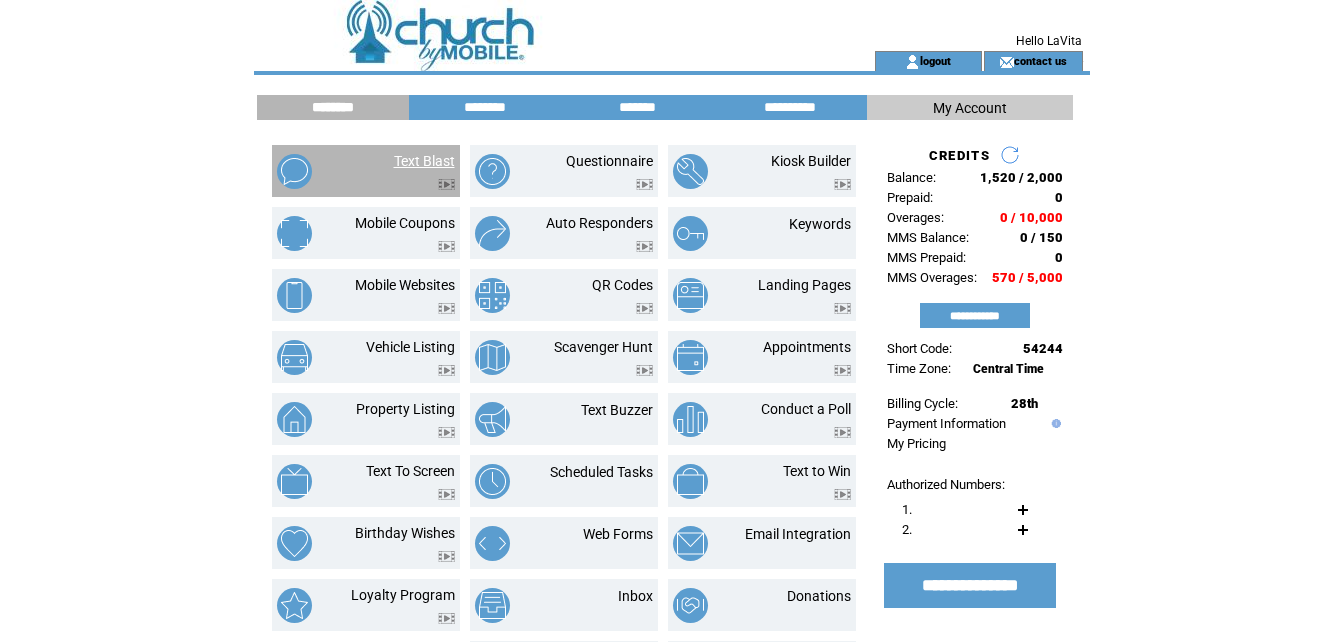 click on "Text Blast" at bounding box center (424, 161) 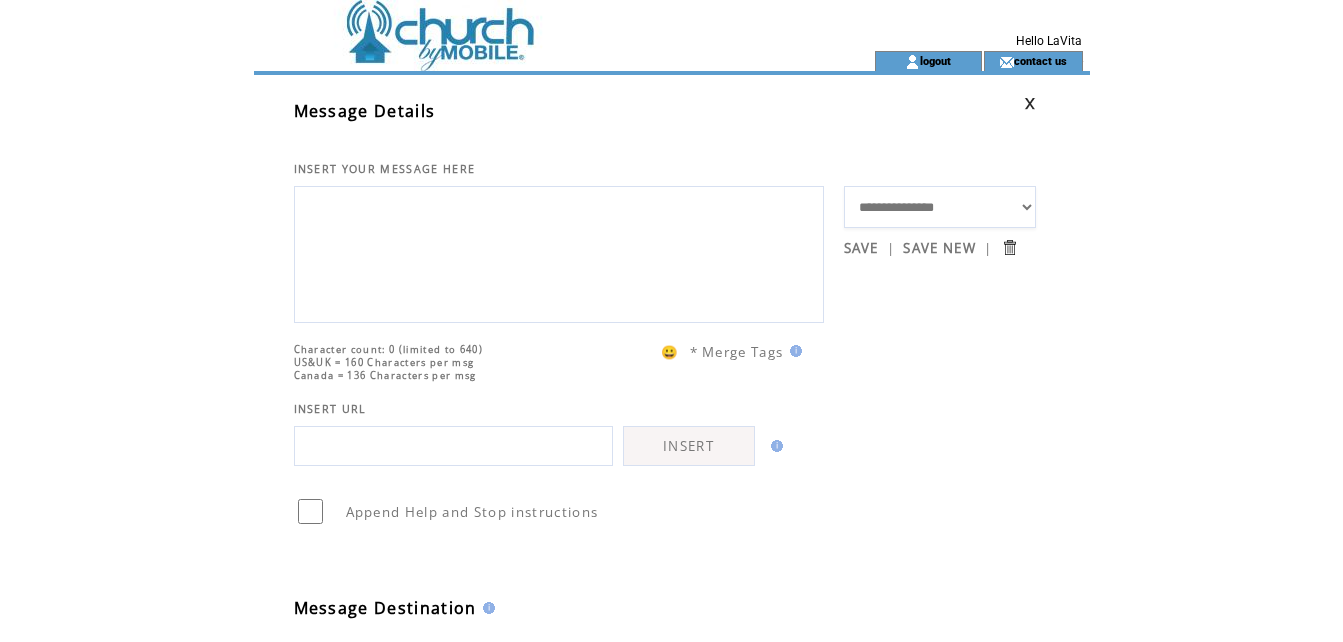 scroll, scrollTop: 0, scrollLeft: 0, axis: both 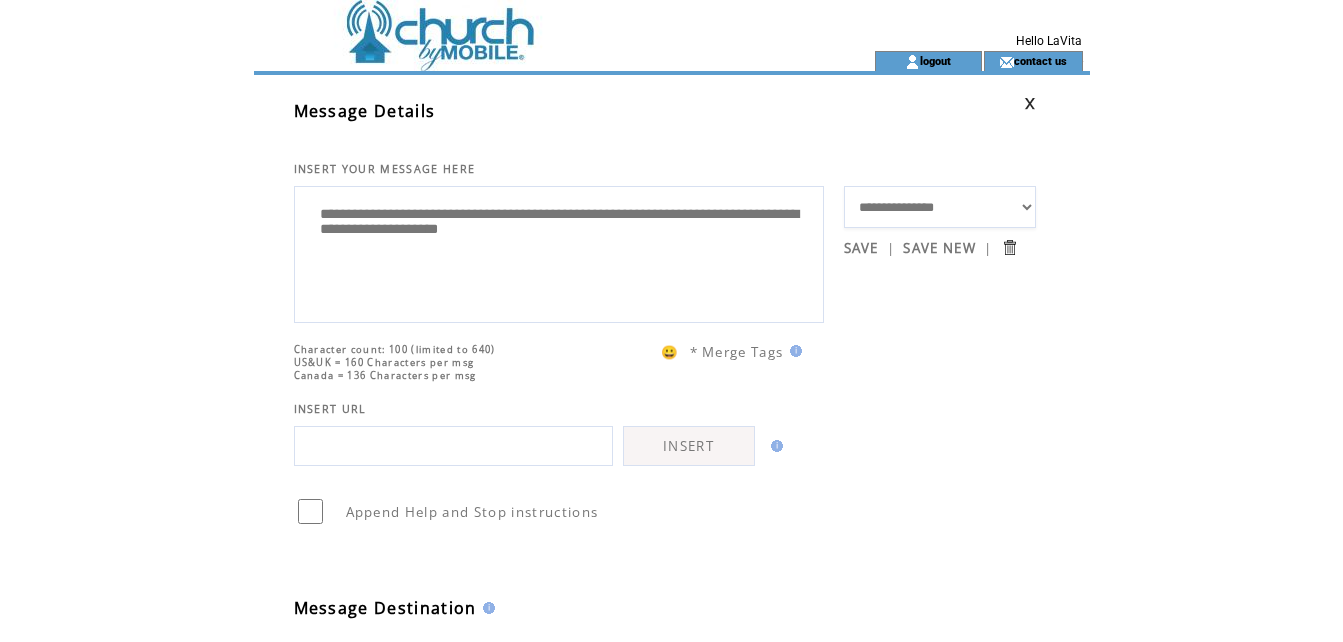 drag, startPoint x: 659, startPoint y: 241, endPoint x: 306, endPoint y: 223, distance: 353.45862 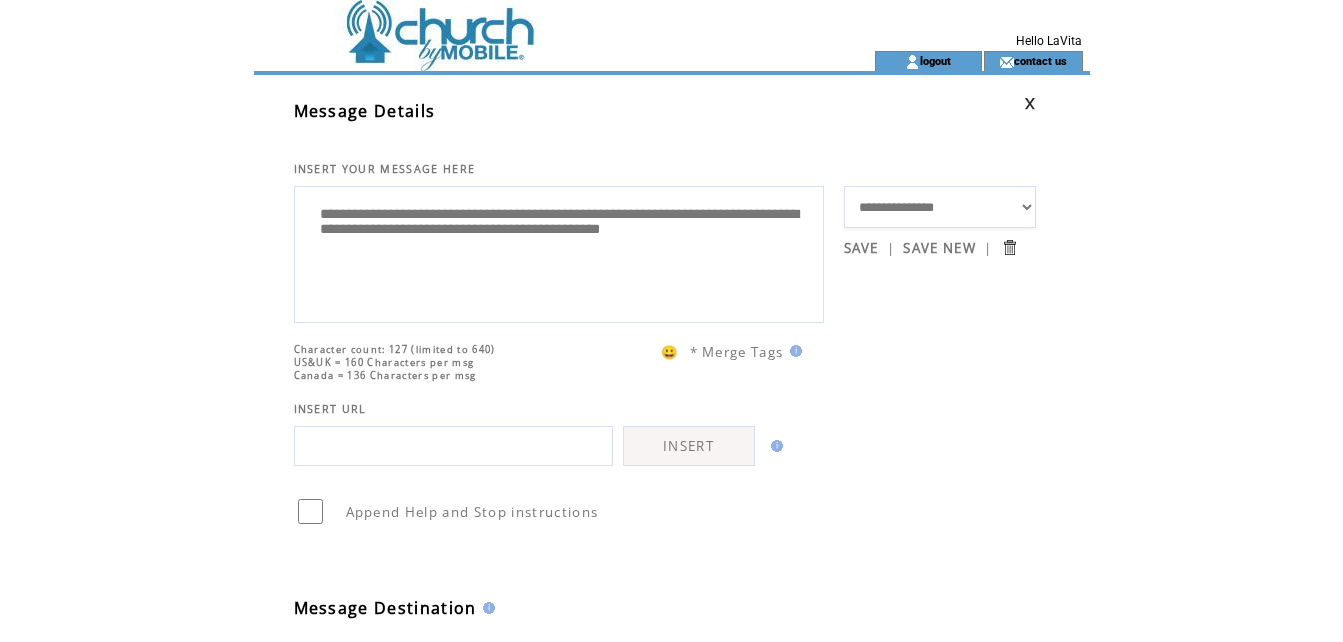 click on "**********" at bounding box center (559, 252) 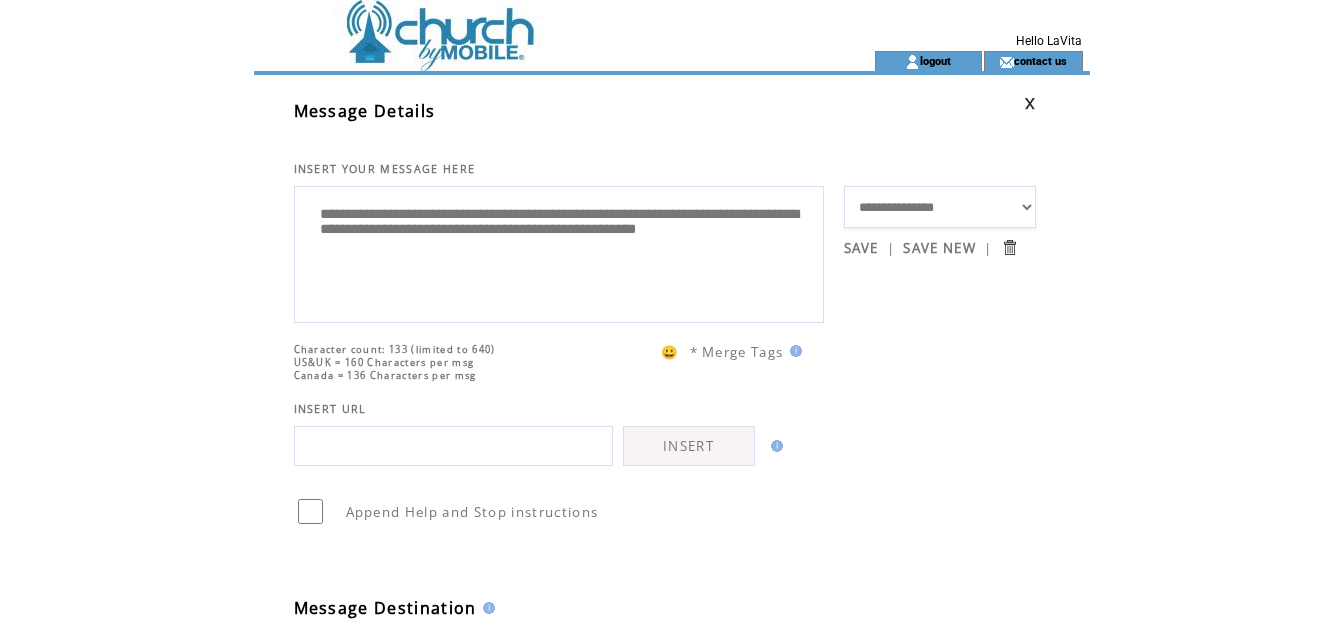click on "**********" at bounding box center (559, 252) 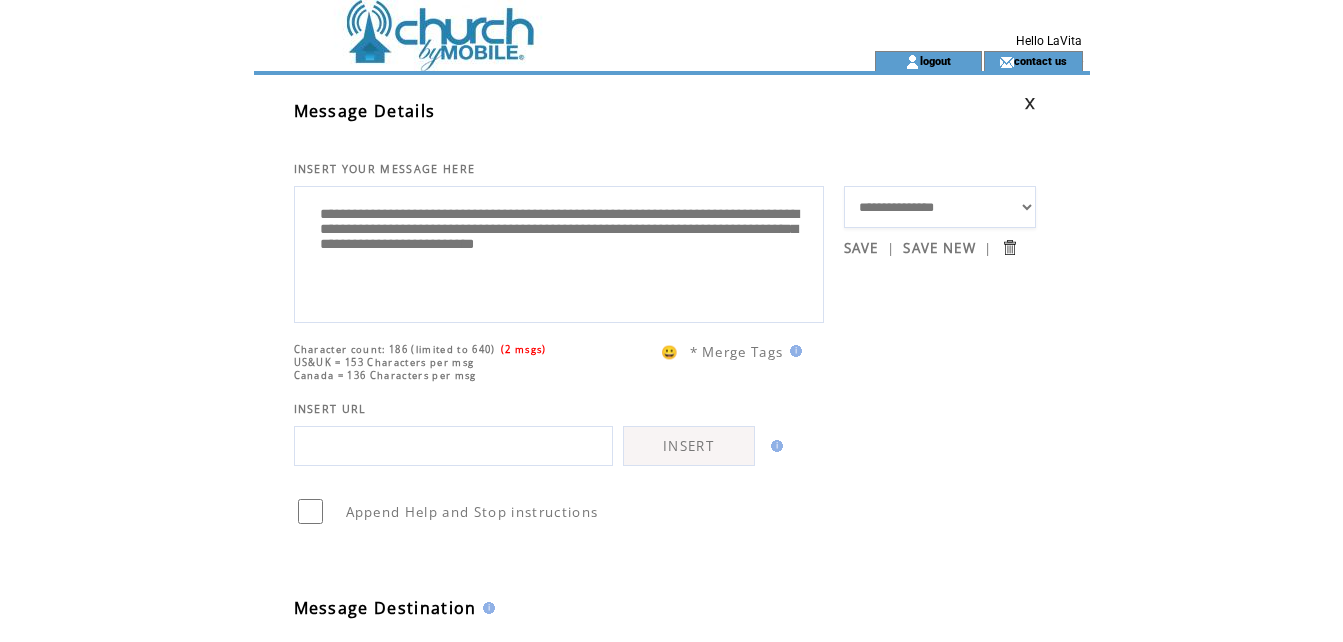 drag, startPoint x: 667, startPoint y: 262, endPoint x: 813, endPoint y: 269, distance: 146.16771 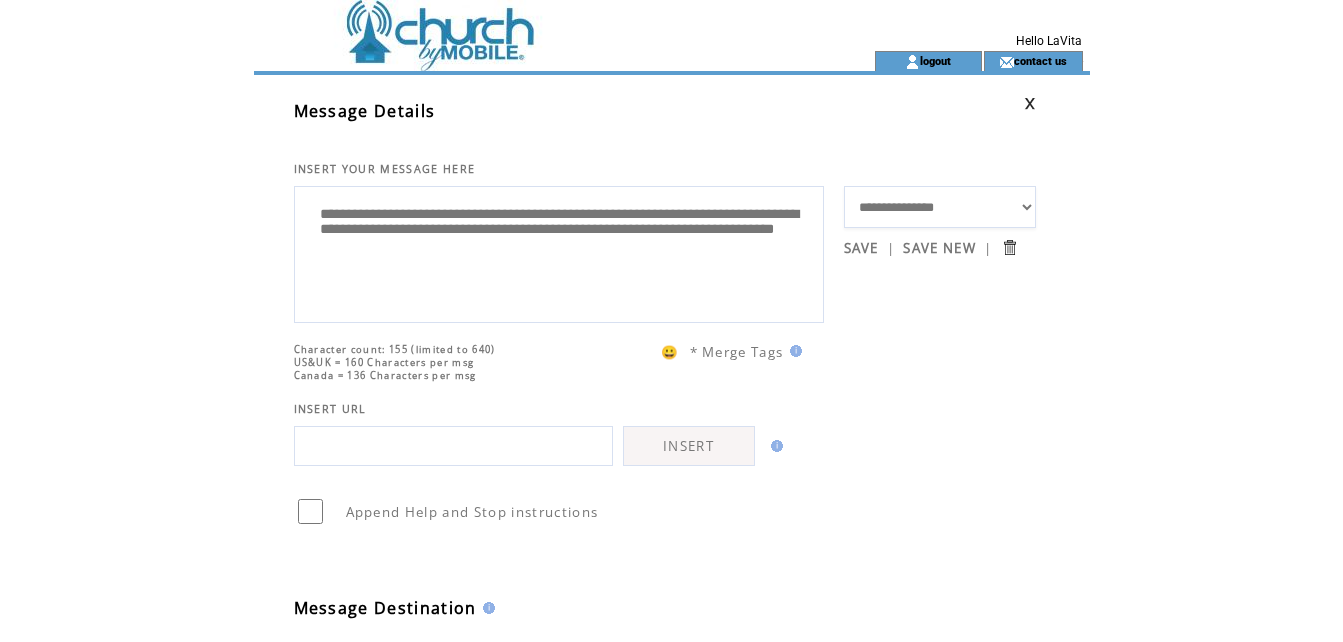 click on "**********" at bounding box center [559, 252] 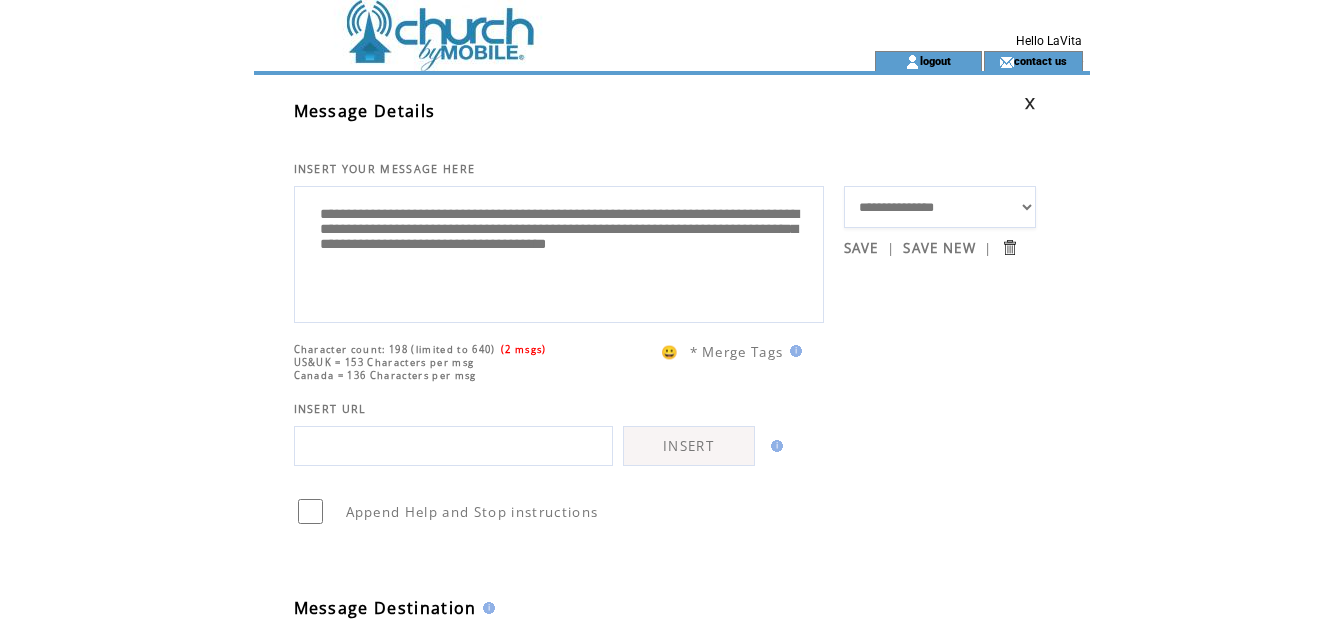 drag, startPoint x: 565, startPoint y: 285, endPoint x: 264, endPoint y: 210, distance: 310.20316 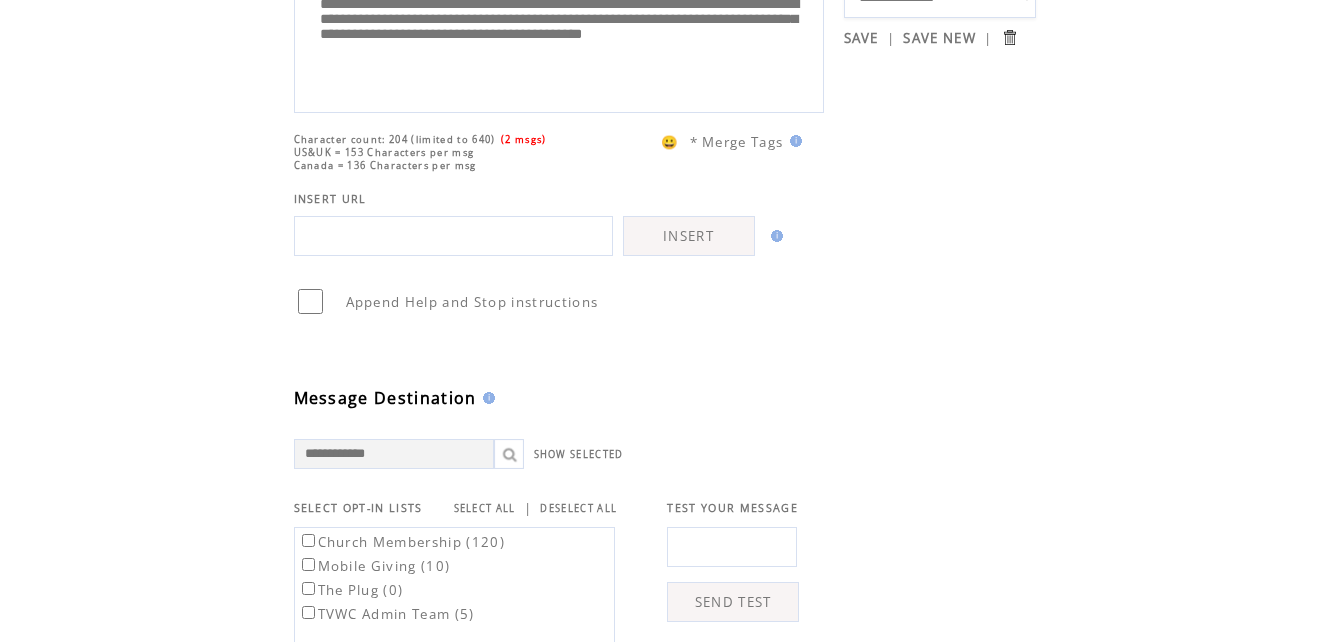 scroll, scrollTop: 500, scrollLeft: 0, axis: vertical 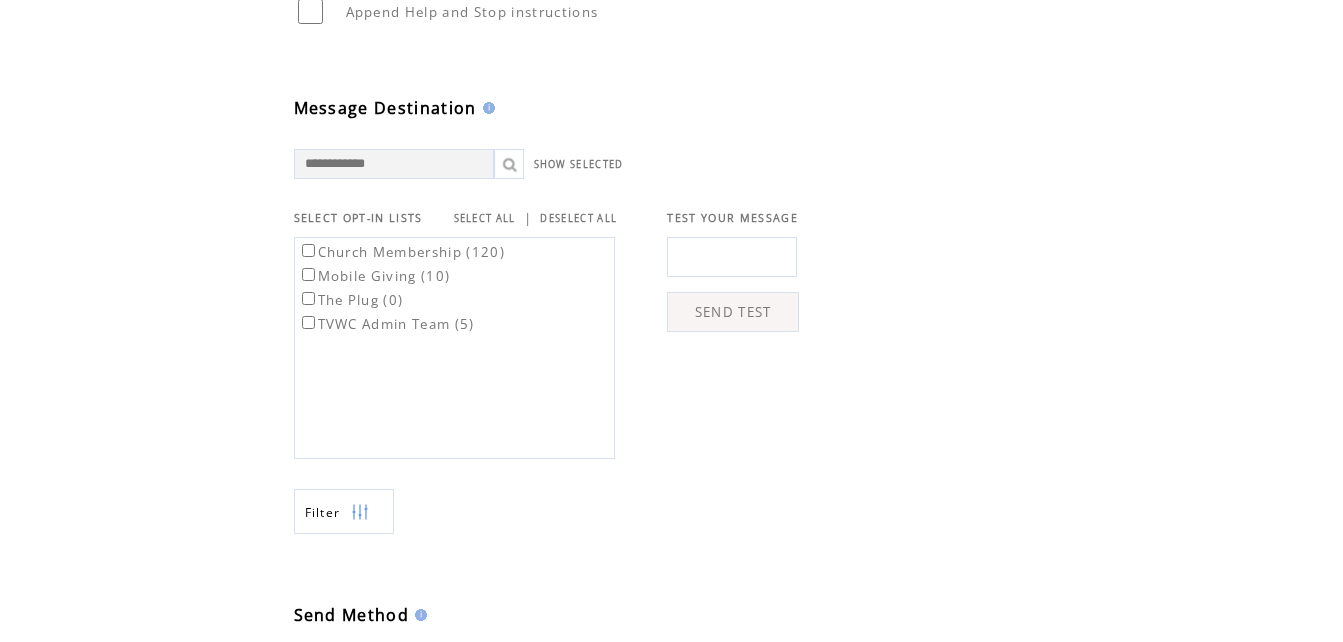type on "**********" 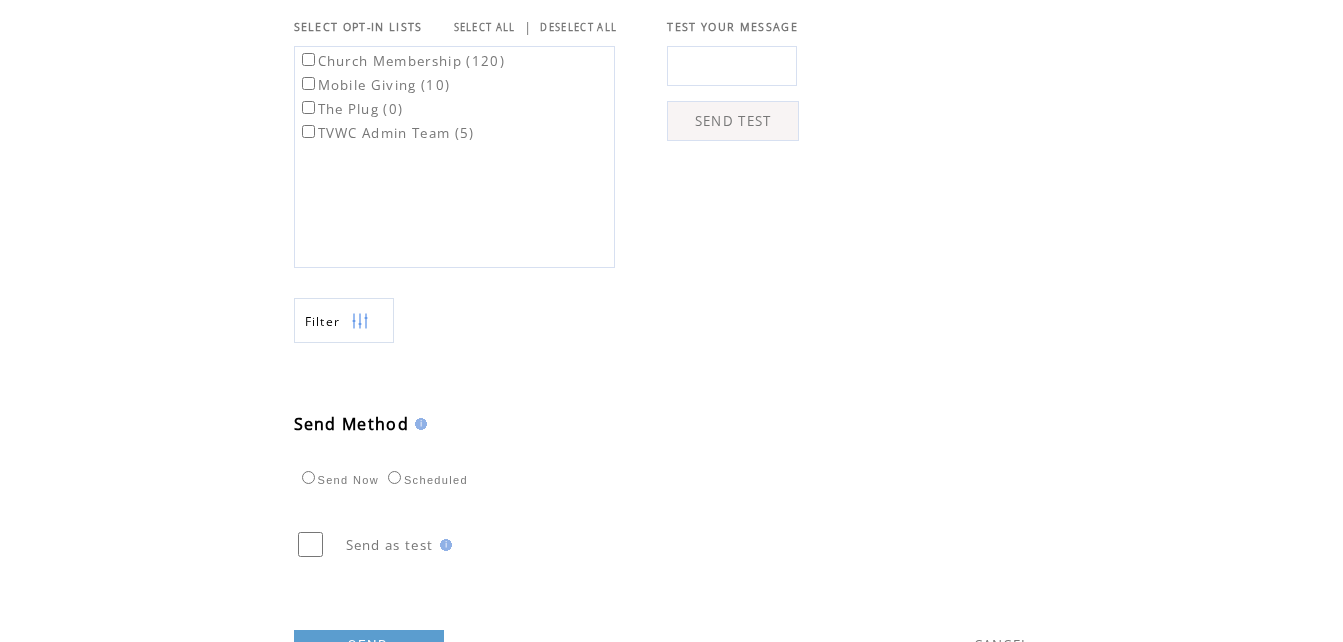 scroll, scrollTop: 799, scrollLeft: 0, axis: vertical 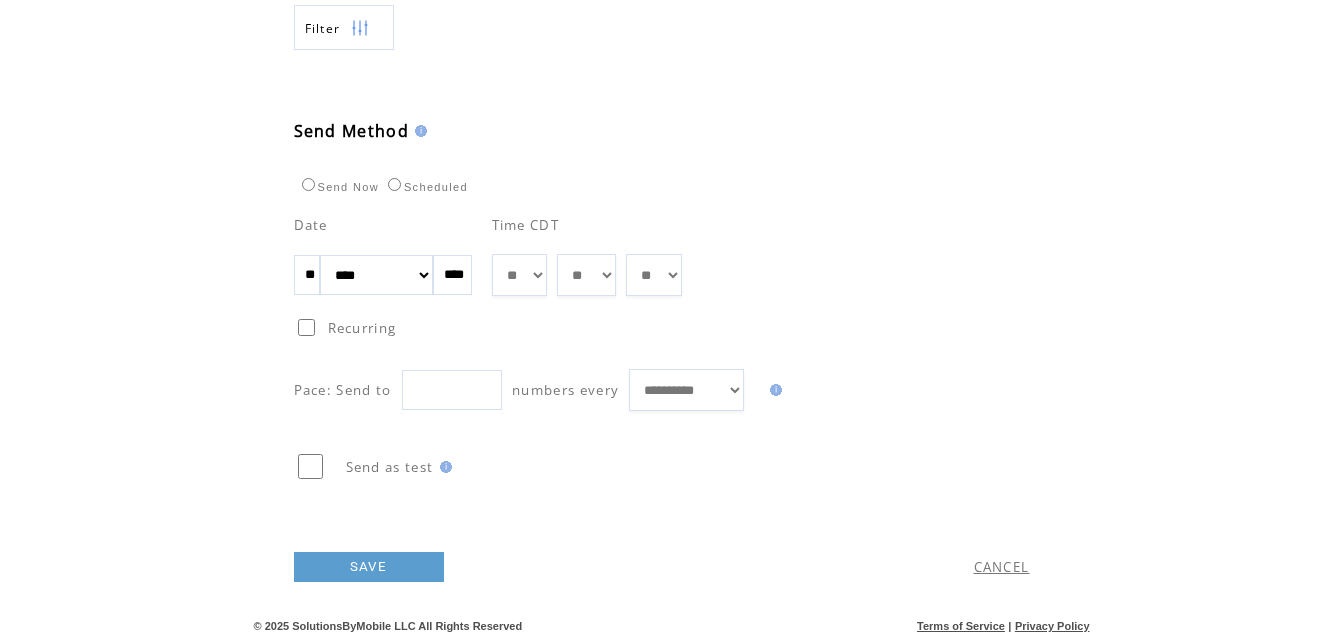 click on "**" at bounding box center (307, 275) 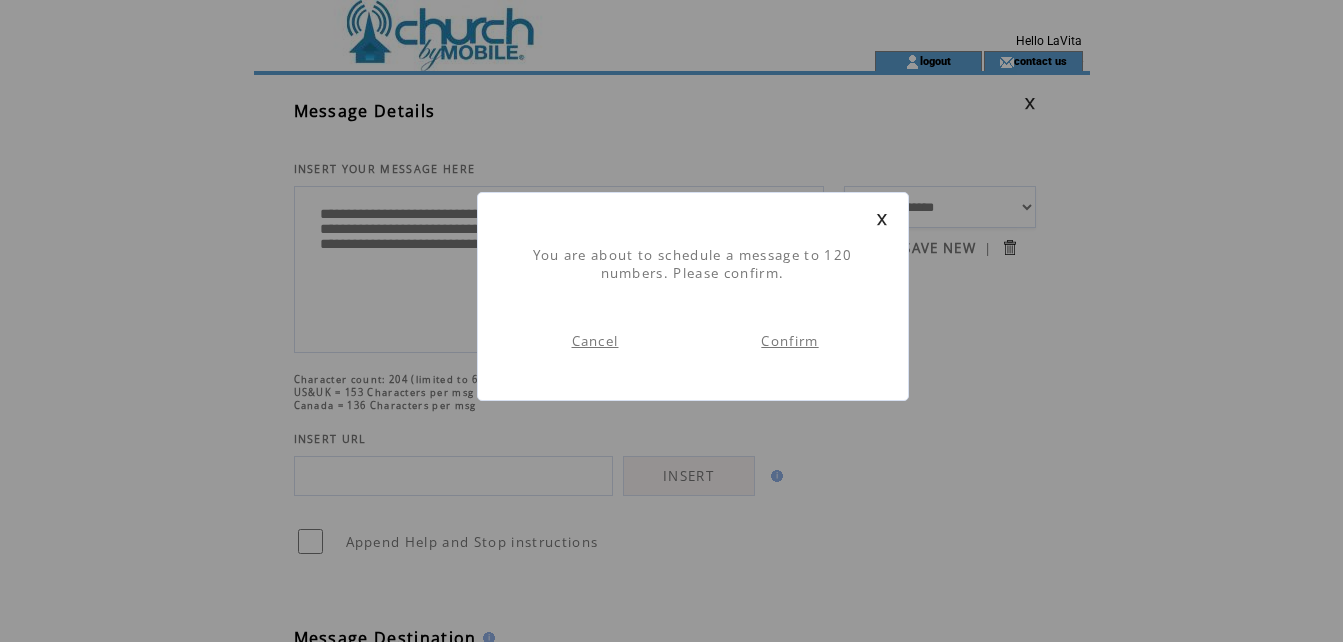 scroll, scrollTop: 1, scrollLeft: 0, axis: vertical 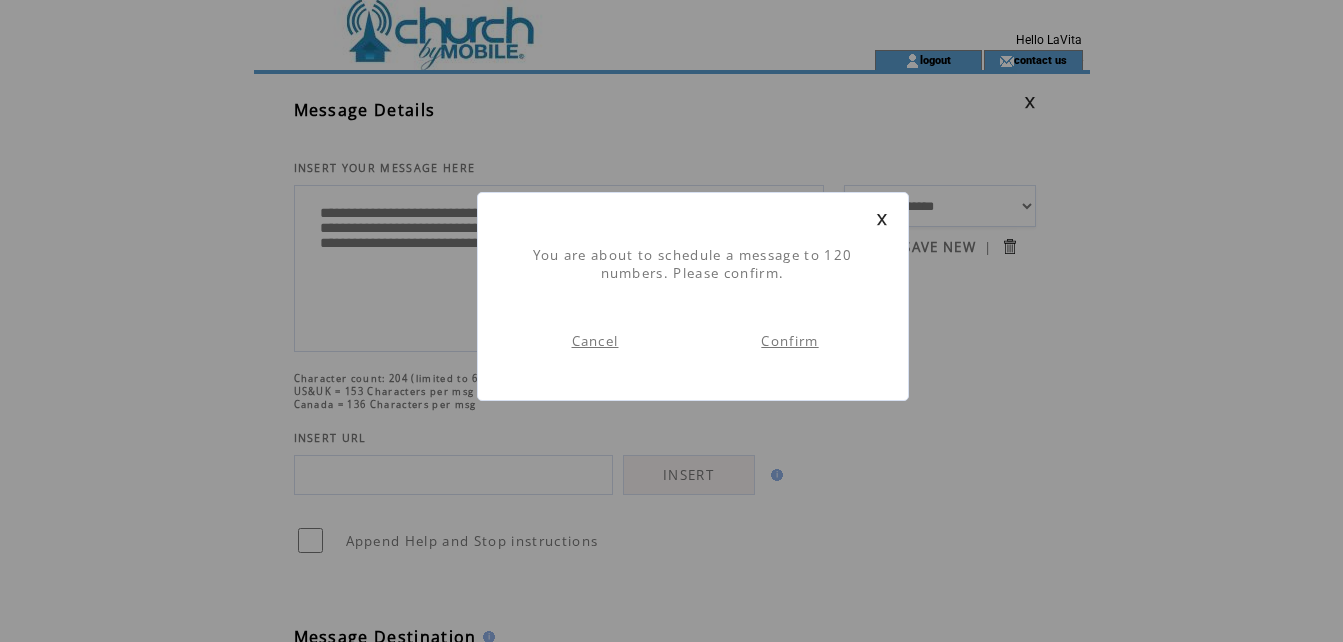 click on "Confirm" at bounding box center (789, 341) 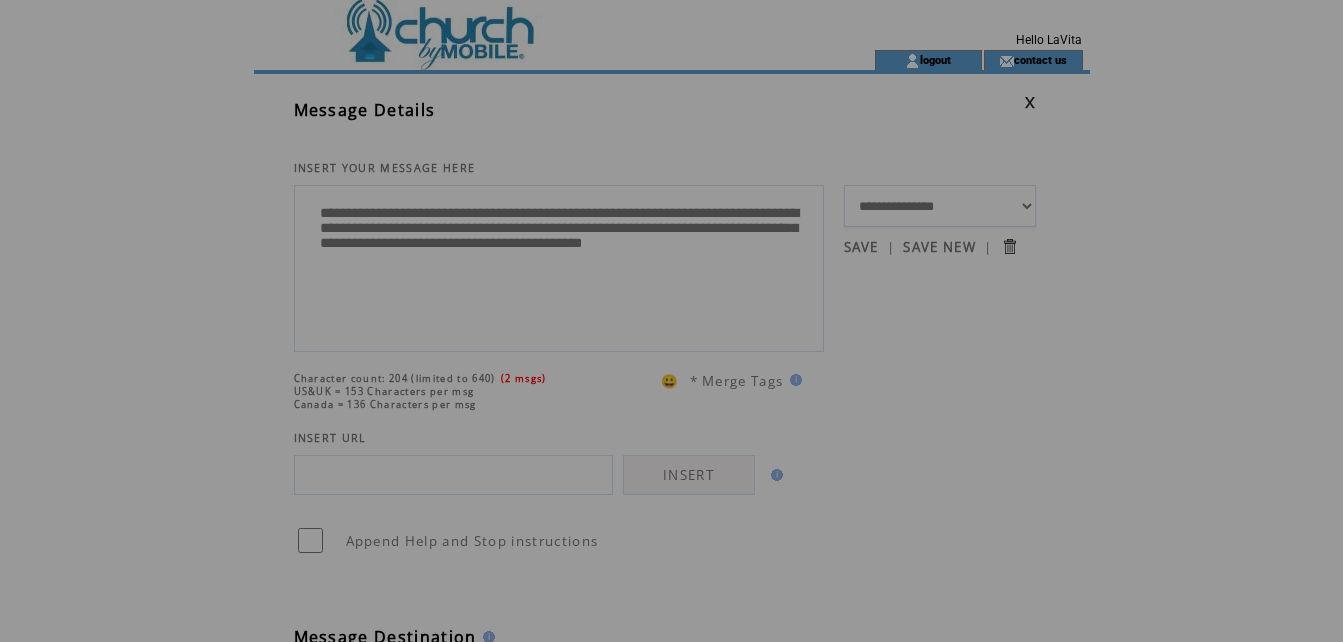 scroll, scrollTop: 0, scrollLeft: 0, axis: both 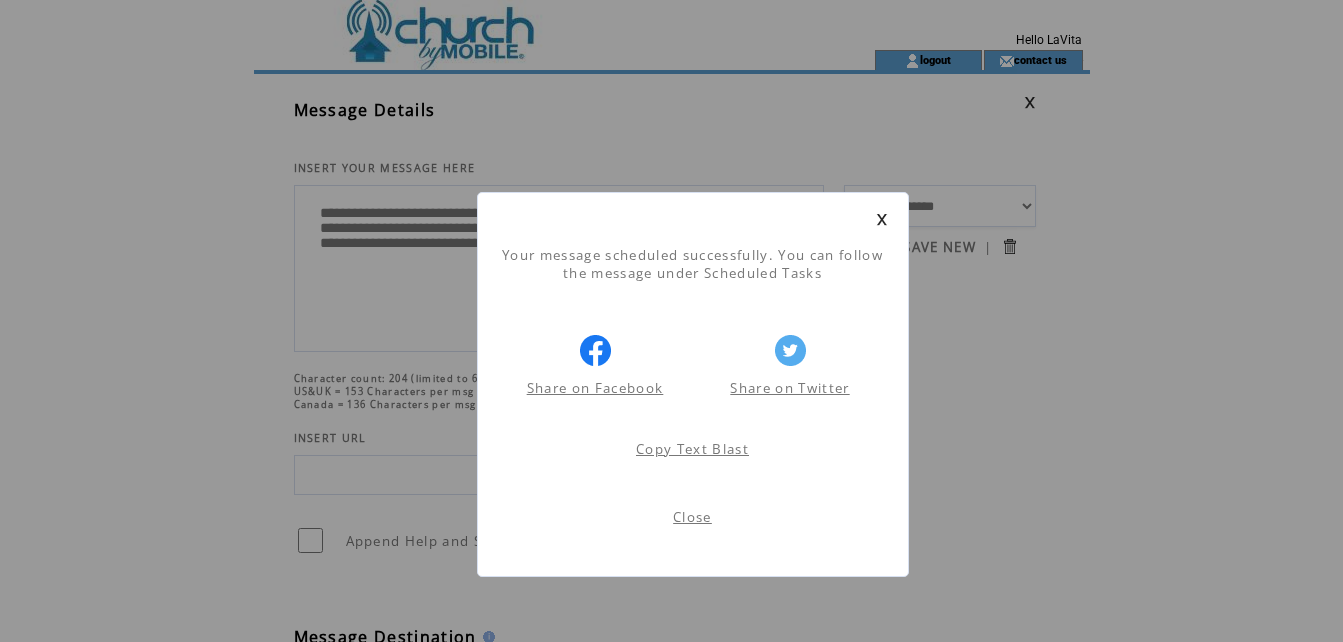 click on "Close" at bounding box center [692, 517] 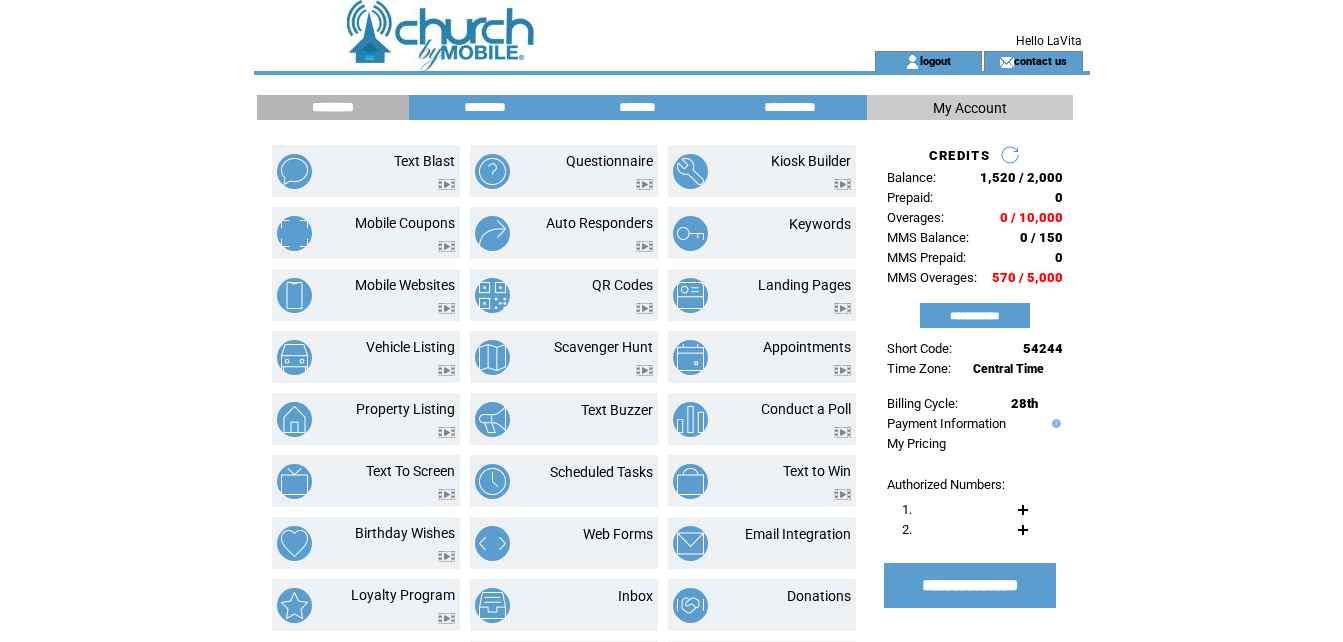 scroll, scrollTop: 0, scrollLeft: 0, axis: both 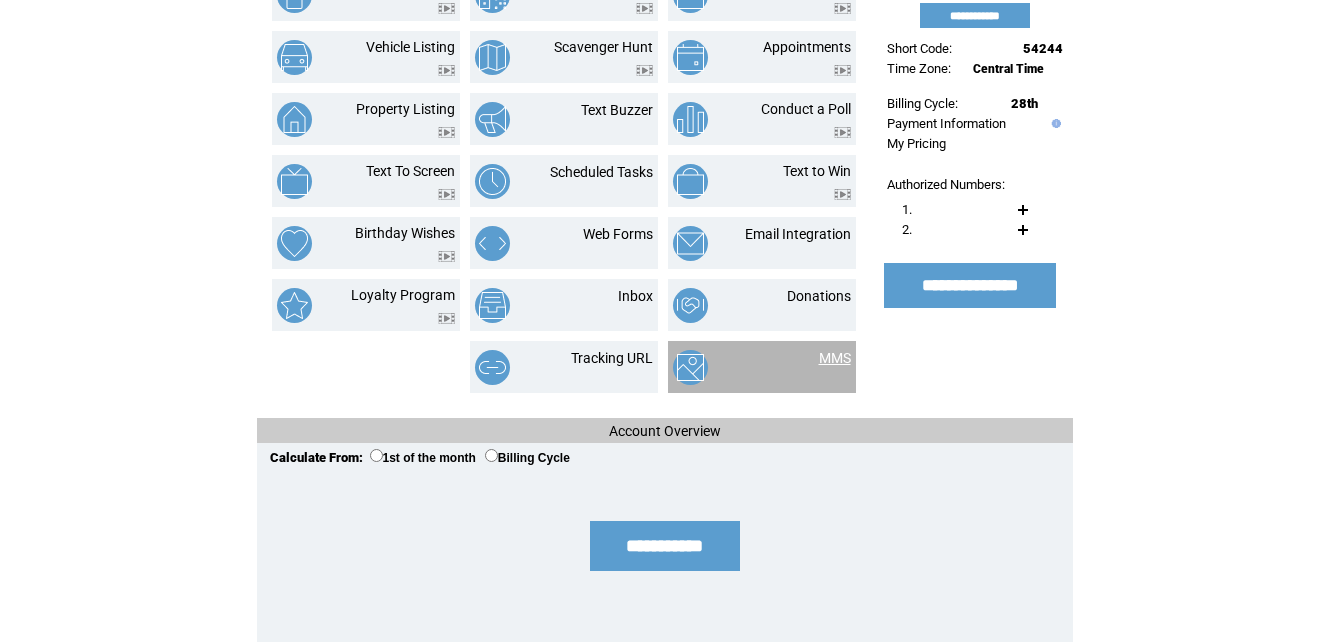 click on "MMS" at bounding box center (835, 358) 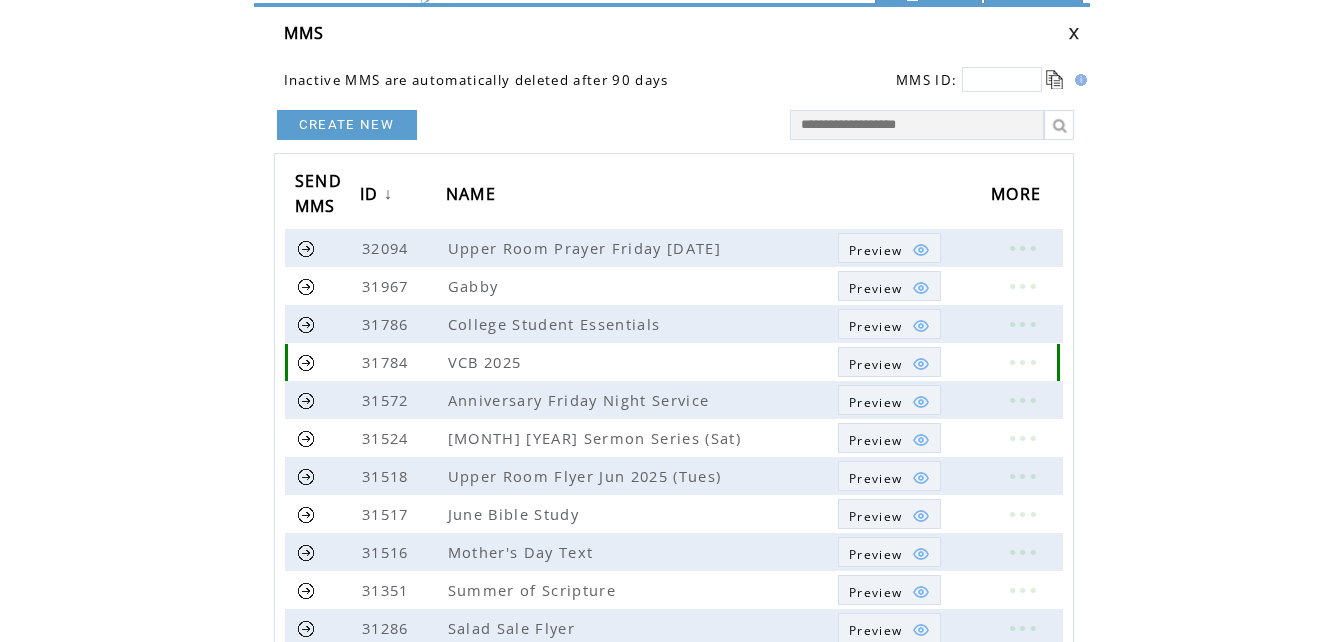 scroll, scrollTop: 200, scrollLeft: 0, axis: vertical 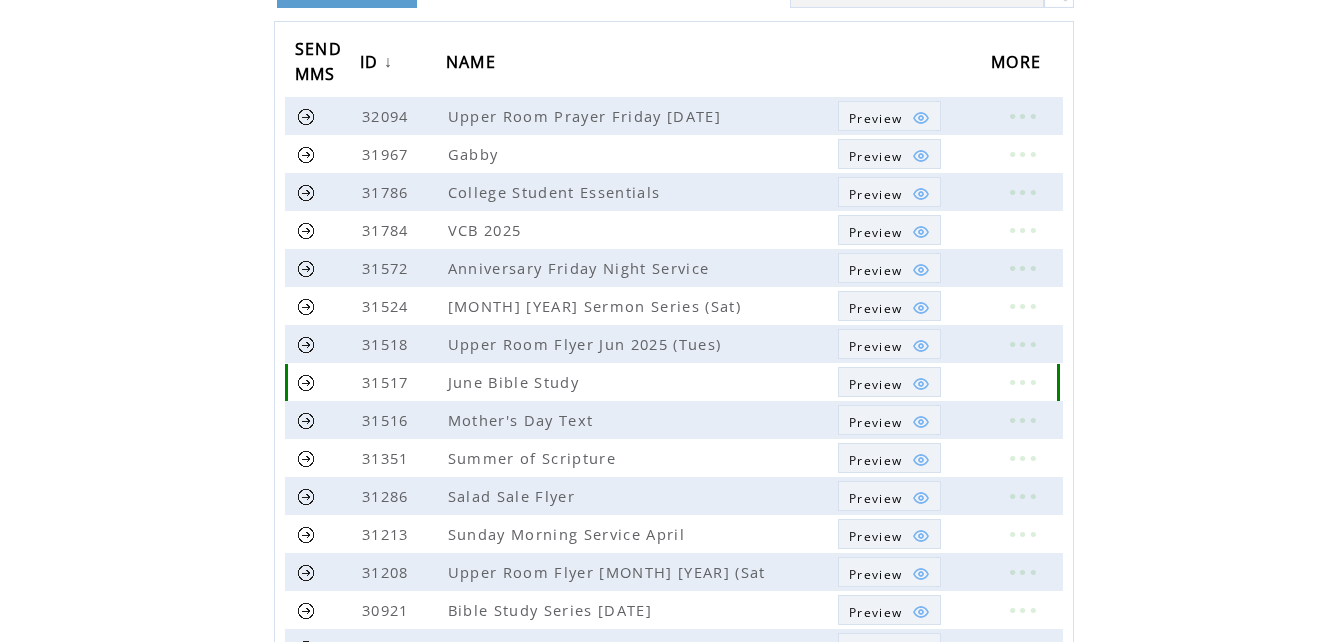 click on "Preview" at bounding box center [875, 384] 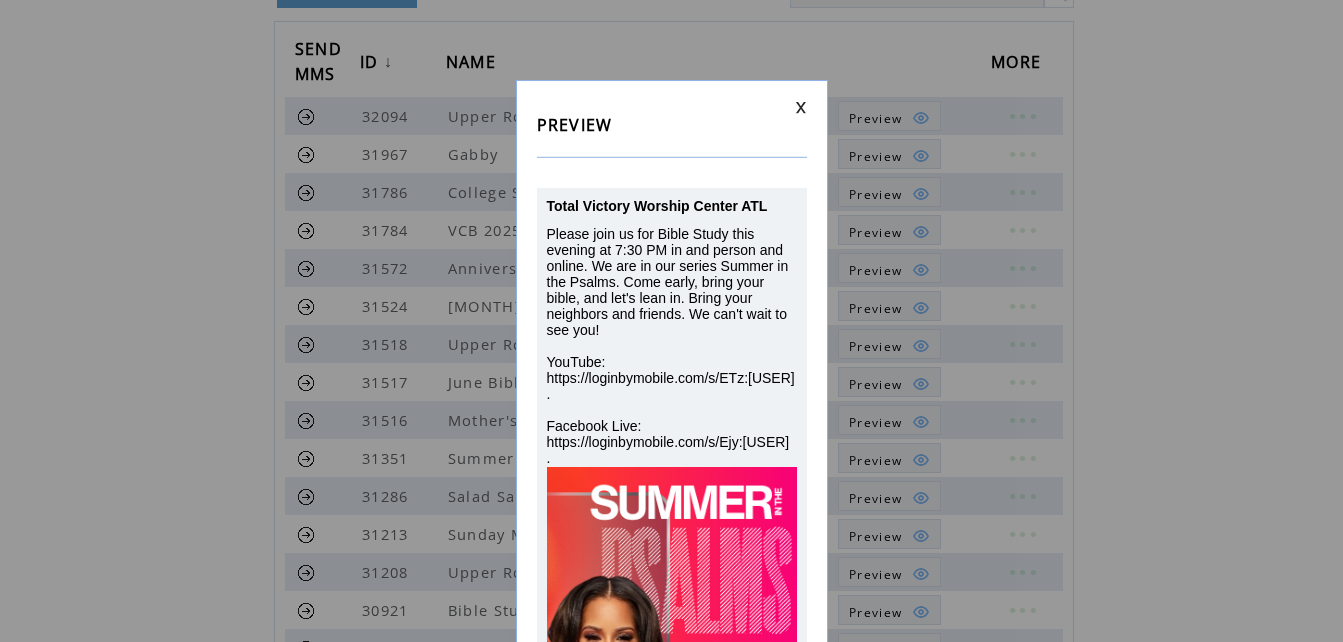 click at bounding box center [801, 107] 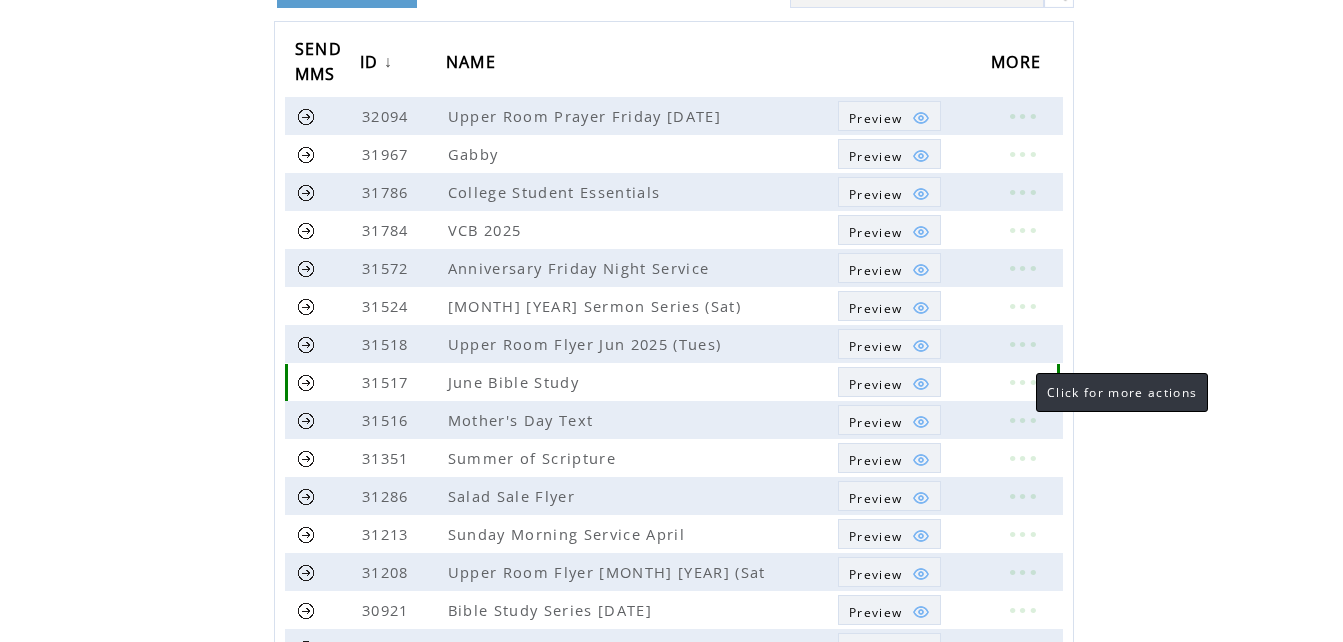 click at bounding box center (1022, 382) 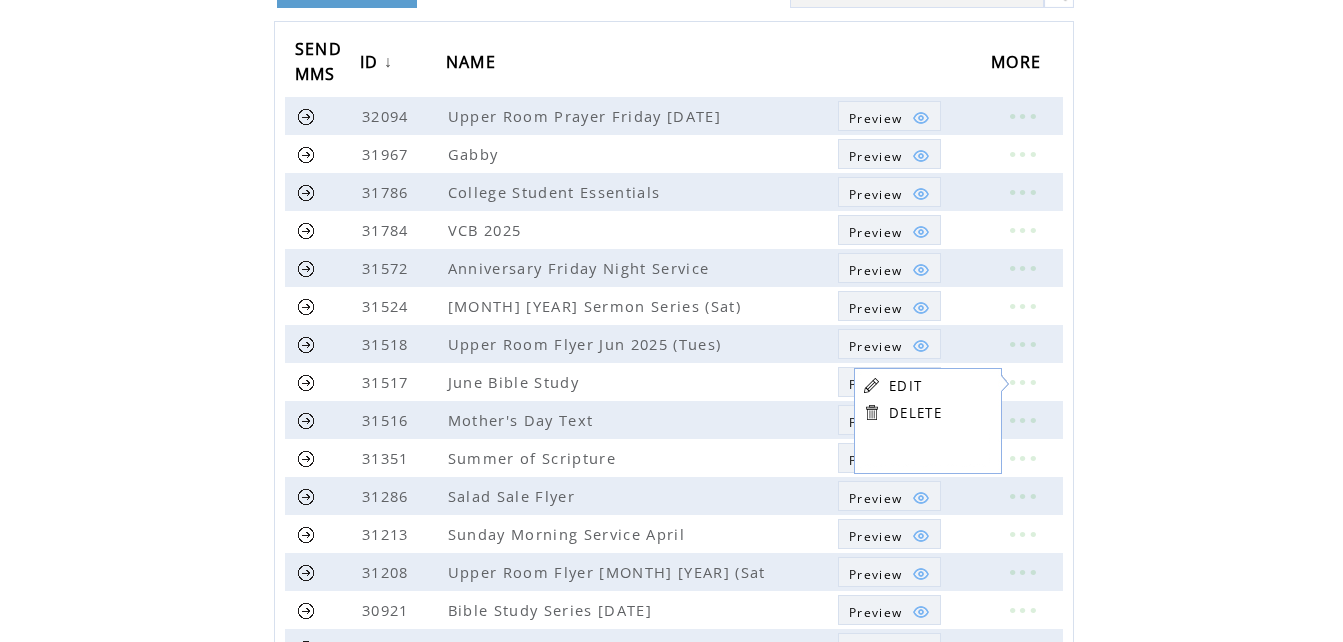 click on "EDIT" at bounding box center [905, 386] 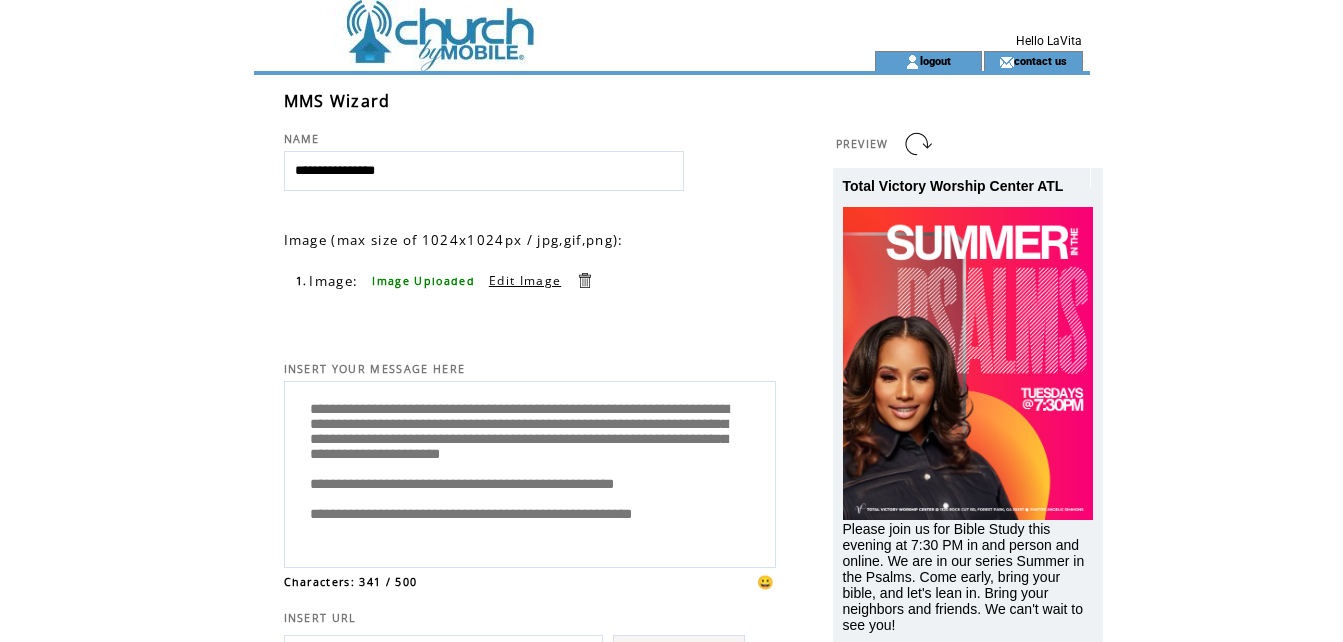 scroll, scrollTop: 0, scrollLeft: 0, axis: both 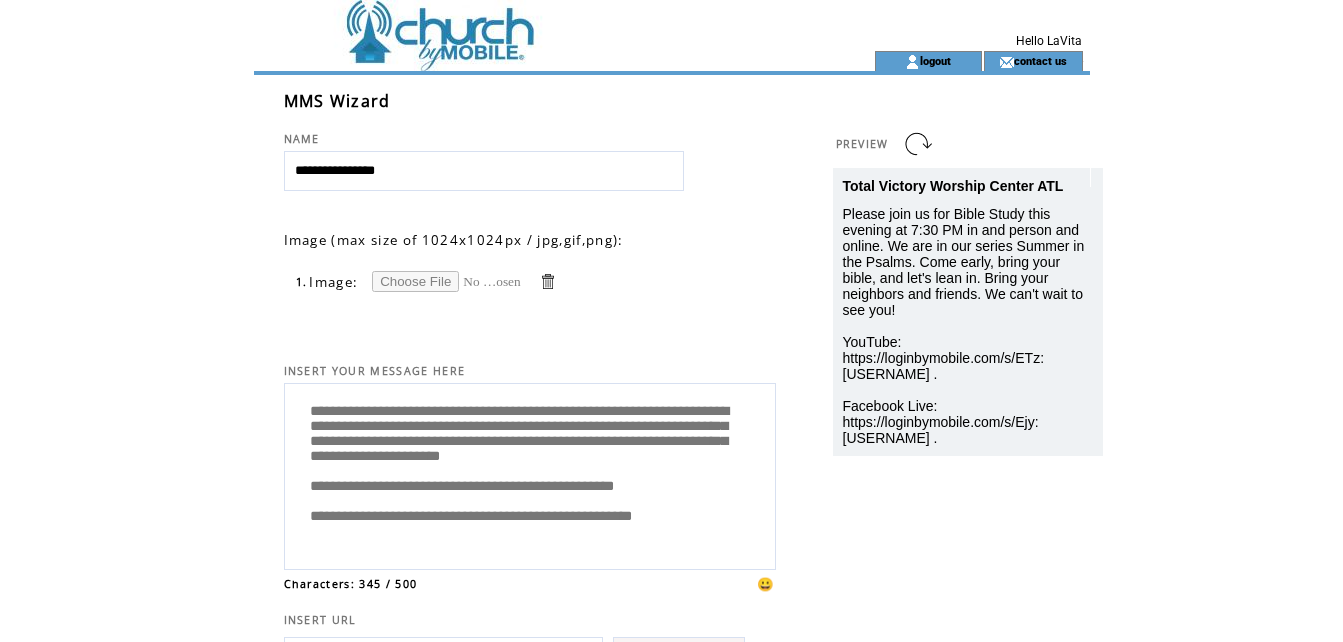 click at bounding box center [447, 281] 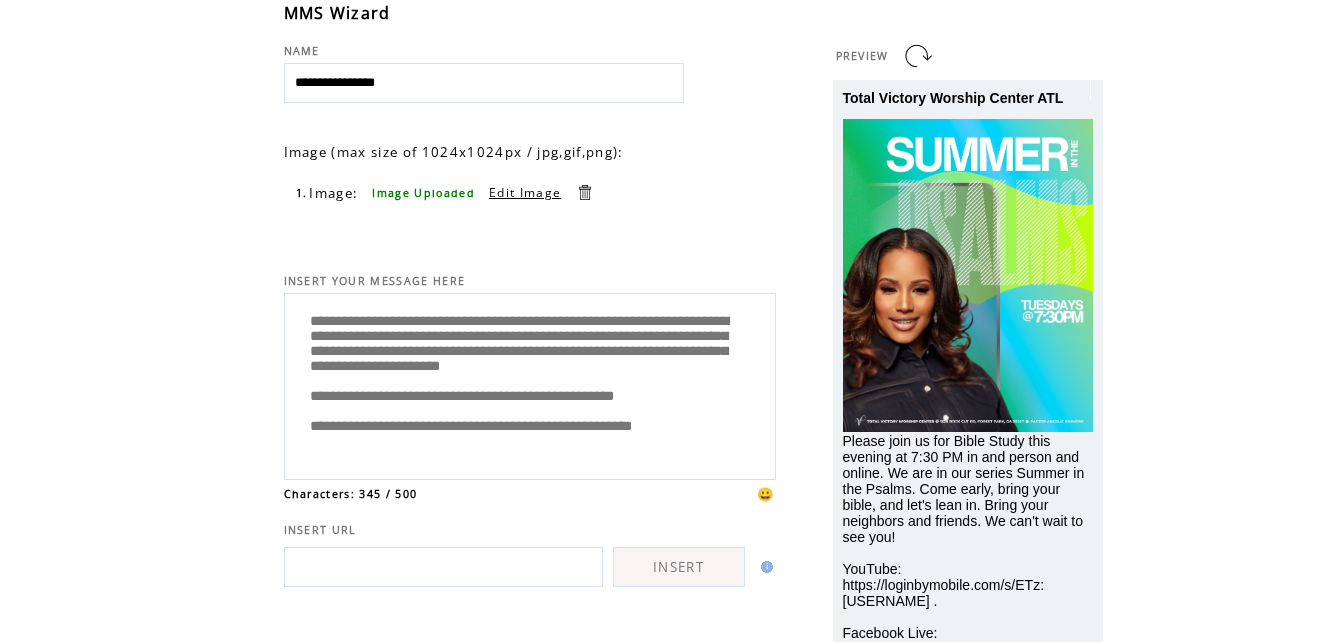 scroll, scrollTop: 200, scrollLeft: 0, axis: vertical 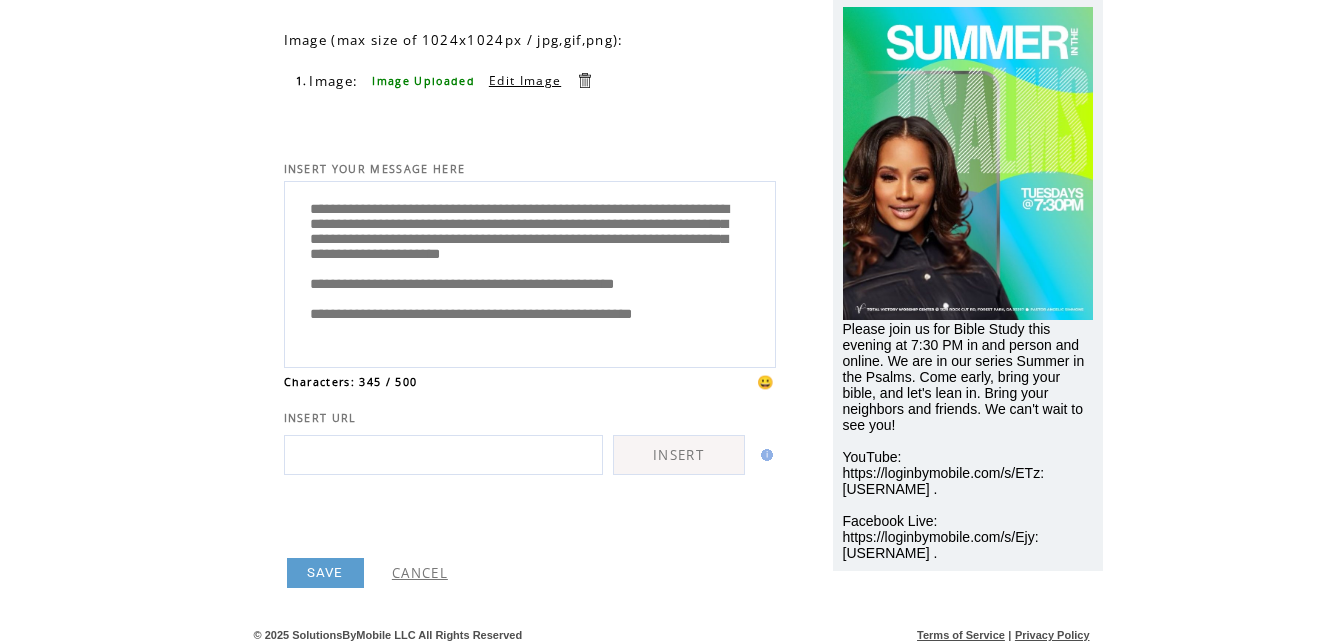 click on "**********" at bounding box center [530, 272] 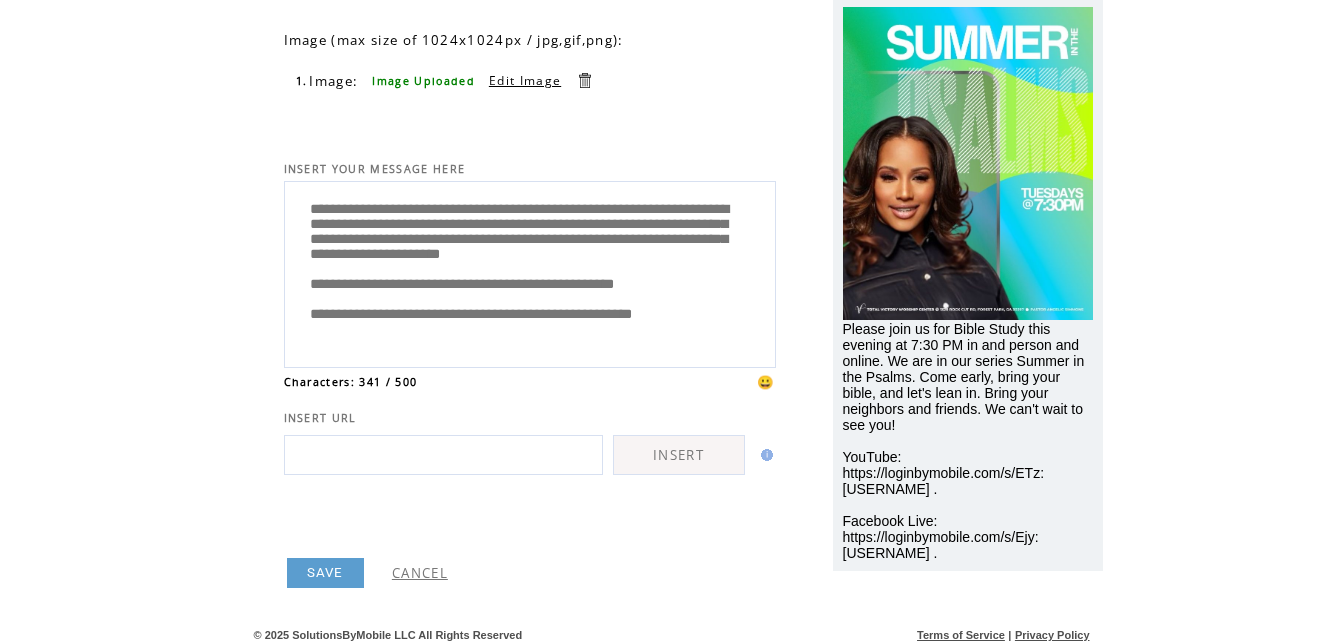 click on "**********" at bounding box center (530, 272) 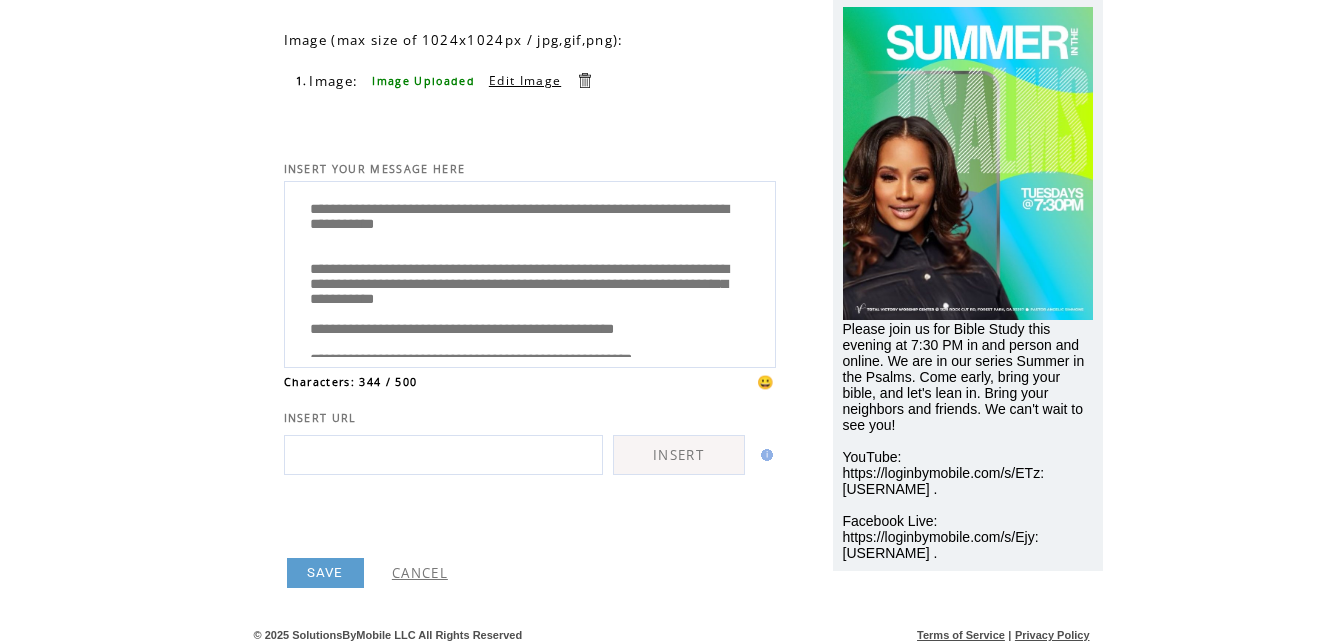 click on "**********" at bounding box center (530, 272) 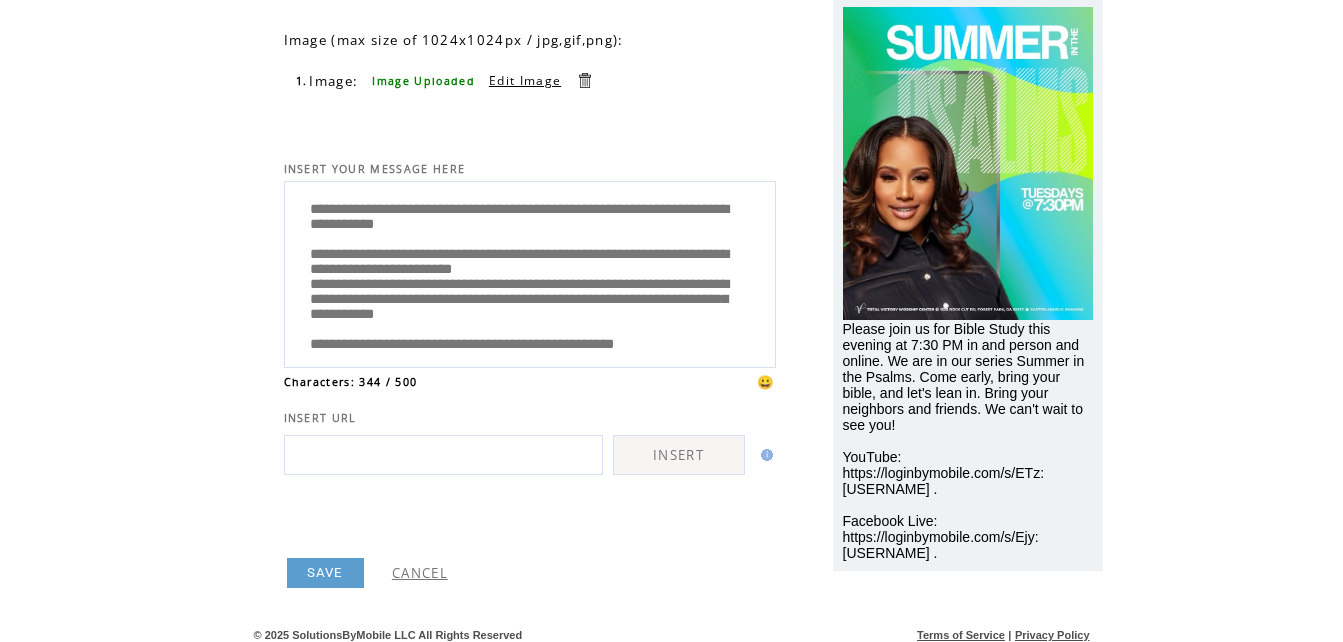 drag, startPoint x: 668, startPoint y: 292, endPoint x: 302, endPoint y: 276, distance: 366.34955 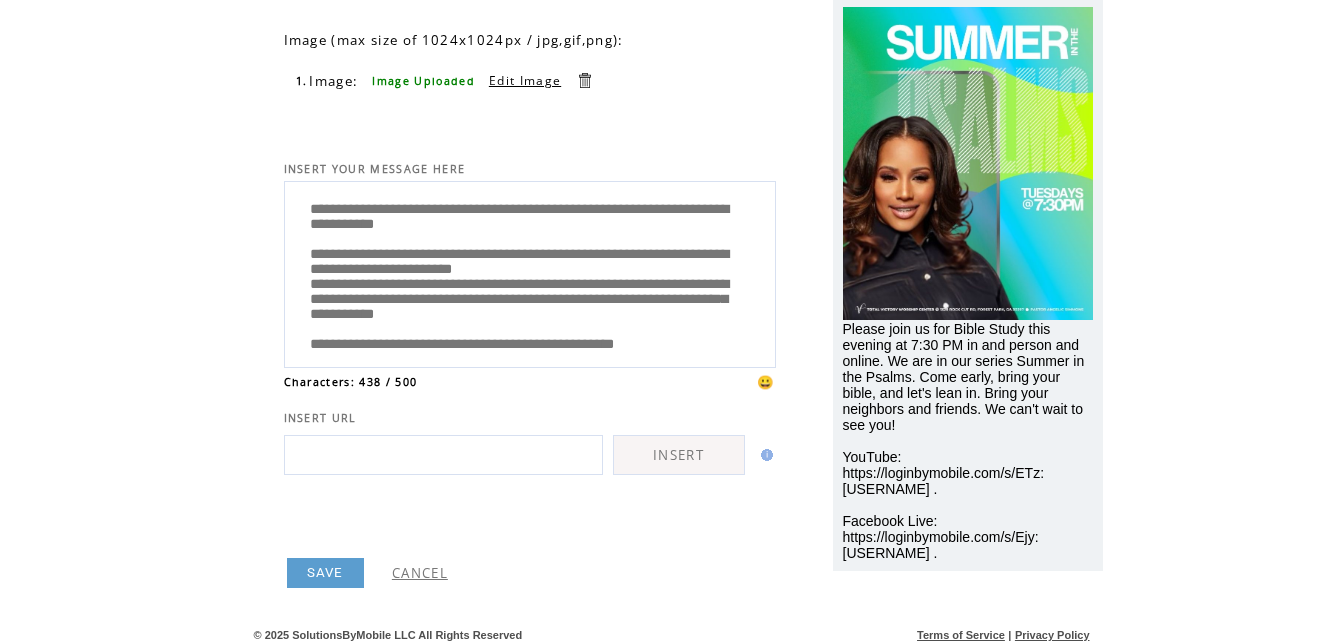 click on "**********" at bounding box center (530, 272) 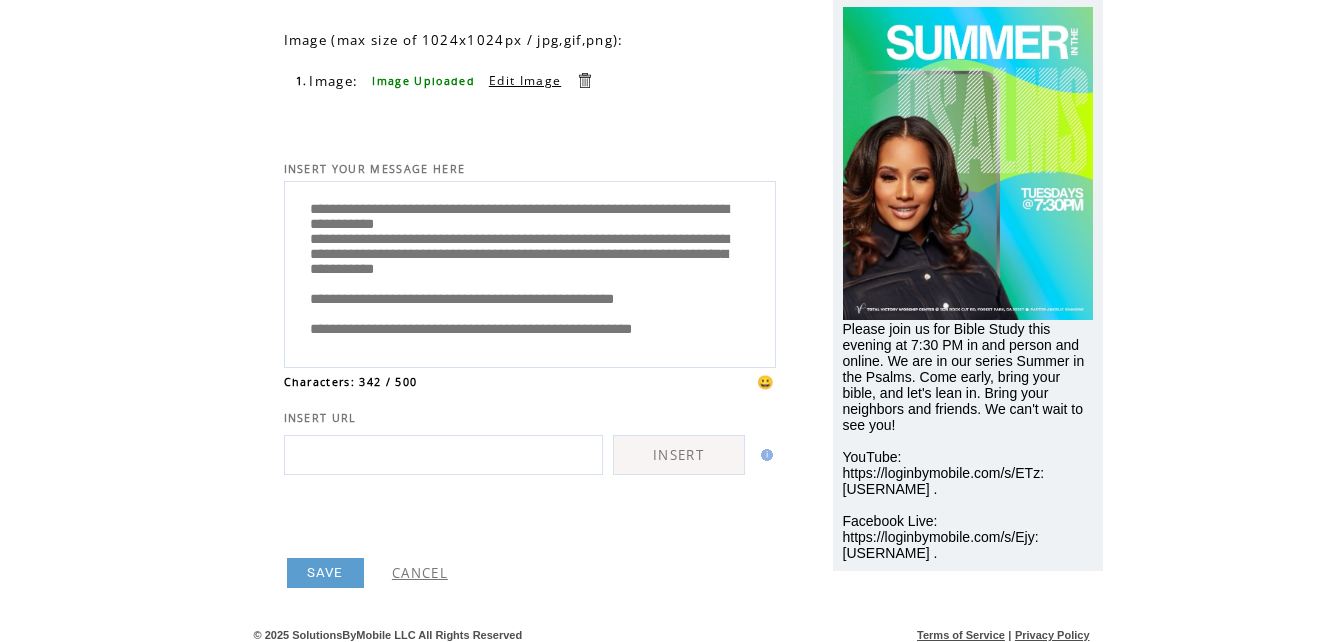 click on "**********" at bounding box center [530, 272] 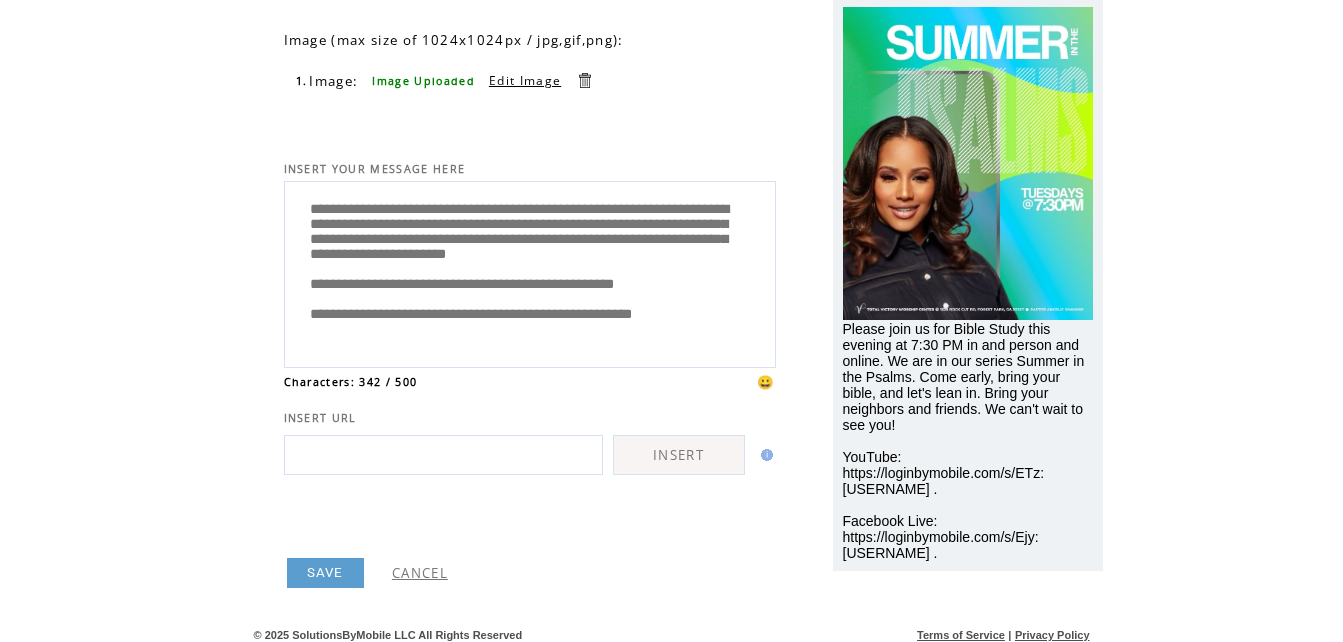 type on "**********" 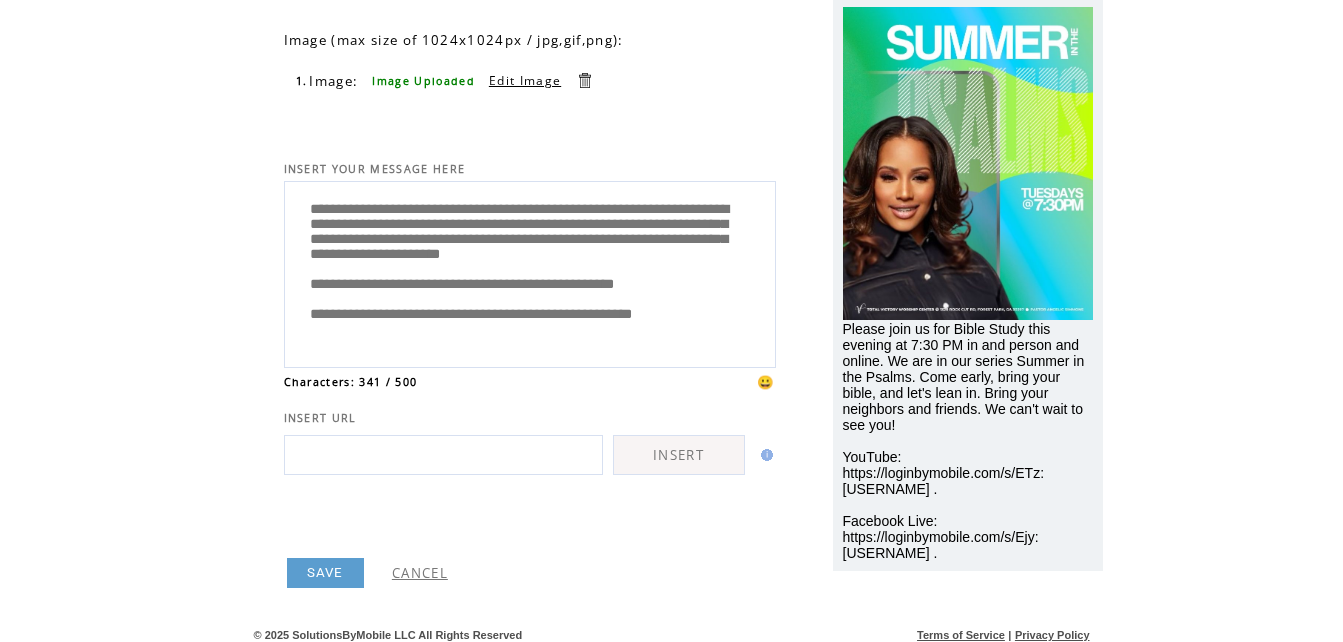 scroll, scrollTop: 60, scrollLeft: 0, axis: vertical 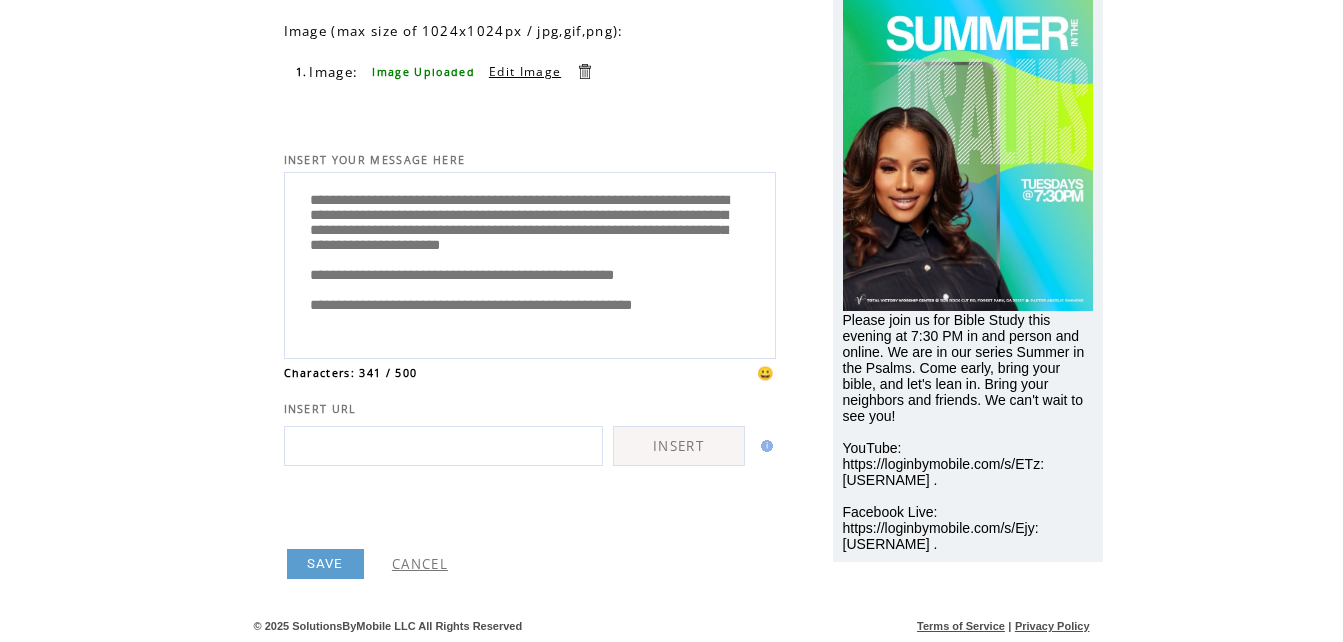 click on "SAVE" at bounding box center [325, 564] 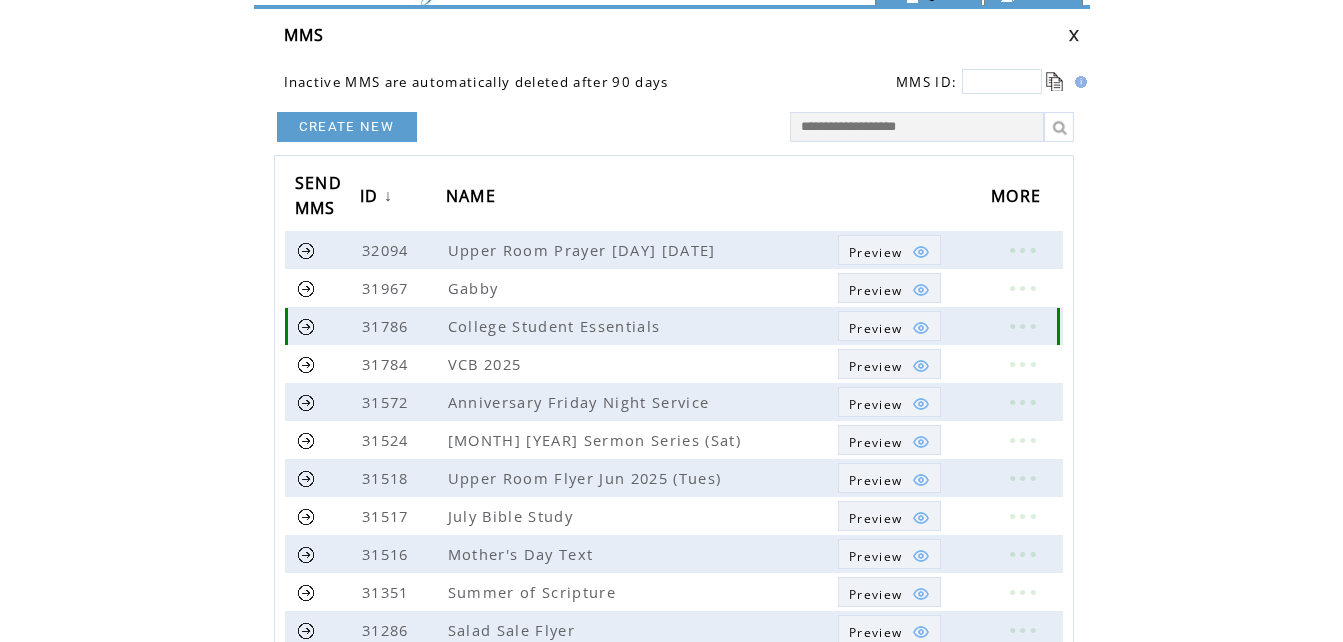 scroll, scrollTop: 100, scrollLeft: 0, axis: vertical 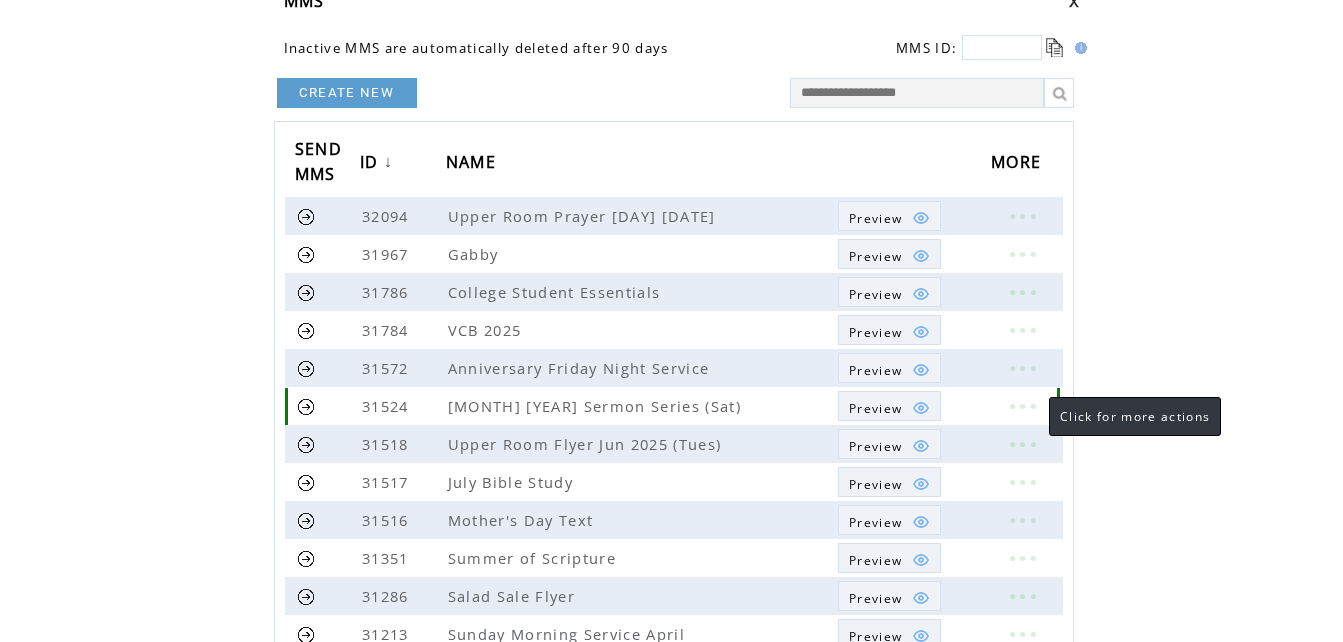 click at bounding box center [1022, 406] 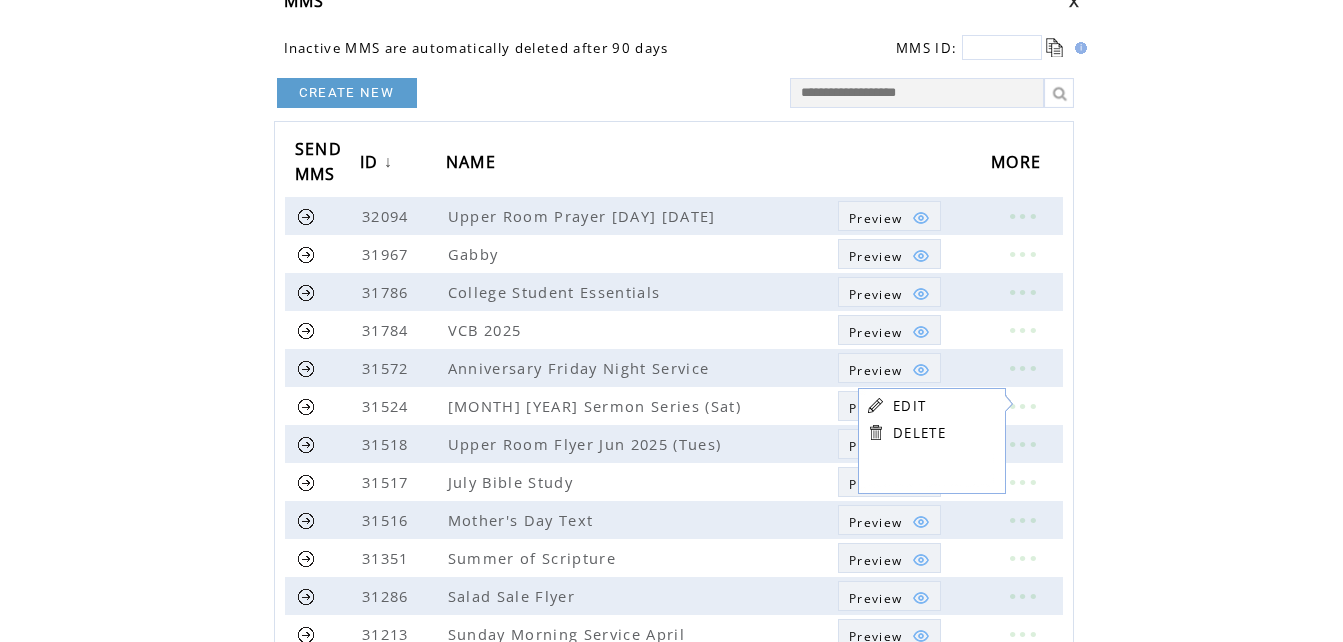 click on "**********" 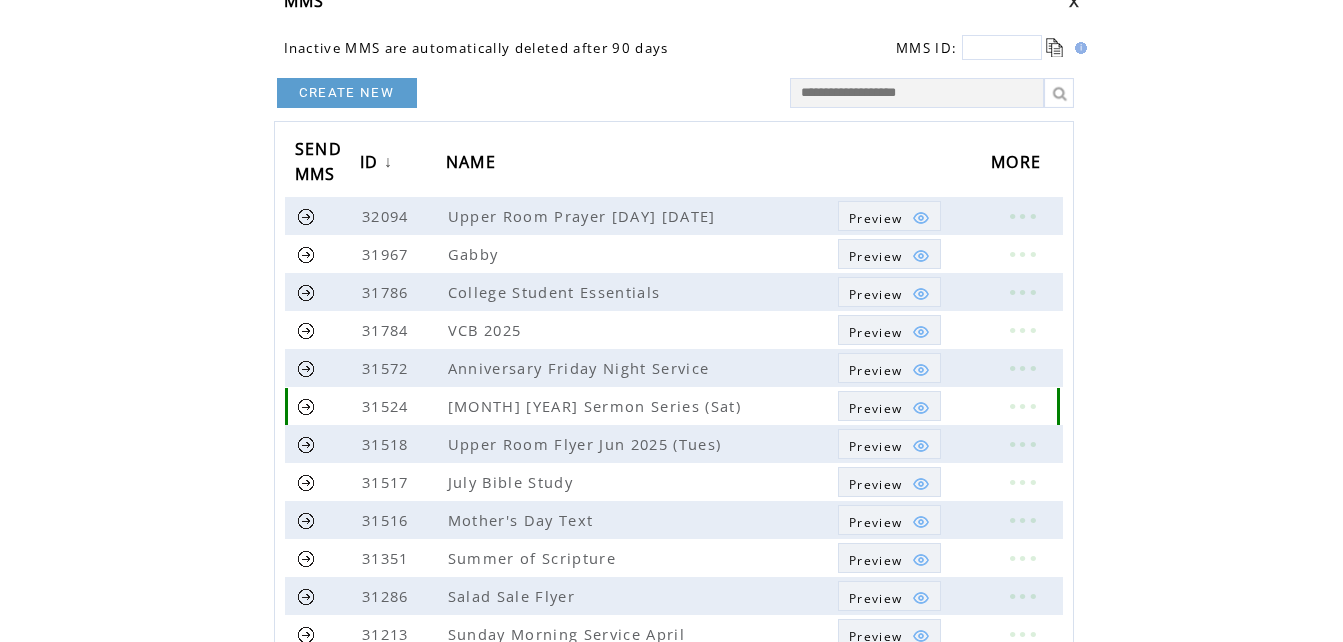 click at bounding box center [306, 406] 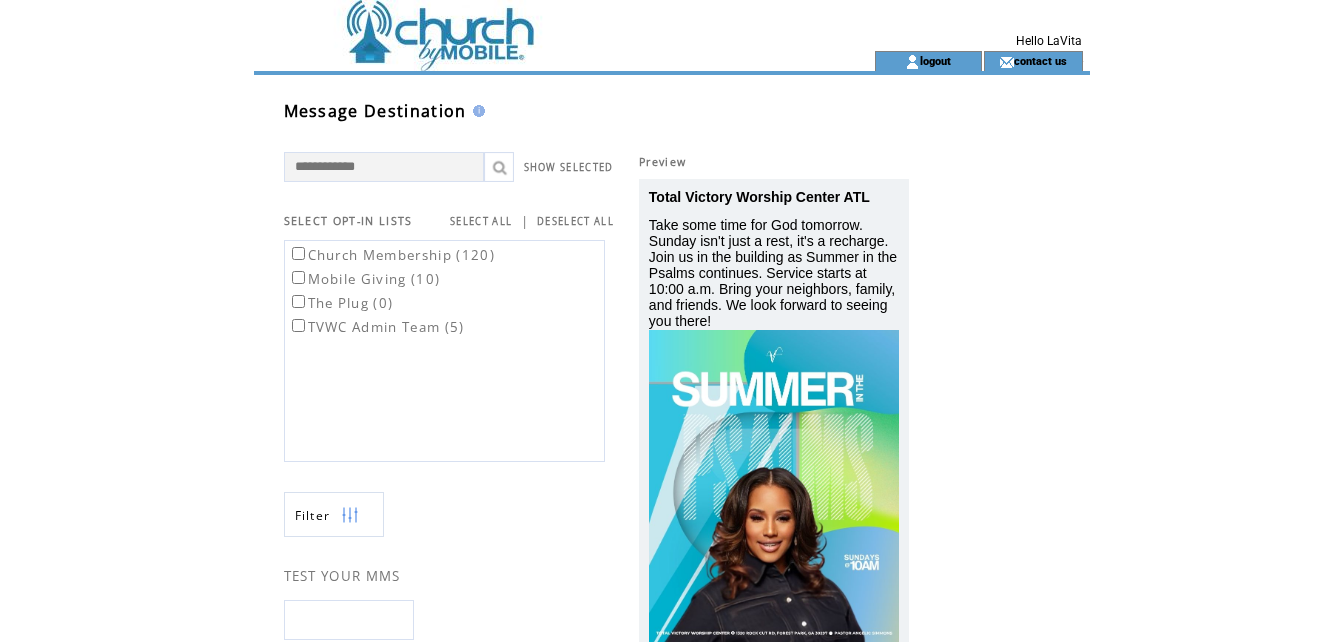 scroll, scrollTop: 0, scrollLeft: 0, axis: both 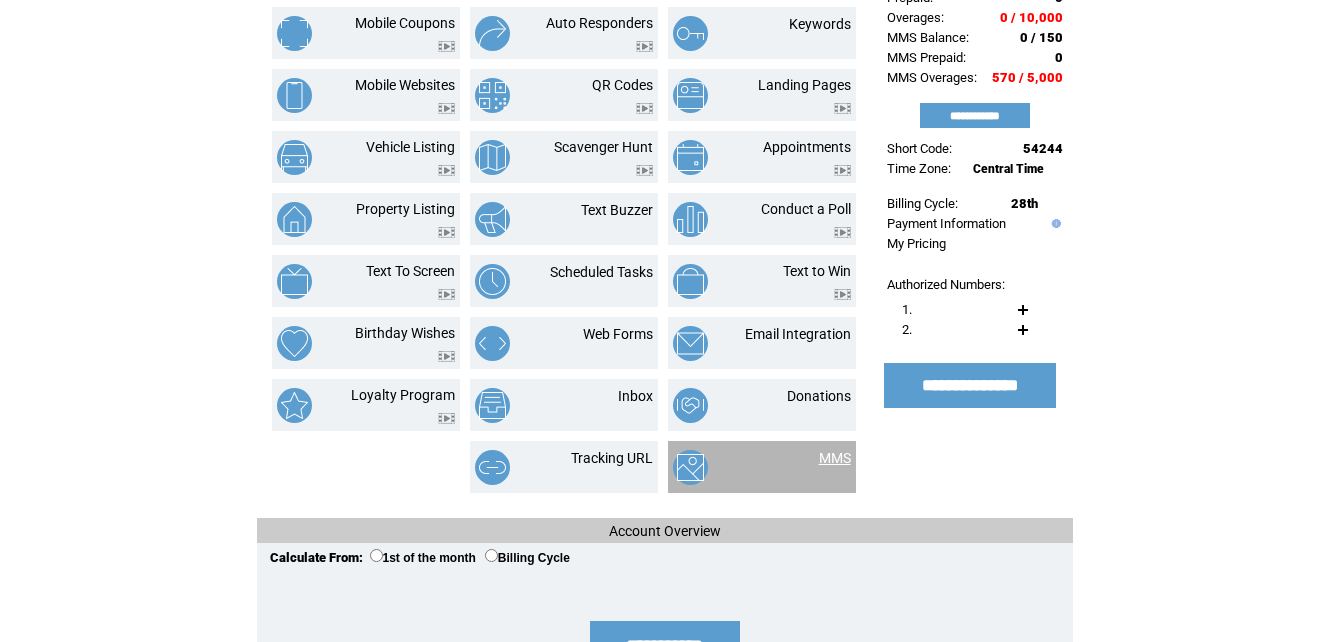 click on "MMS" at bounding box center (835, 458) 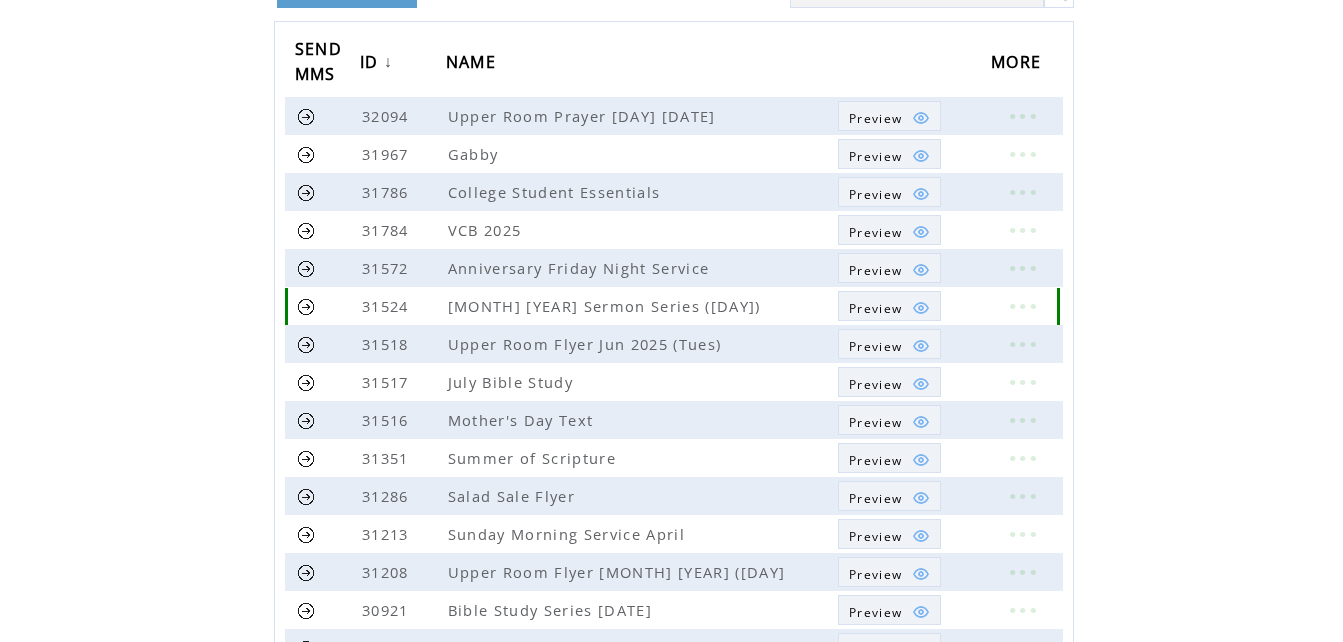 scroll, scrollTop: 300, scrollLeft: 0, axis: vertical 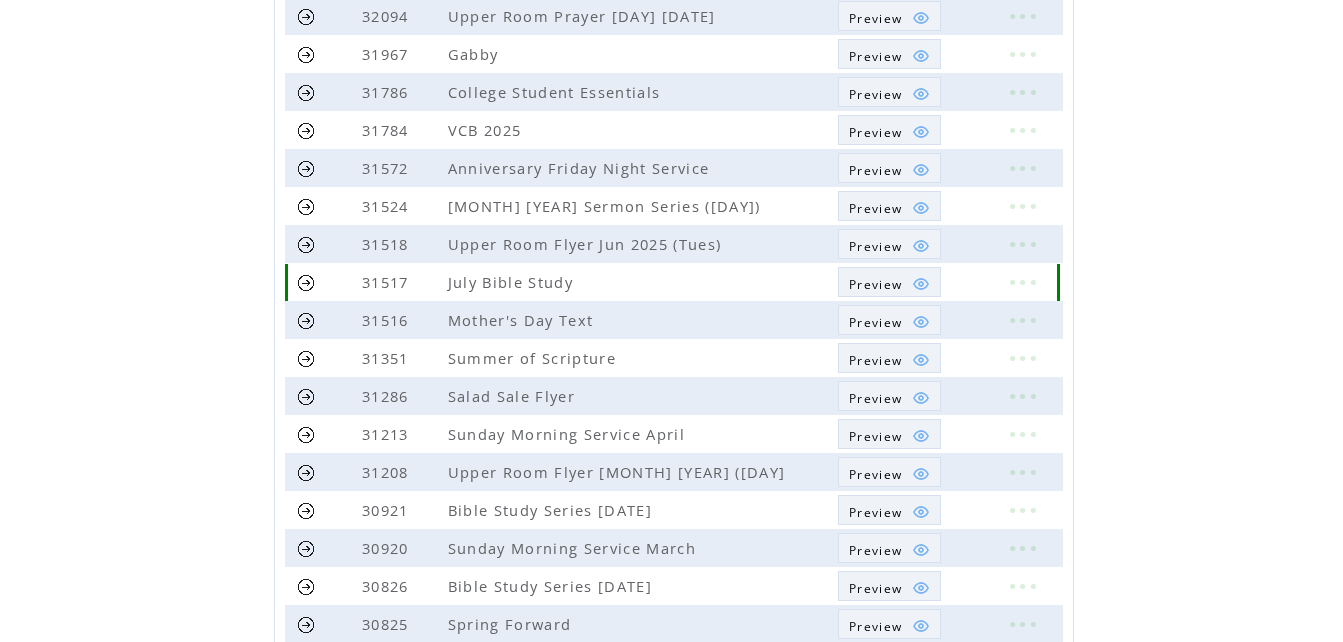 click on "Preview" at bounding box center (875, 284) 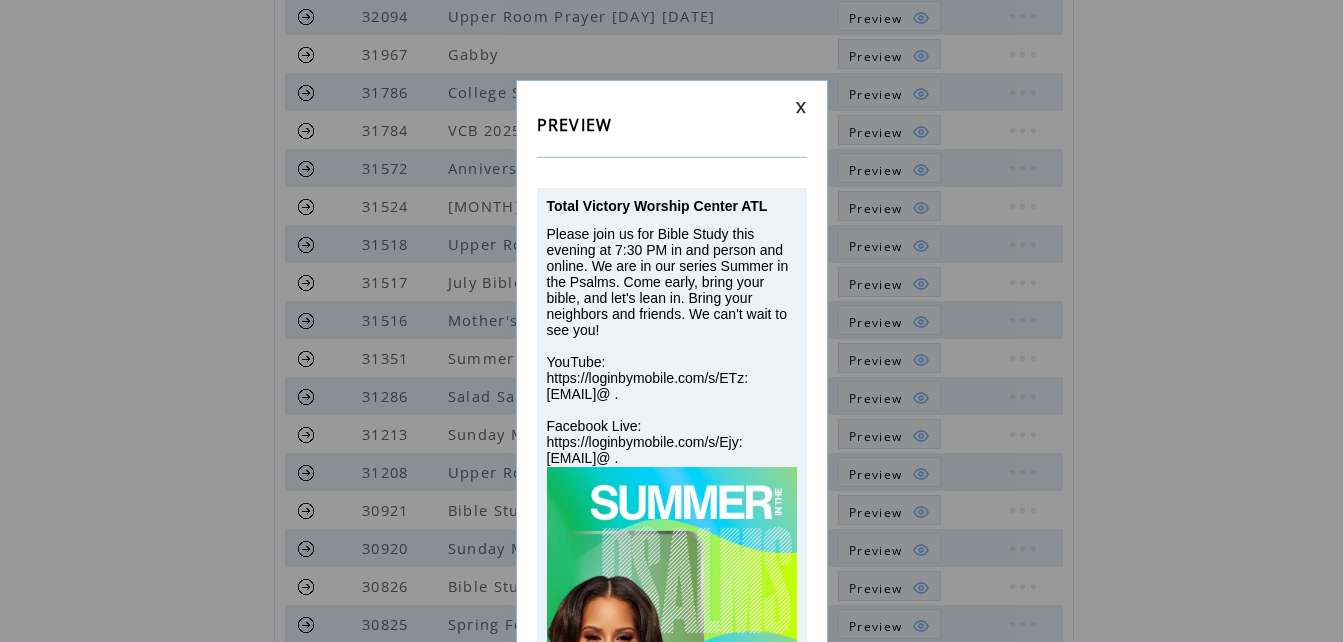 click at bounding box center (672, 107) 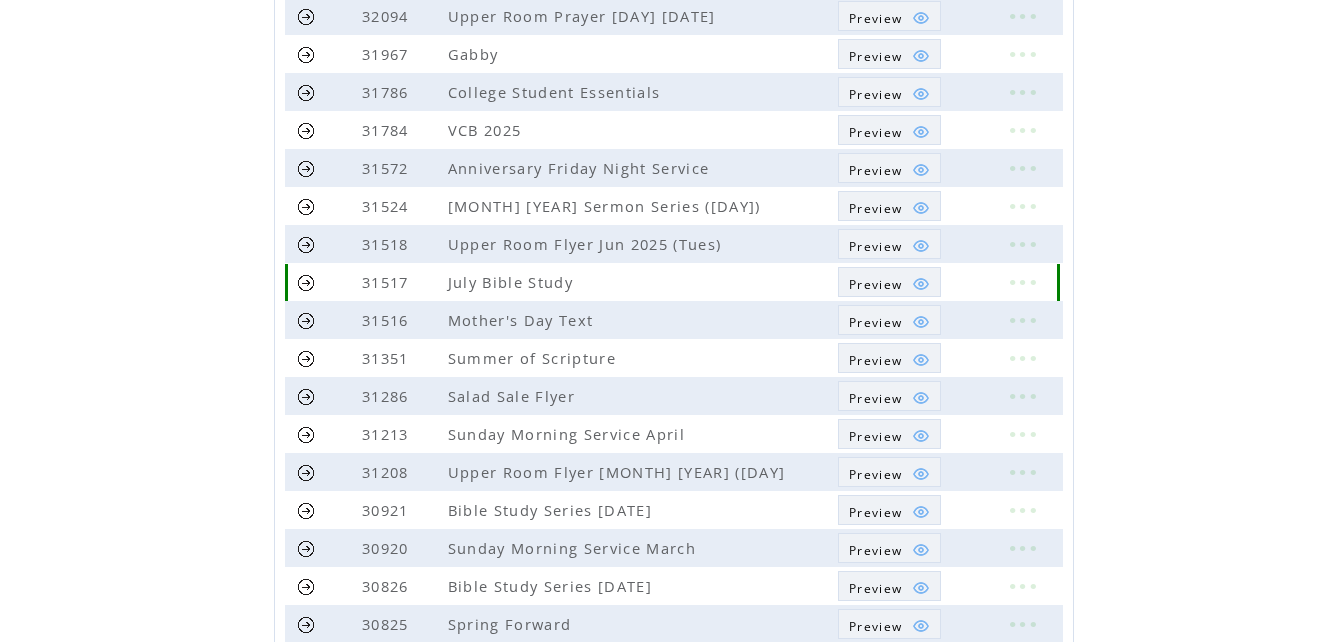click at bounding box center (306, 282) 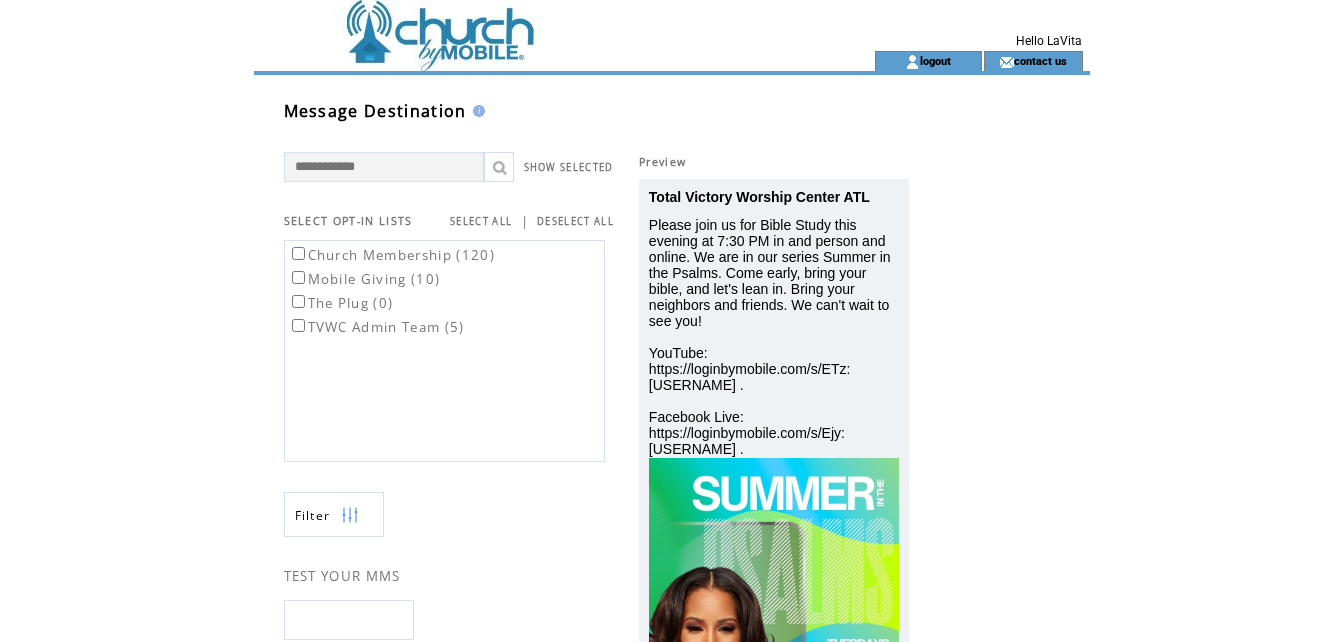 scroll, scrollTop: 0, scrollLeft: 0, axis: both 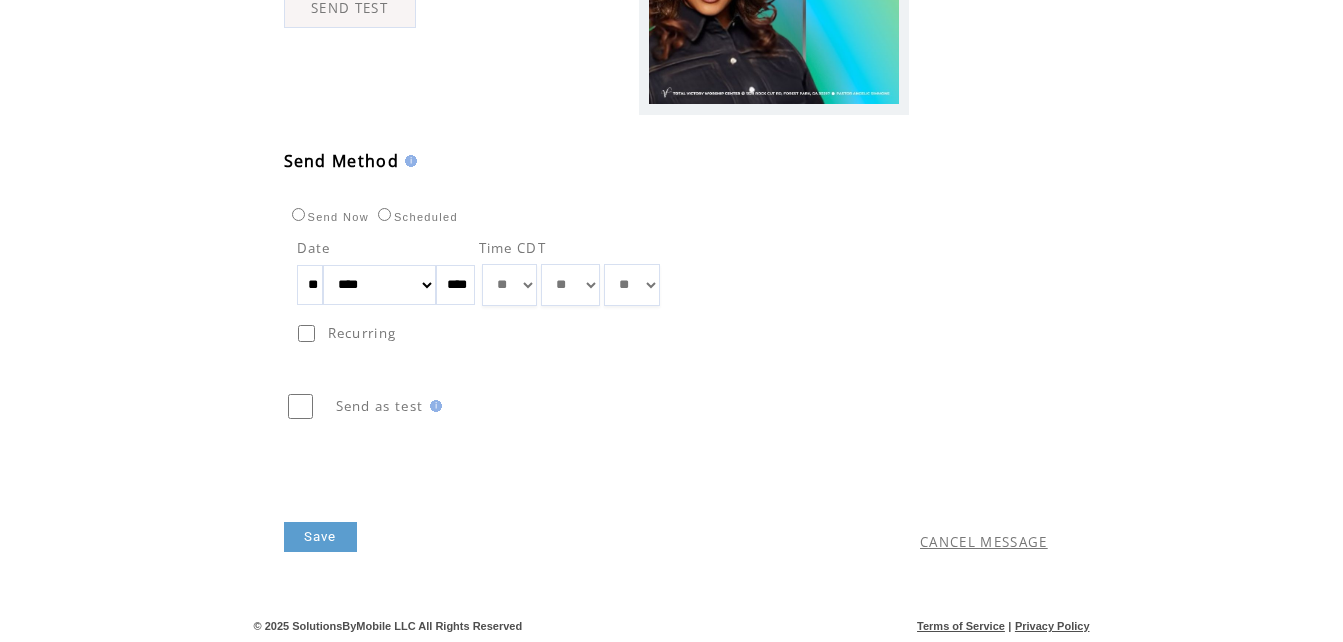 click on "**" at bounding box center [310, 285] 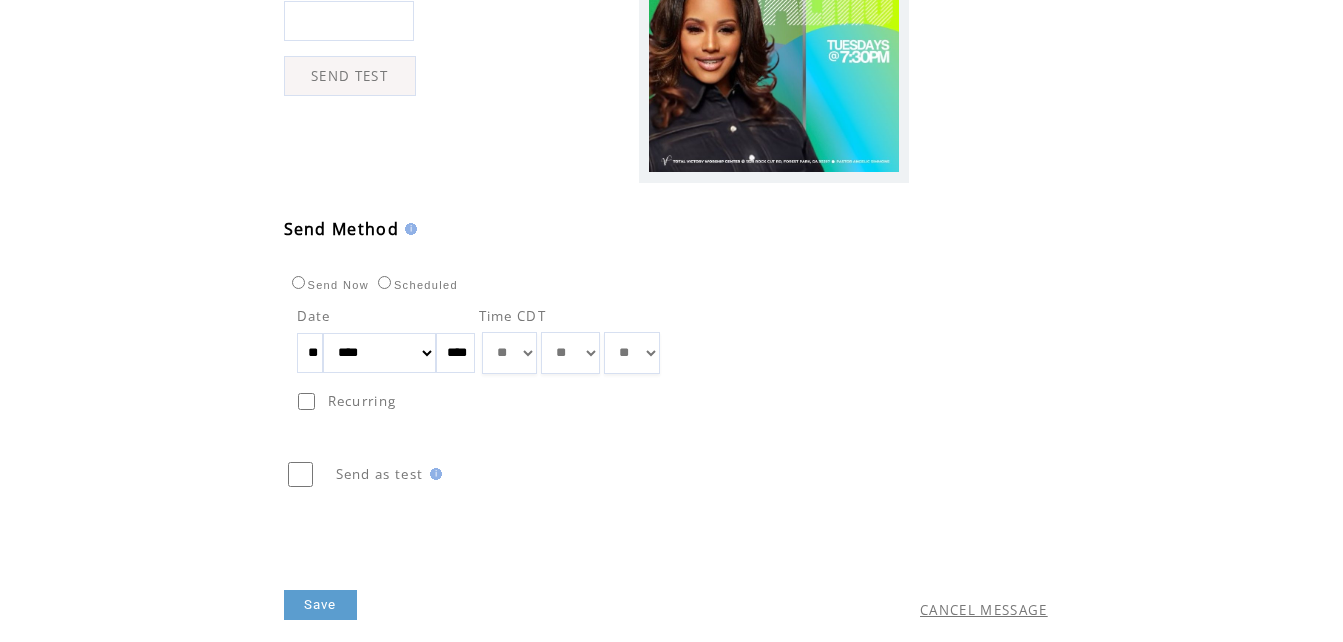 scroll, scrollTop: 600, scrollLeft: 0, axis: vertical 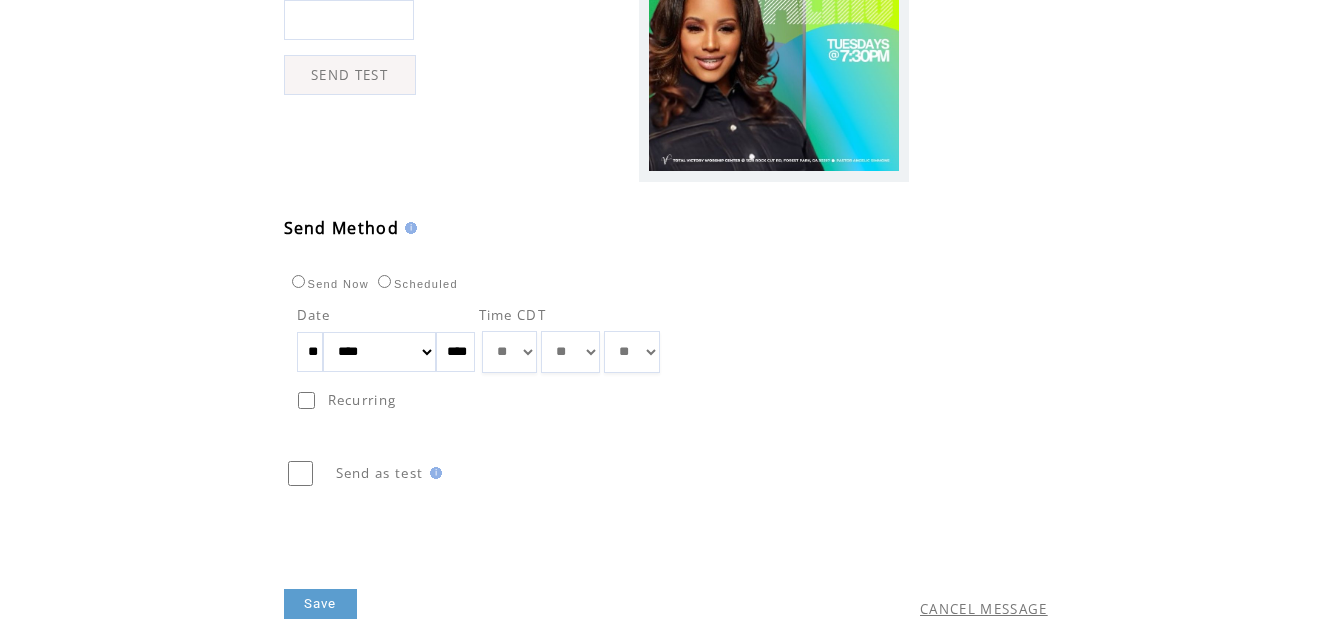 click on "** 	 ** 	 ** 	 ** 	 ** 	 ** 	 ** 	 ** 	 ** 	 ** 	 ** 	 ** 	 **" at bounding box center [509, 352] 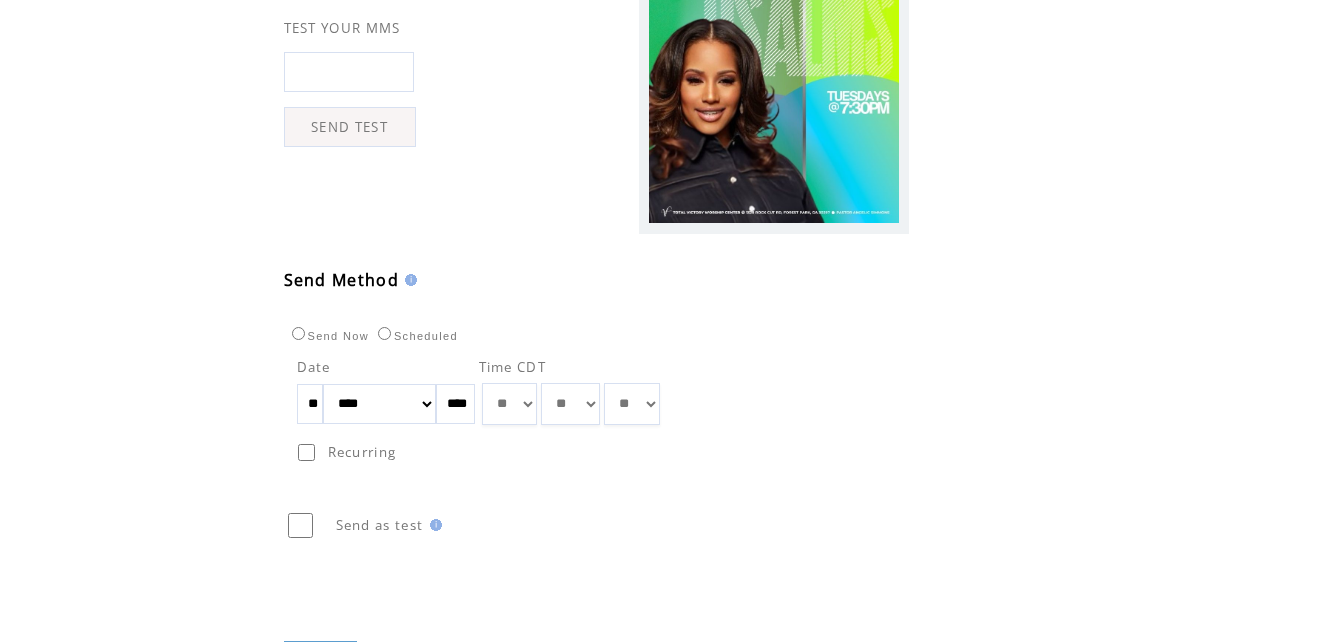 scroll, scrollTop: 600, scrollLeft: 0, axis: vertical 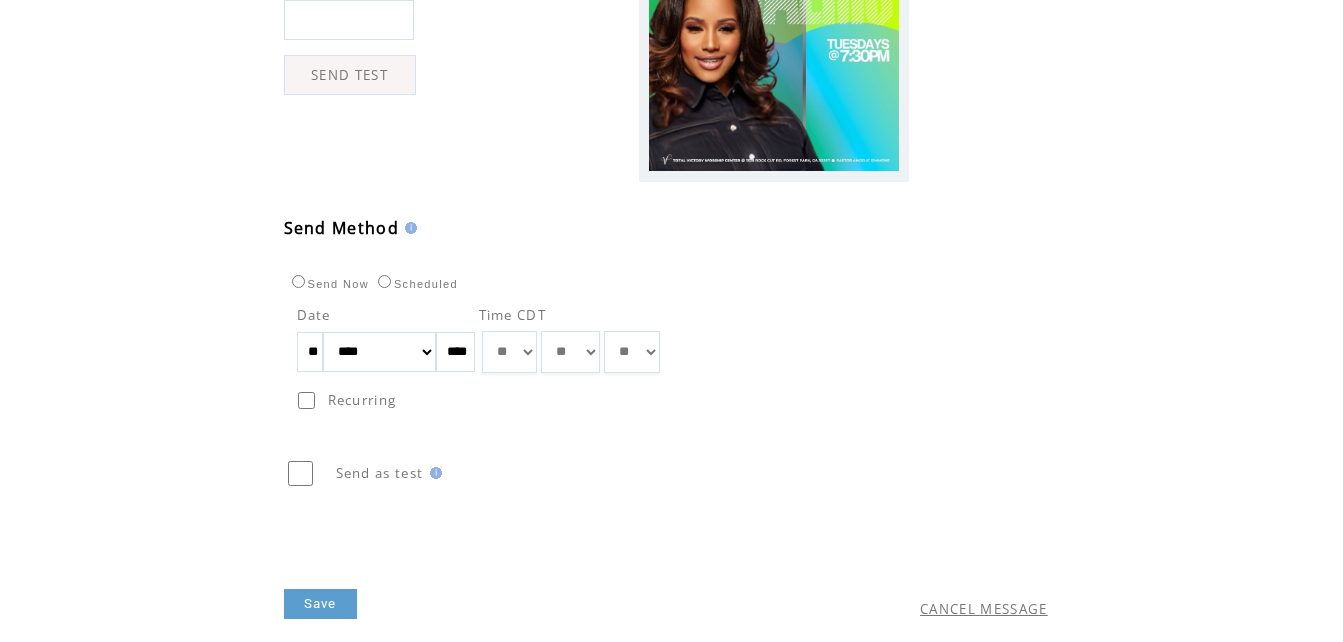 click on "** 	 ** 	 ** 	 ** 	 ** 	 ** 	 ** 	 ** 	 ** 	 ** 	 ** 	 ** 	 **" at bounding box center [509, 352] 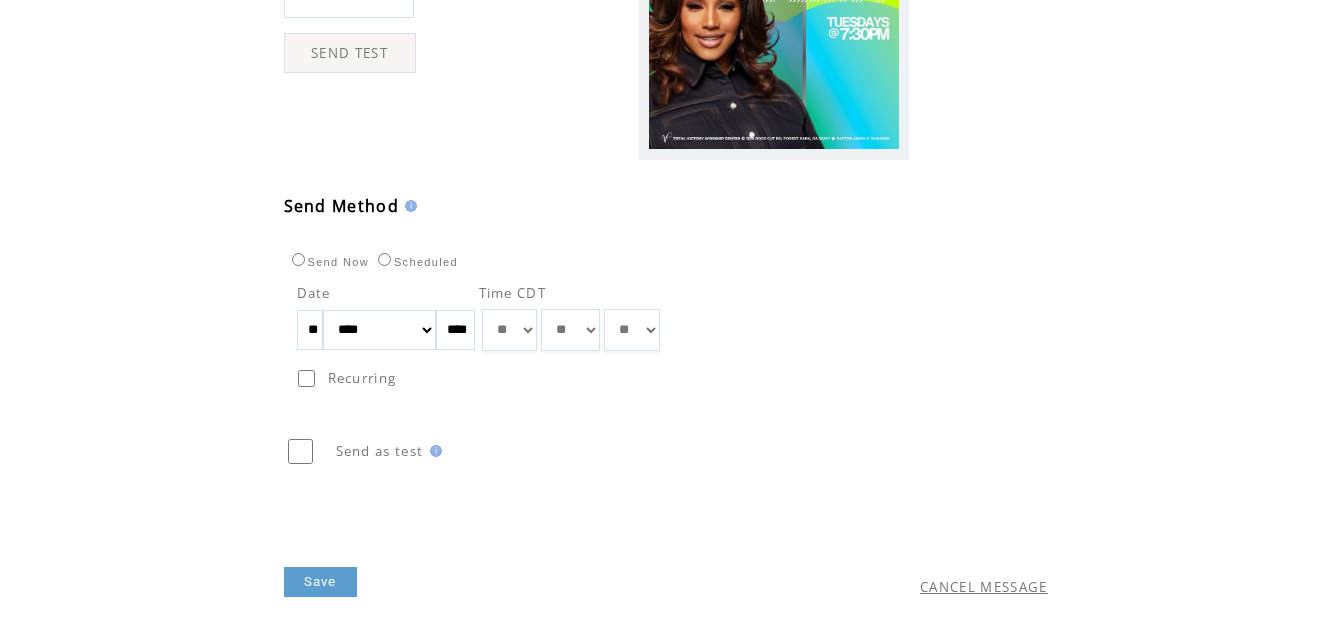 scroll, scrollTop: 667, scrollLeft: 0, axis: vertical 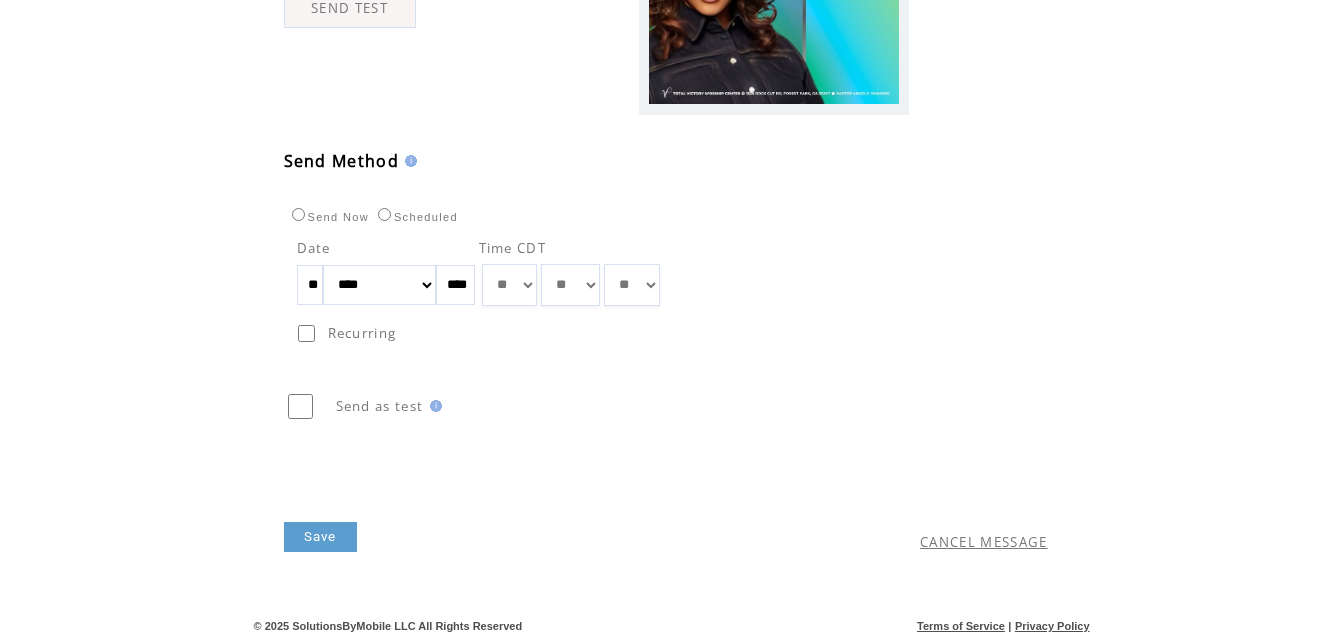 click on "** 	 ** 	 ** 	 ** 	 ** 	 ** 	 ** 	 ** 	 ** 	 ** 	 ** 	 ** 	 **" at bounding box center [509, 285] 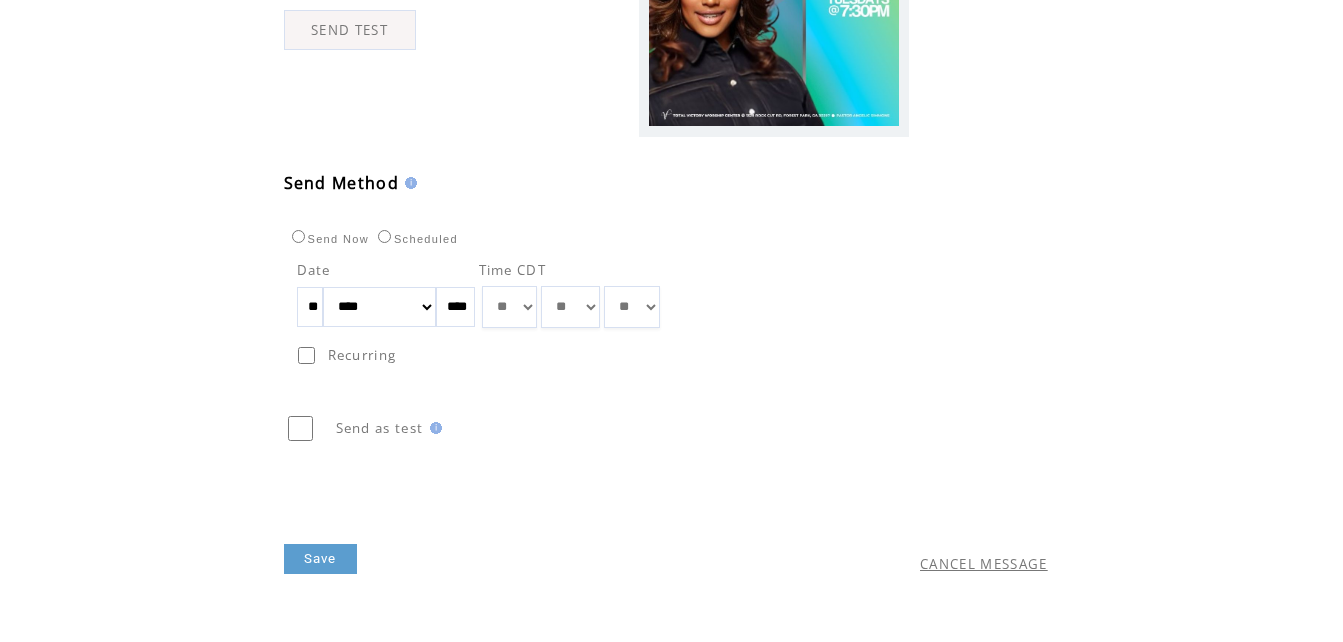 scroll, scrollTop: 667, scrollLeft: 0, axis: vertical 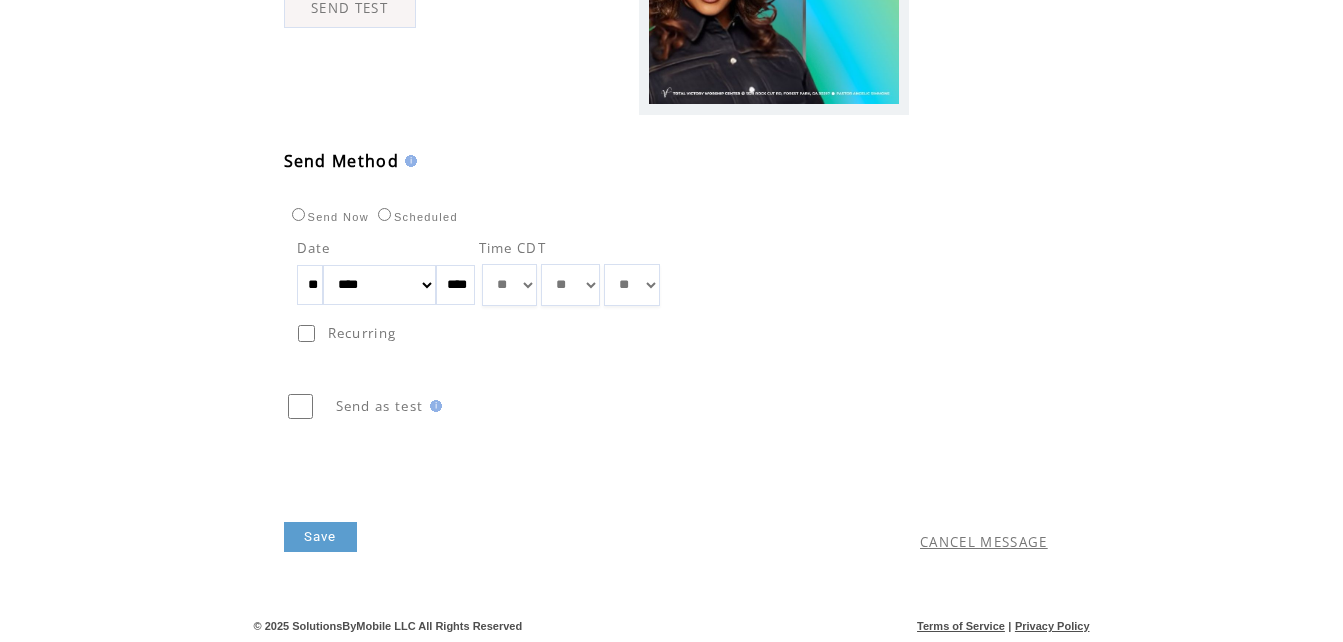 click on "Save" at bounding box center [493, 507] 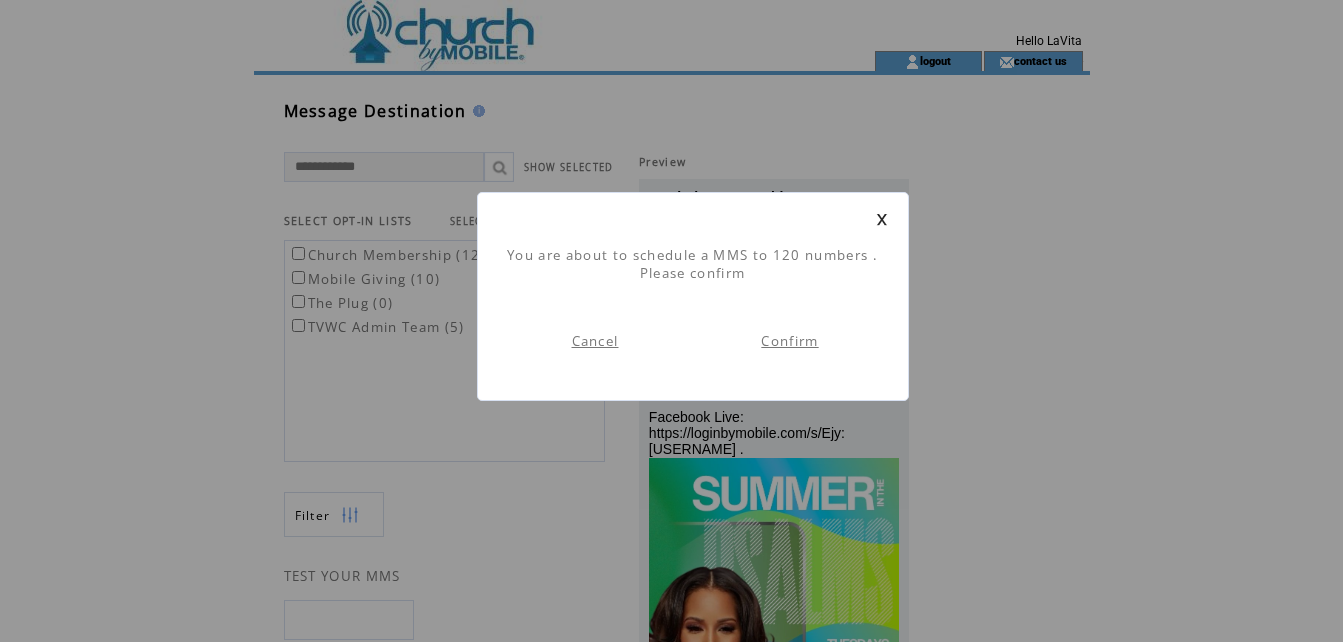 scroll, scrollTop: 1, scrollLeft: 0, axis: vertical 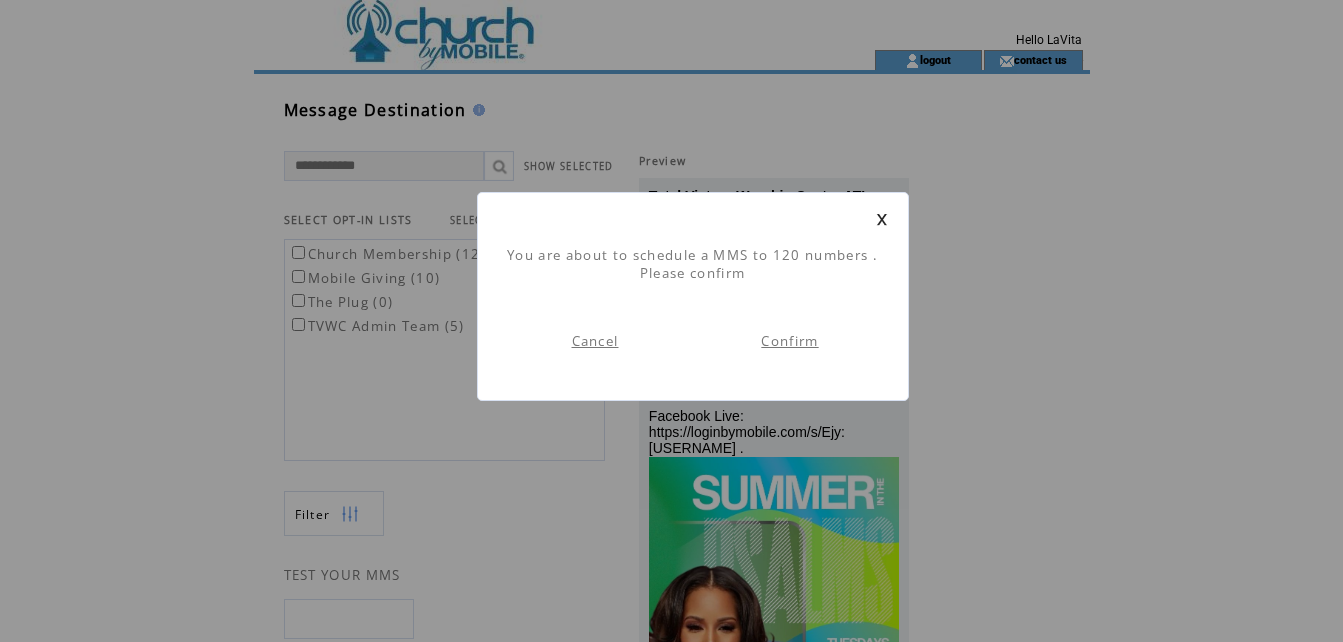 click on "Confirm" at bounding box center (789, 341) 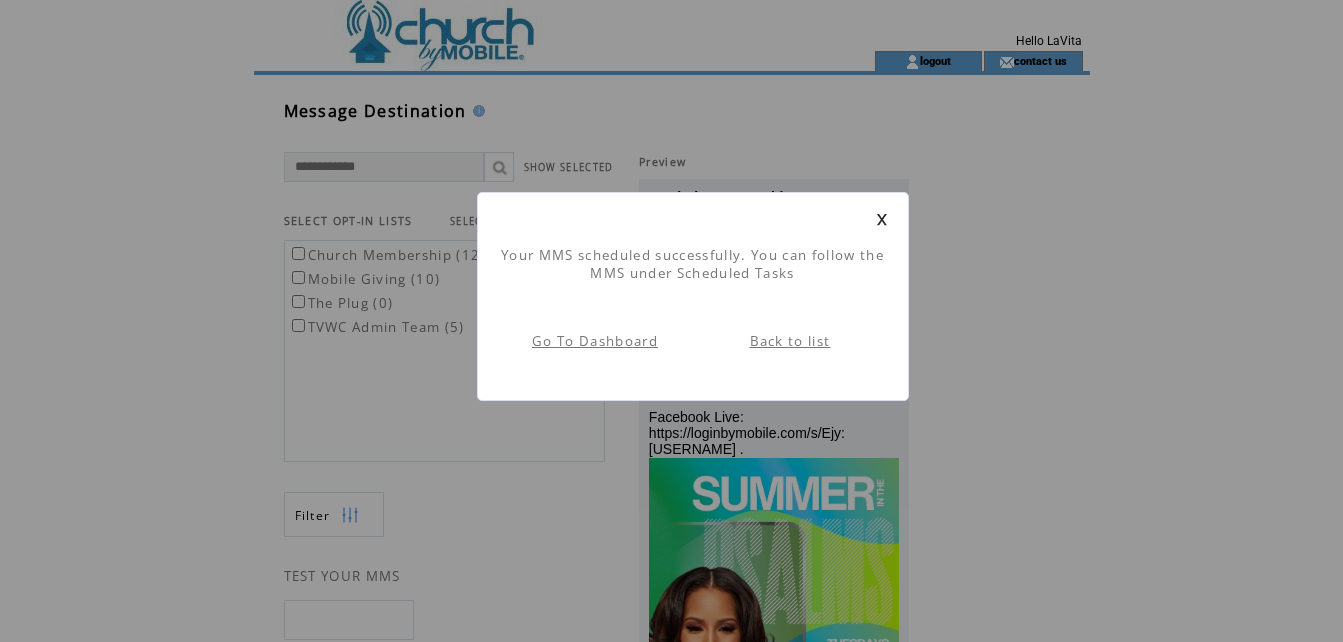 scroll, scrollTop: 1, scrollLeft: 0, axis: vertical 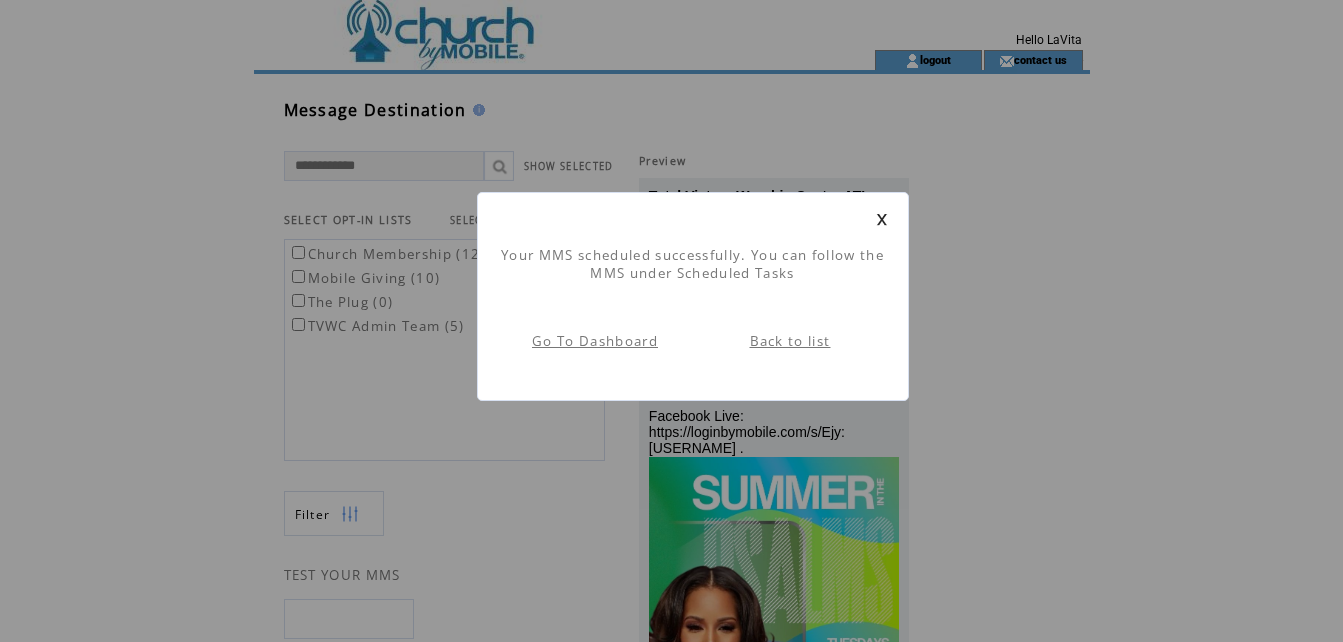 click on "Go To Dashboard" at bounding box center [595, 341] 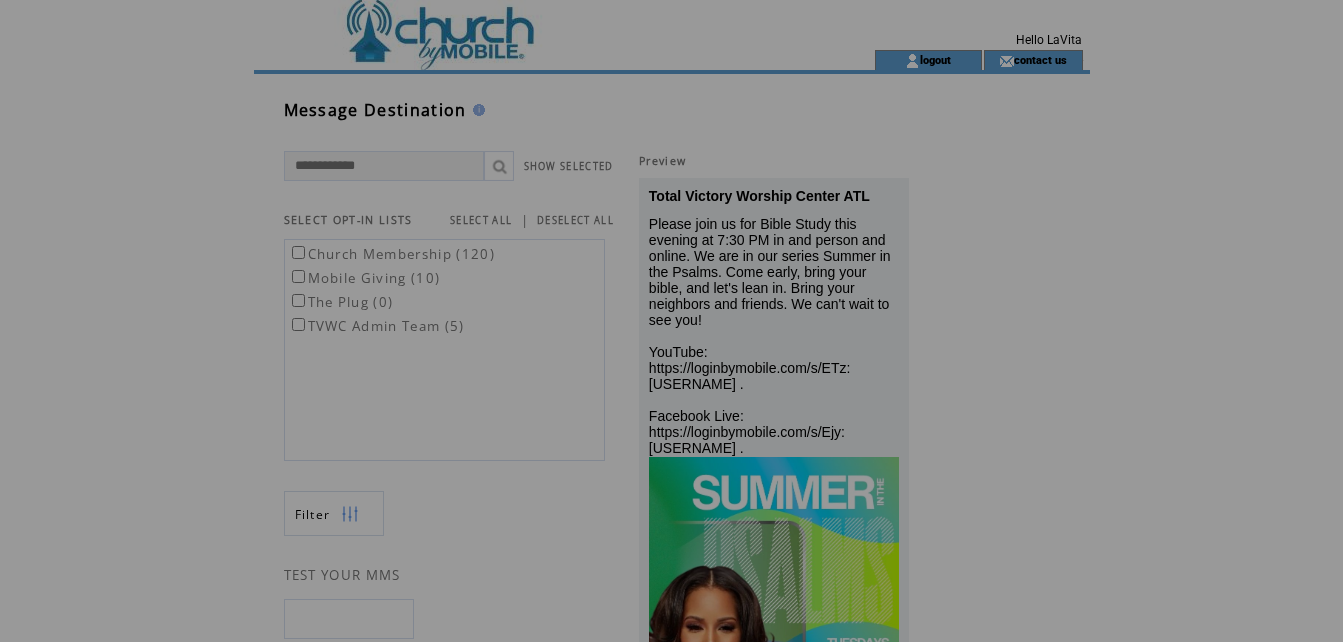 scroll, scrollTop: 0, scrollLeft: 0, axis: both 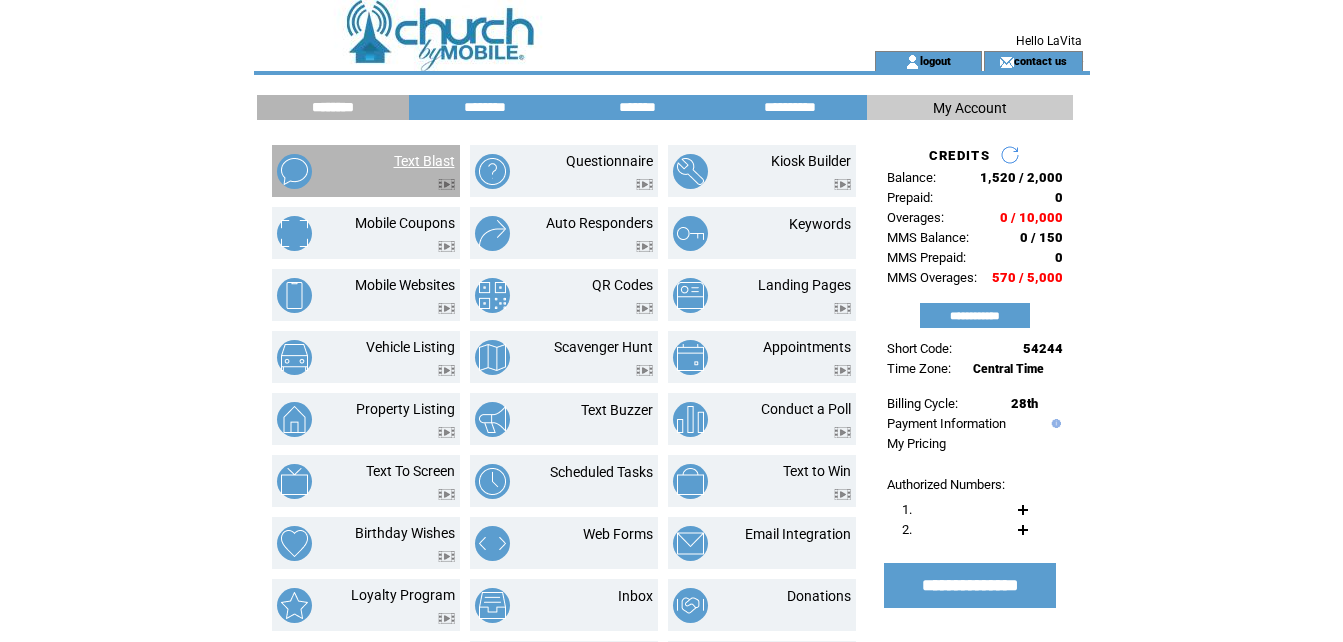 click on "Text Blast" at bounding box center [424, 161] 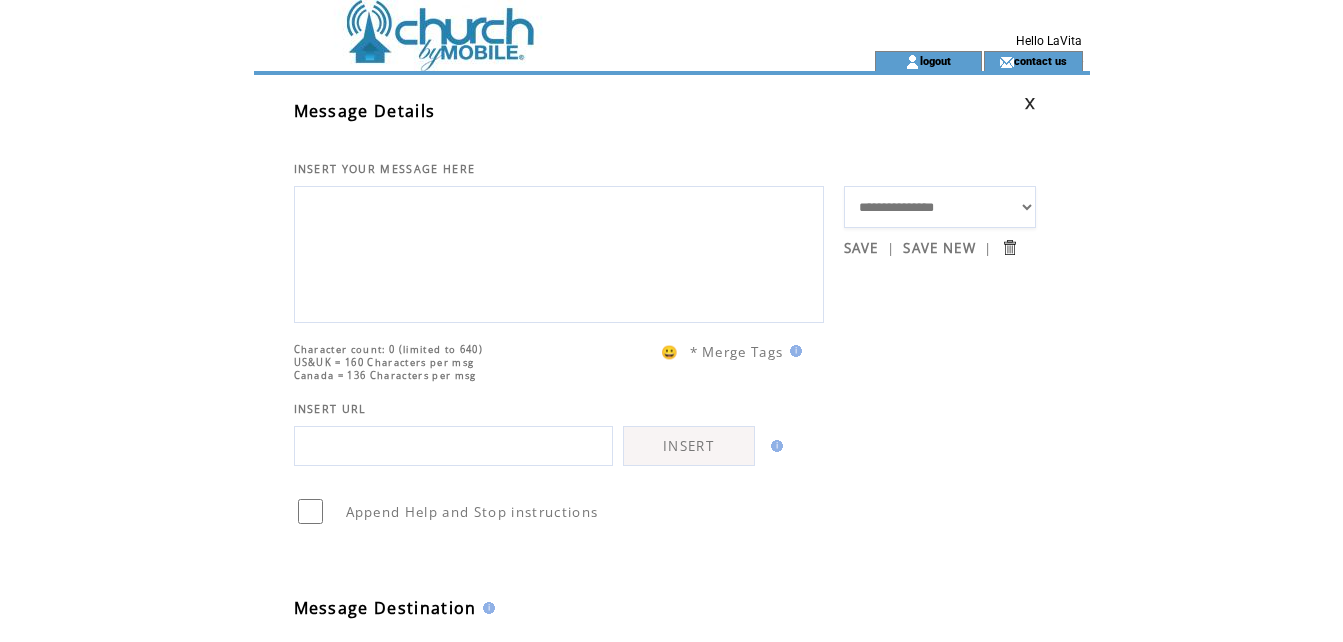 scroll, scrollTop: 0, scrollLeft: 0, axis: both 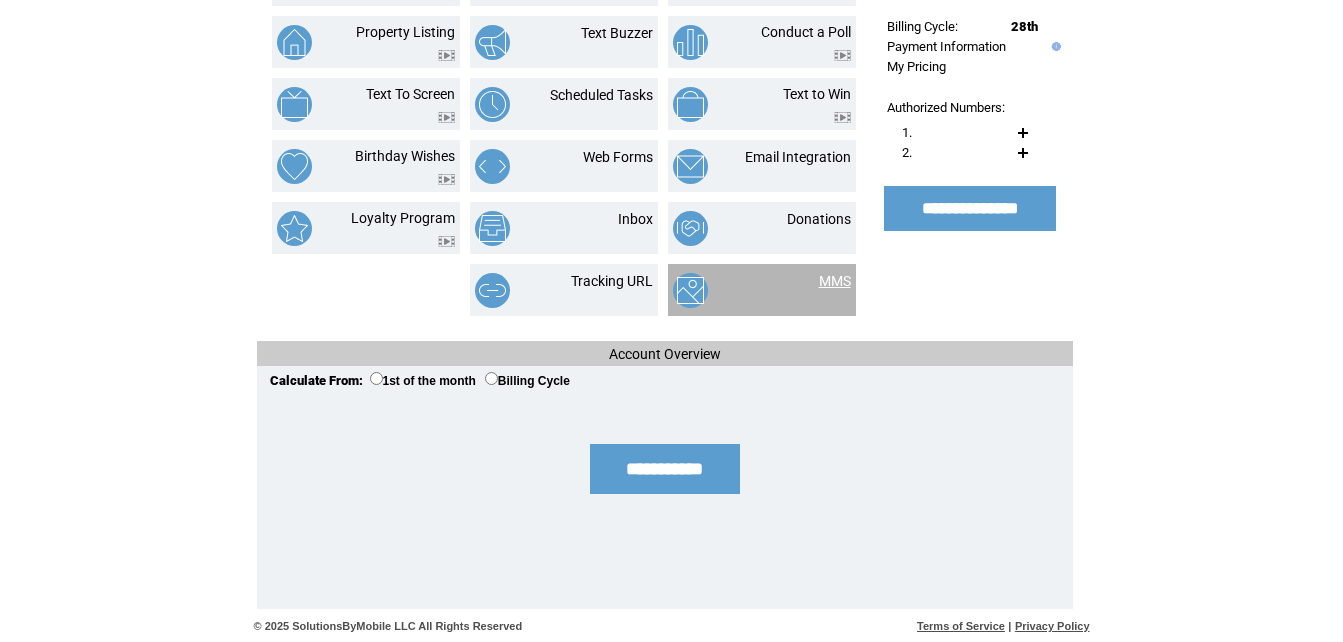 click on "MMS" at bounding box center (835, 281) 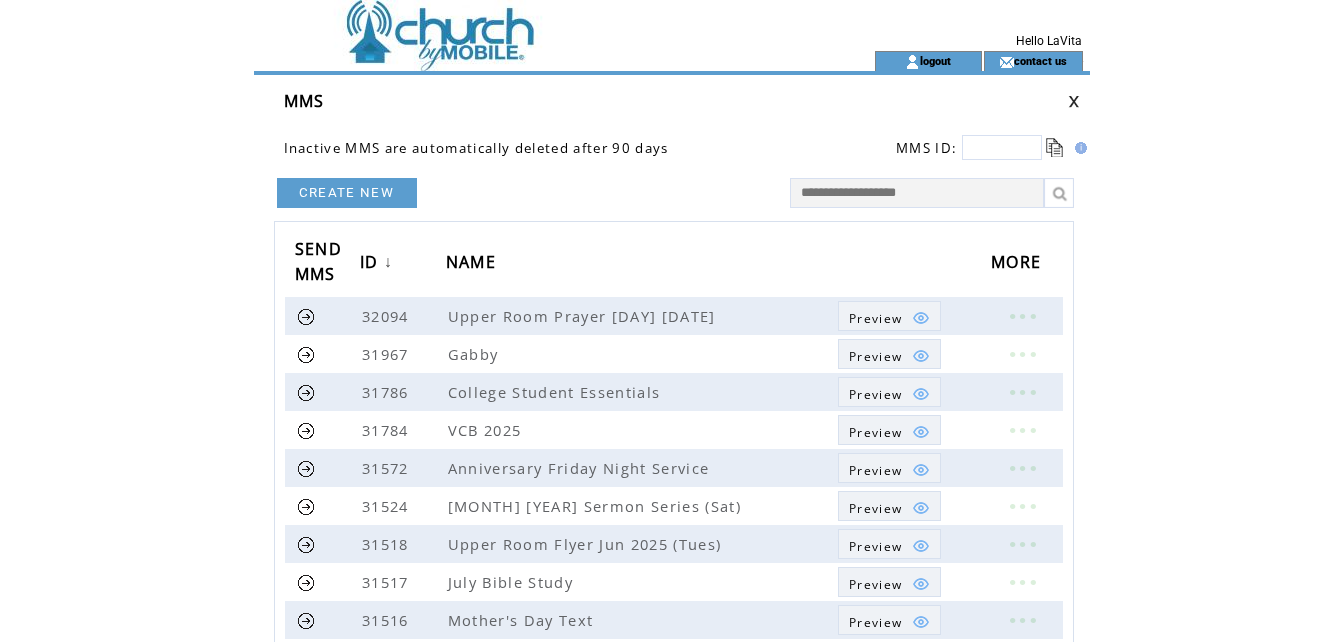 scroll, scrollTop: 0, scrollLeft: 0, axis: both 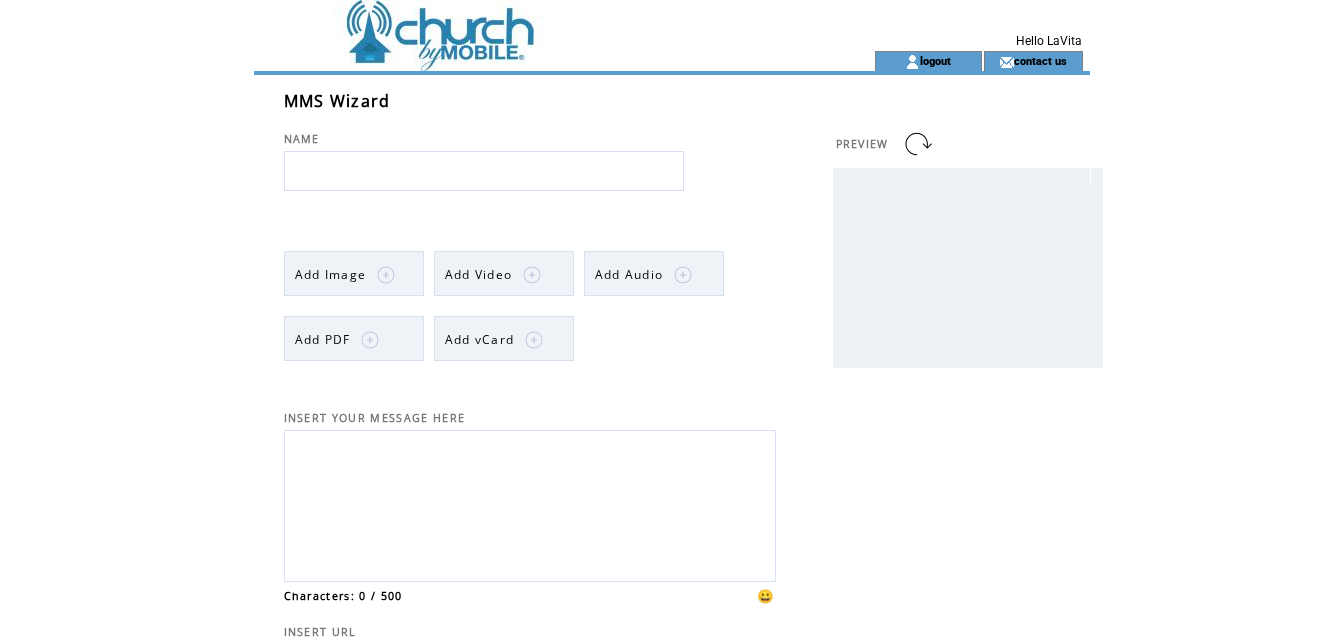 click at bounding box center [484, 171] 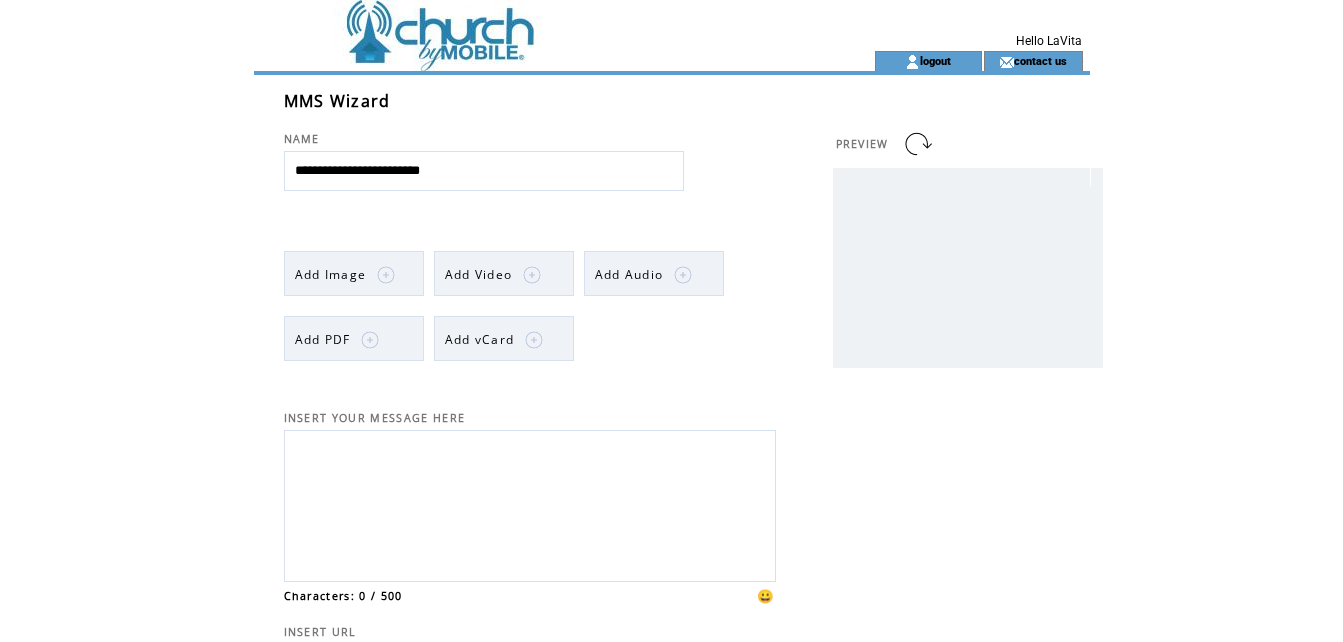 type on "**********" 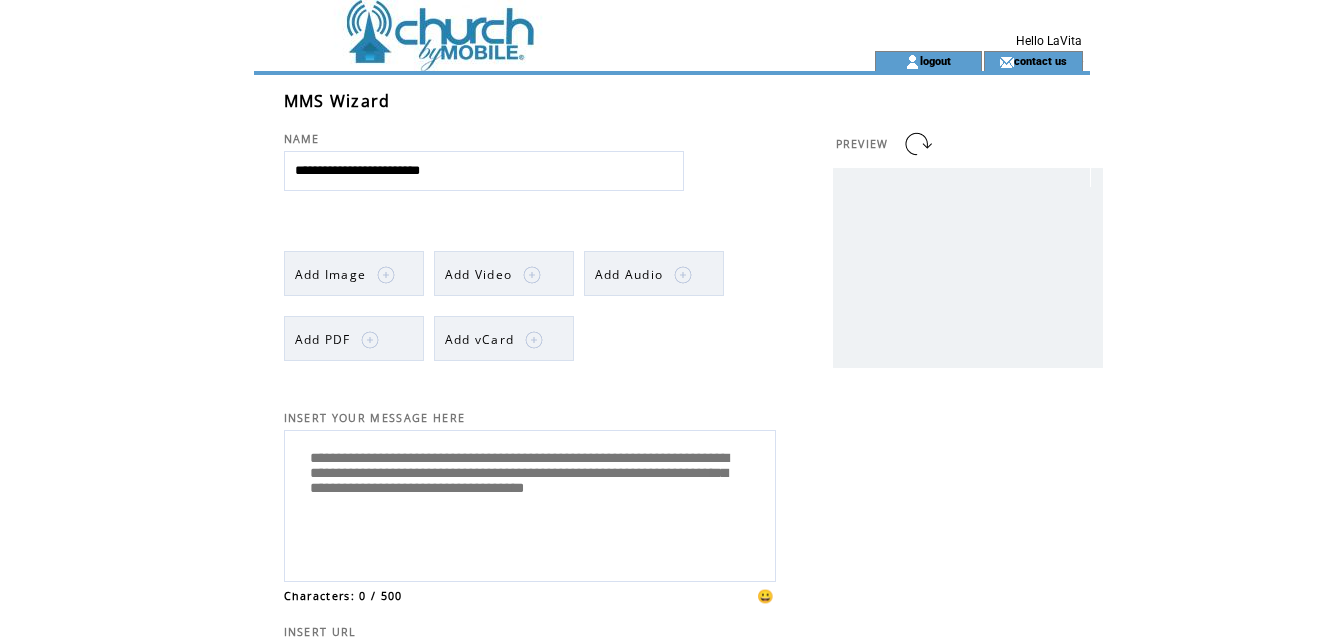 type on "**********" 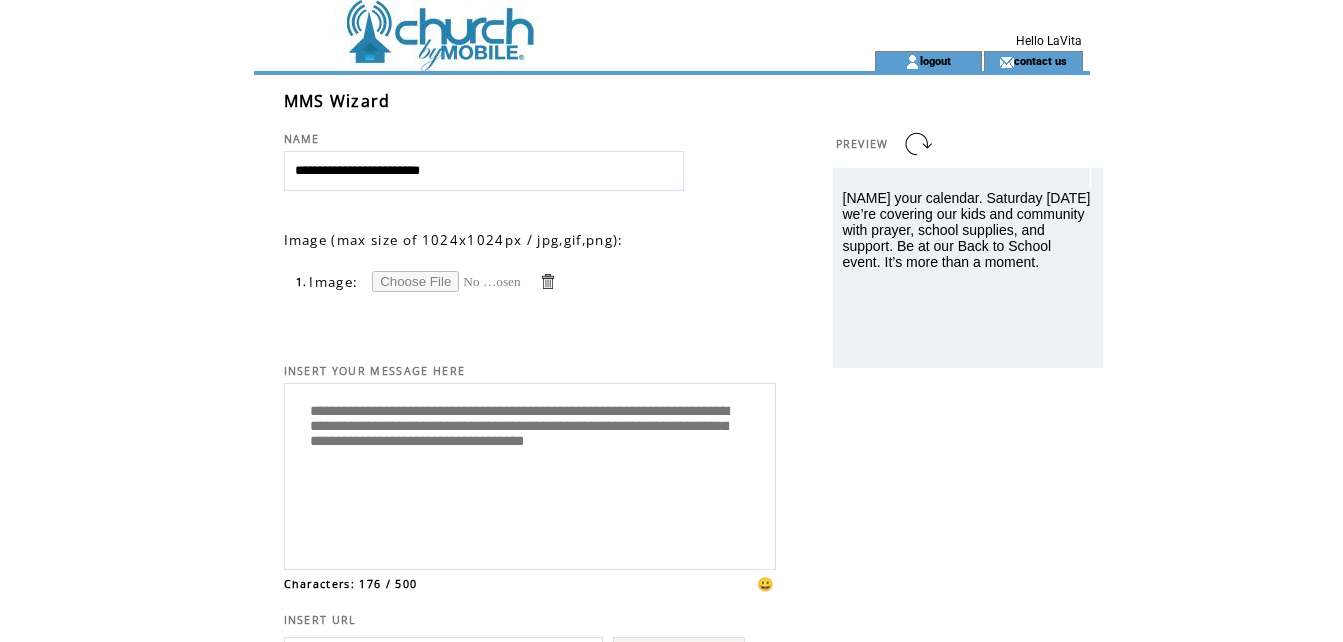 scroll, scrollTop: 0, scrollLeft: 0, axis: both 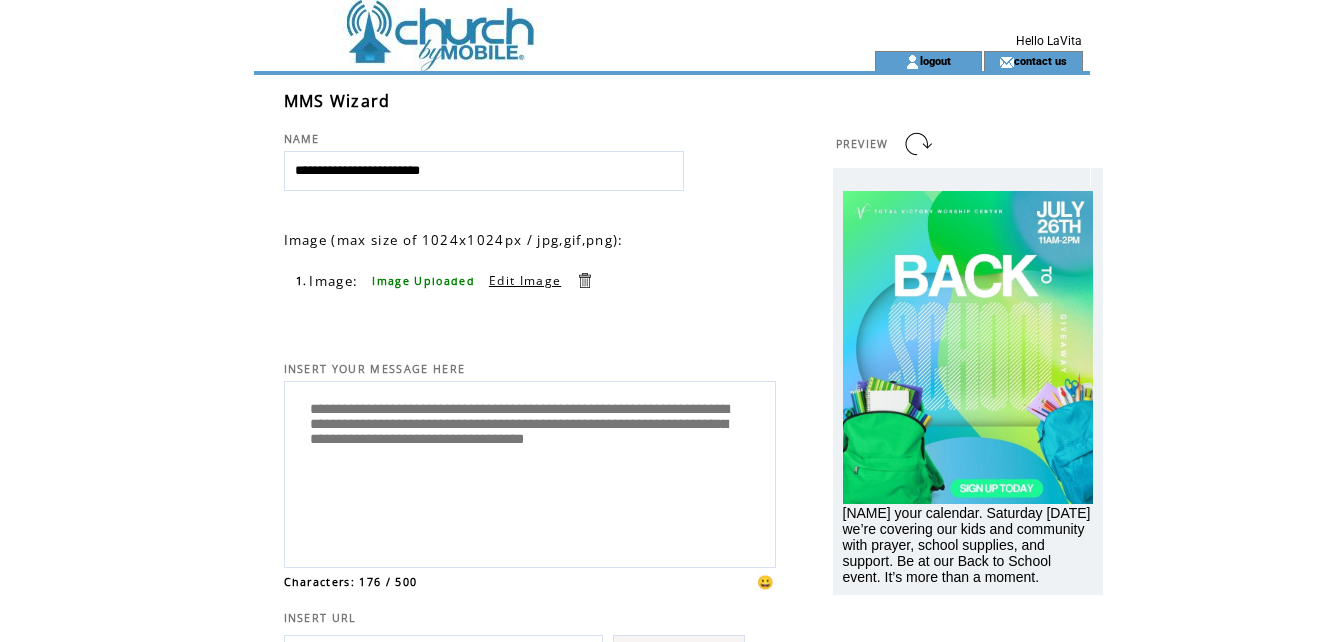 drag, startPoint x: 482, startPoint y: 466, endPoint x: 491, endPoint y: 474, distance: 12.0415945 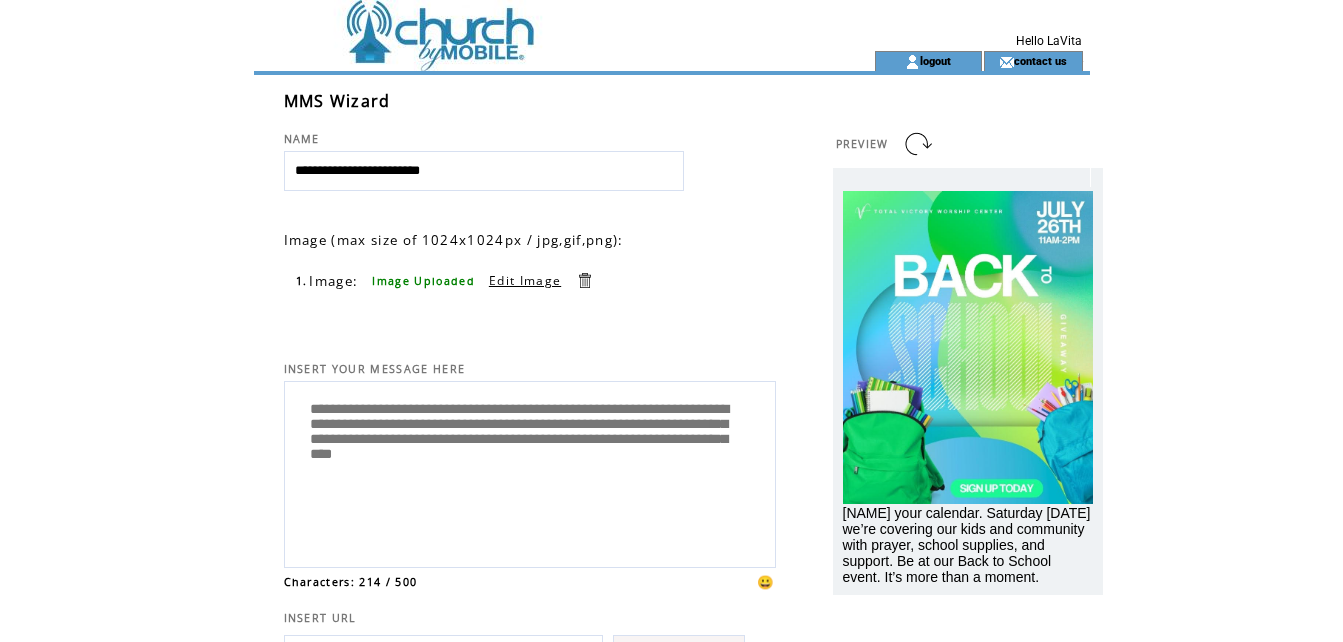 click on "**********" at bounding box center (530, 472) 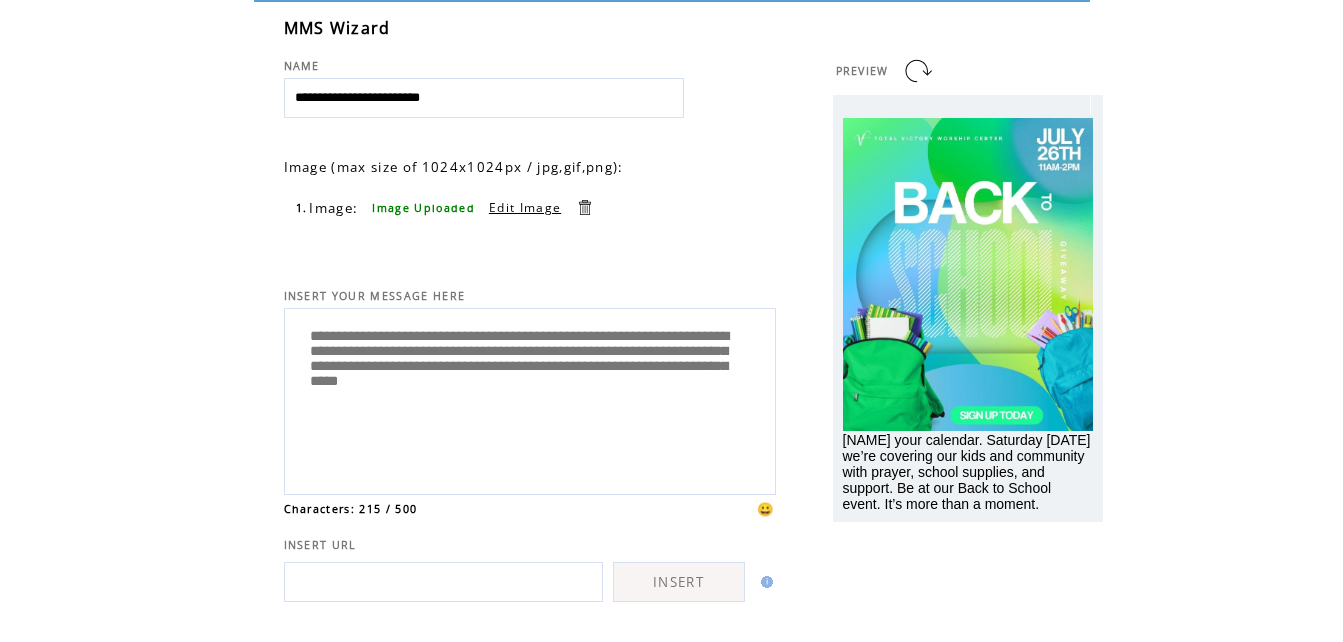 scroll, scrollTop: 200, scrollLeft: 0, axis: vertical 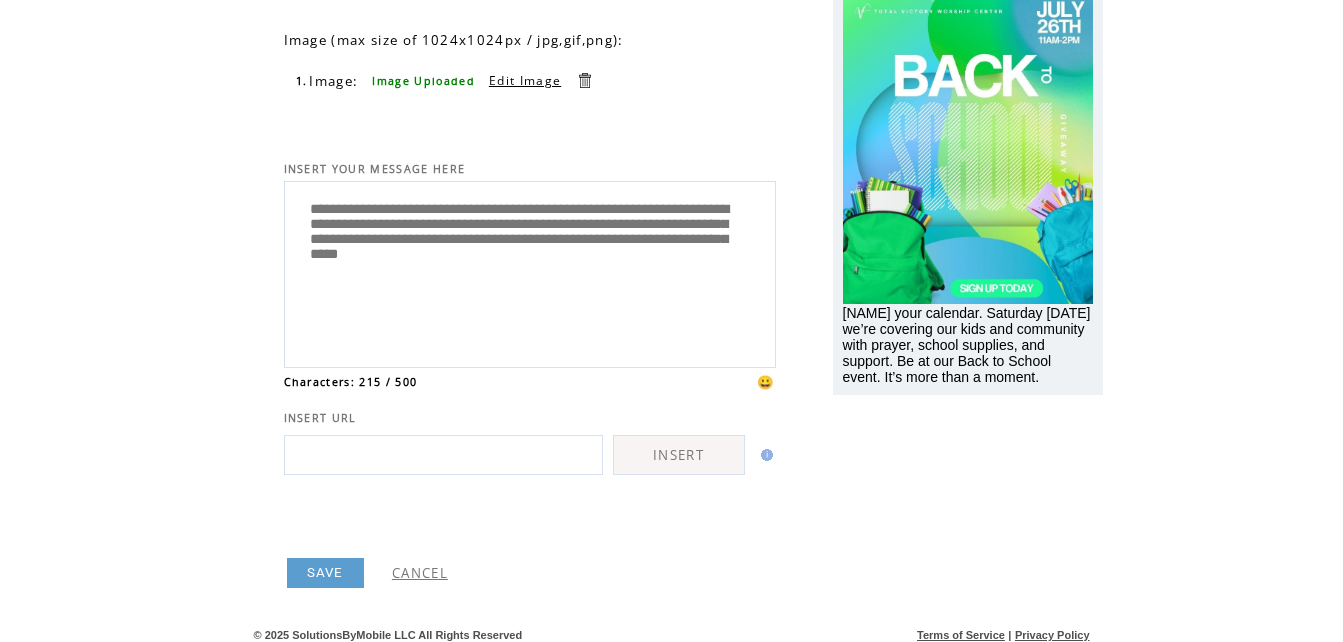 click on "**********" at bounding box center (530, 272) 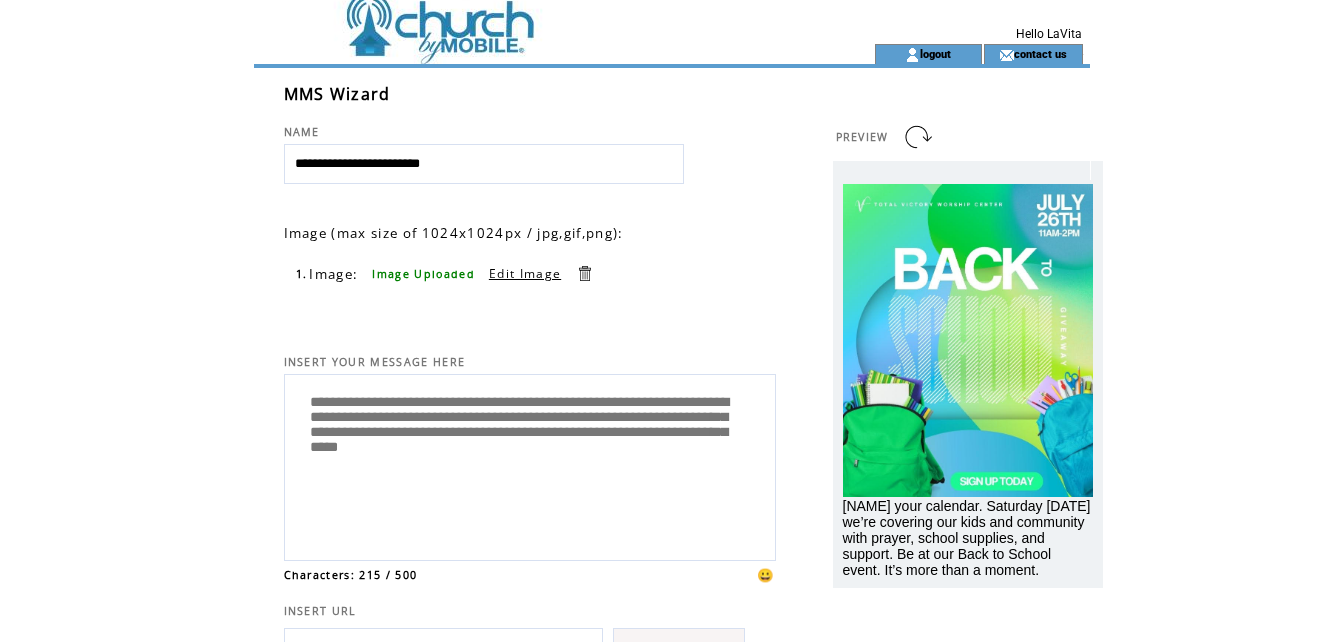 scroll, scrollTop: 0, scrollLeft: 0, axis: both 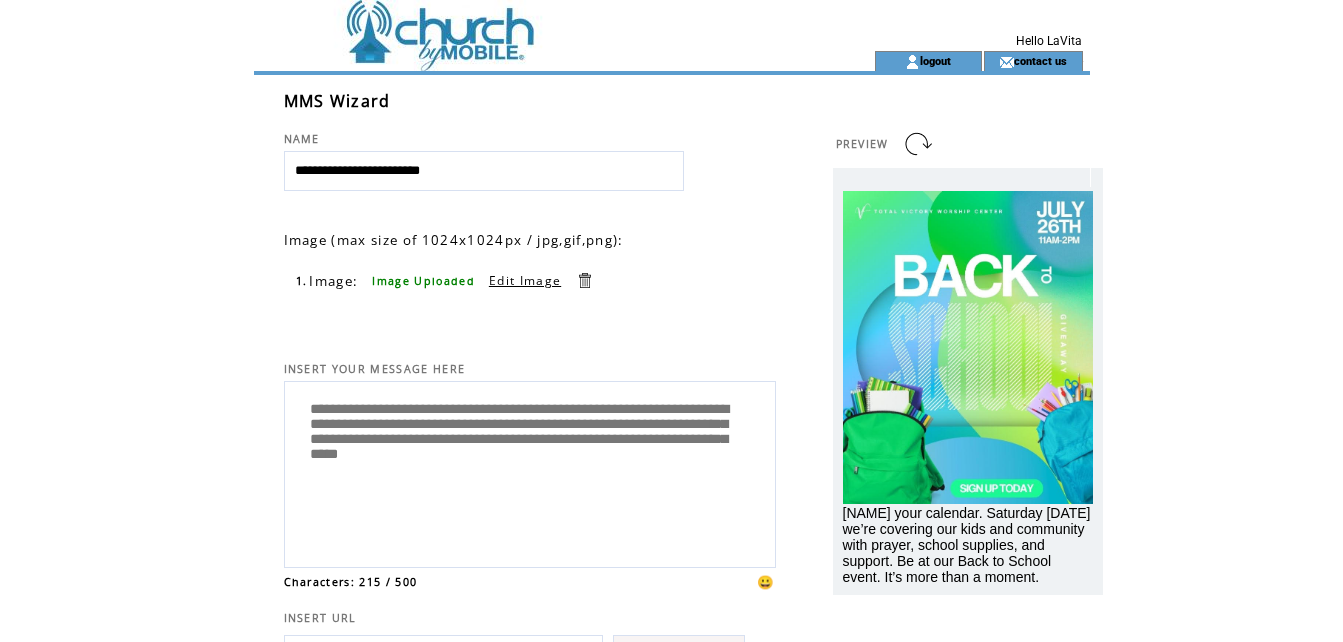click on "**********" at bounding box center (530, 472) 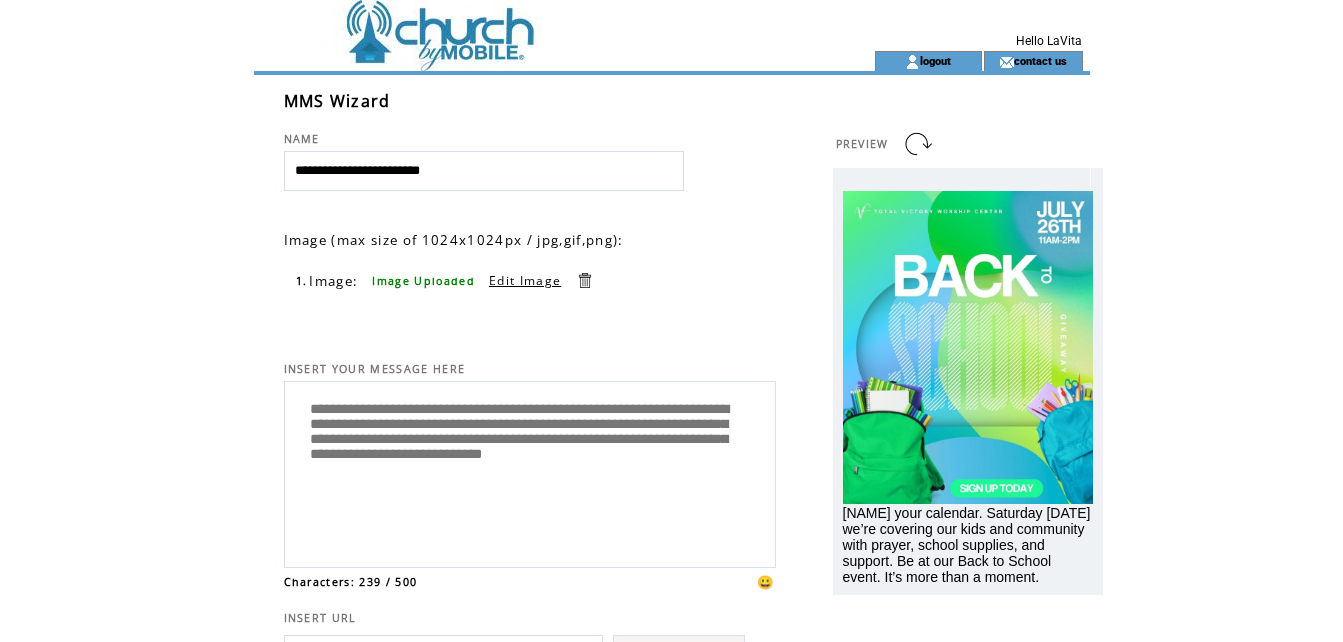click on "**********" at bounding box center (530, 472) 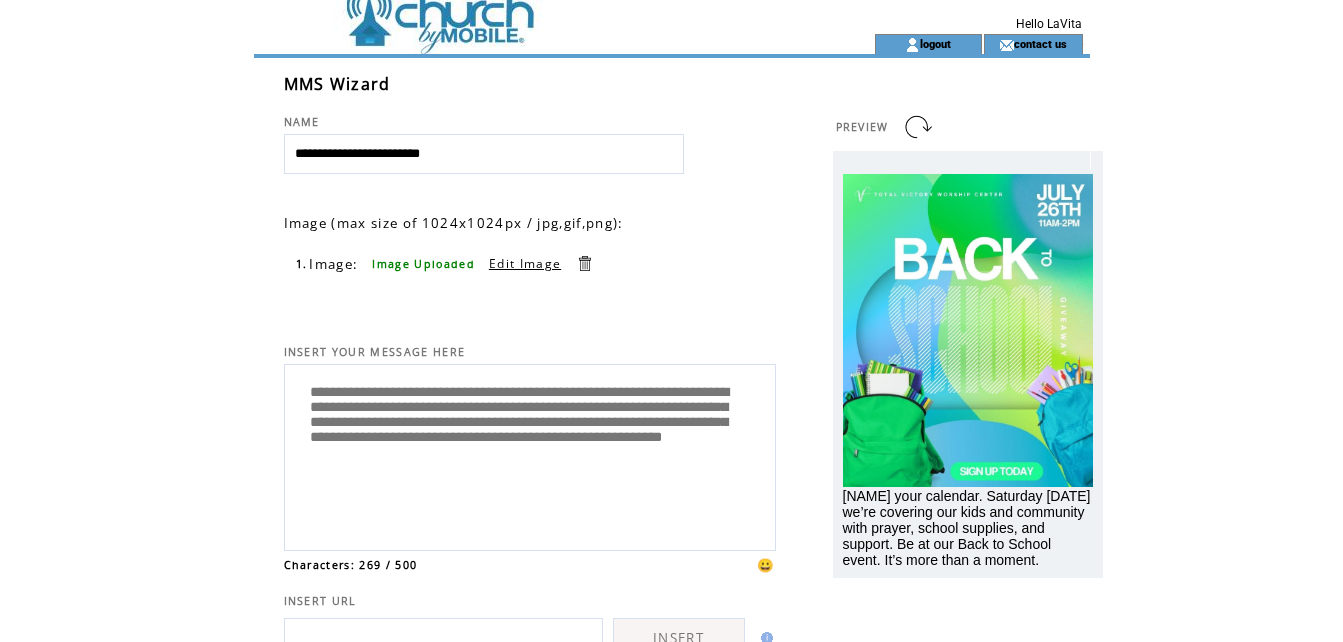scroll, scrollTop: 0, scrollLeft: 0, axis: both 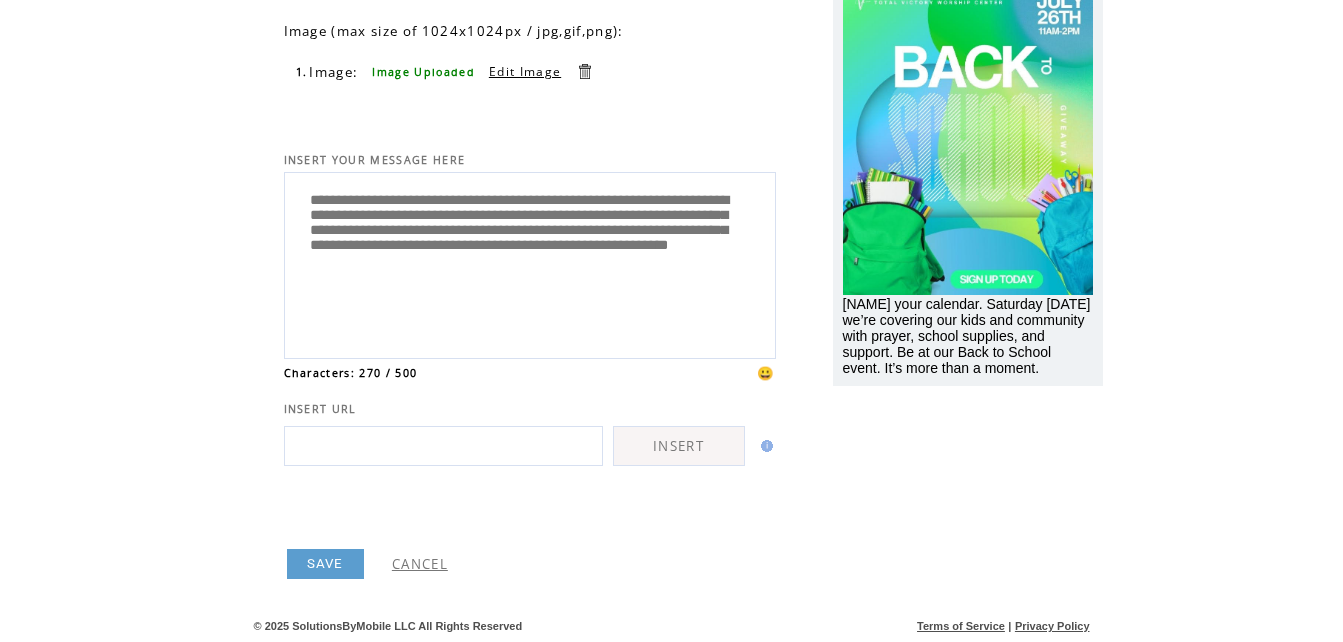 type on "**********" 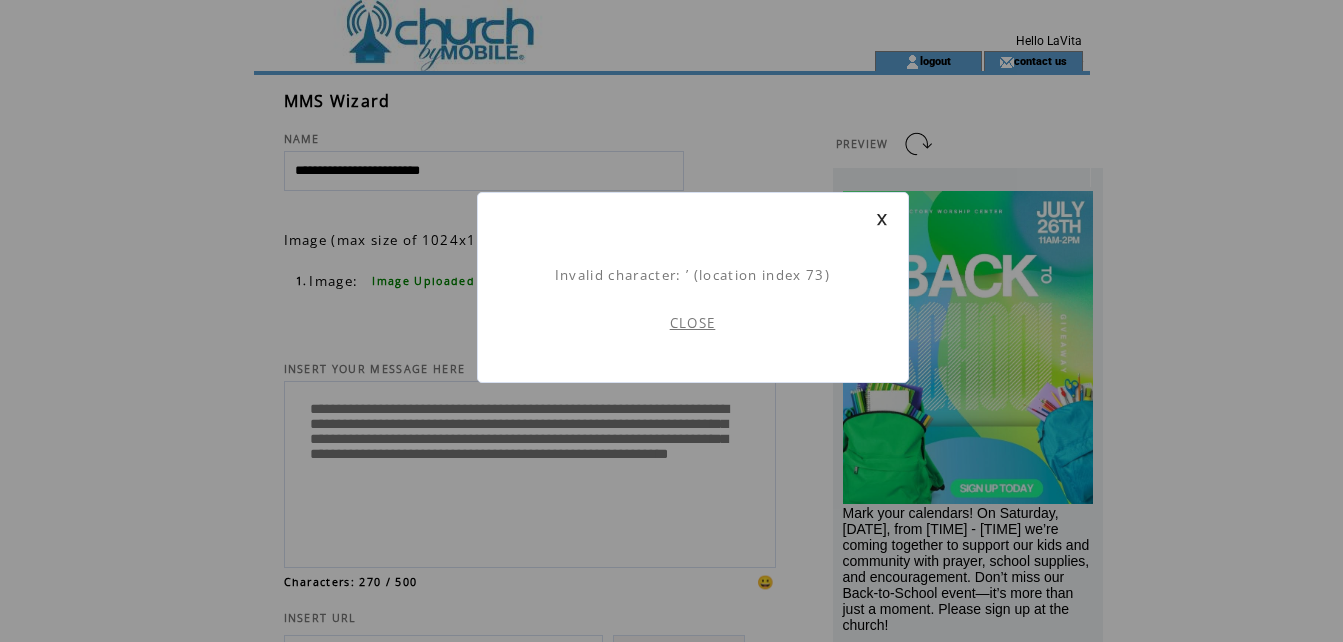 scroll, scrollTop: 1, scrollLeft: 0, axis: vertical 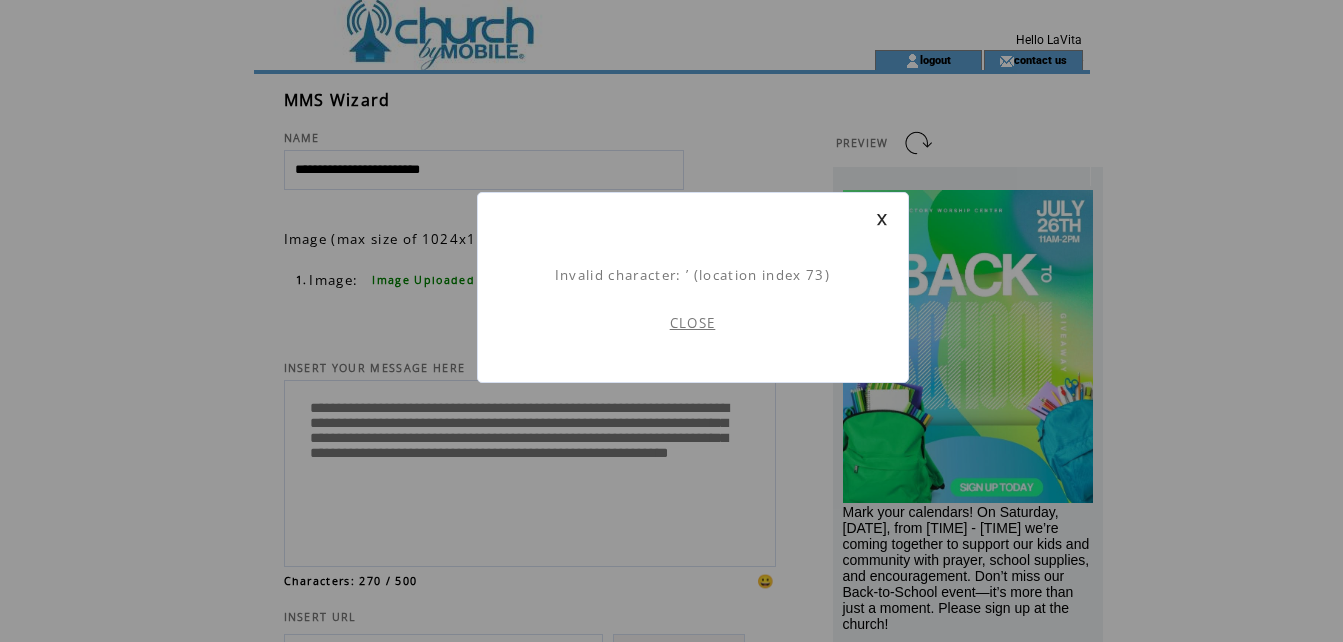 click on "CLOSE" at bounding box center (693, 323) 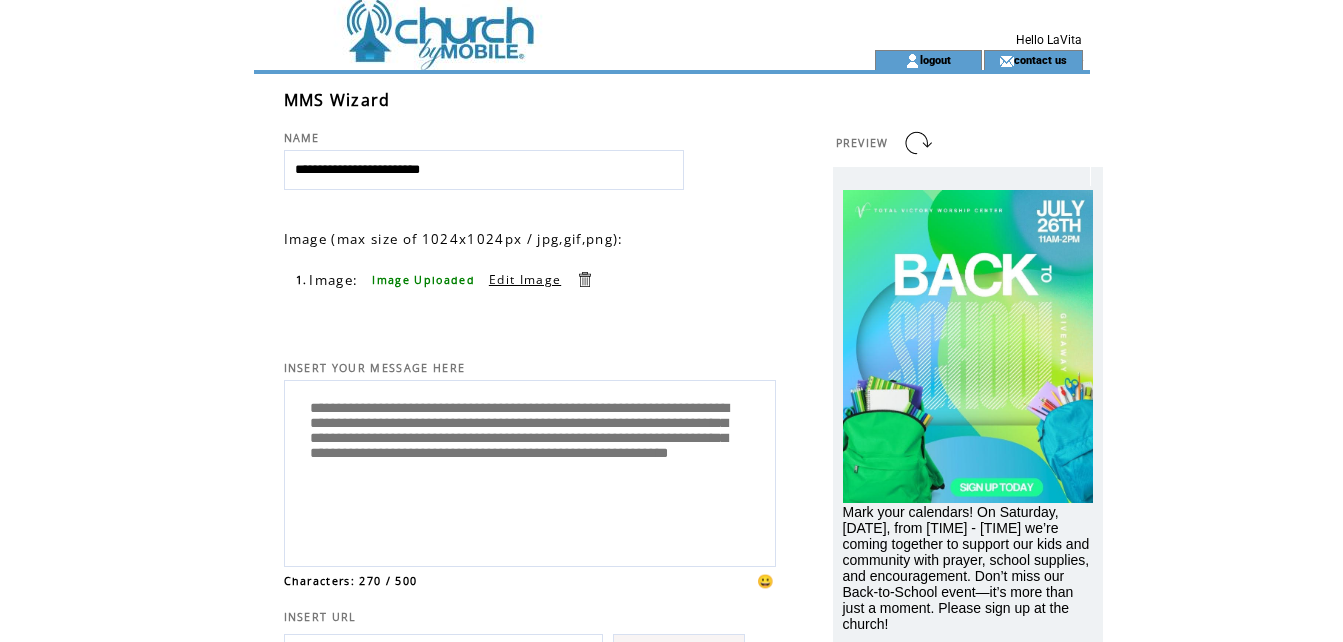scroll, scrollTop: 0, scrollLeft: 0, axis: both 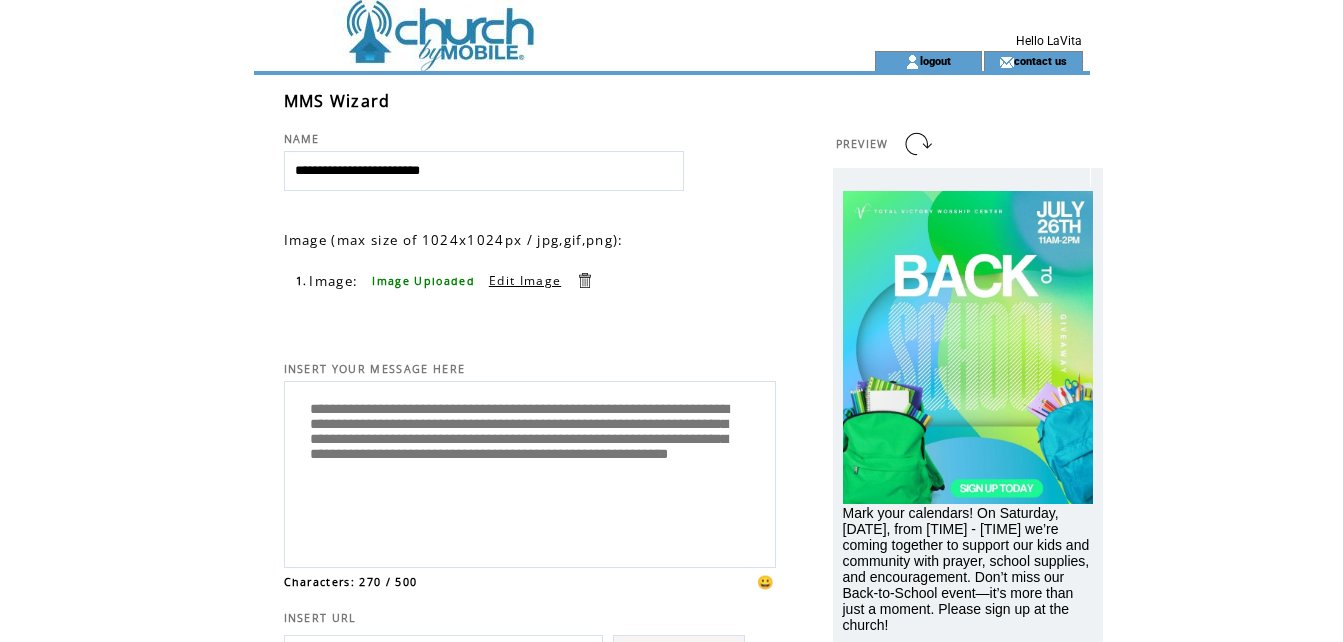 click on "**********" at bounding box center (530, 472) 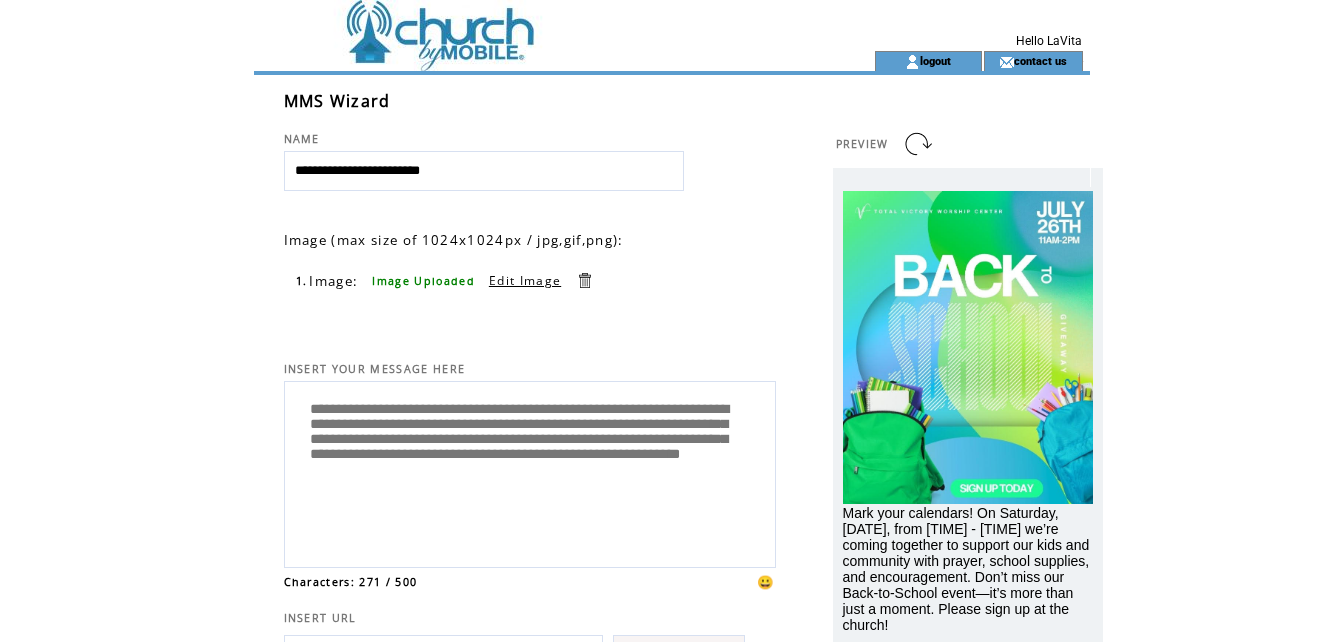 scroll, scrollTop: 5, scrollLeft: 0, axis: vertical 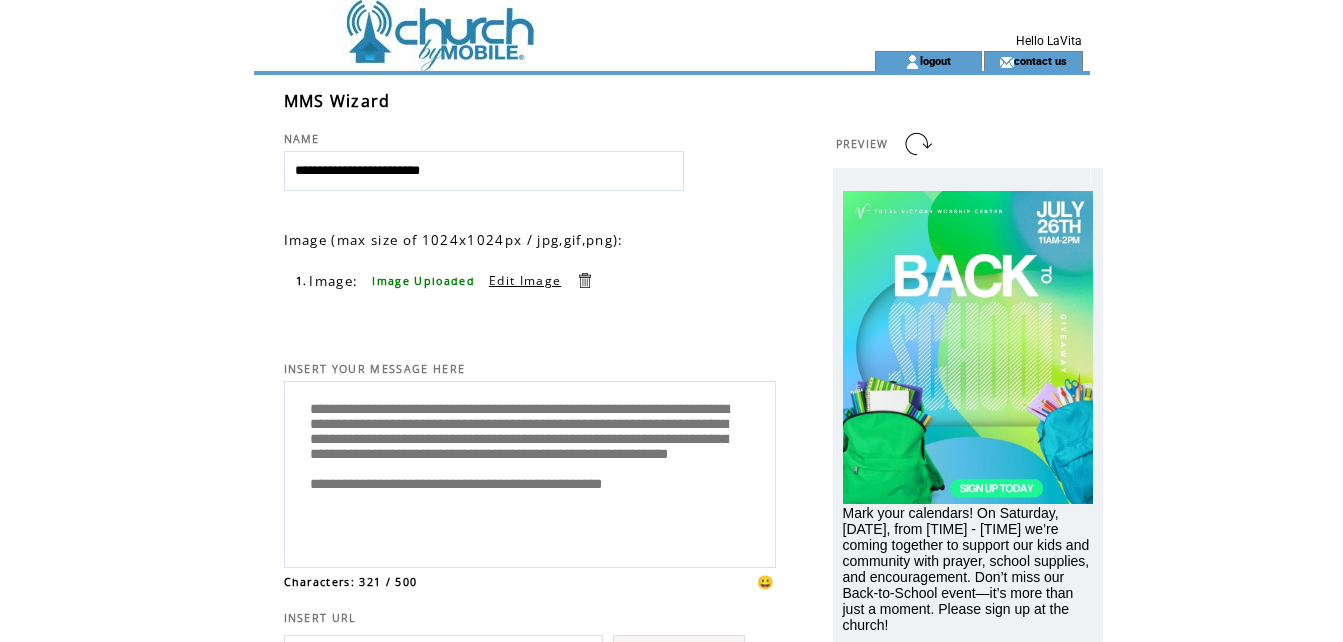click on "**********" at bounding box center [530, 472] 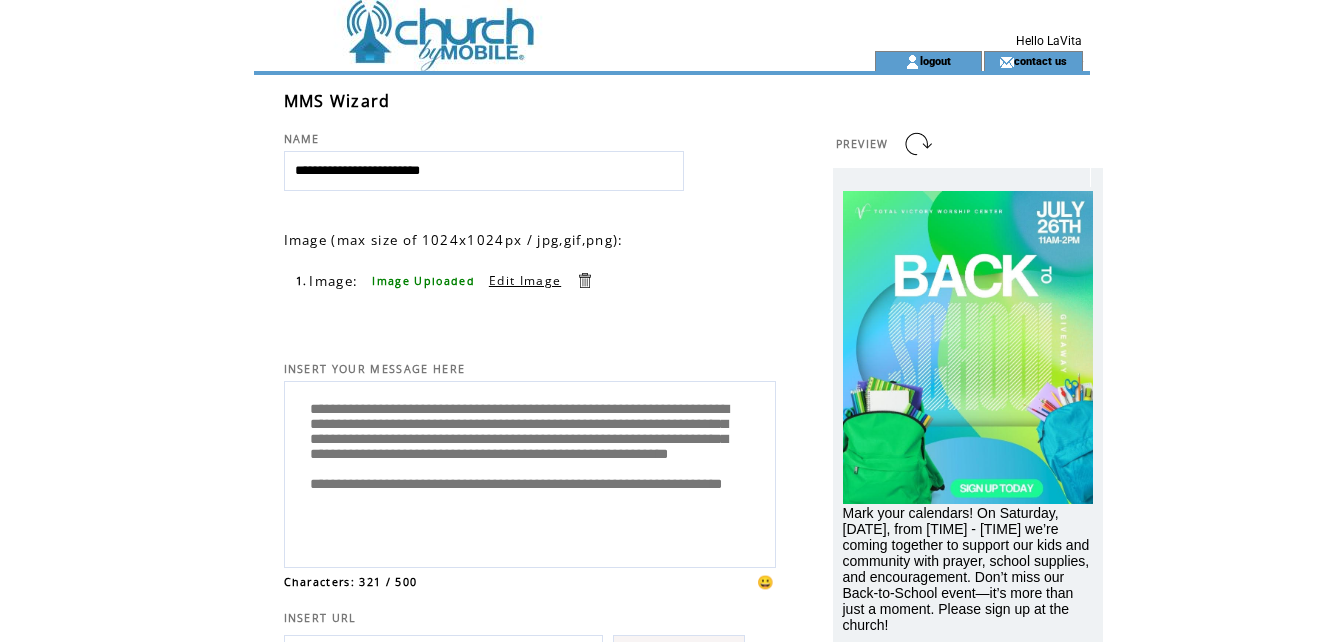 scroll, scrollTop: 25, scrollLeft: 0, axis: vertical 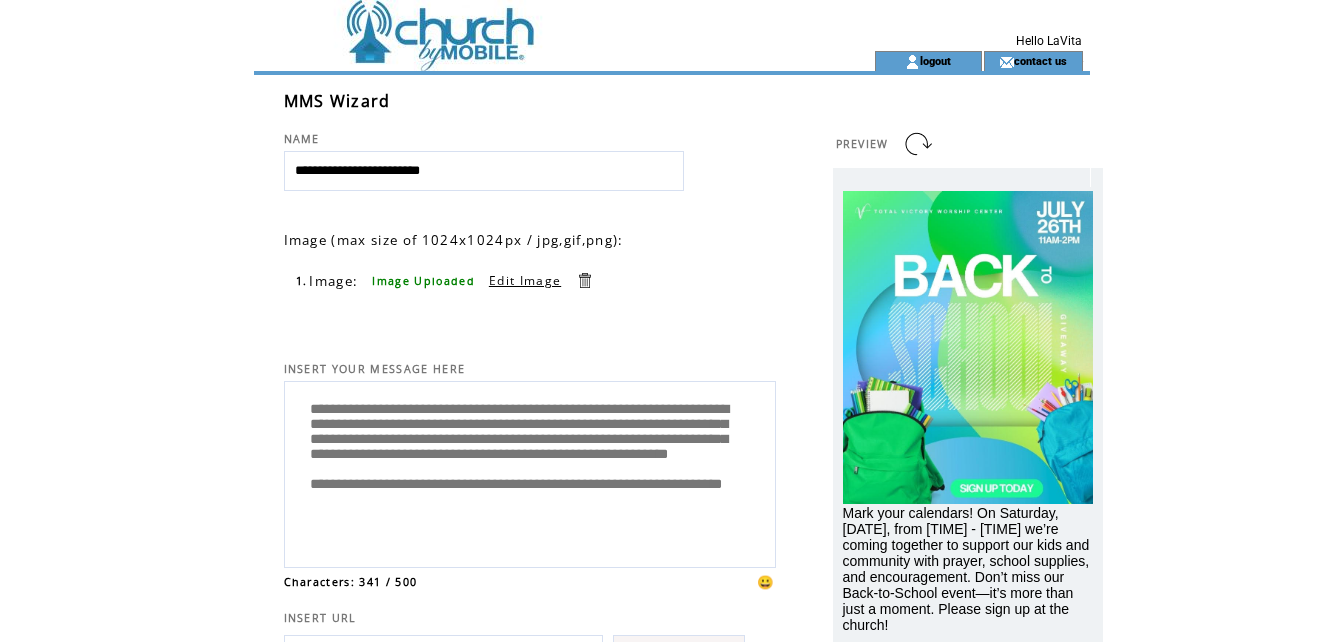 drag, startPoint x: 458, startPoint y: 407, endPoint x: 295, endPoint y: 407, distance: 163 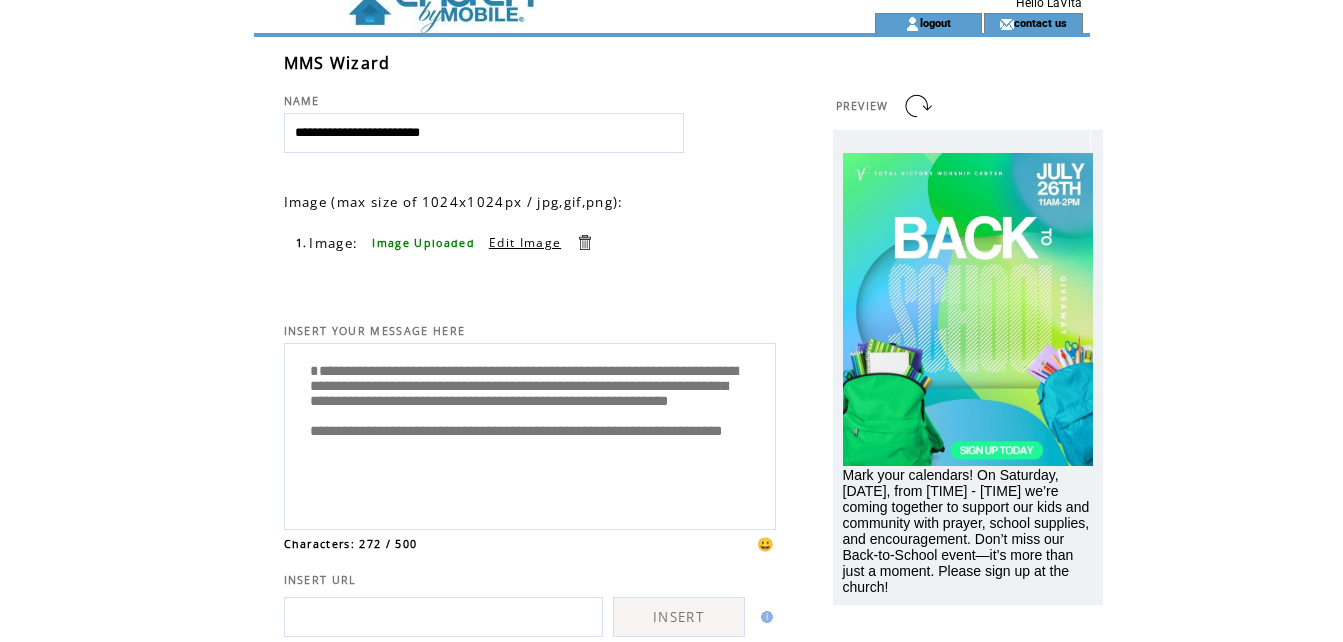 scroll, scrollTop: 100, scrollLeft: 0, axis: vertical 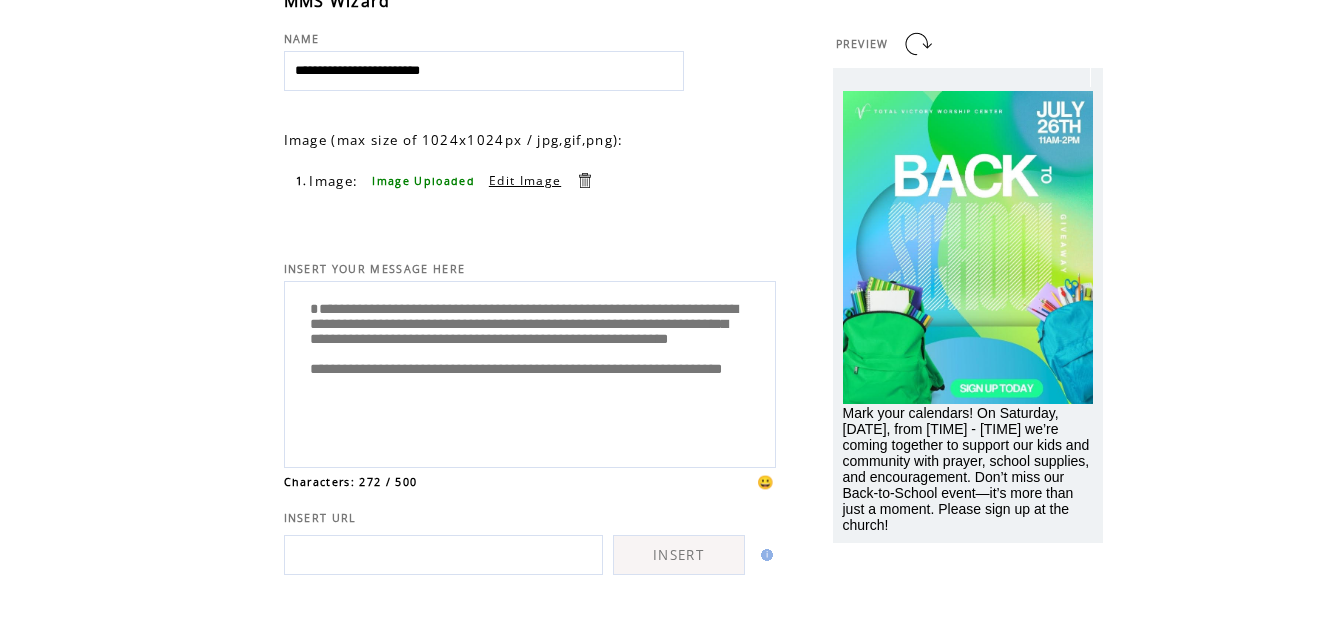 click on "**********" at bounding box center (530, 372) 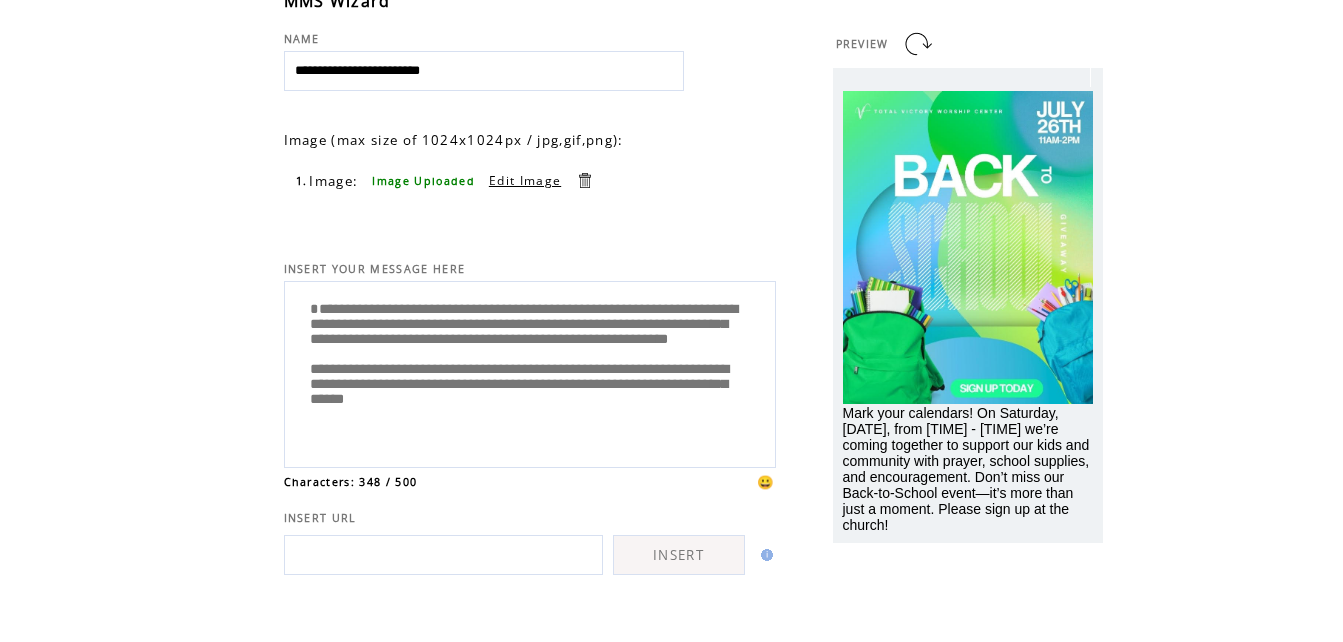 scroll, scrollTop: 45, scrollLeft: 0, axis: vertical 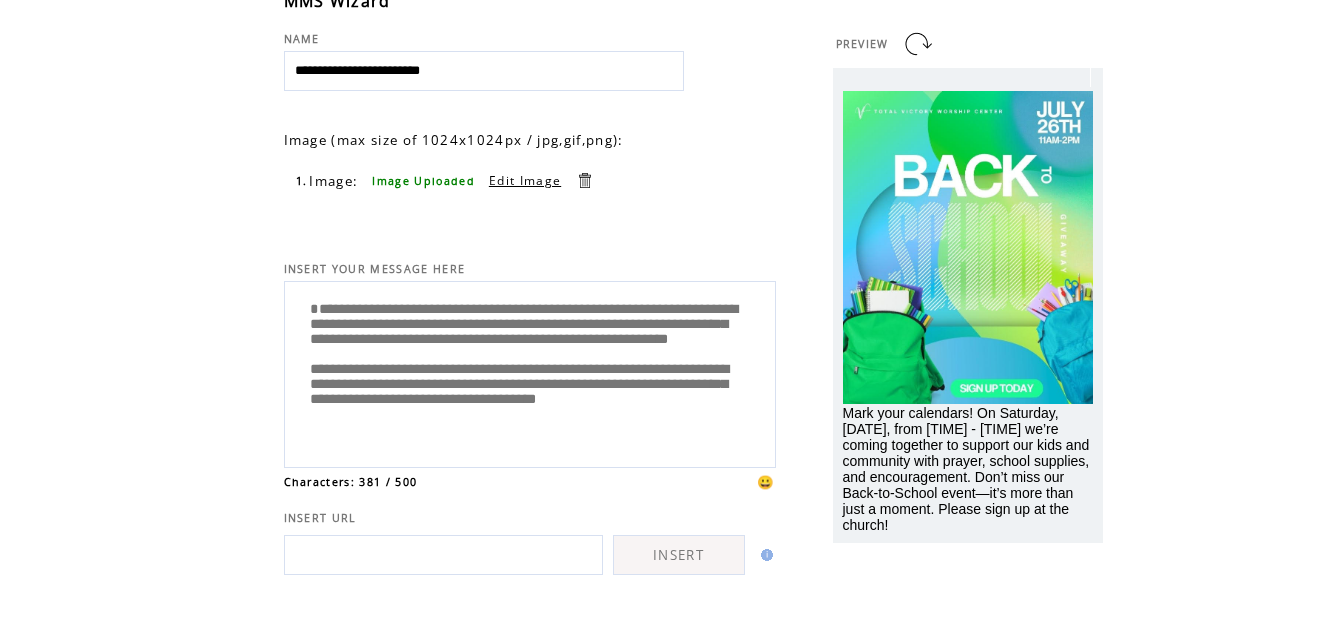 drag, startPoint x: 437, startPoint y: 310, endPoint x: 302, endPoint y: 290, distance: 136.47343 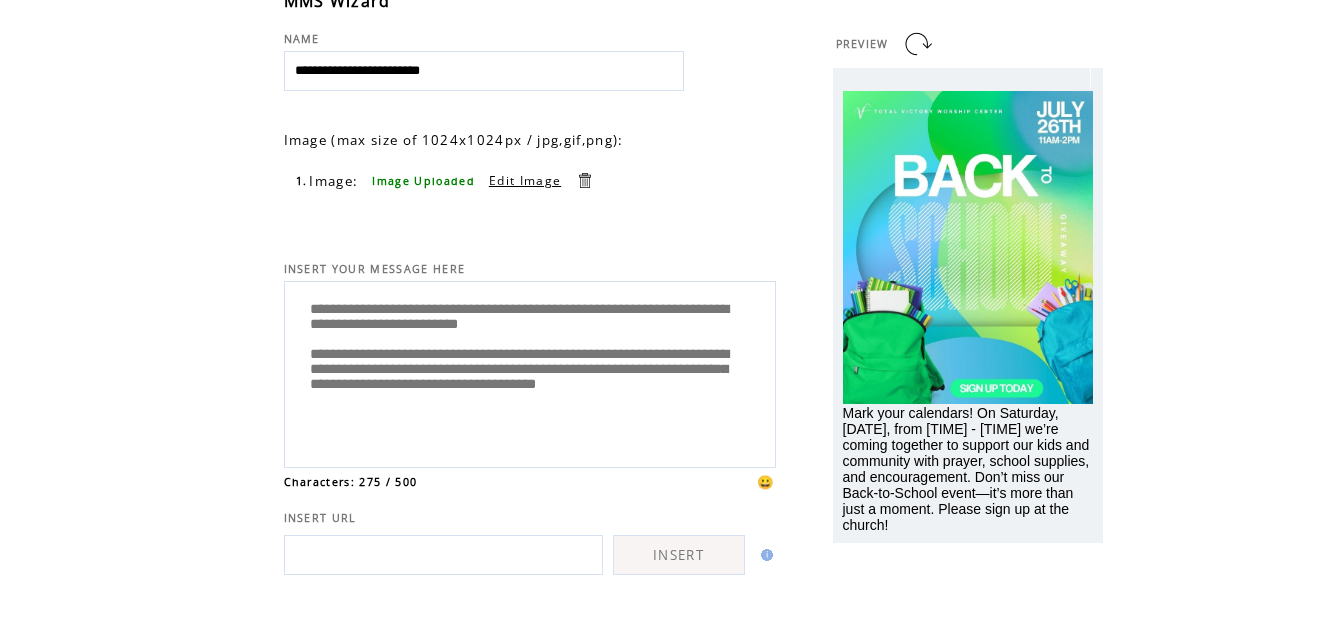 click on "**********" at bounding box center [530, 372] 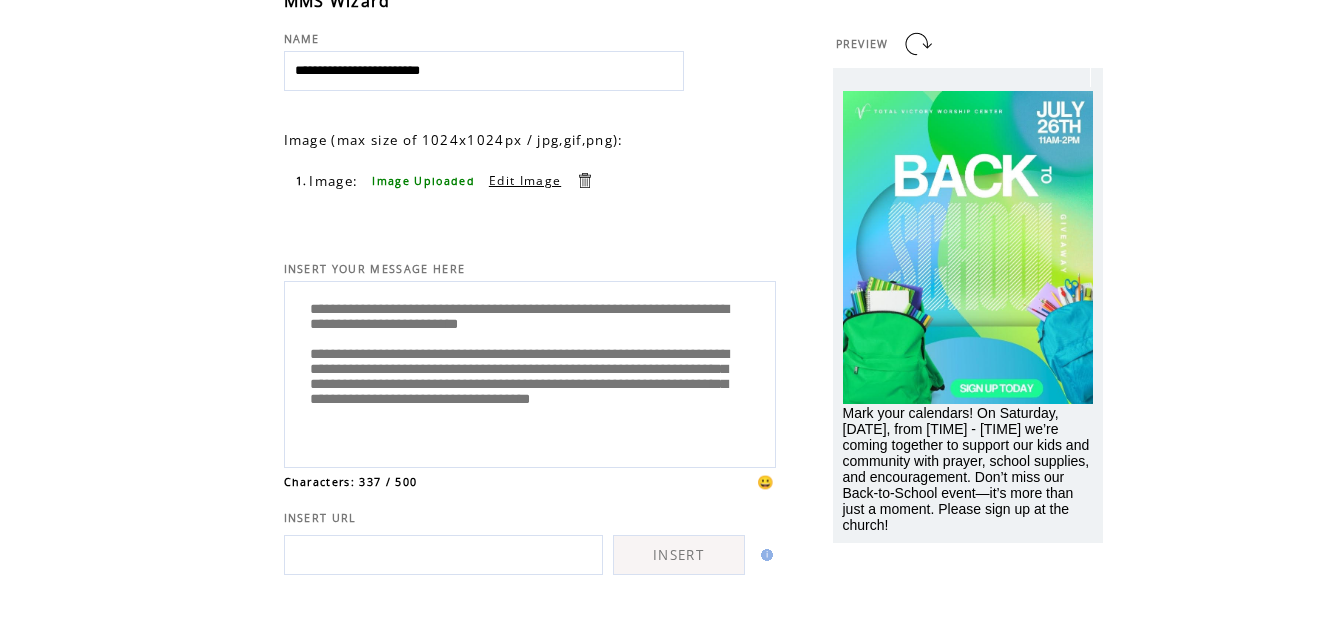 scroll, scrollTop: 25, scrollLeft: 0, axis: vertical 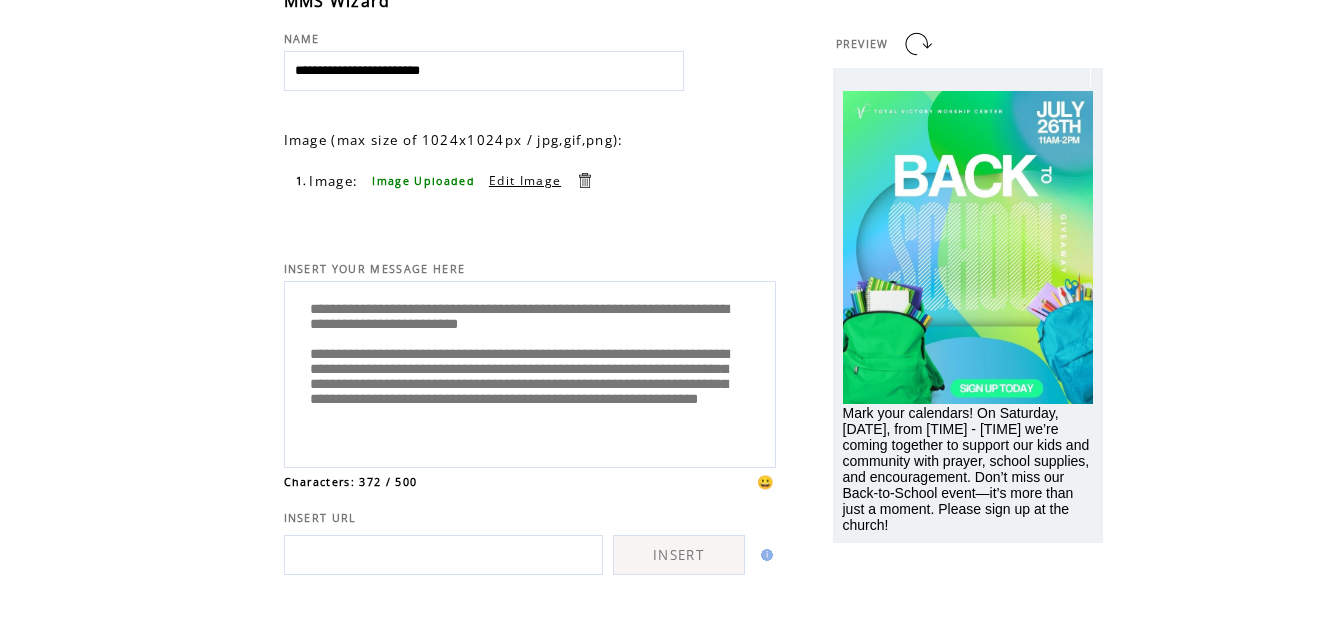 drag, startPoint x: 713, startPoint y: 312, endPoint x: 266, endPoint y: 278, distance: 448.2912 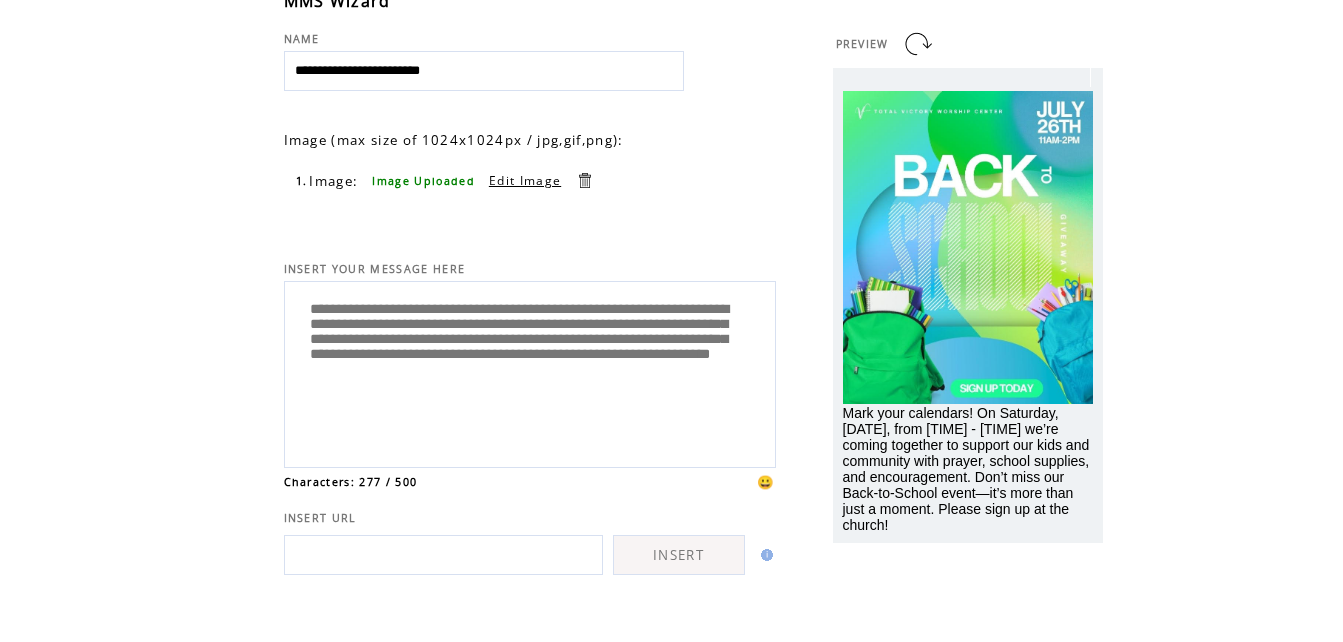 click on "**********" at bounding box center [530, 372] 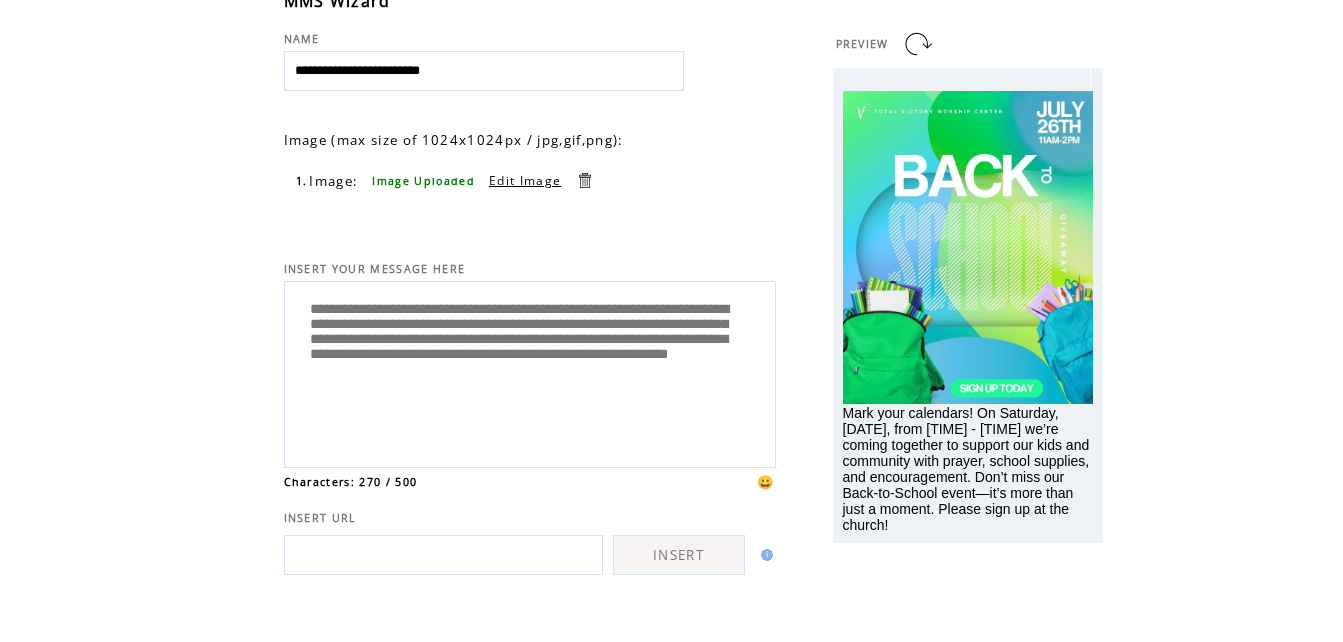 click on "**********" at bounding box center (530, 372) 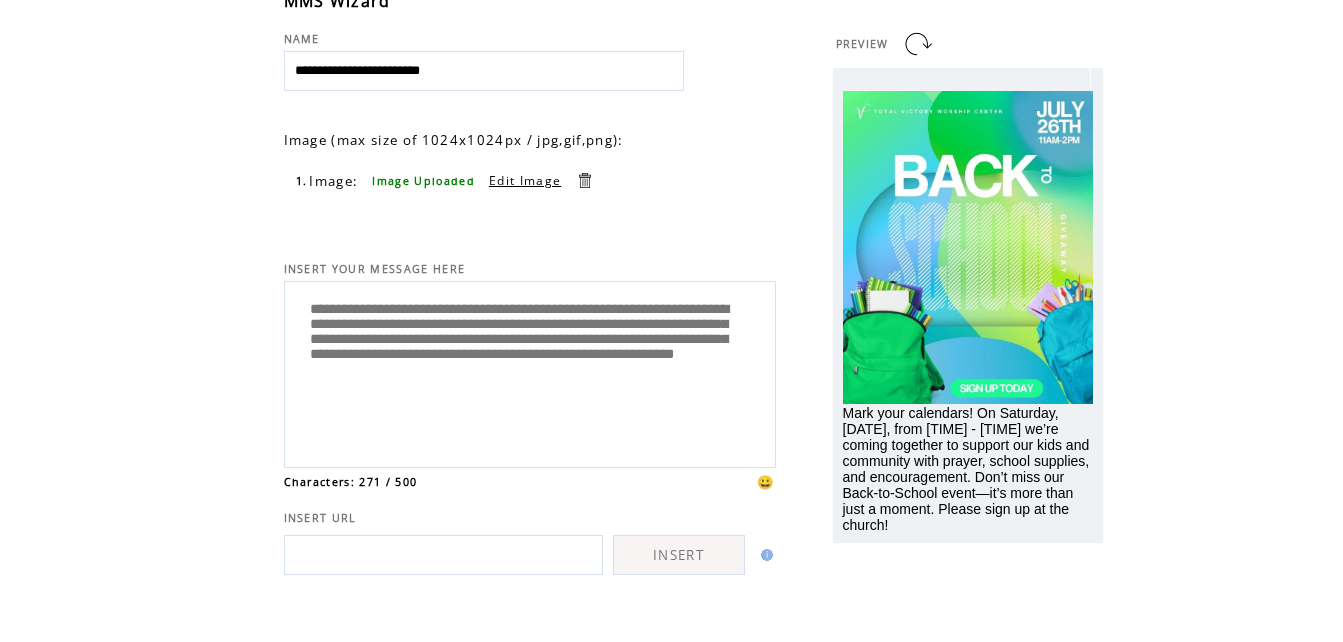 click on "**********" at bounding box center [530, 372] 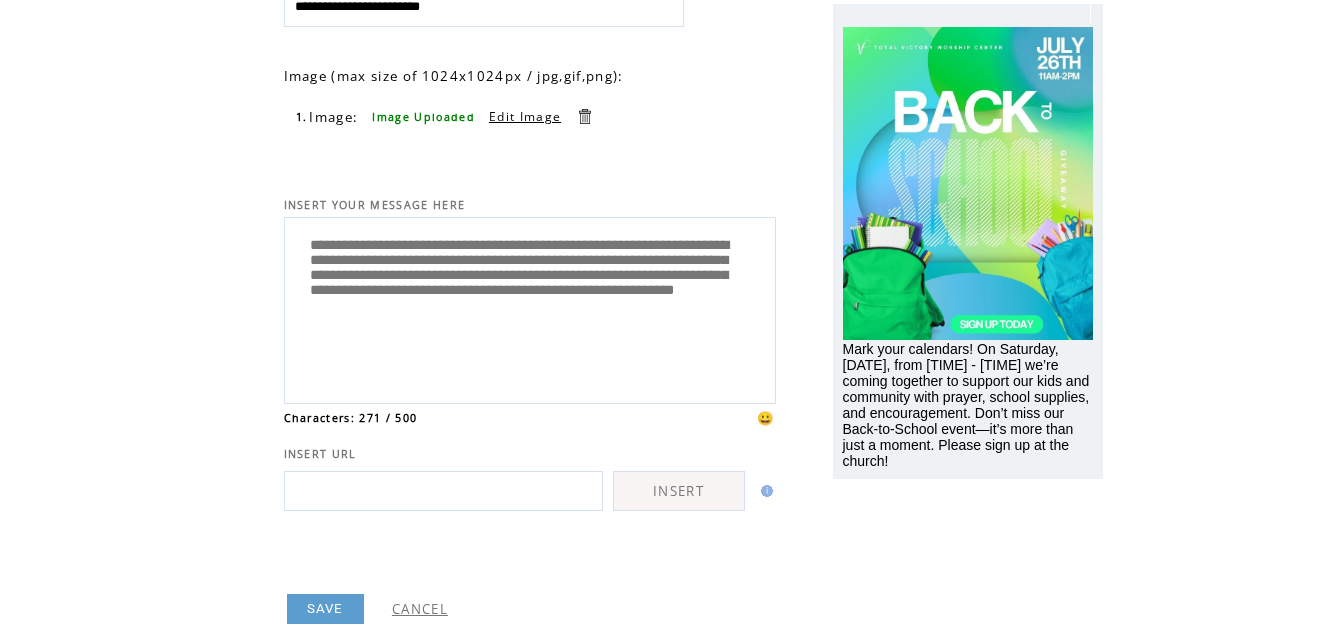 scroll, scrollTop: 200, scrollLeft: 0, axis: vertical 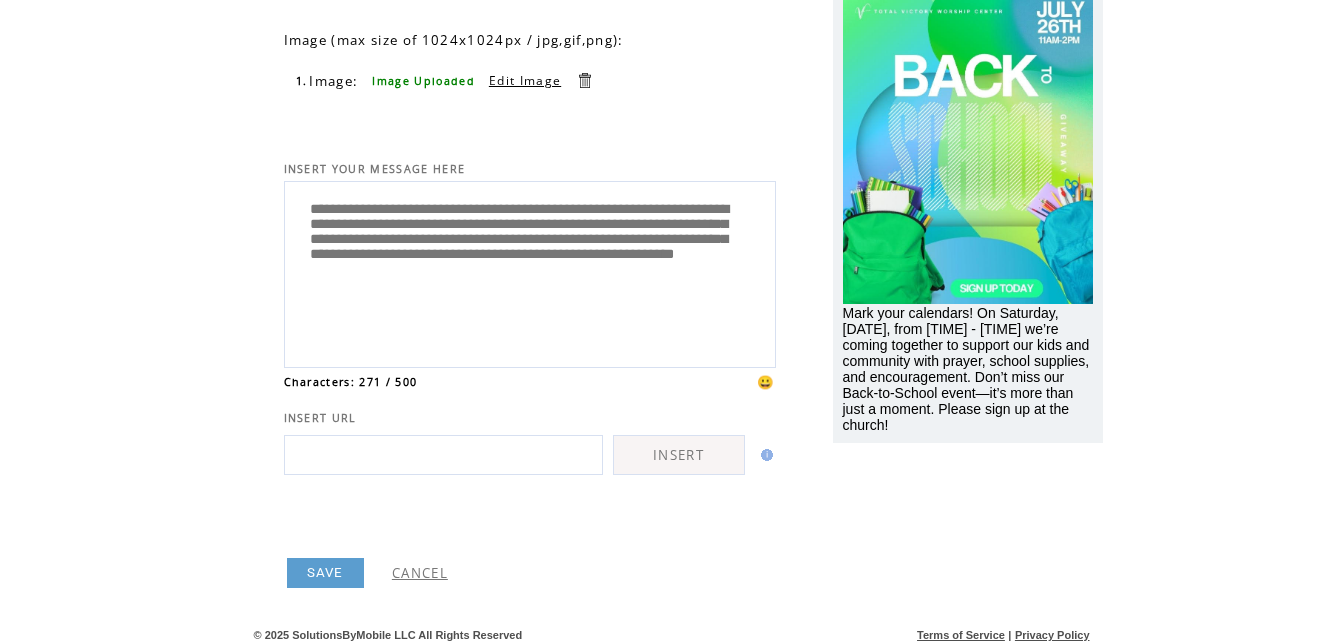click on "**********" at bounding box center (530, 272) 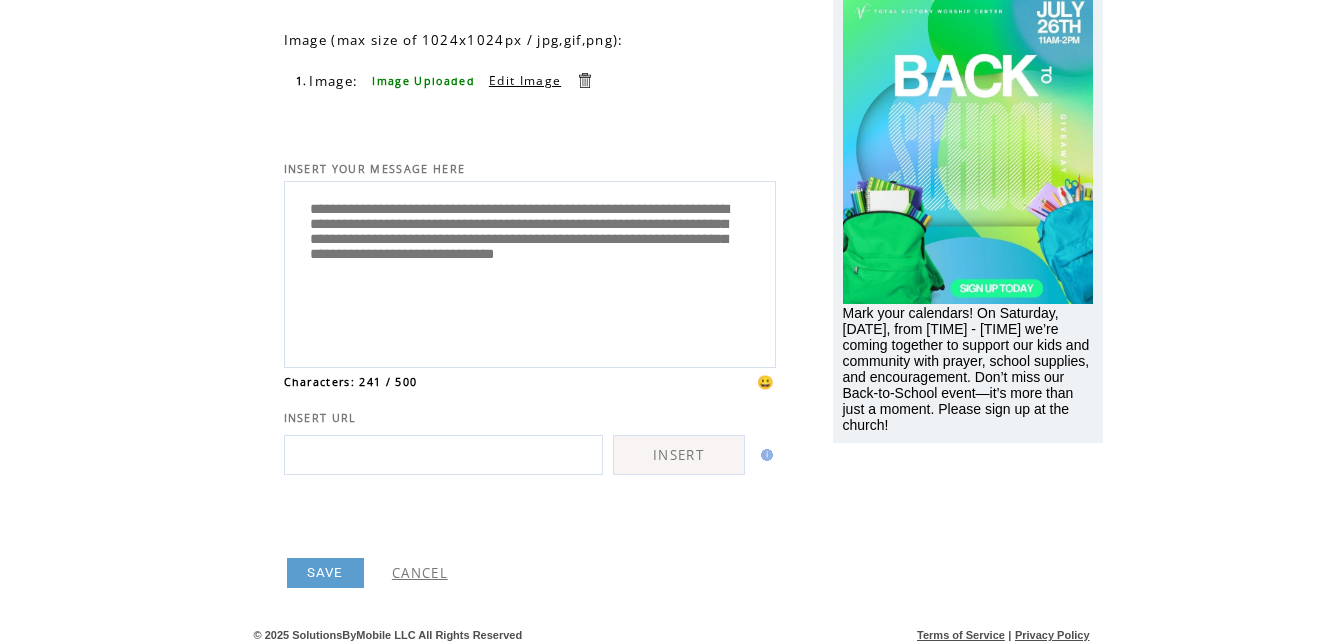 drag, startPoint x: 568, startPoint y: 275, endPoint x: 445, endPoint y: 289, distance: 123.79418 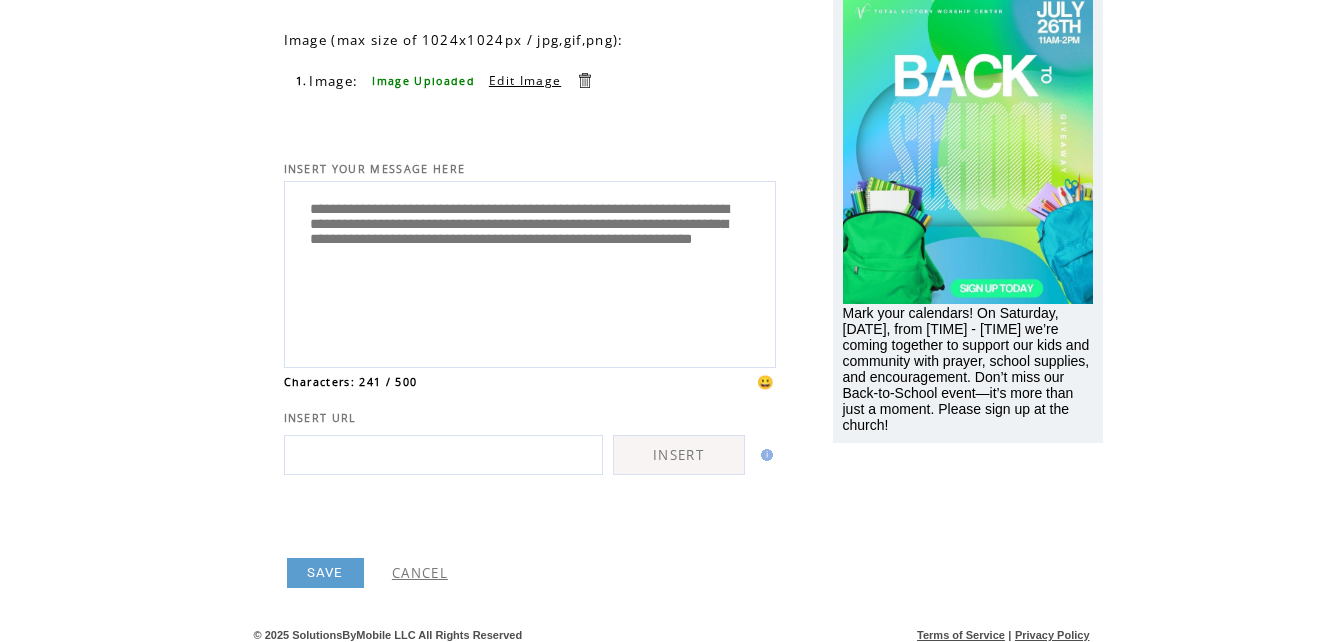 click on "**********" at bounding box center (530, 272) 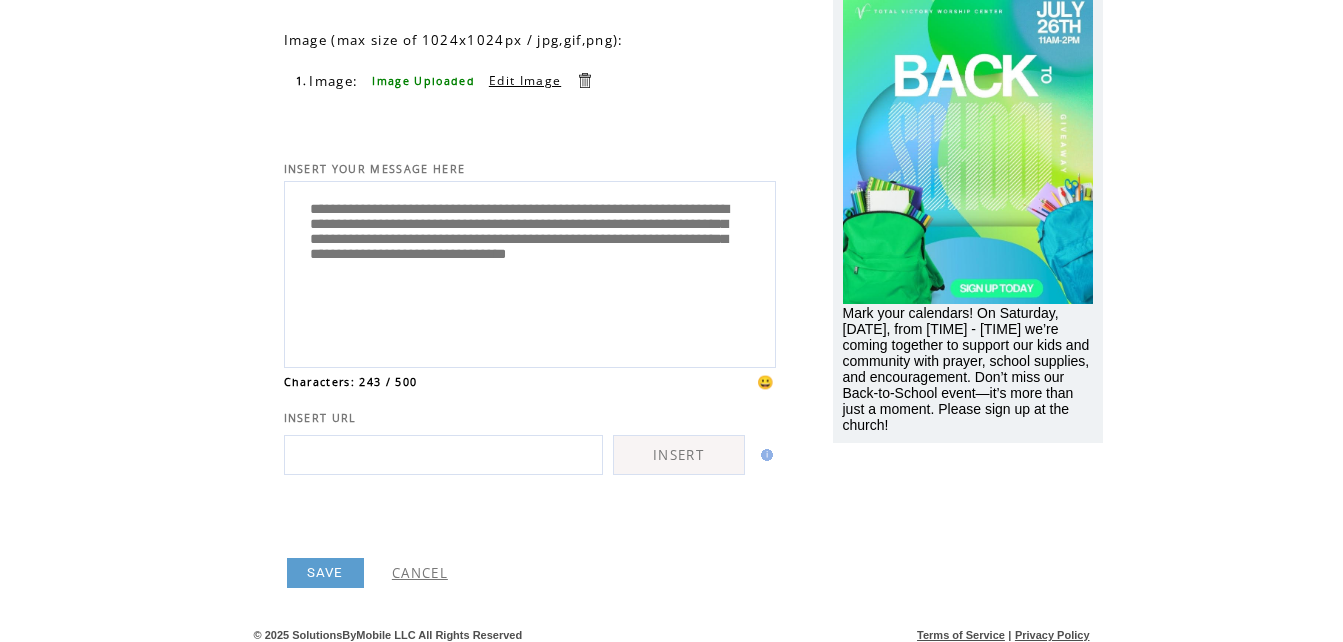 click on "**********" at bounding box center [530, 272] 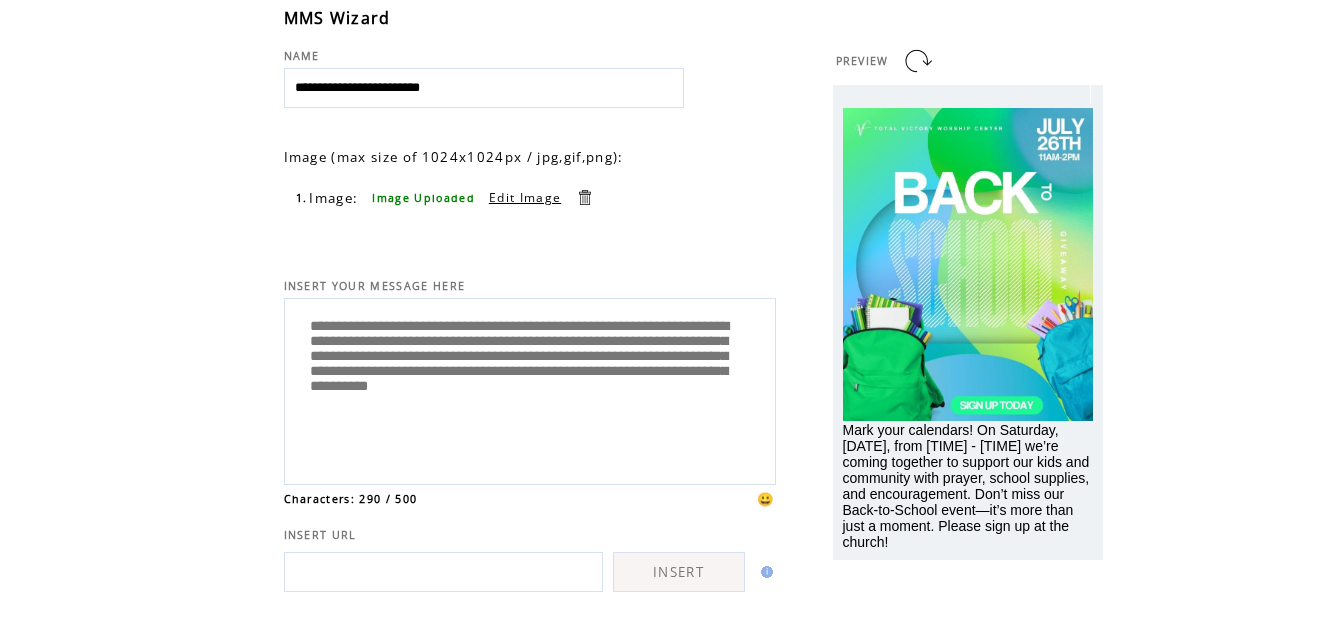 scroll, scrollTop: 209, scrollLeft: 0, axis: vertical 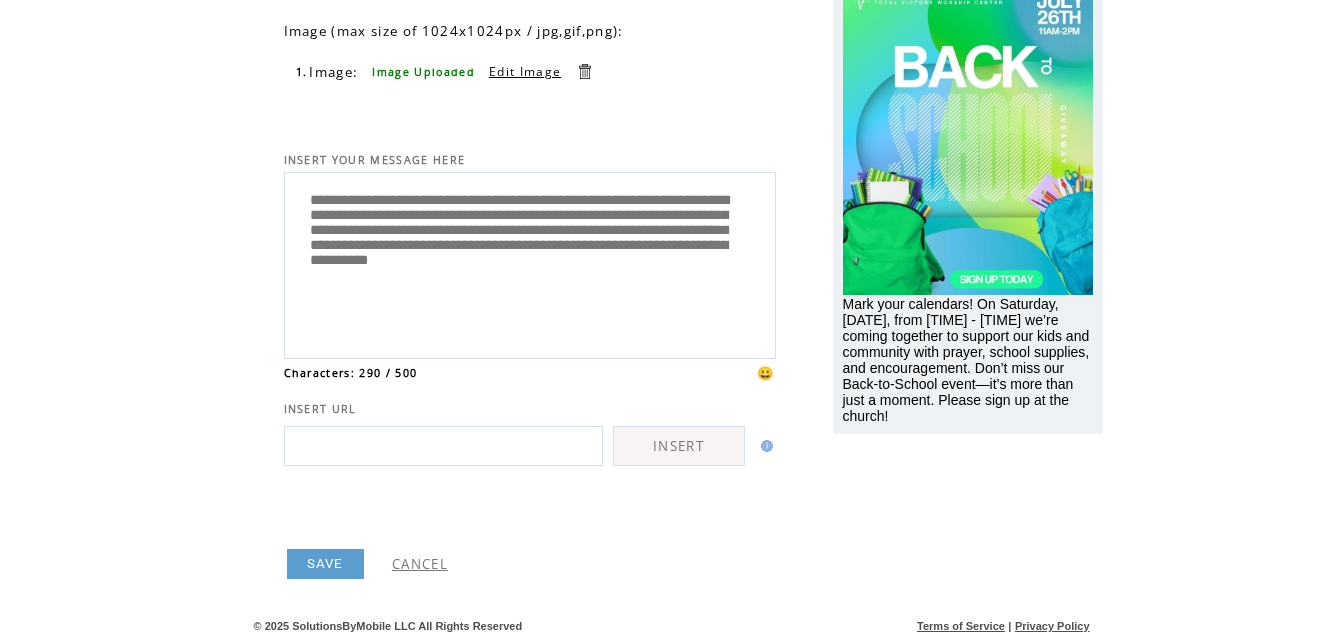 type on "**********" 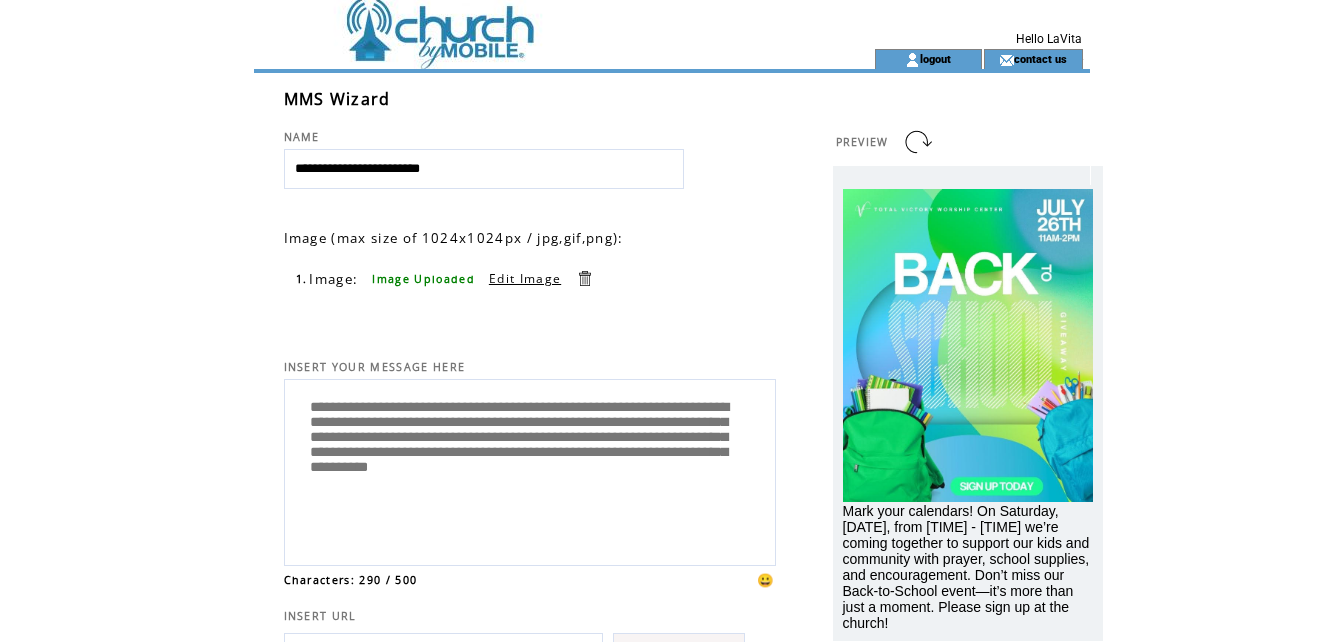 scroll, scrollTop: 0, scrollLeft: 0, axis: both 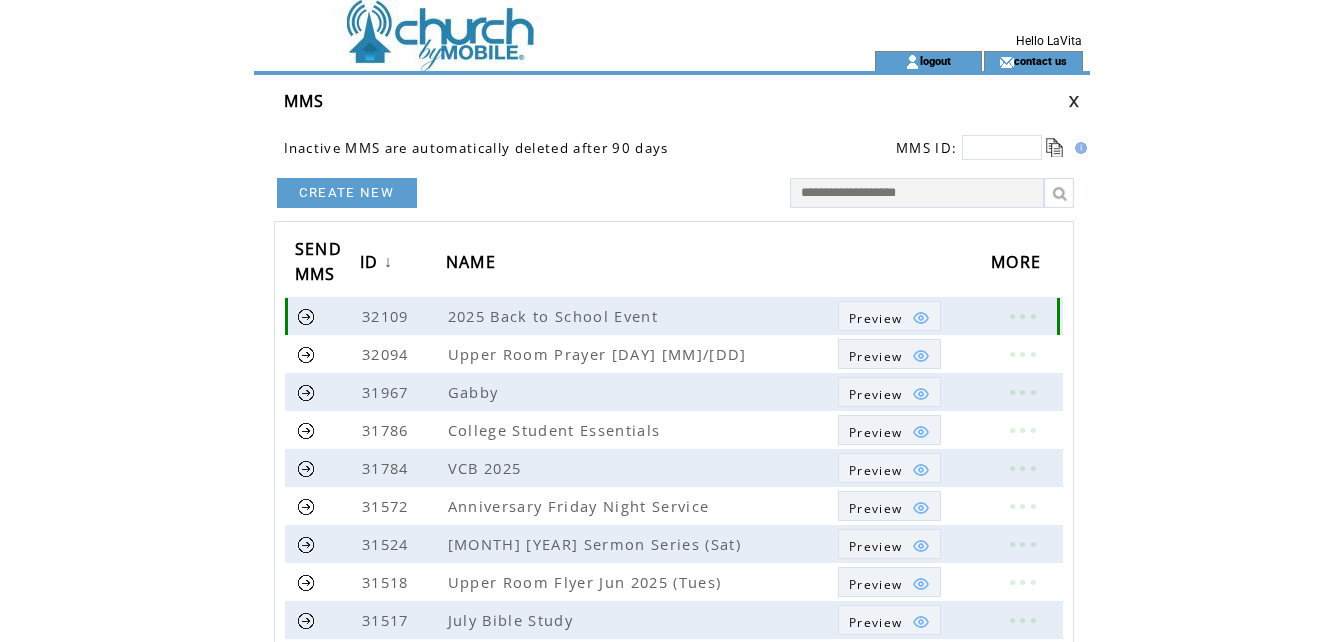 click at bounding box center [306, 316] 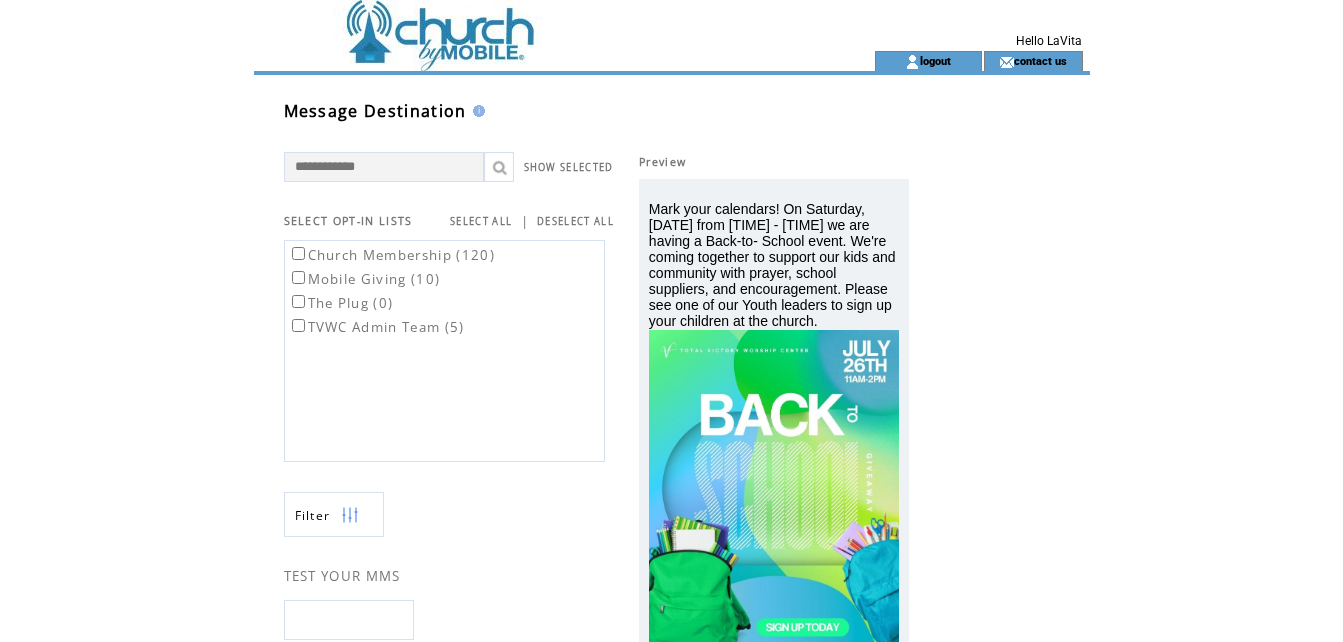 scroll, scrollTop: 0, scrollLeft: 0, axis: both 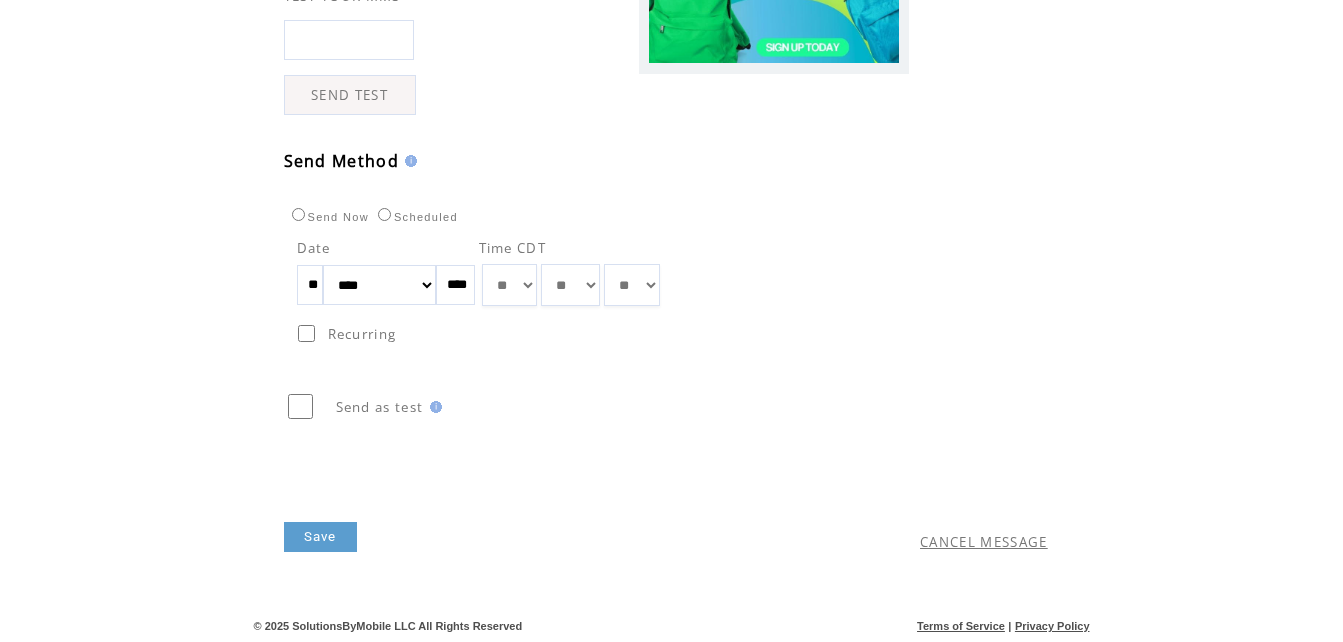 click on "**" at bounding box center (310, 285) 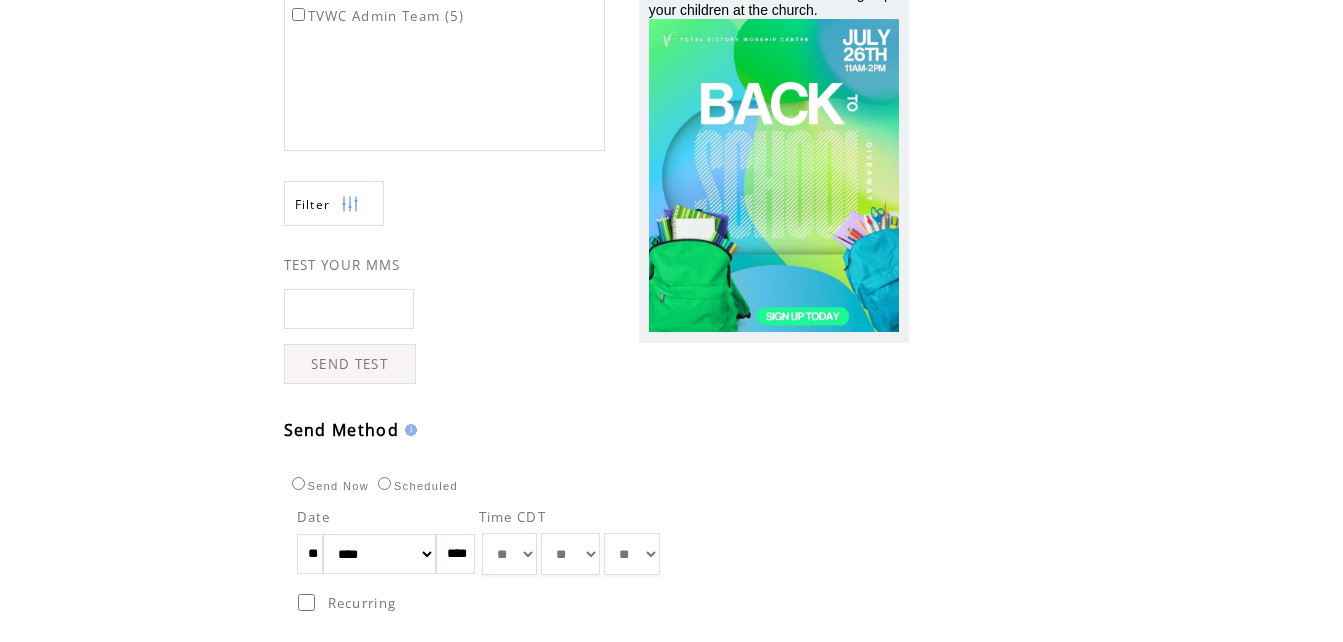 scroll, scrollTop: 580, scrollLeft: 0, axis: vertical 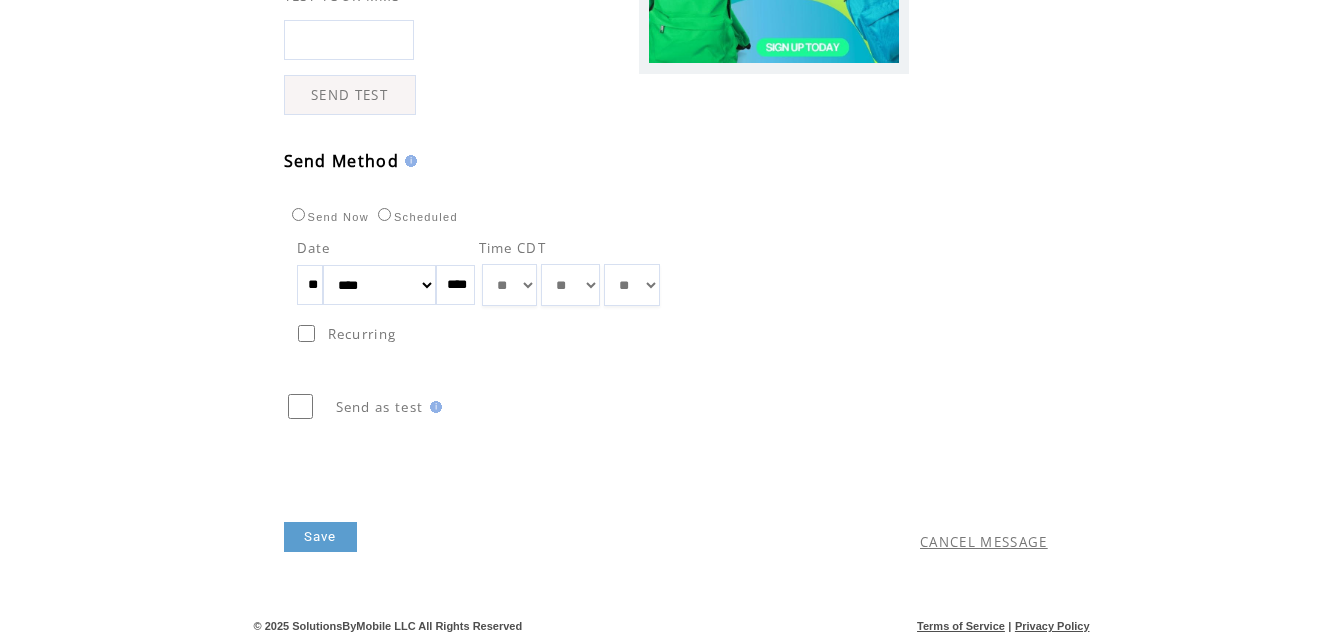 click on "** 	 ** 	 ** 	 ** 	 ** 	 ** 	 ** 	 ** 	 ** 	 ** 	 ** 	 ** 	 **" at bounding box center (509, 285) 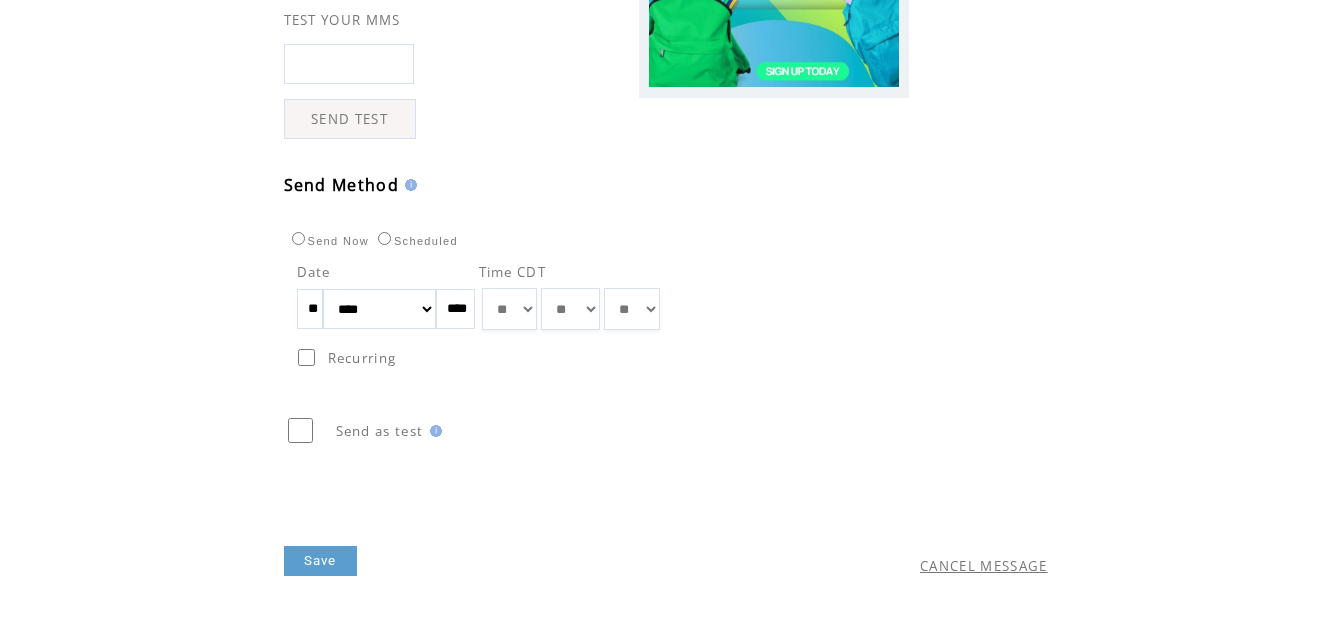 scroll, scrollTop: 580, scrollLeft: 0, axis: vertical 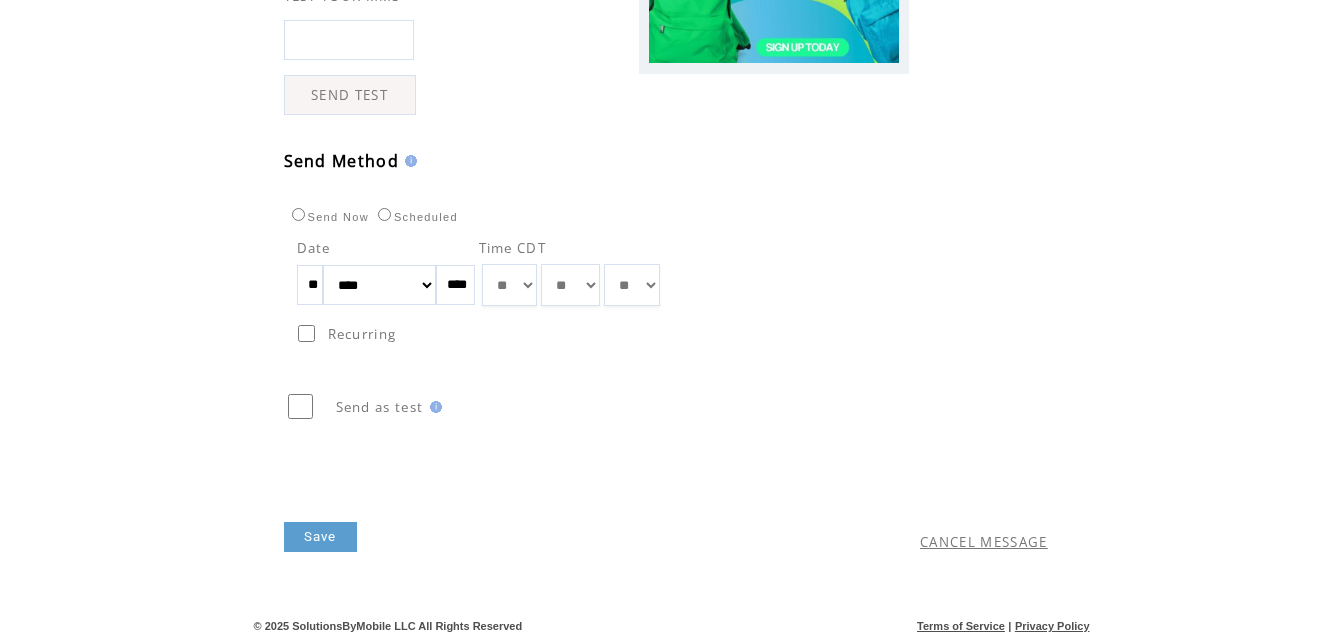 click on "** 	 ** 	 ** 	 ** 	 ** 	 ** 	 ** 	 ** 	 ** 	 ** 	 ** 	 ** 	 **" at bounding box center [509, 285] 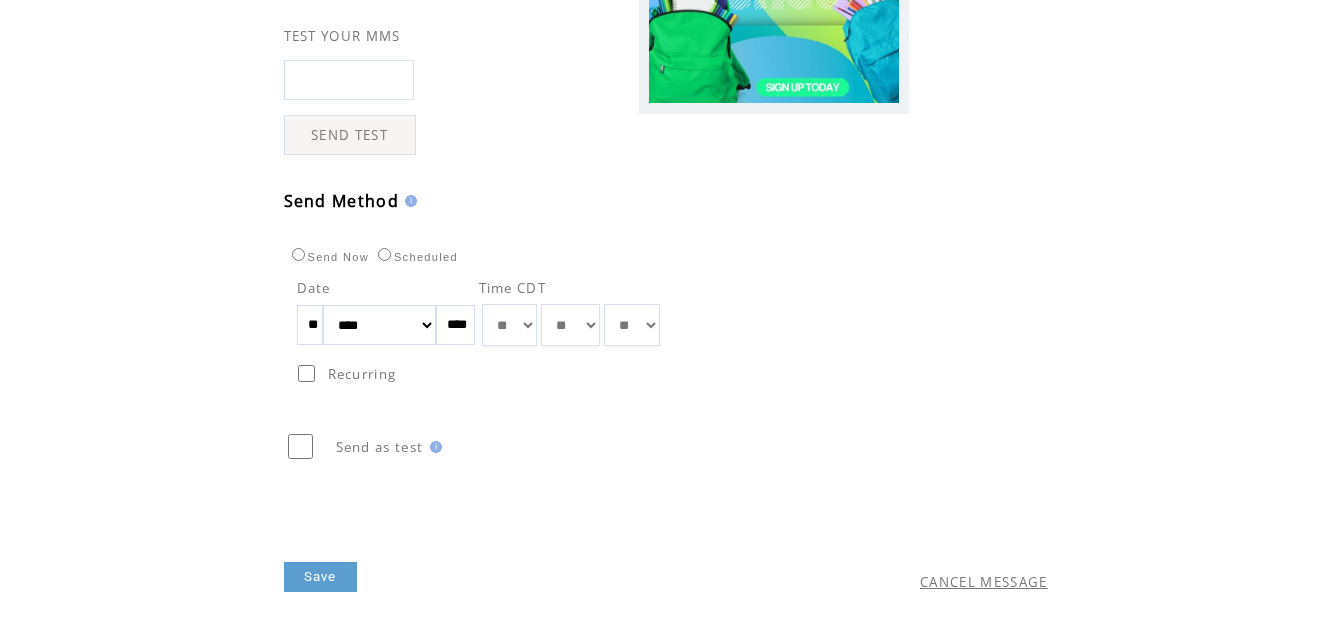 scroll, scrollTop: 580, scrollLeft: 0, axis: vertical 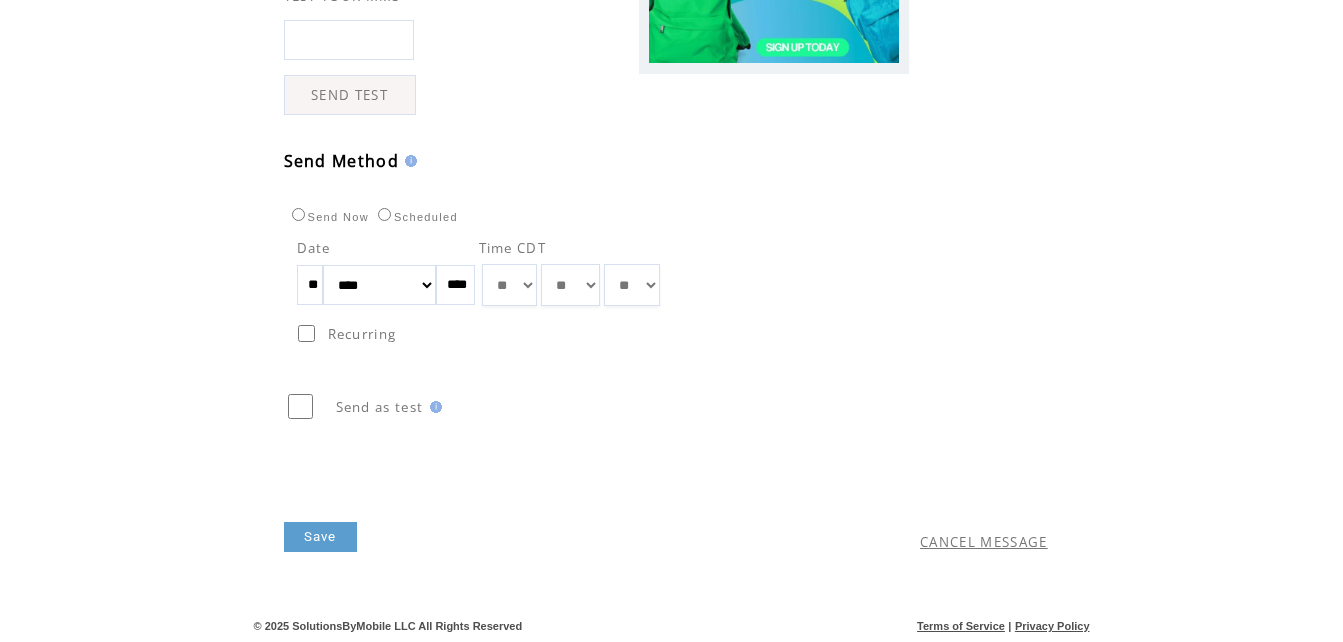 click on "Save" at bounding box center (320, 537) 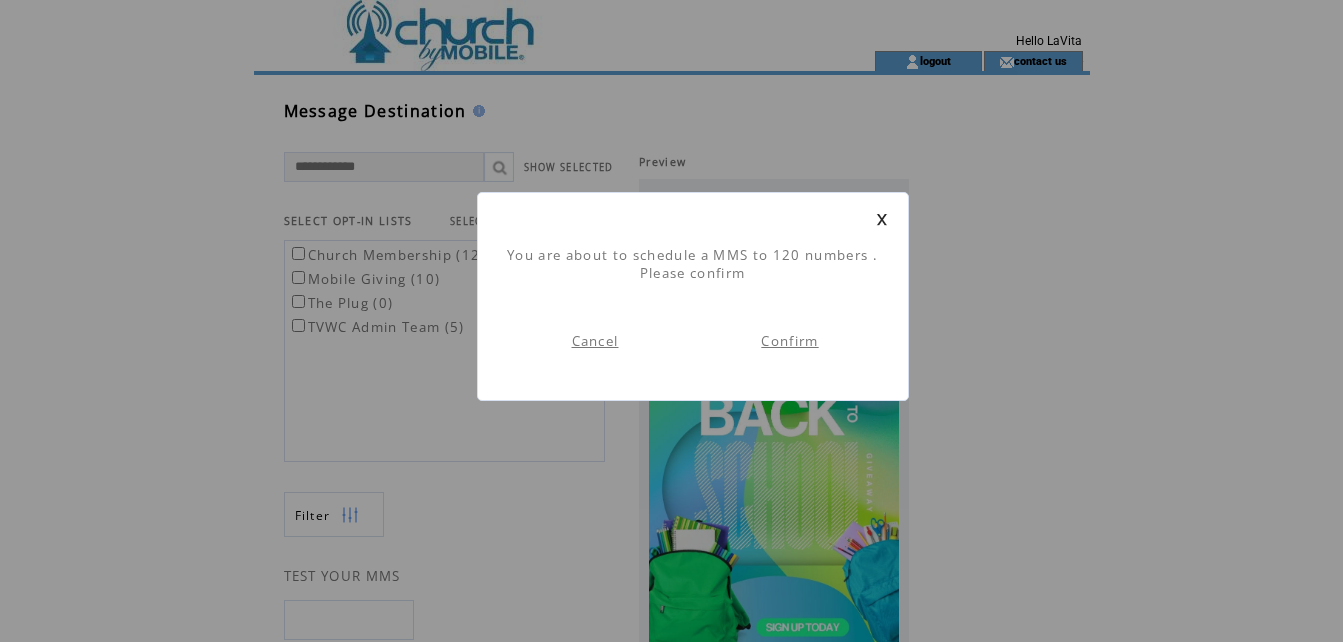 scroll, scrollTop: 1, scrollLeft: 0, axis: vertical 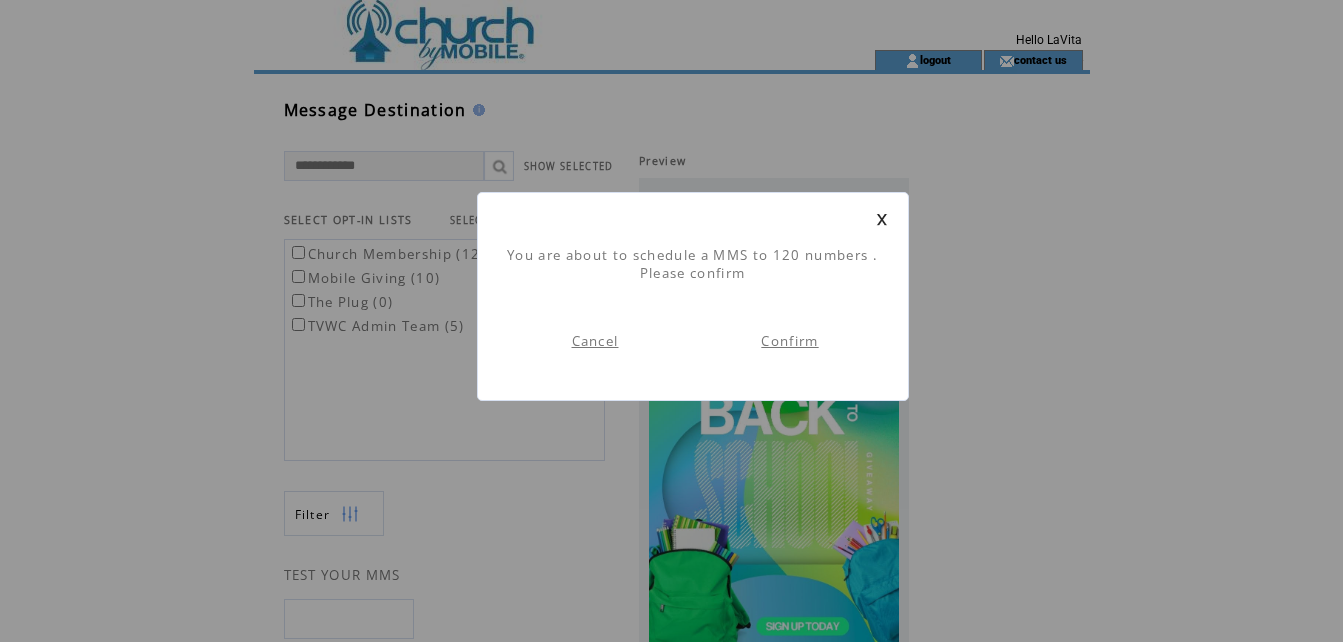 click on "Confirm" at bounding box center (789, 341) 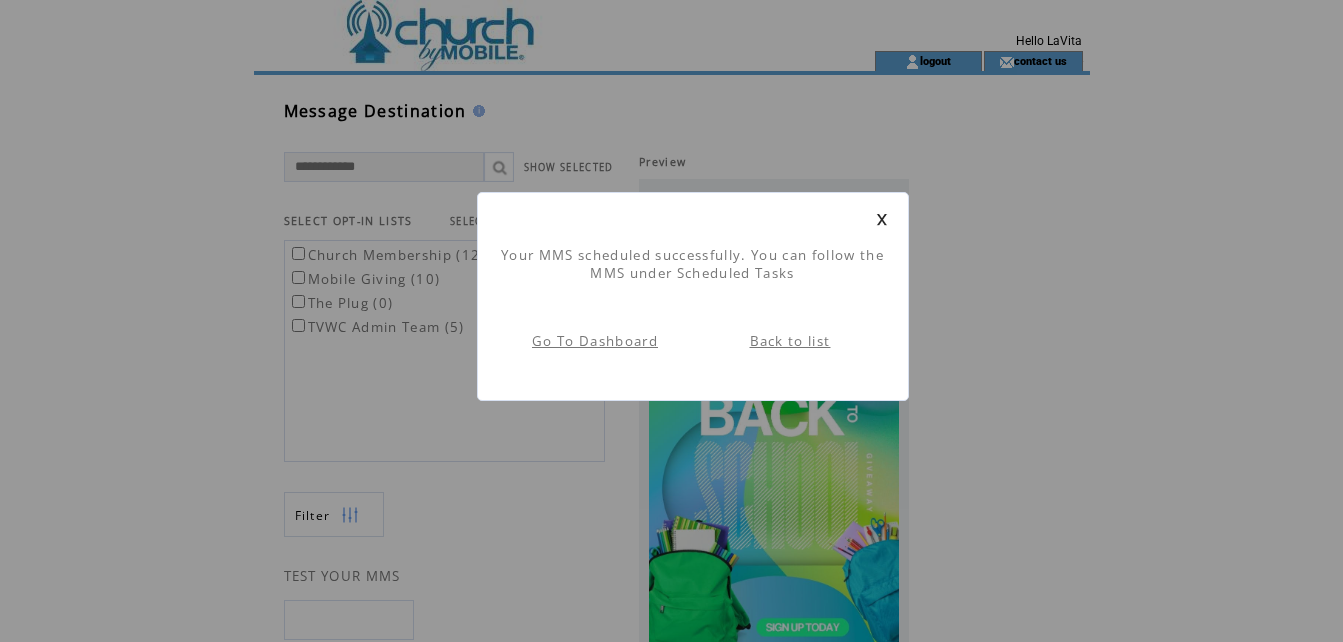 scroll, scrollTop: 1, scrollLeft: 0, axis: vertical 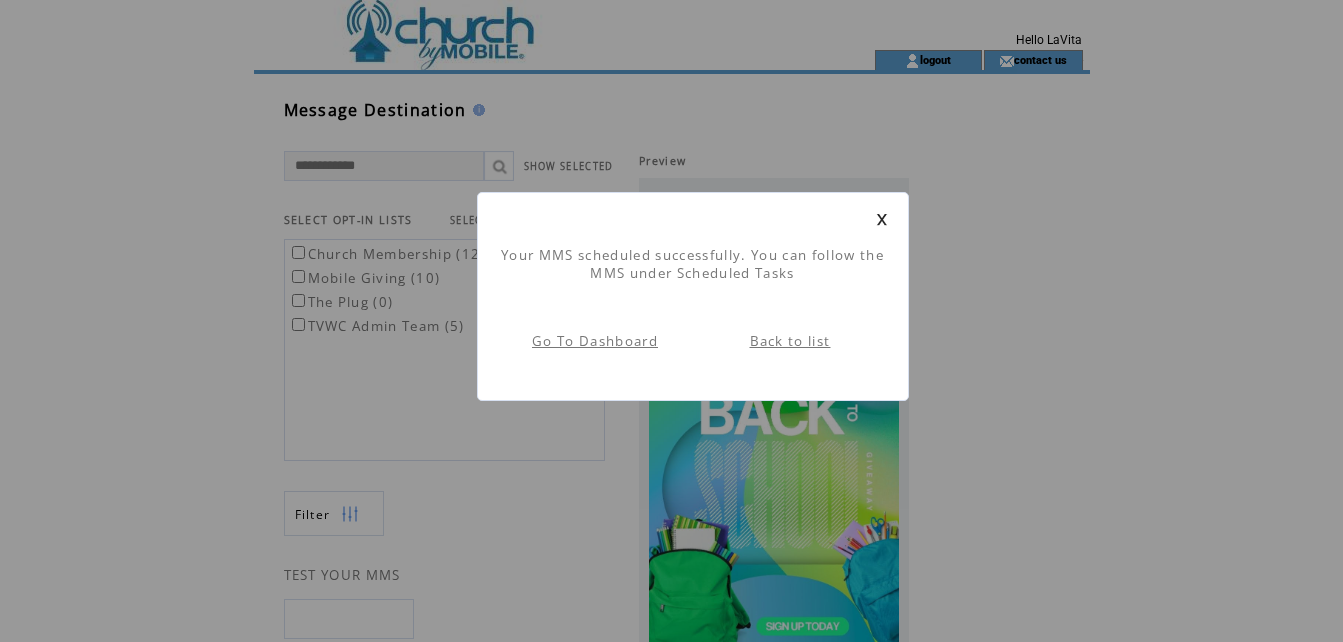 click on "Go To Dashboard" at bounding box center [595, 341] 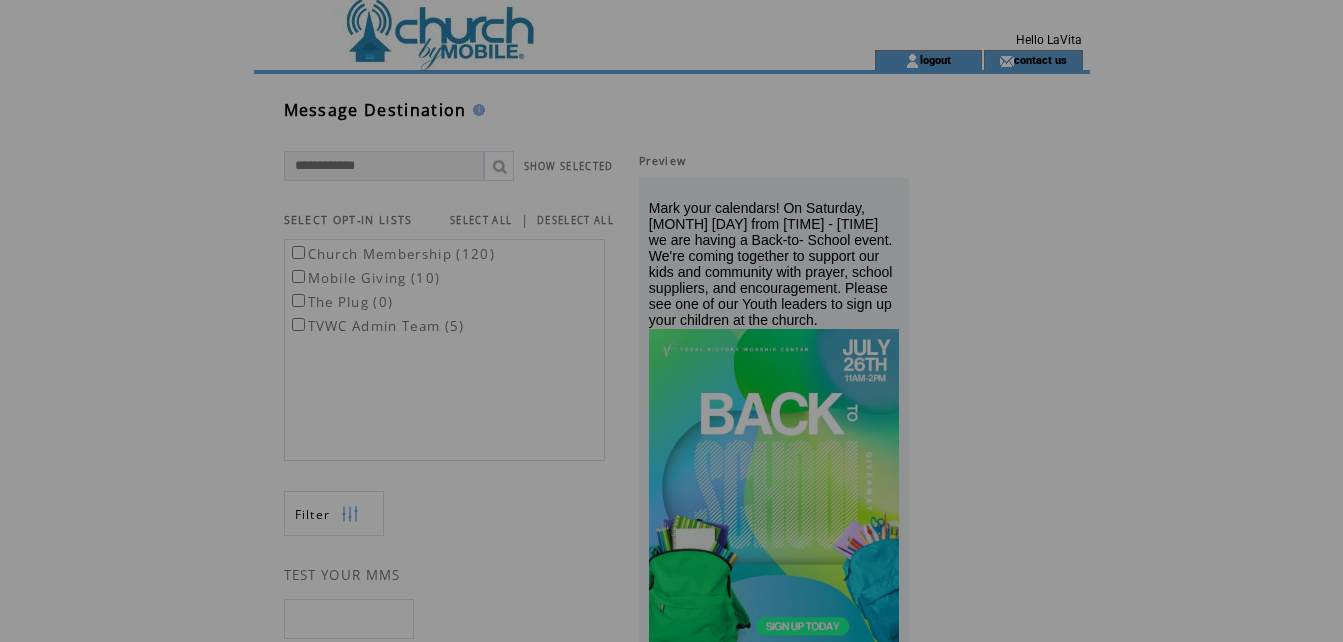 scroll, scrollTop: 0, scrollLeft: 0, axis: both 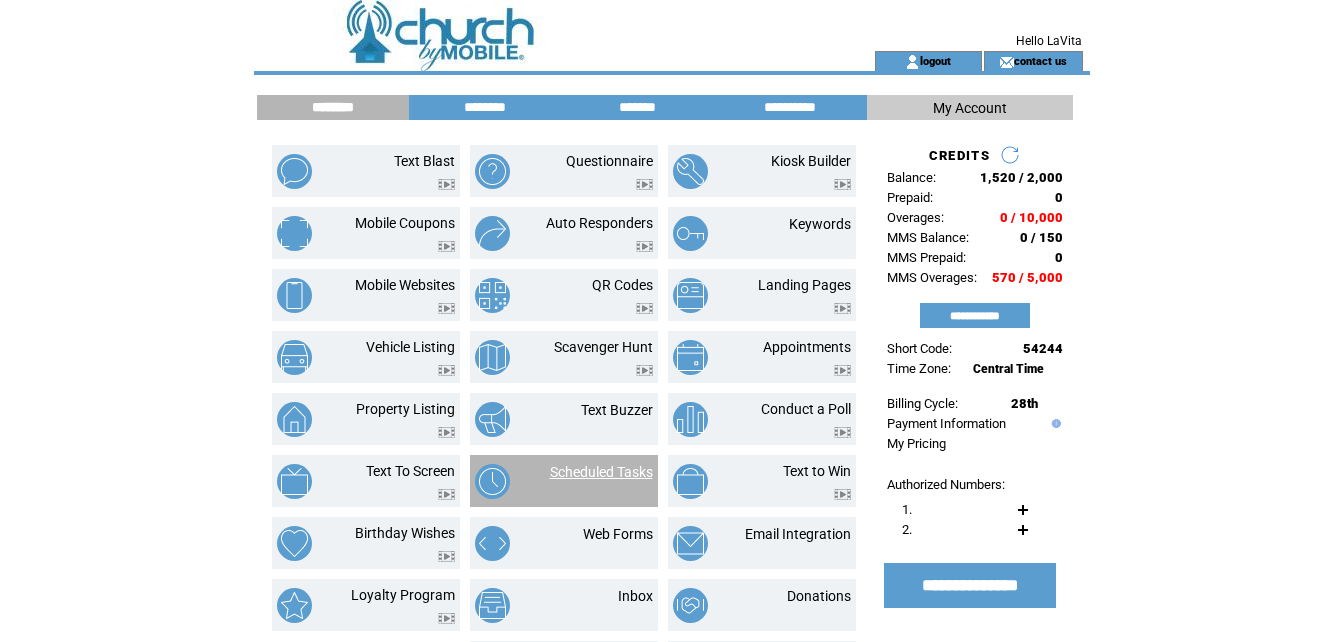 click on "Scheduled Tasks" at bounding box center [601, 472] 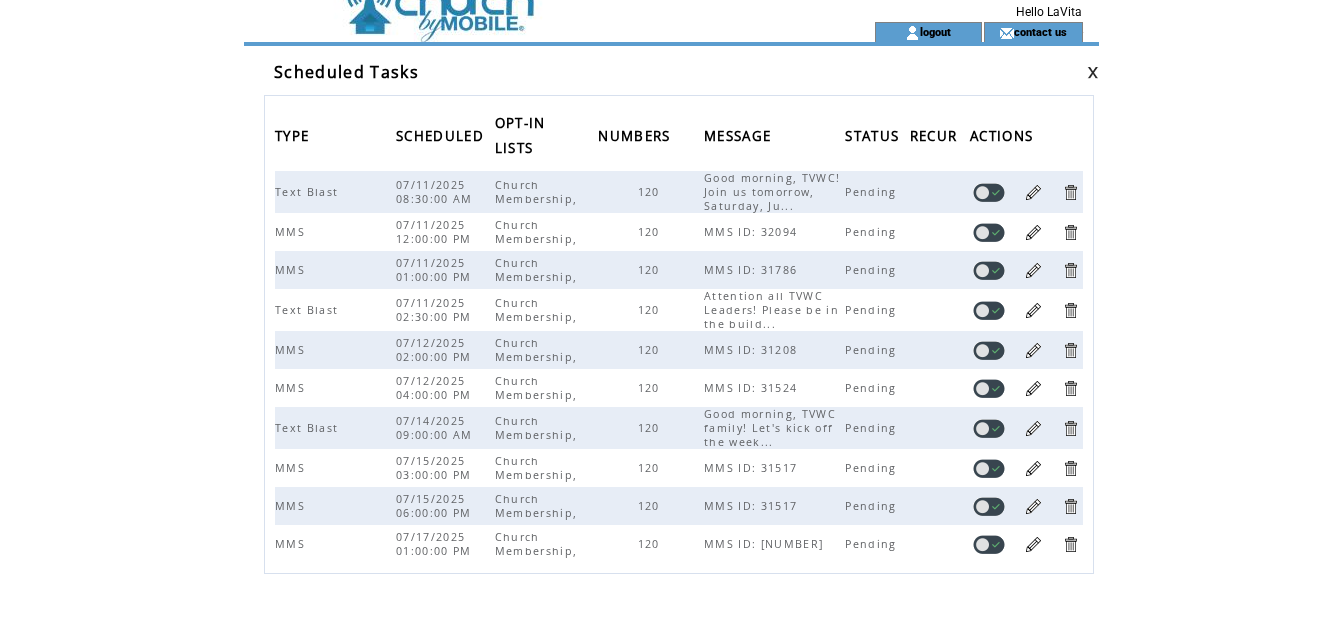scroll, scrollTop: 0, scrollLeft: 0, axis: both 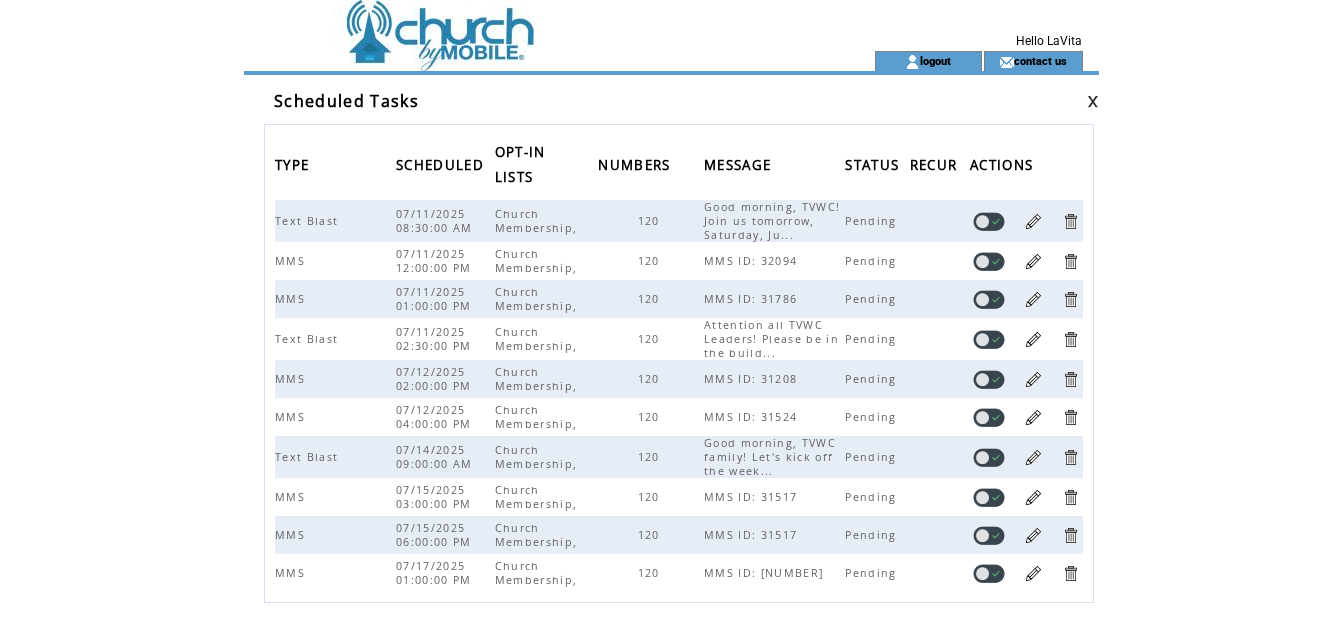 click at bounding box center (528, 25) 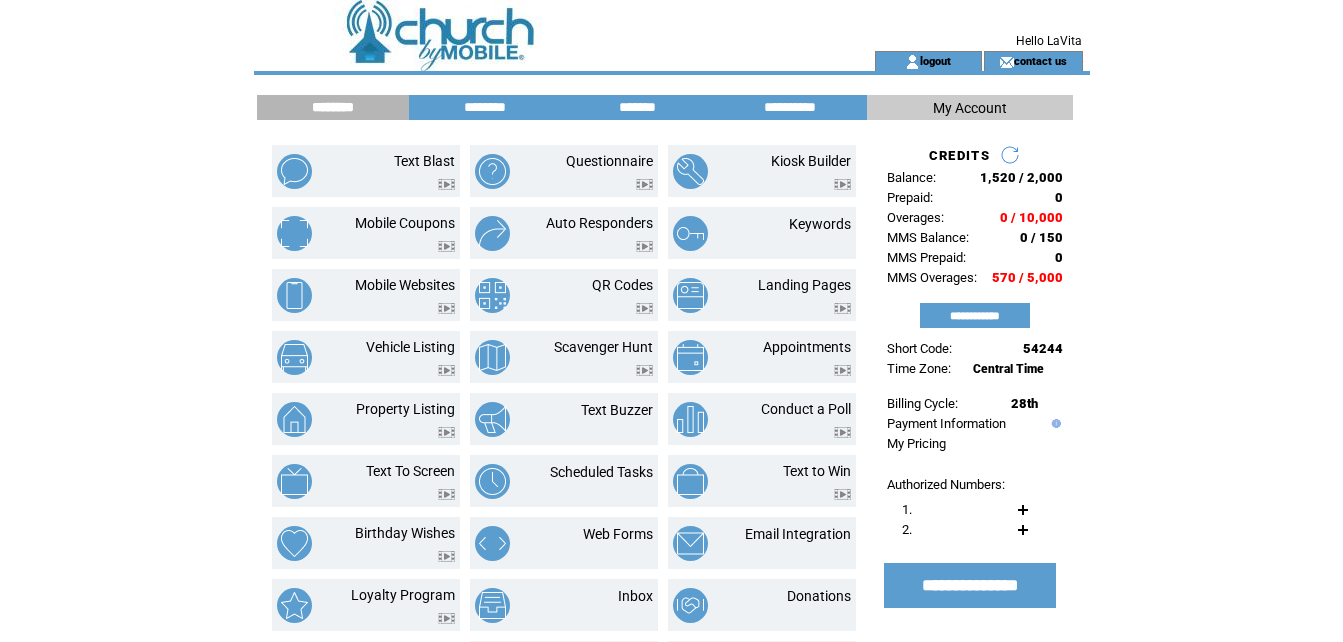 scroll, scrollTop: 0, scrollLeft: 0, axis: both 